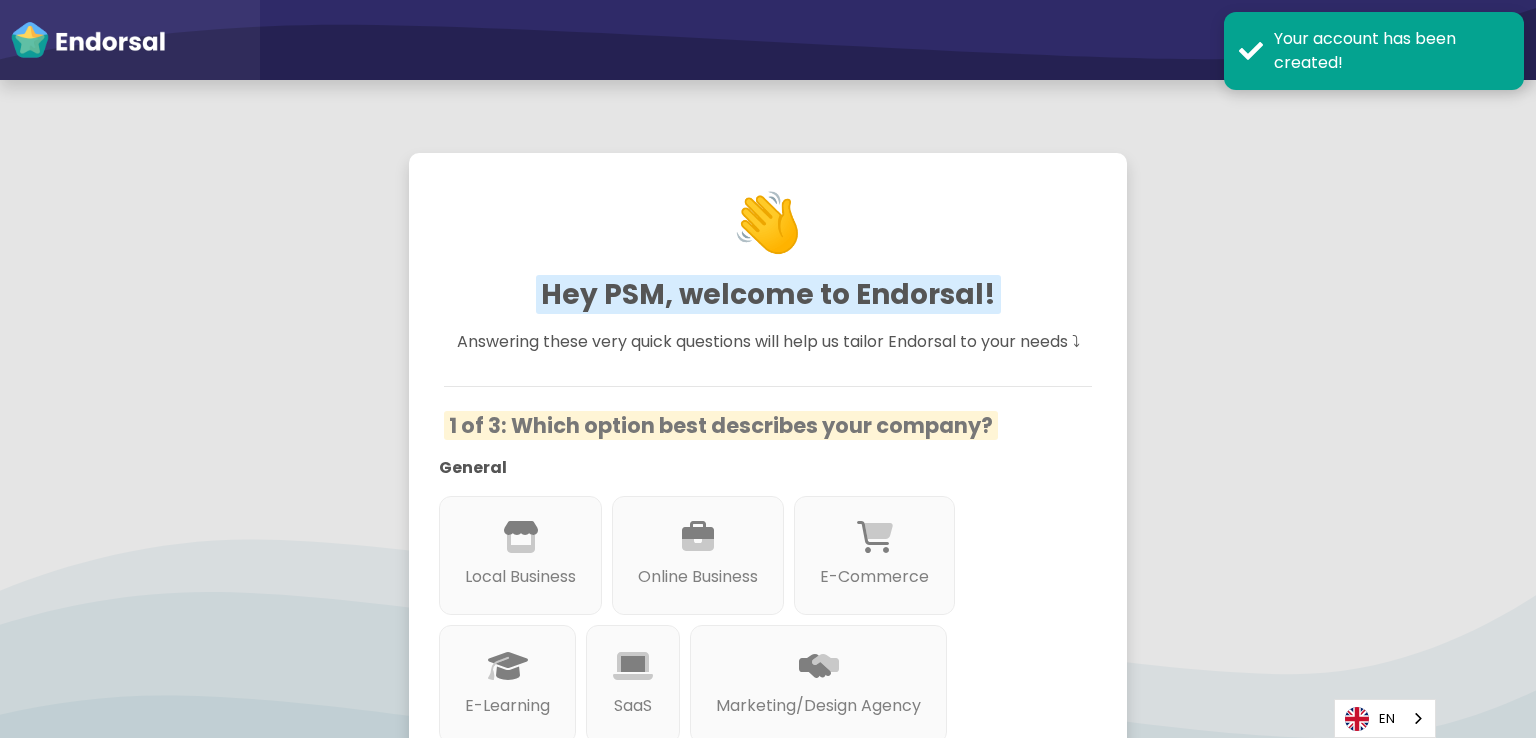 scroll, scrollTop: 0, scrollLeft: 0, axis: both 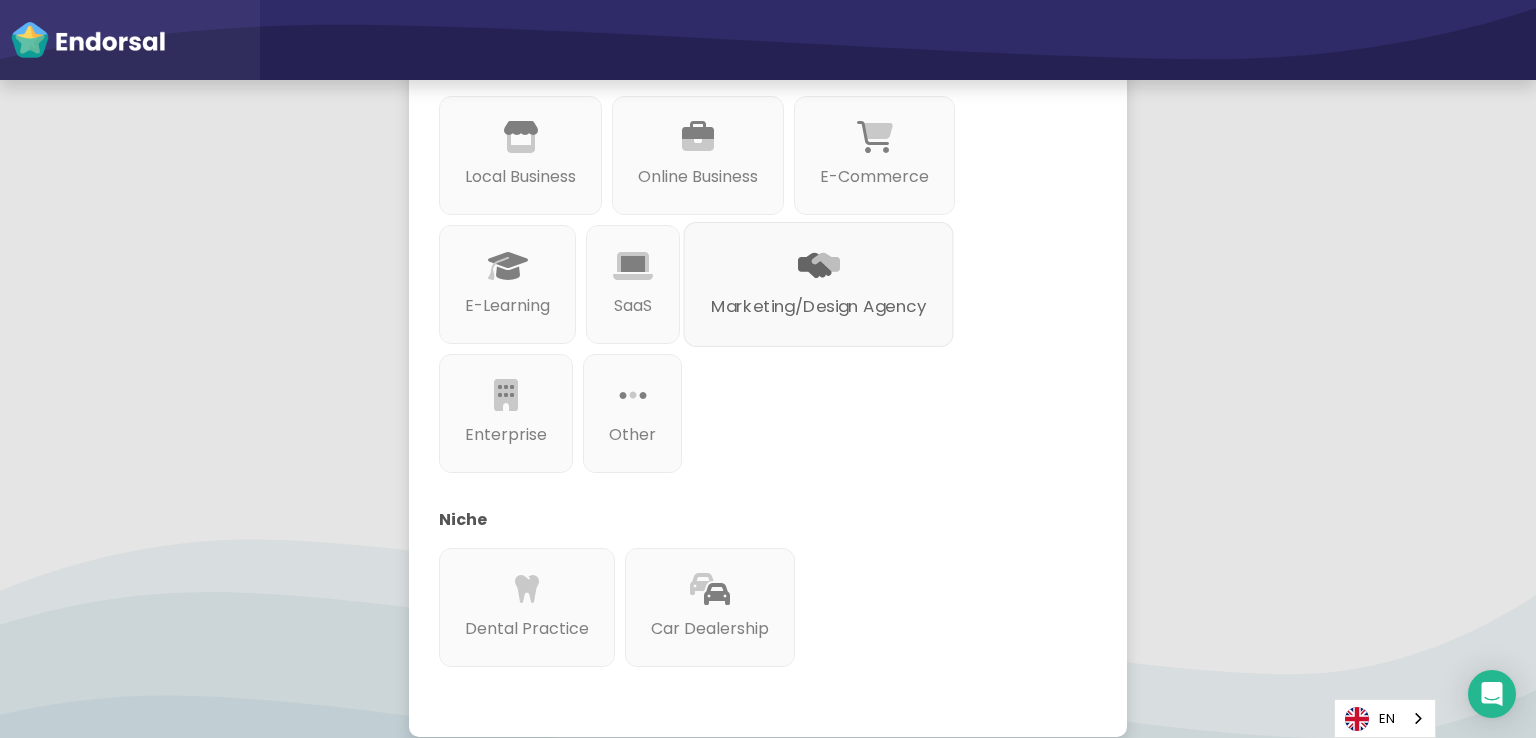 click on "Marketing/Design Agency" 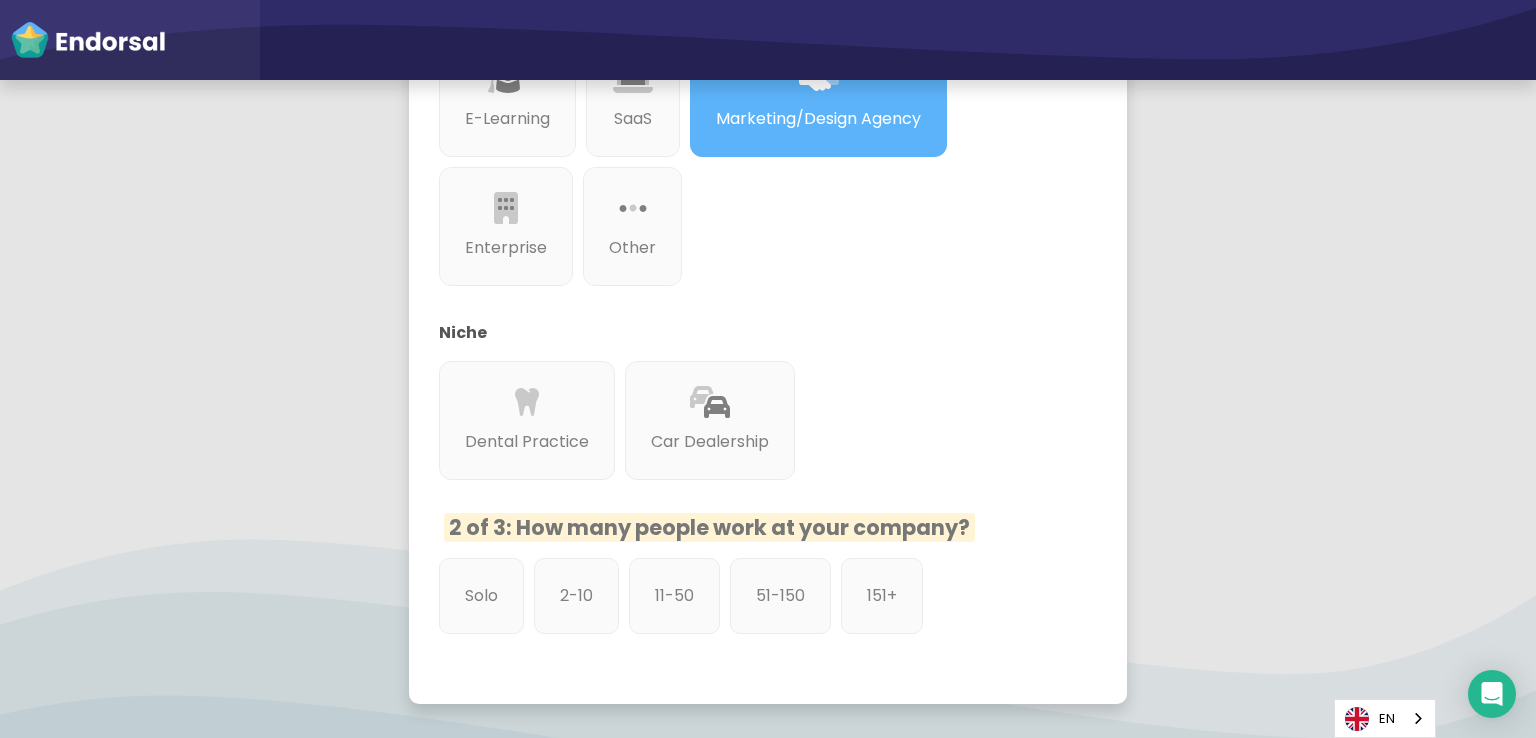 scroll, scrollTop: 666, scrollLeft: 0, axis: vertical 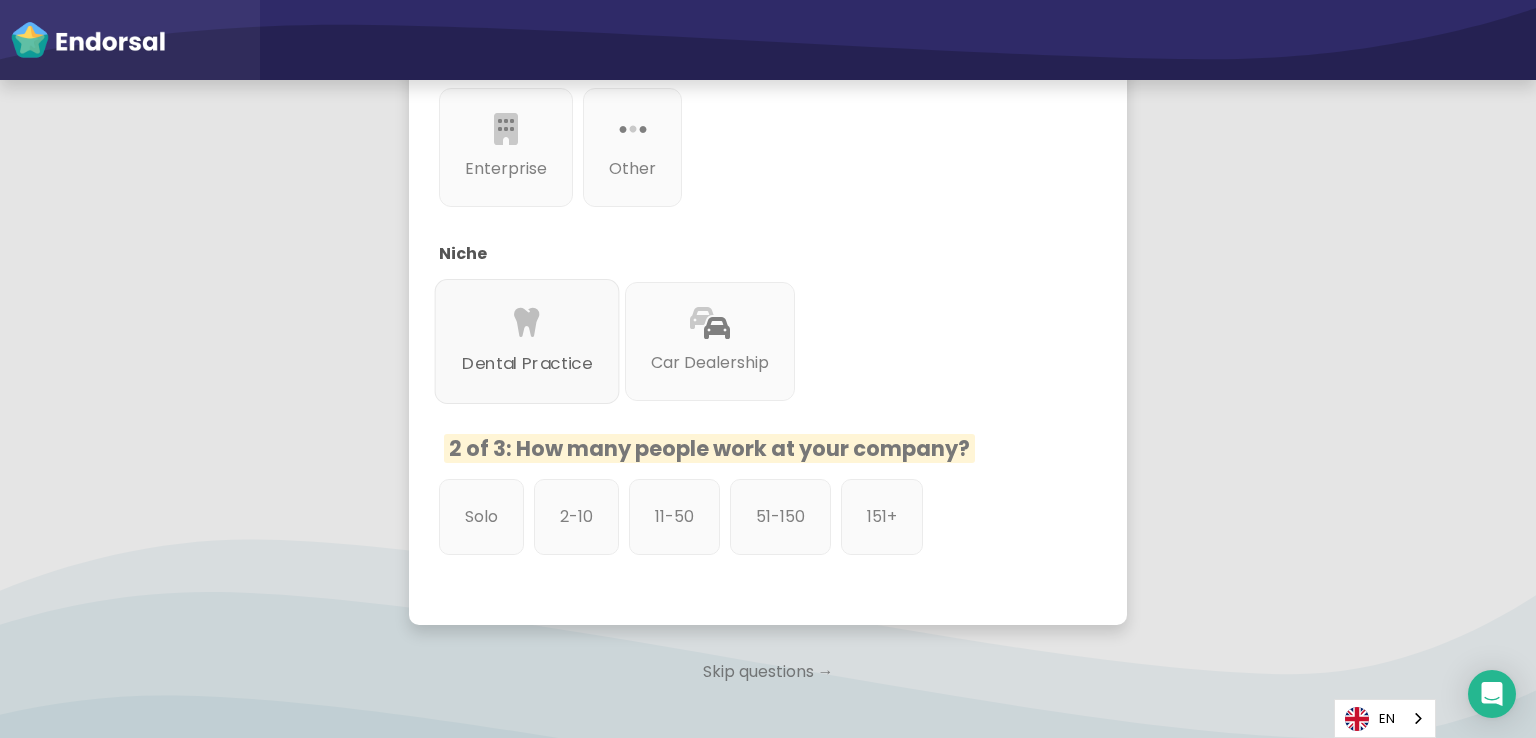 click on "Dental Practice" 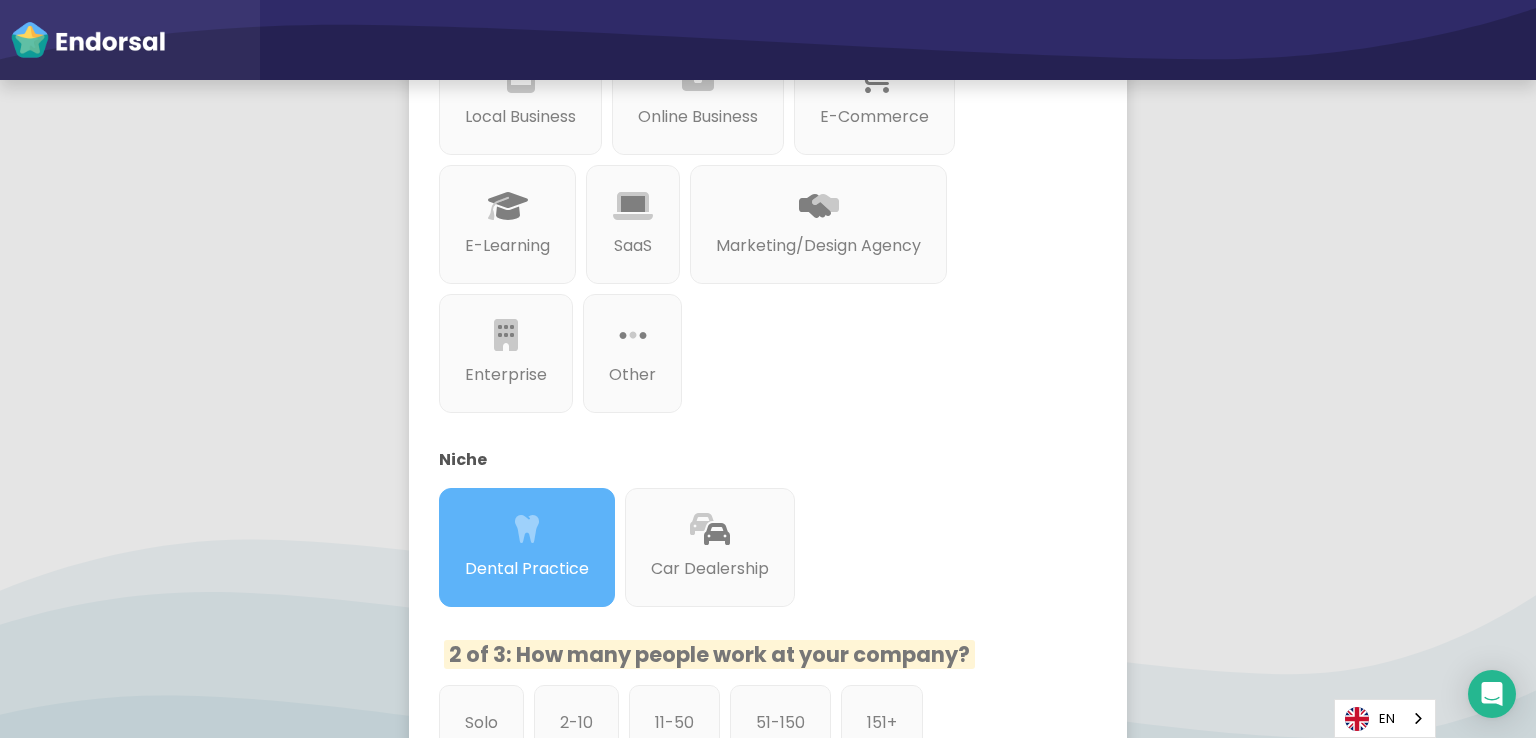scroll, scrollTop: 400, scrollLeft: 0, axis: vertical 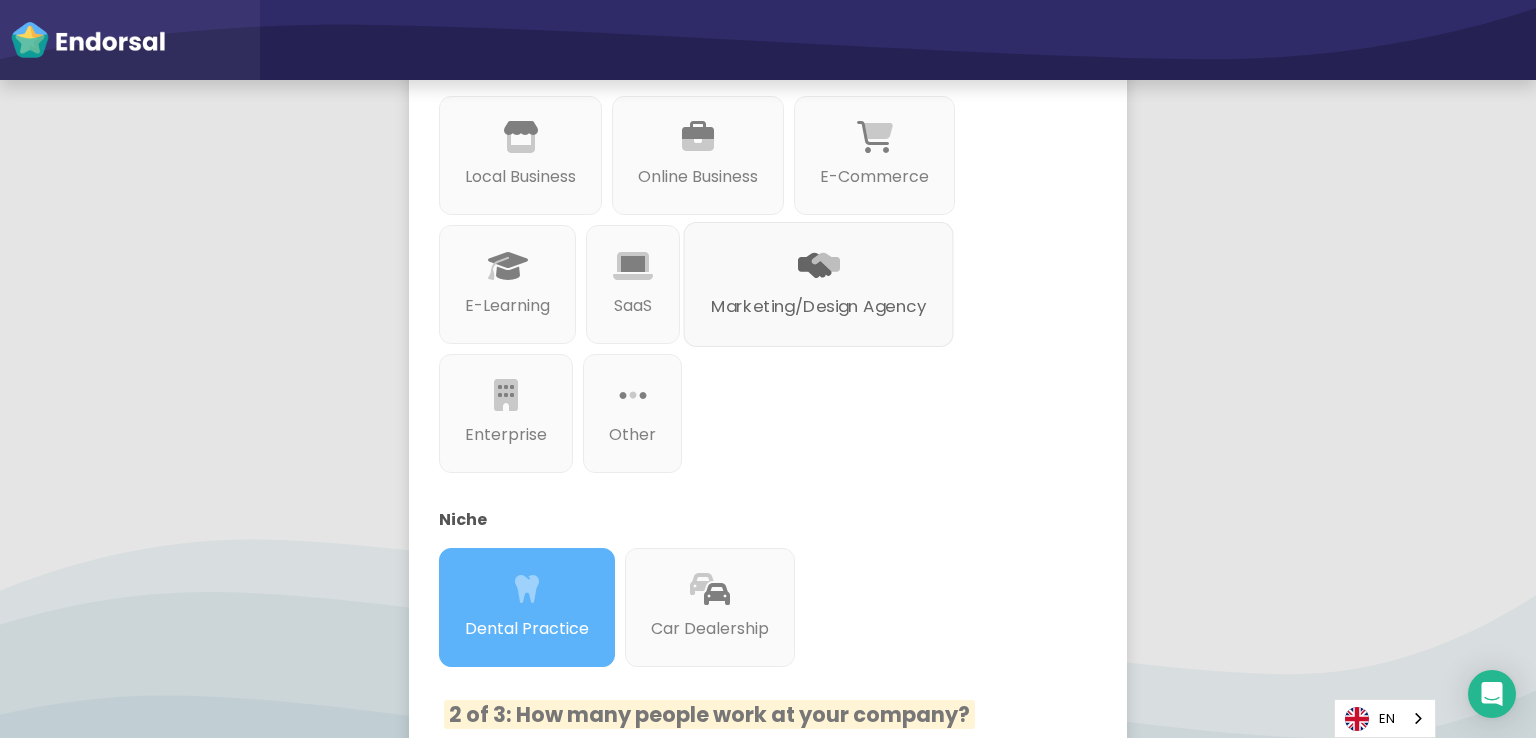 click on "Marketing/Design Agency" 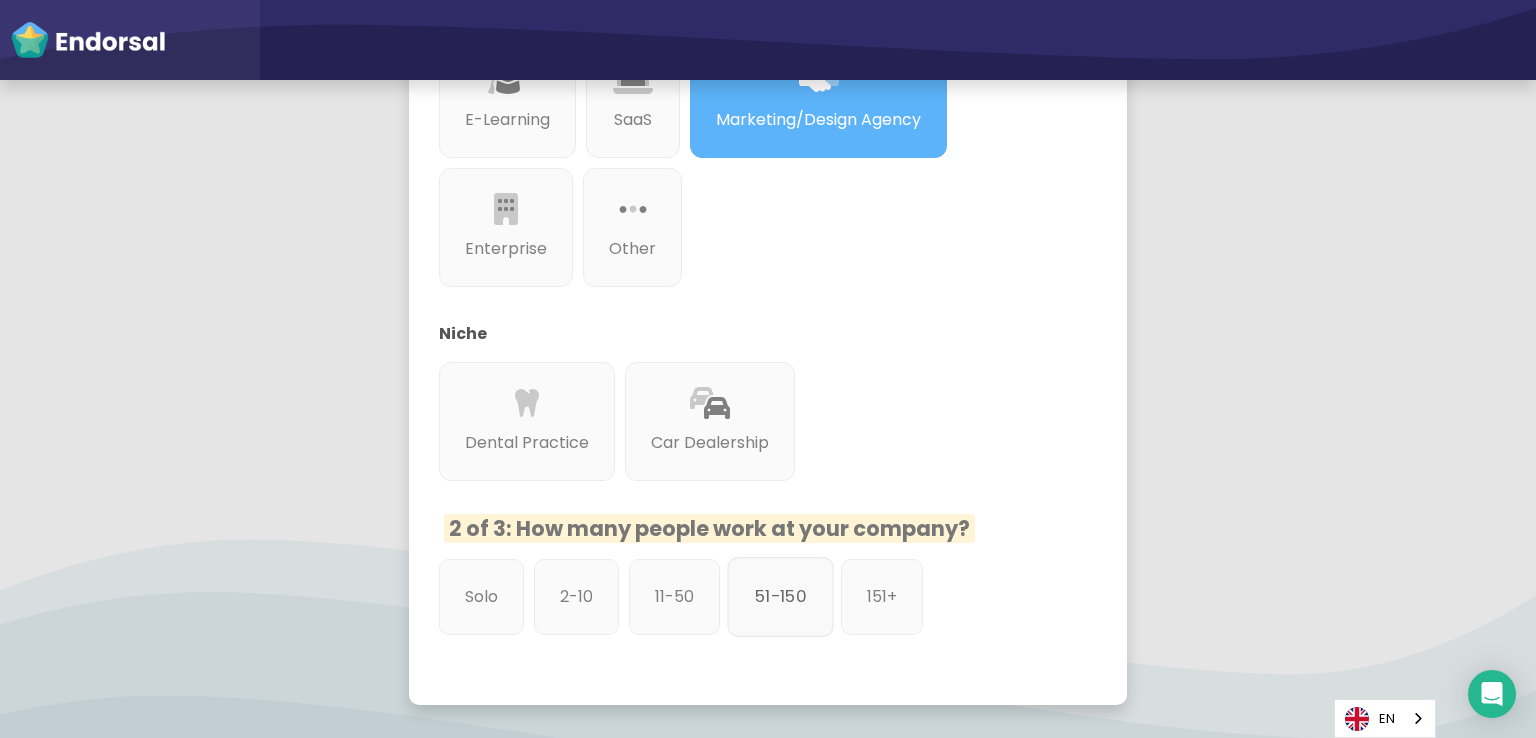 scroll, scrollTop: 666, scrollLeft: 0, axis: vertical 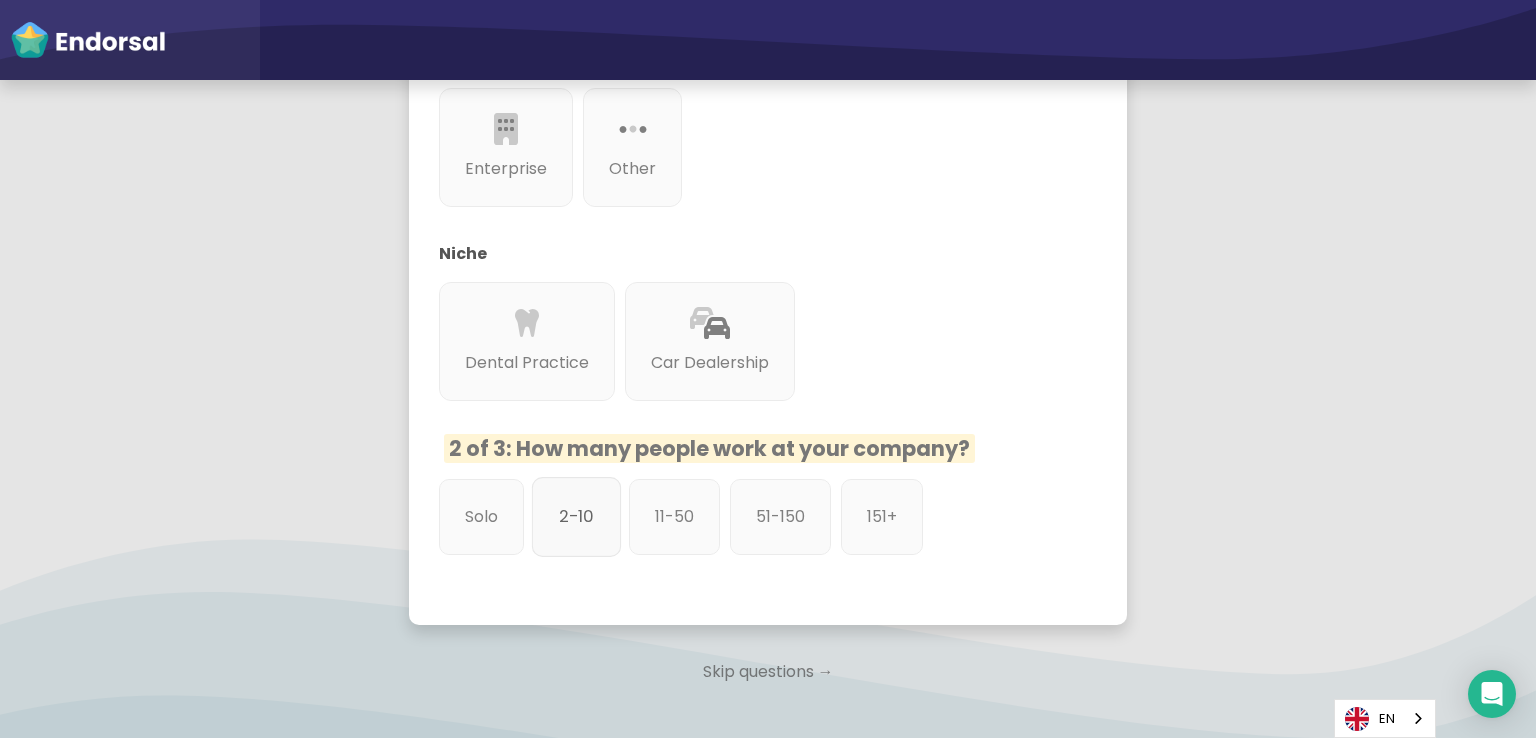 click on "2-10" 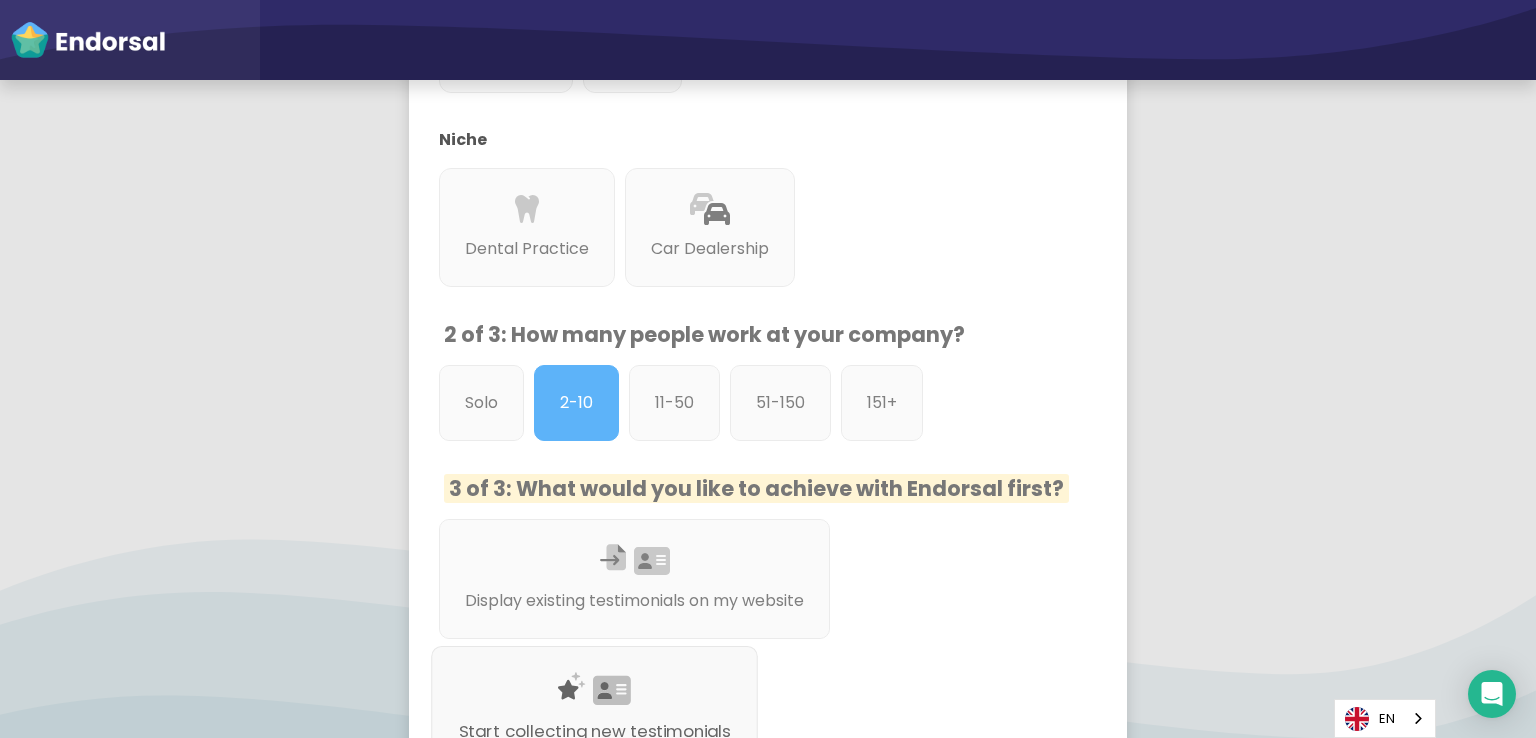 scroll, scrollTop: 933, scrollLeft: 0, axis: vertical 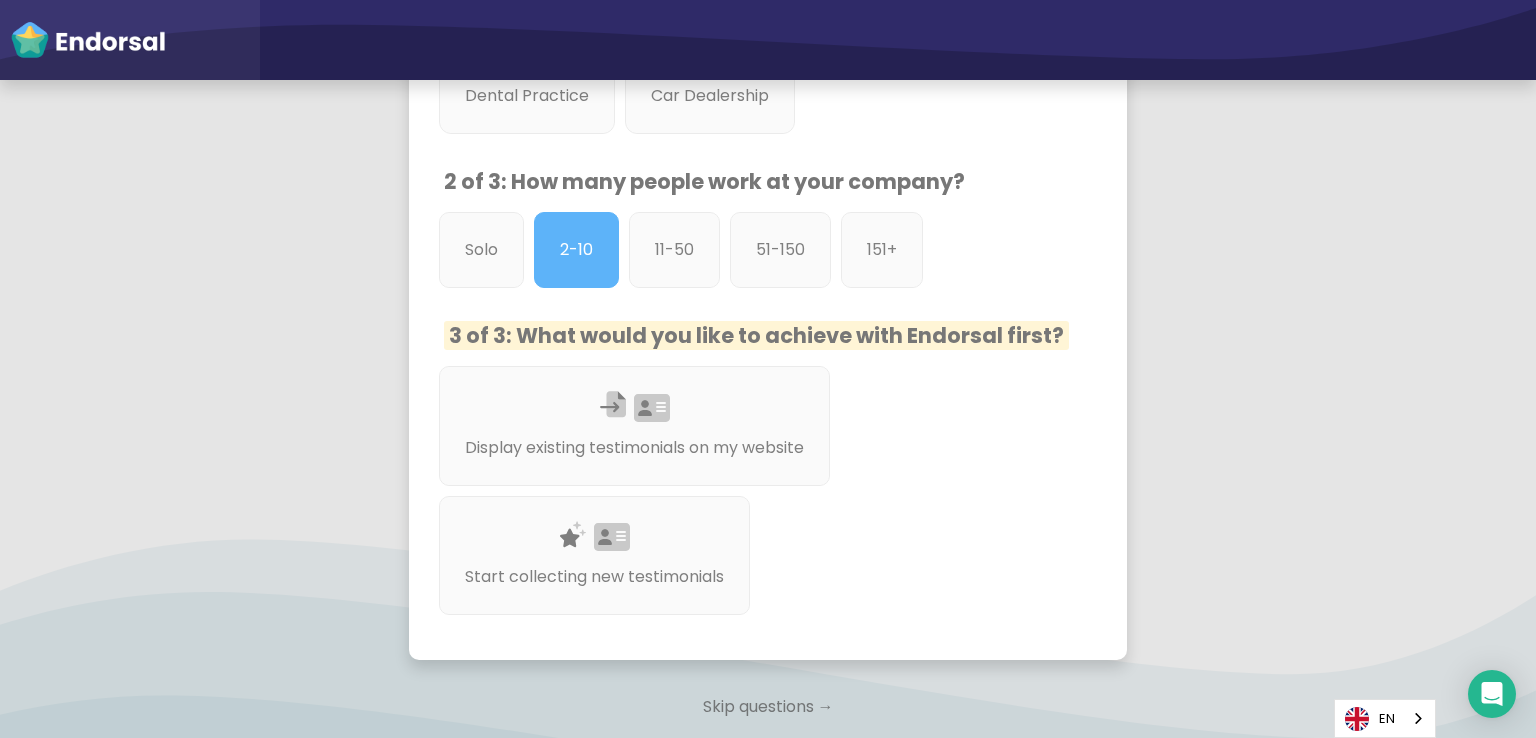 click on "3 of 3: What would you like to achieve with Endorsal first?" 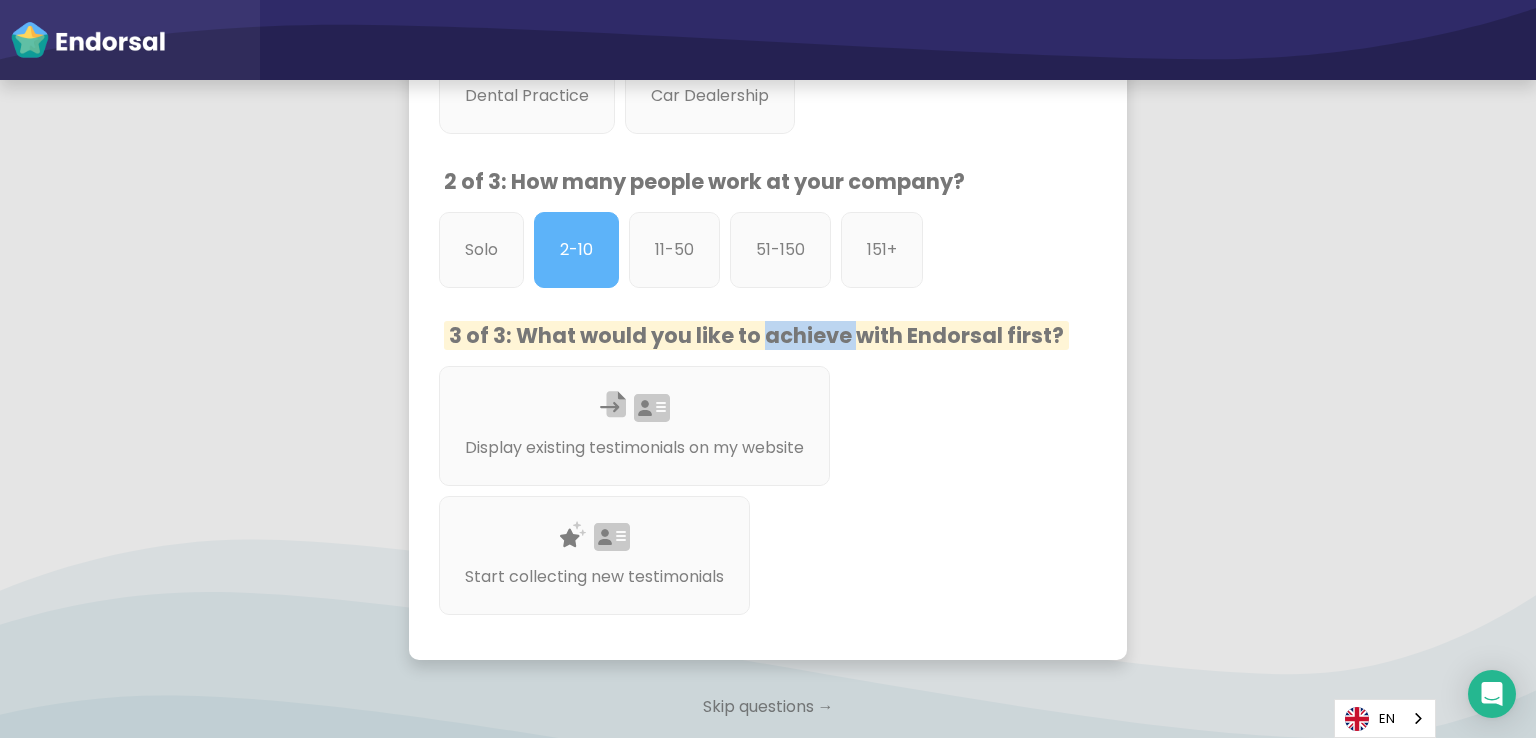 click on "3 of 3: What would you like to achieve with Endorsal first?" 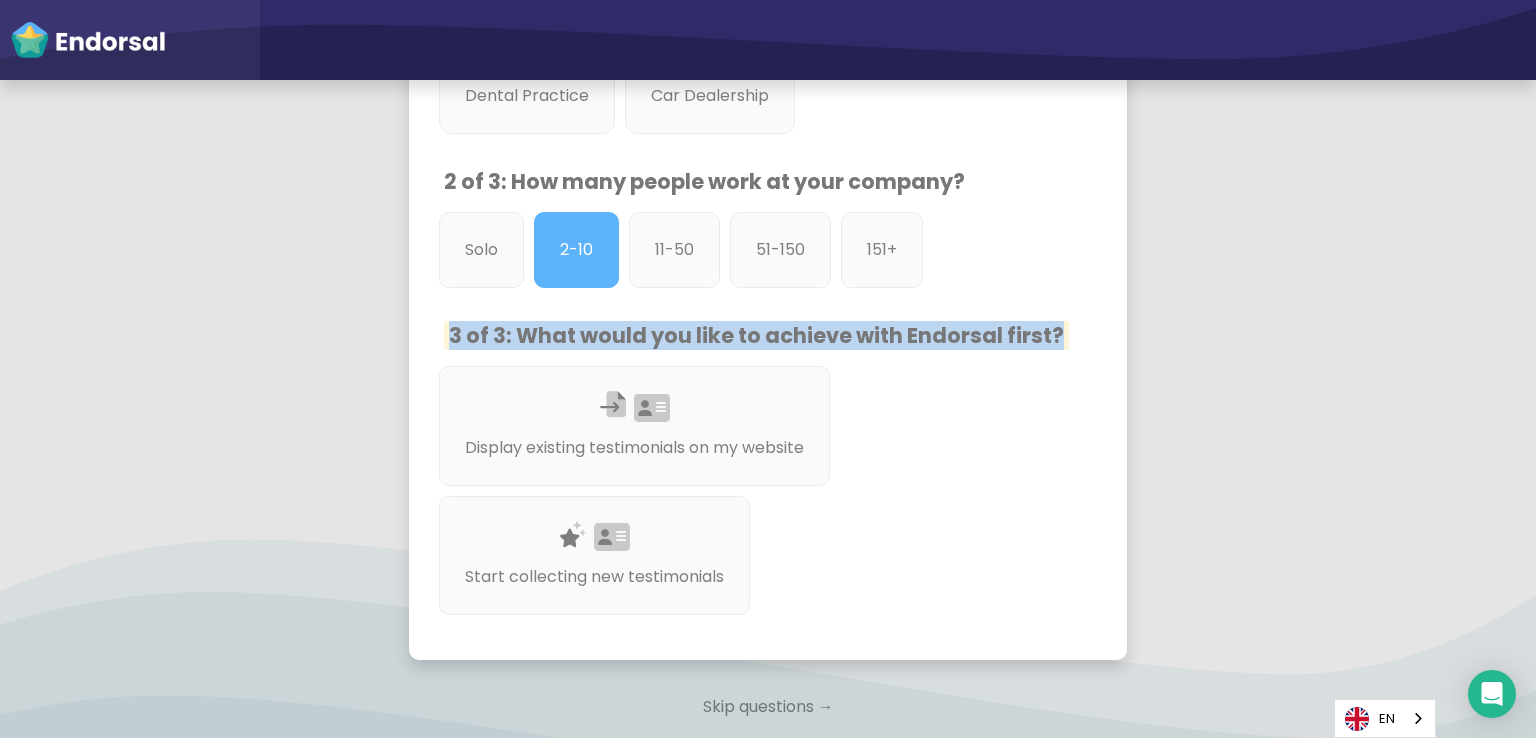 click on "3 of 3: What would you like to achieve with Endorsal first?" 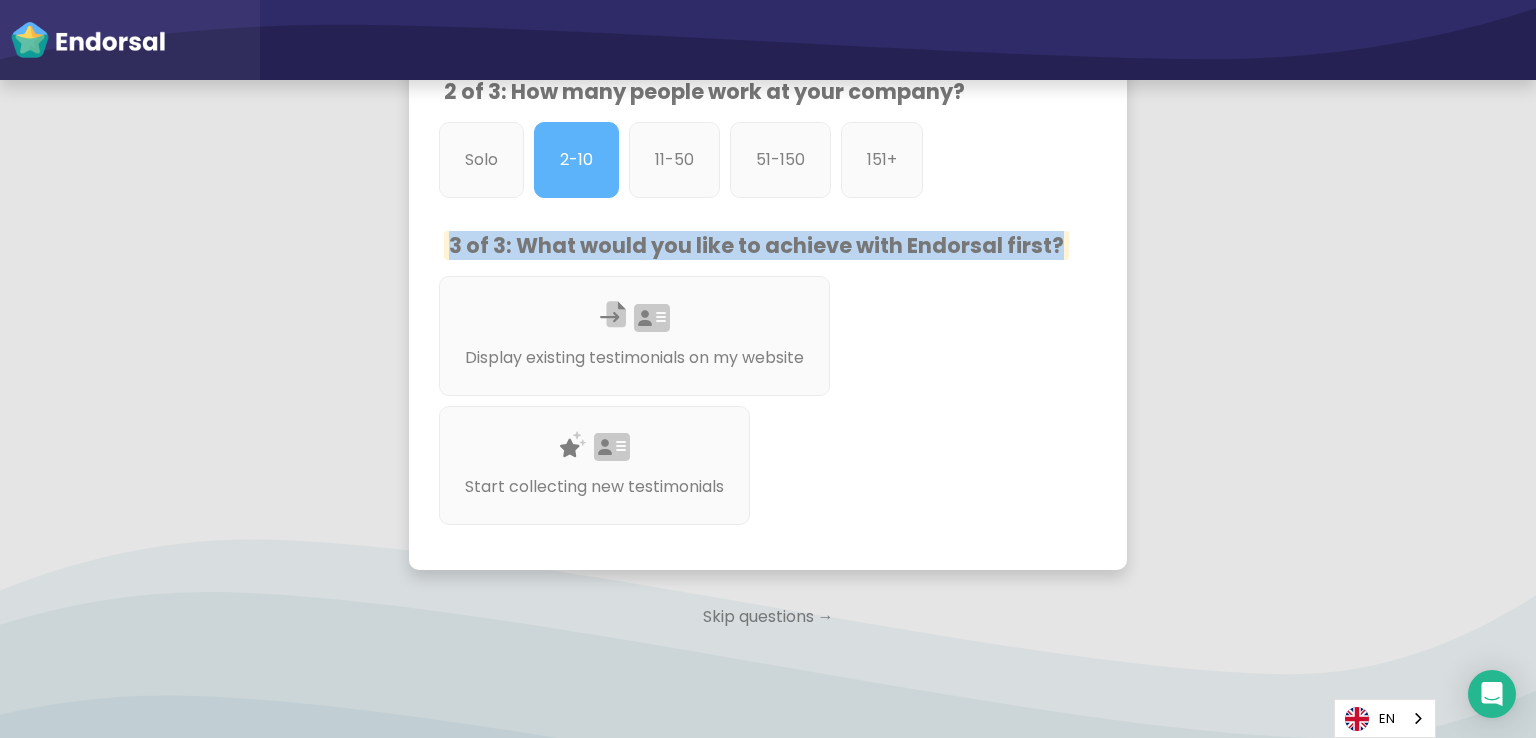 scroll, scrollTop: 1090, scrollLeft: 0, axis: vertical 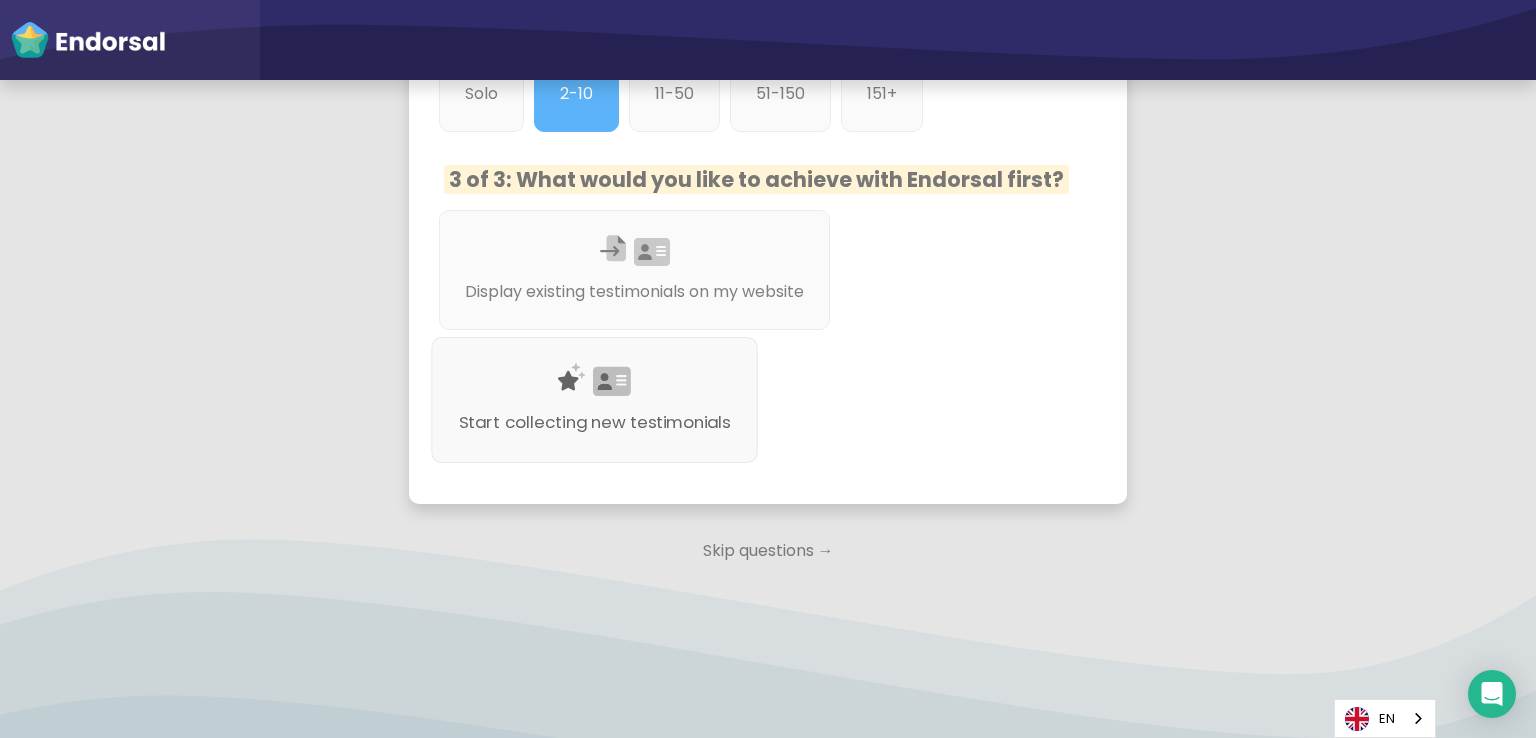 click 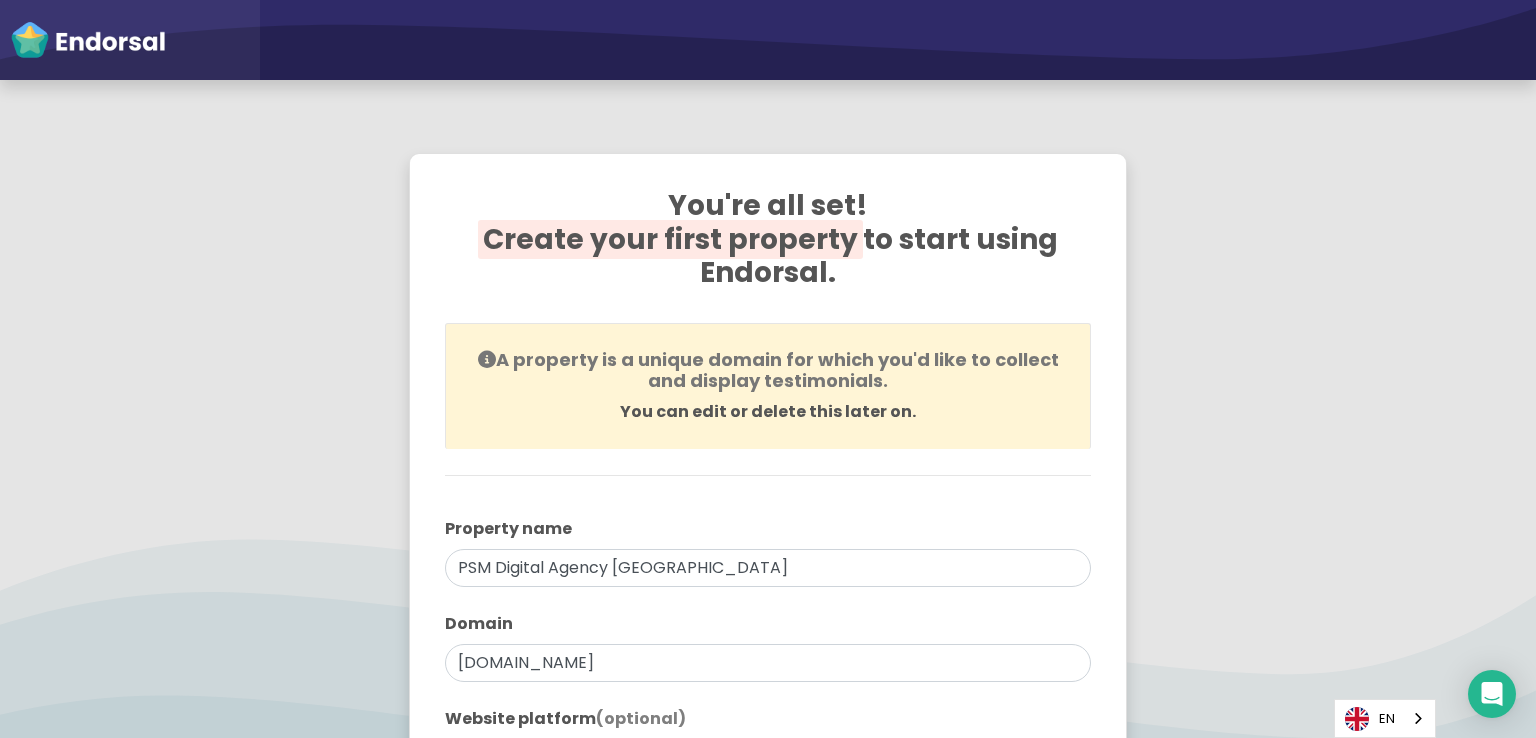 scroll, scrollTop: 400, scrollLeft: 0, axis: vertical 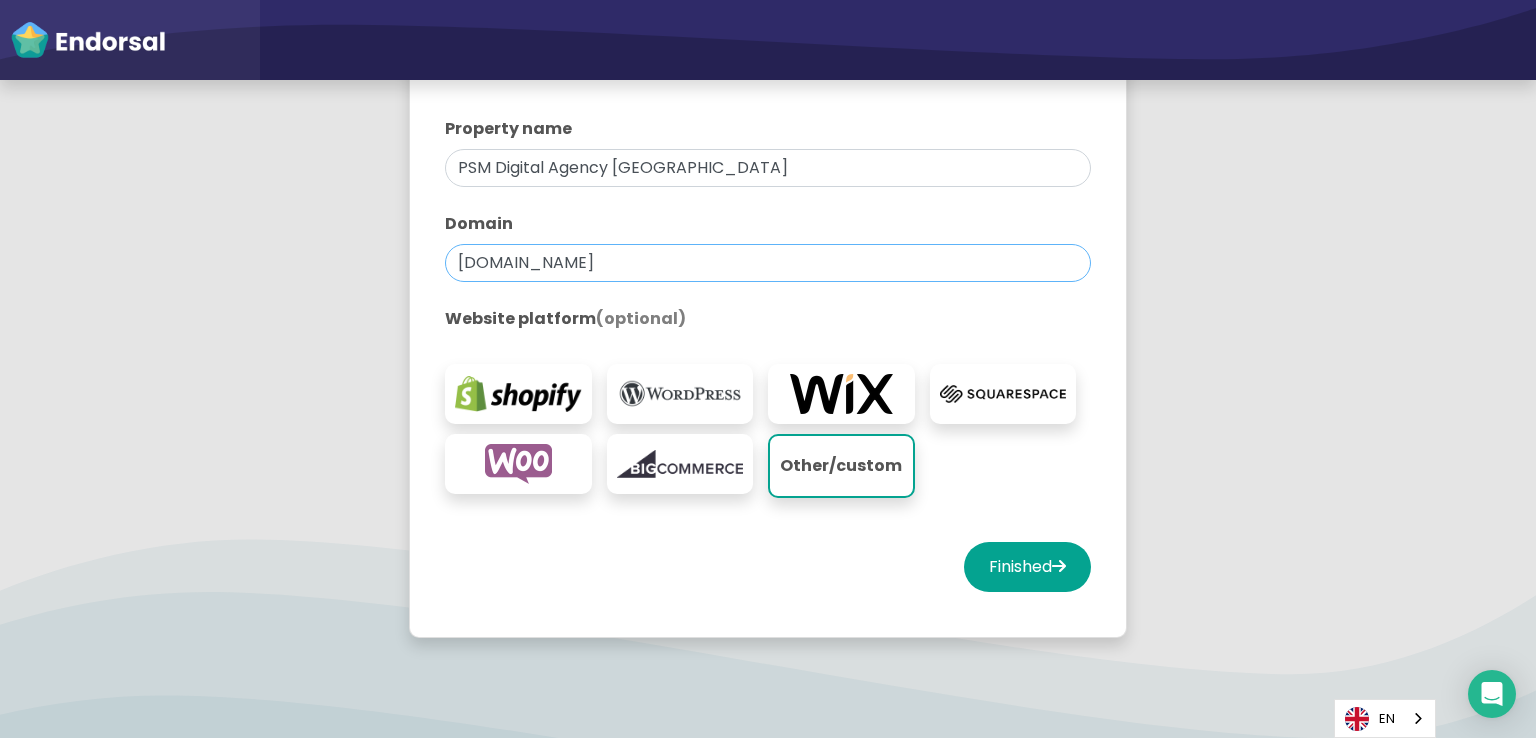 click on "[DOMAIN_NAME]" 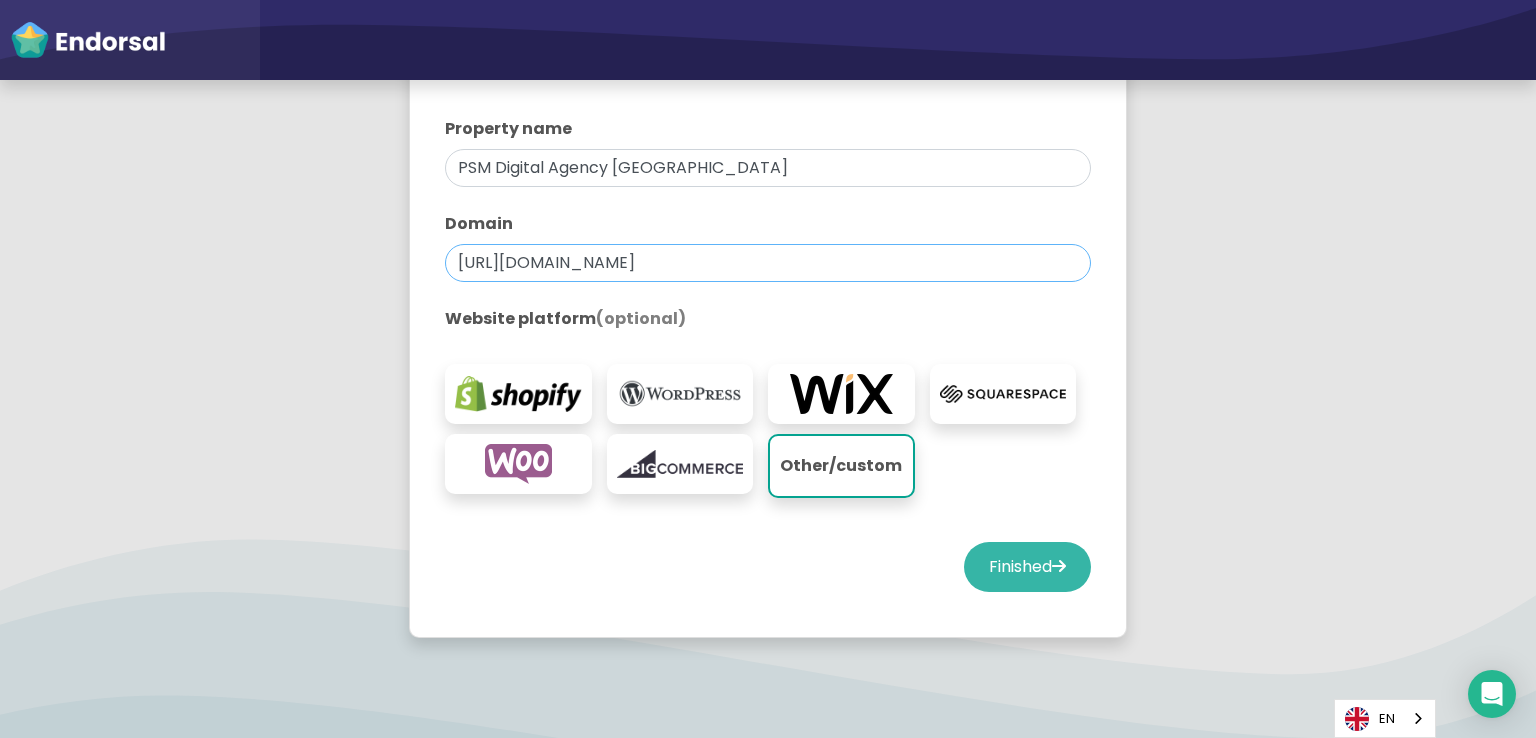 type on "[URL][DOMAIN_NAME]" 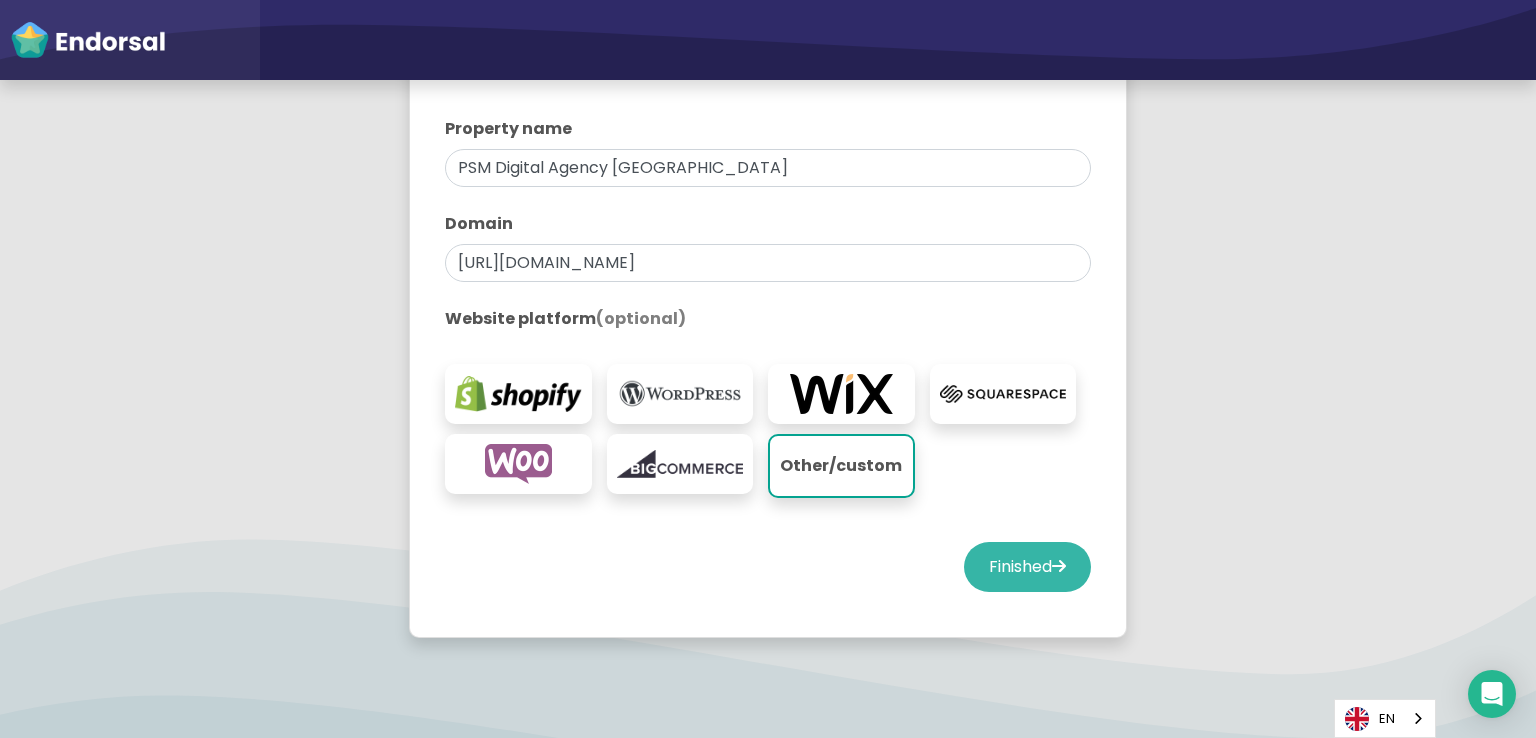 click on "Finished" 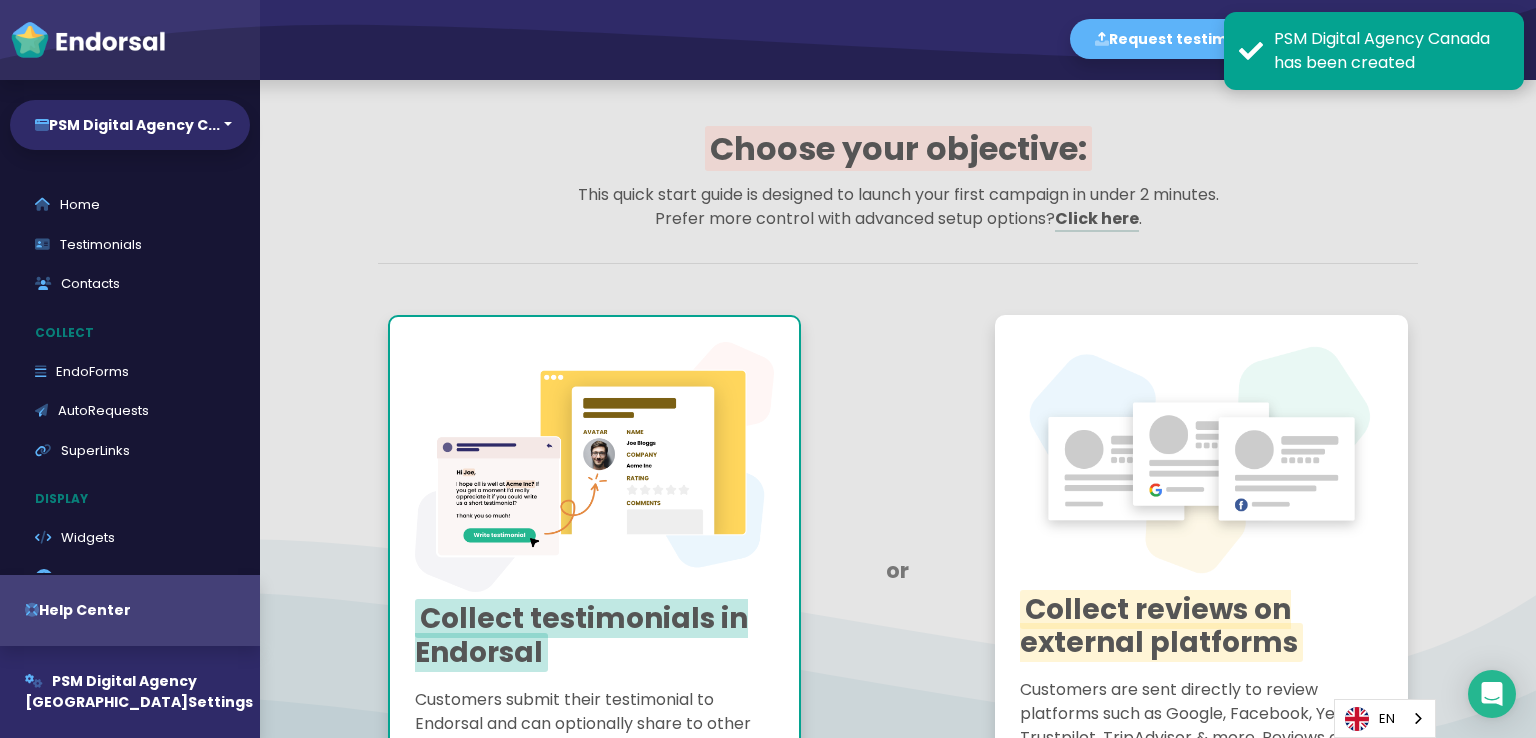 scroll, scrollTop: 386, scrollLeft: 0, axis: vertical 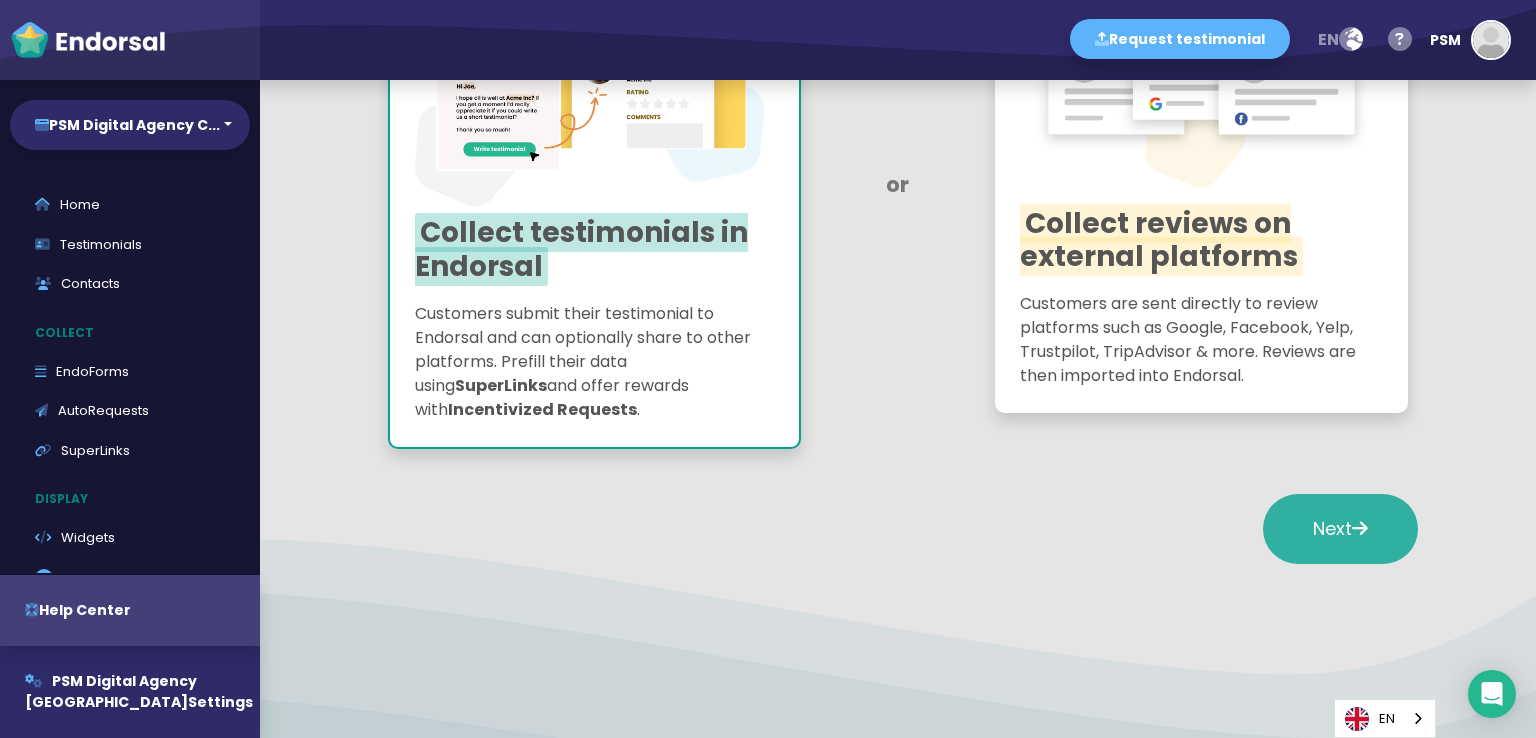 click on "Next" 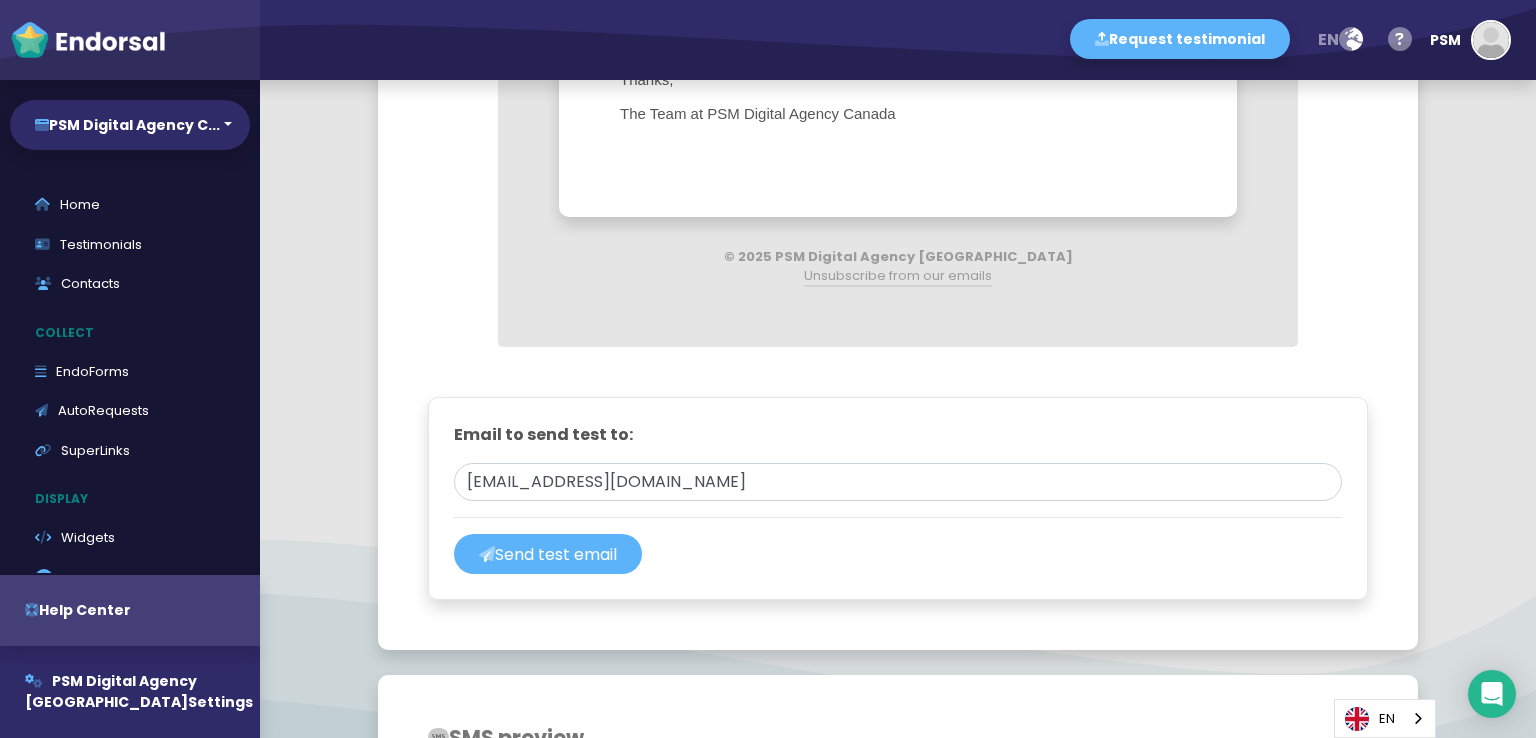 scroll, scrollTop: 800, scrollLeft: 0, axis: vertical 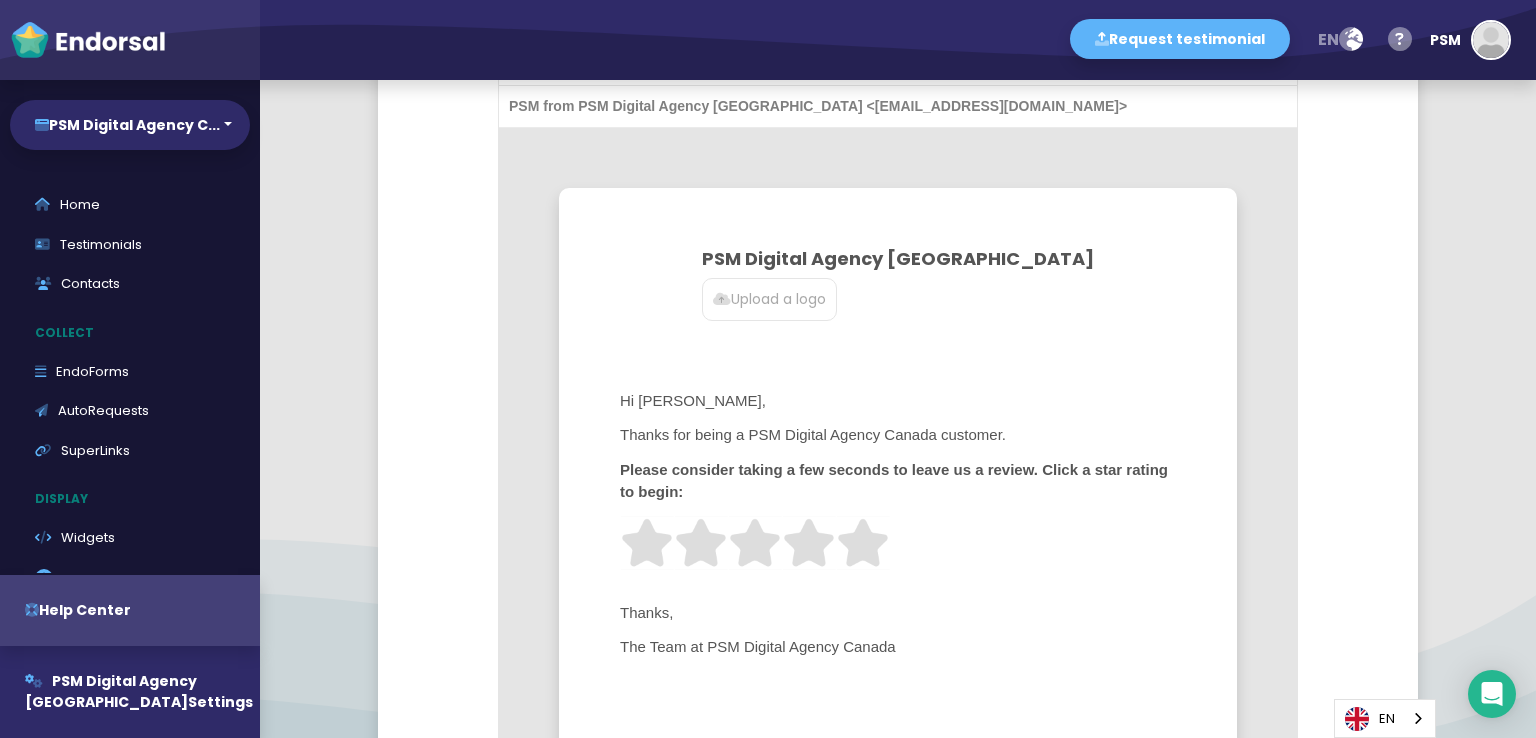 click on "Upload a logo" at bounding box center [769, 299] 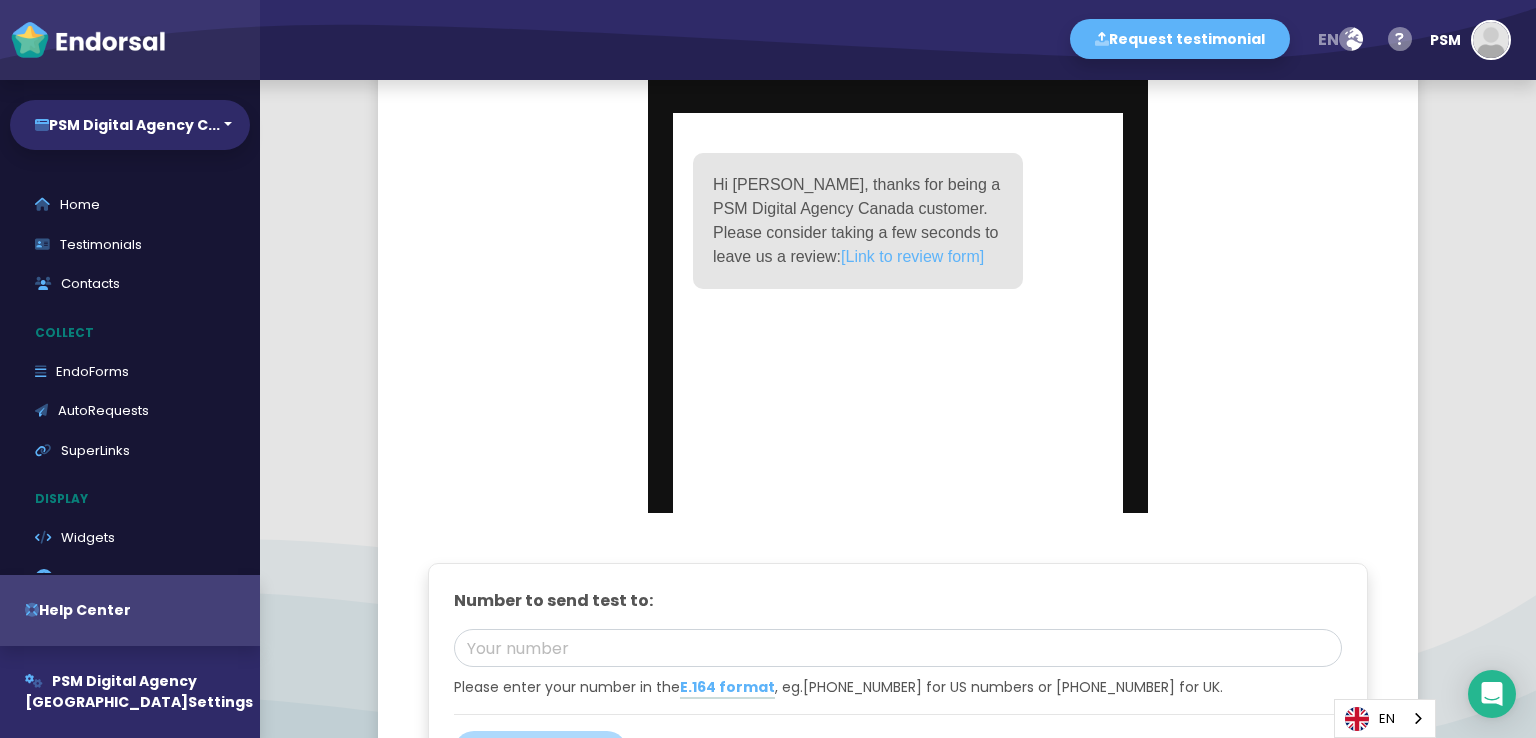 scroll, scrollTop: 2688, scrollLeft: 0, axis: vertical 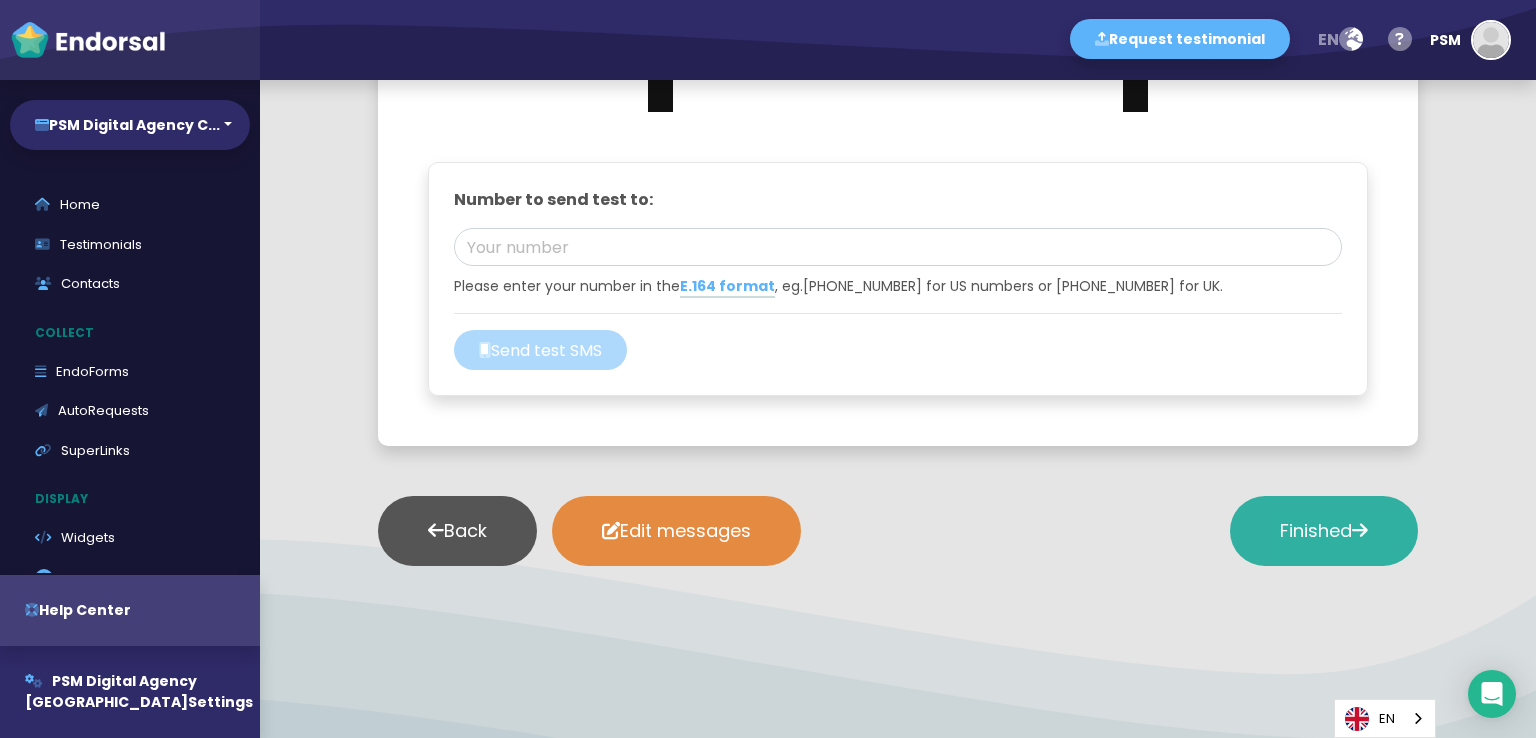 click on "Finished" 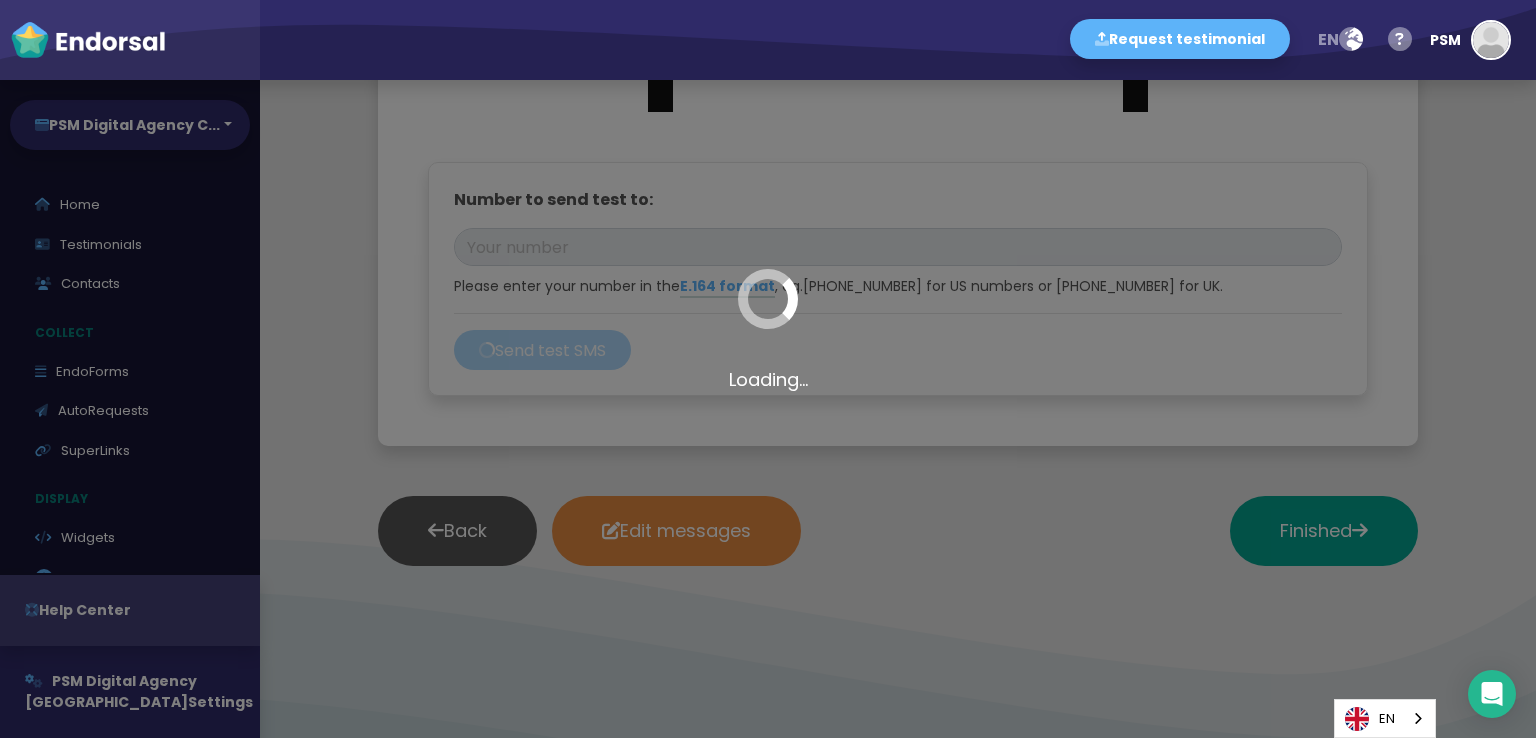 scroll, scrollTop: 0, scrollLeft: 0, axis: both 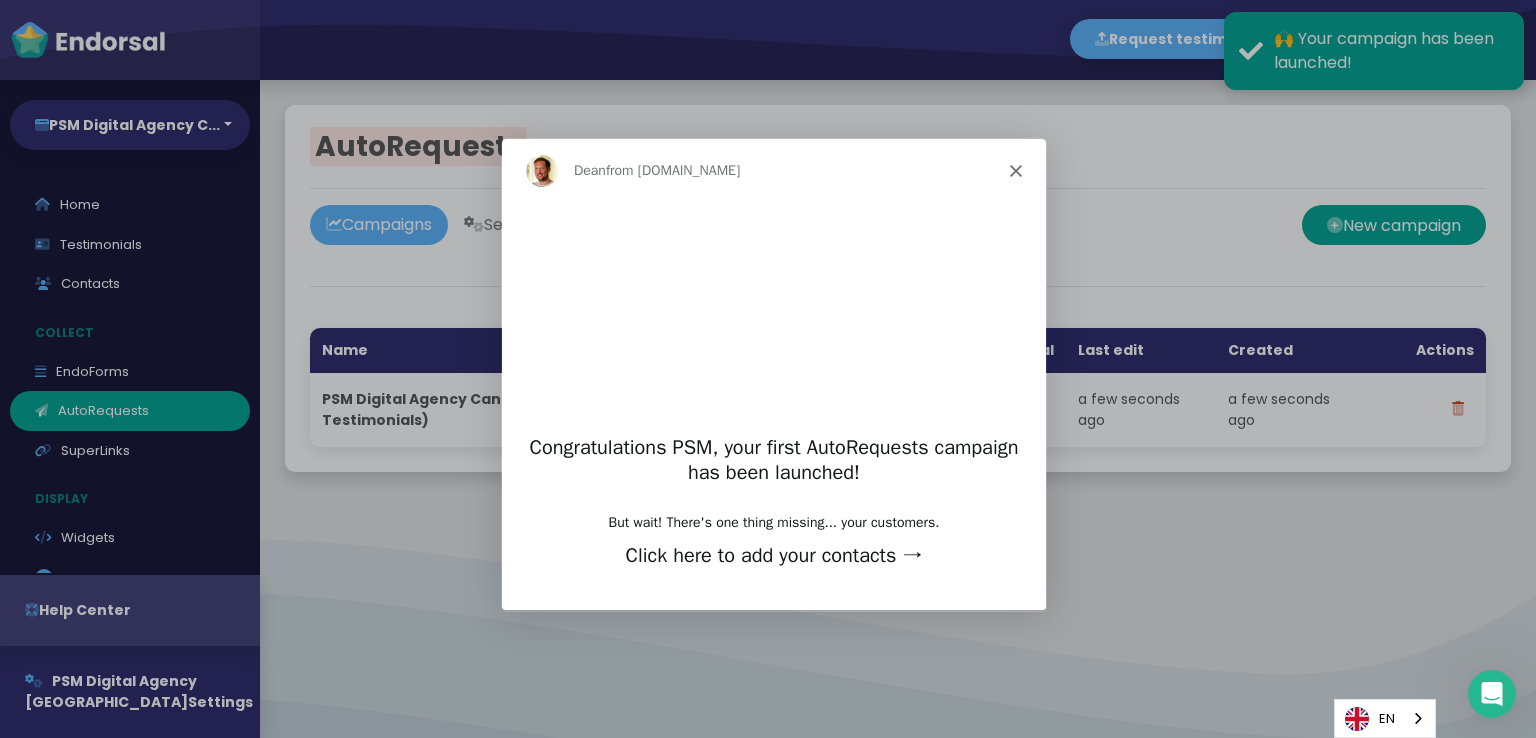drag, startPoint x: 1548, startPoint y: 272, endPoint x: 1042, endPoint y: 165, distance: 517.1895 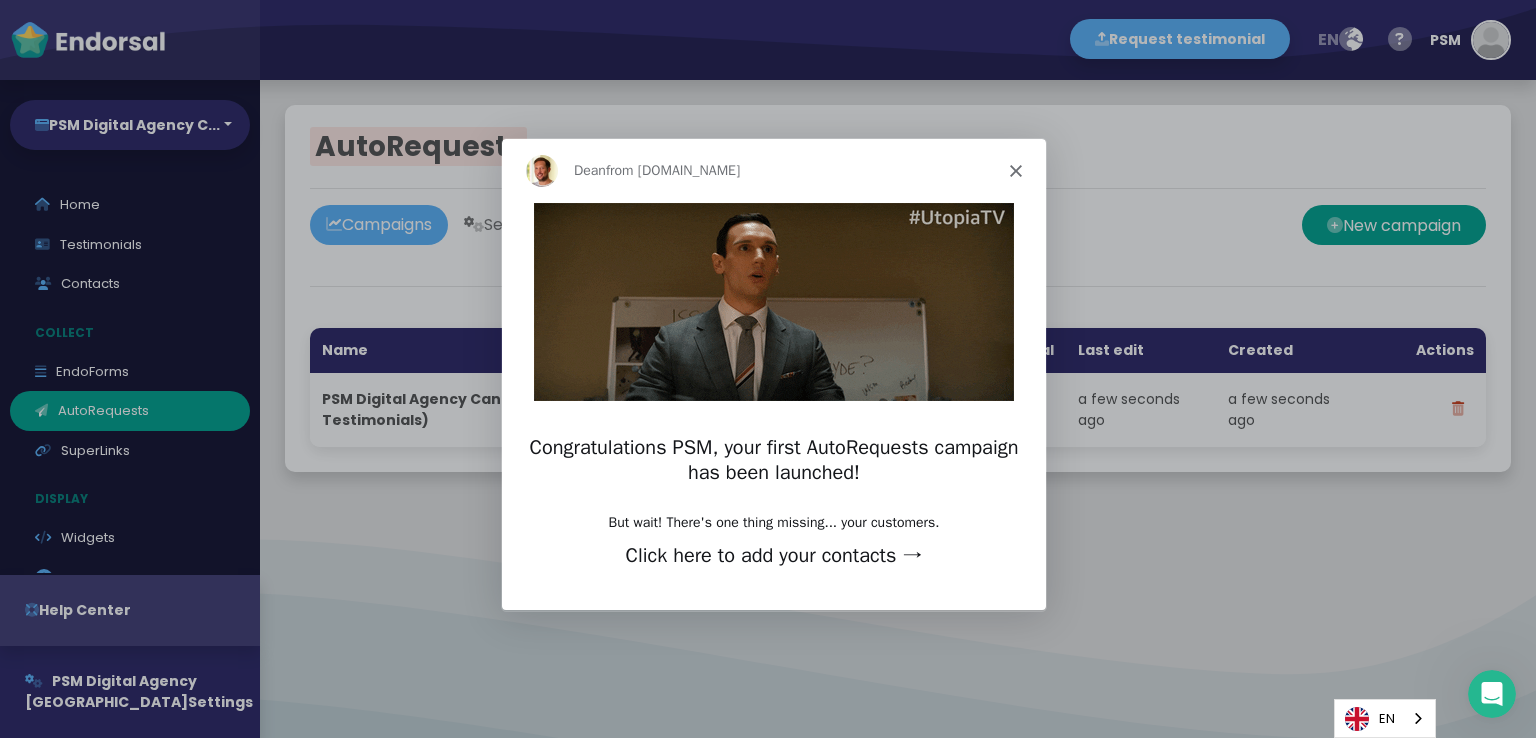 click on "[PERSON_NAME]  from [DOMAIN_NAME]" at bounding box center [773, 170] 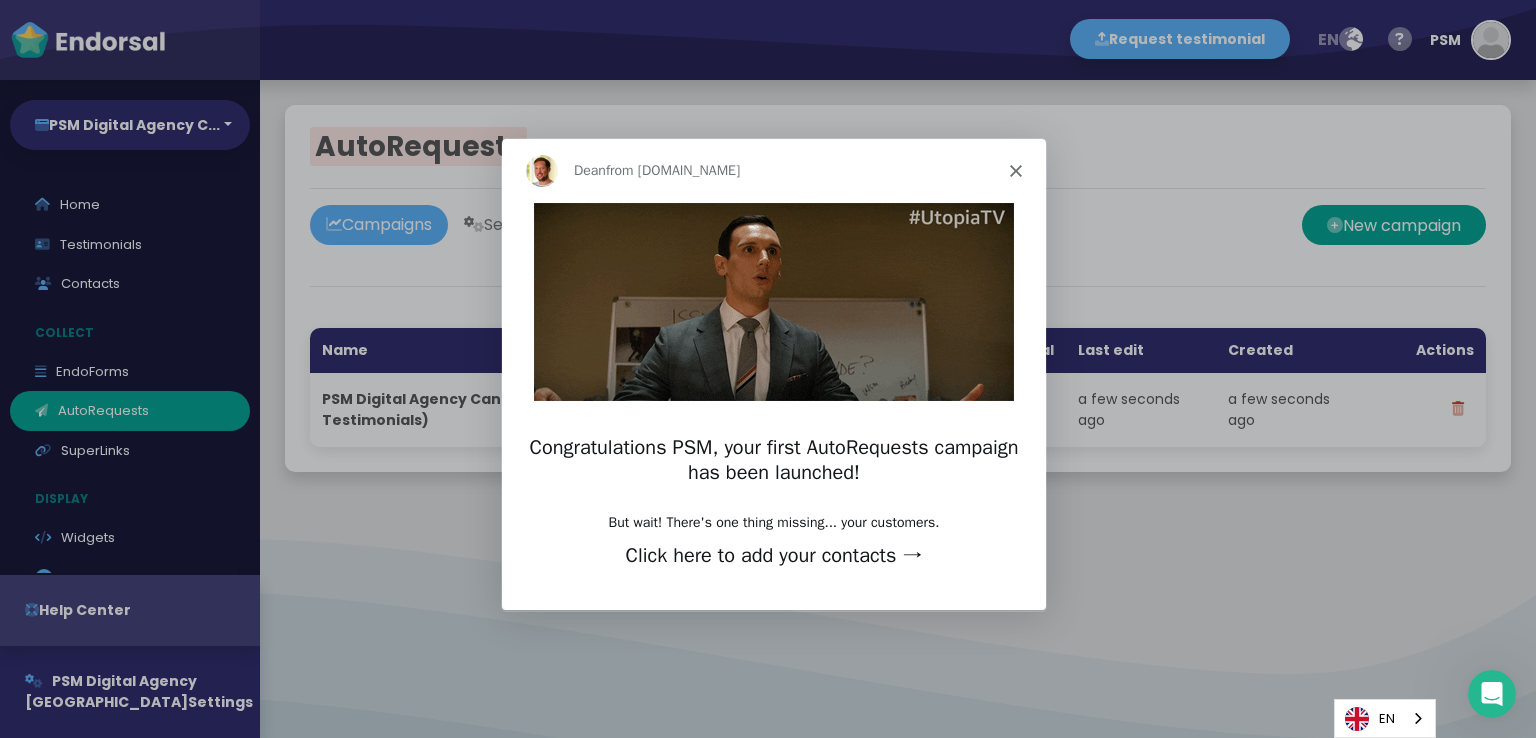click 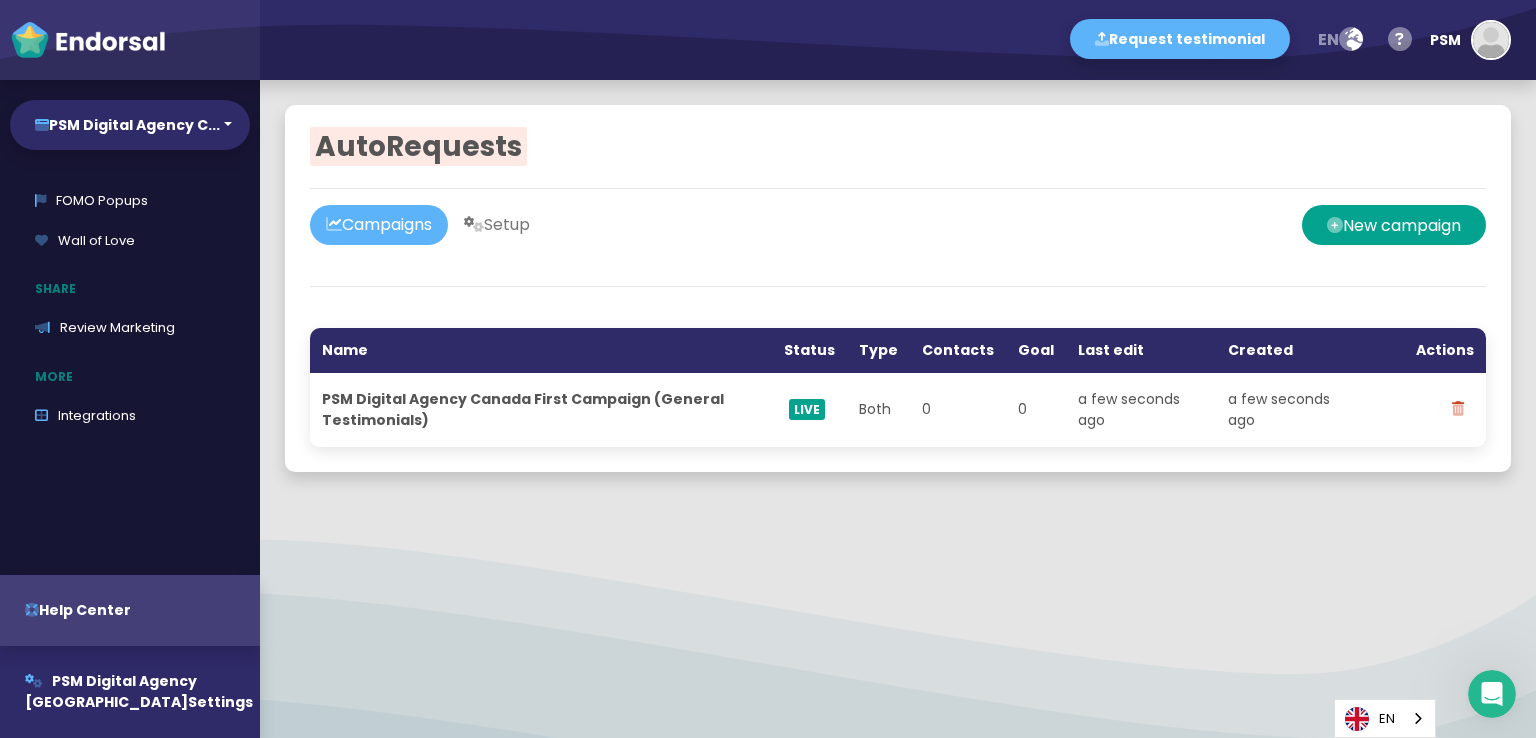 scroll, scrollTop: 418, scrollLeft: 0, axis: vertical 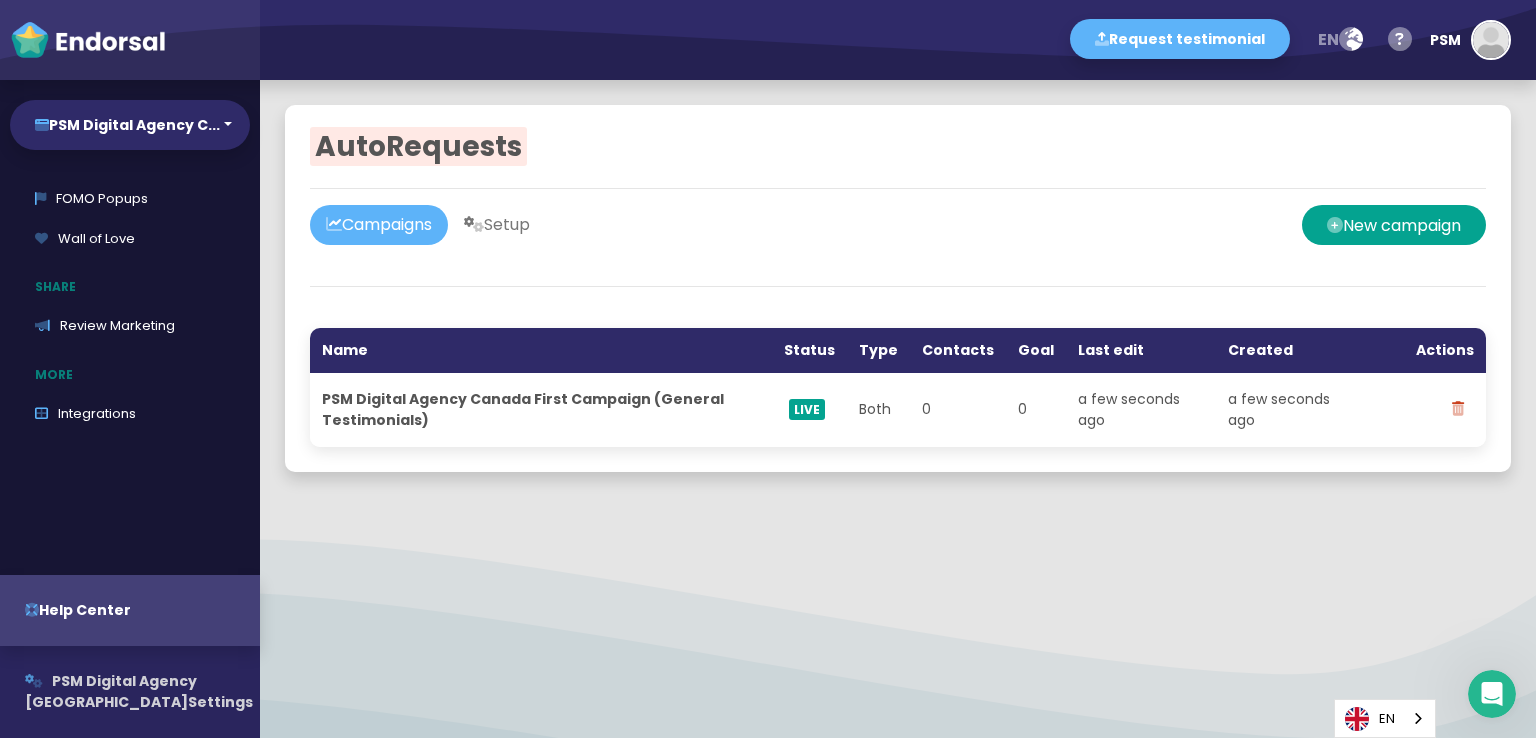 click on "PSM Digital Agency Canada  Settings" at bounding box center [130, 692] 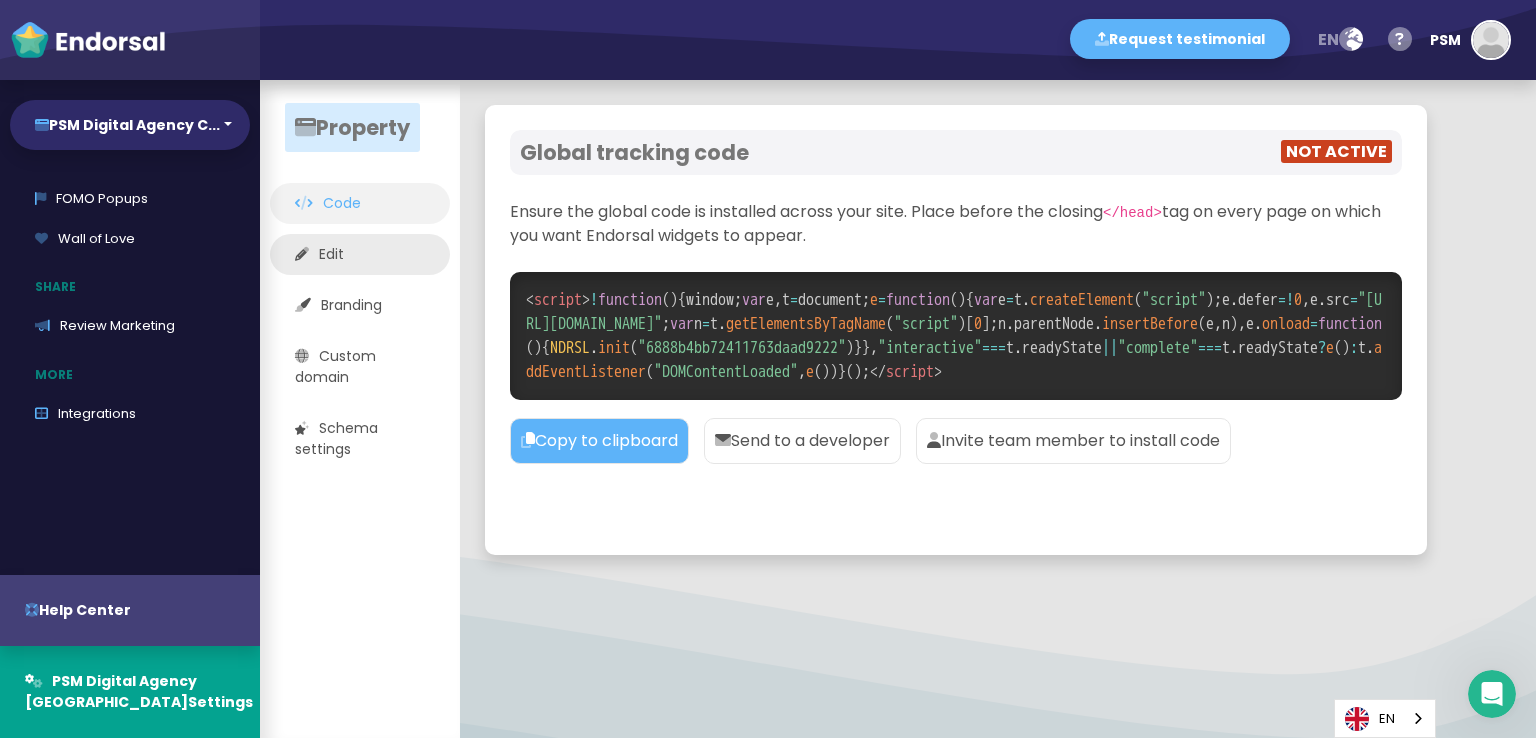 click on "Edit" 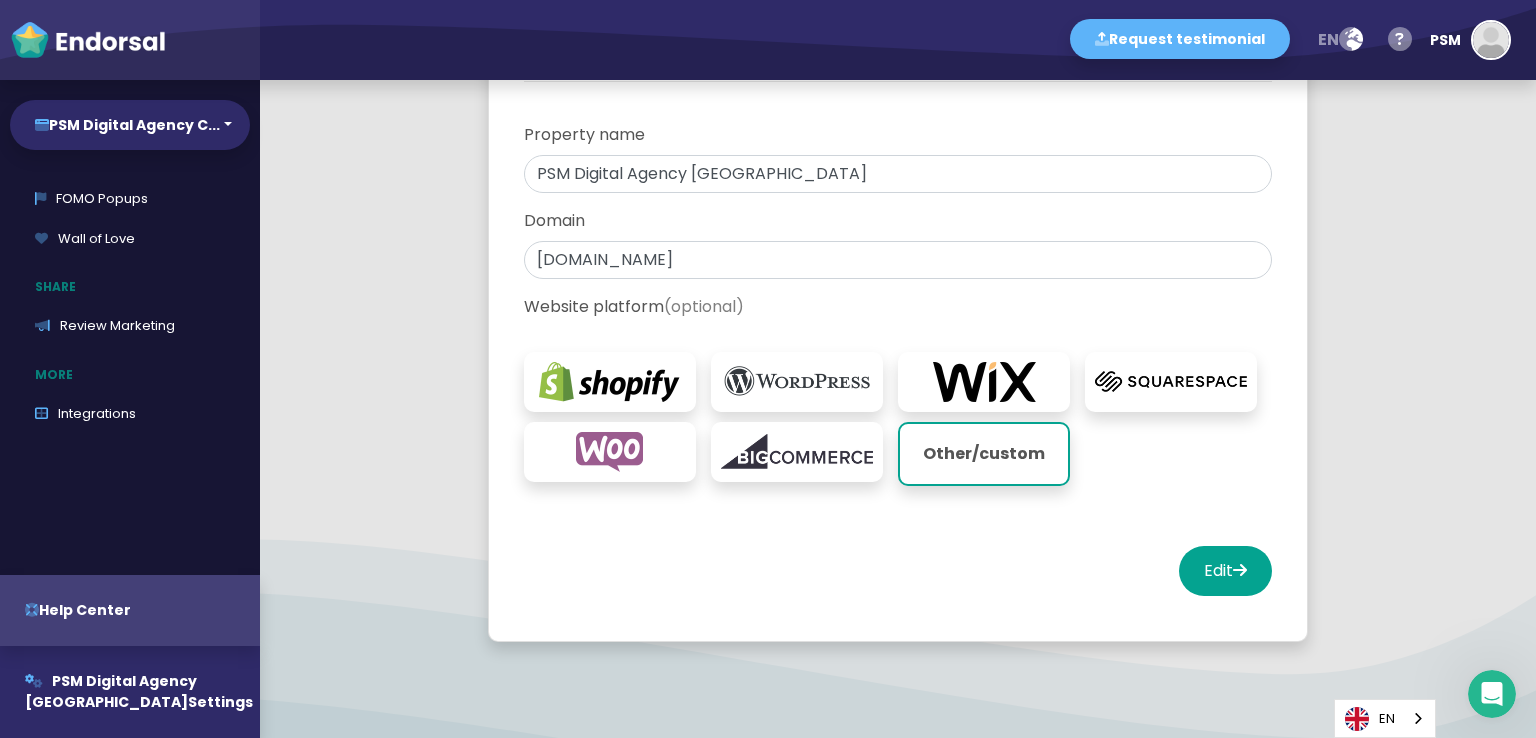 scroll, scrollTop: 178, scrollLeft: 0, axis: vertical 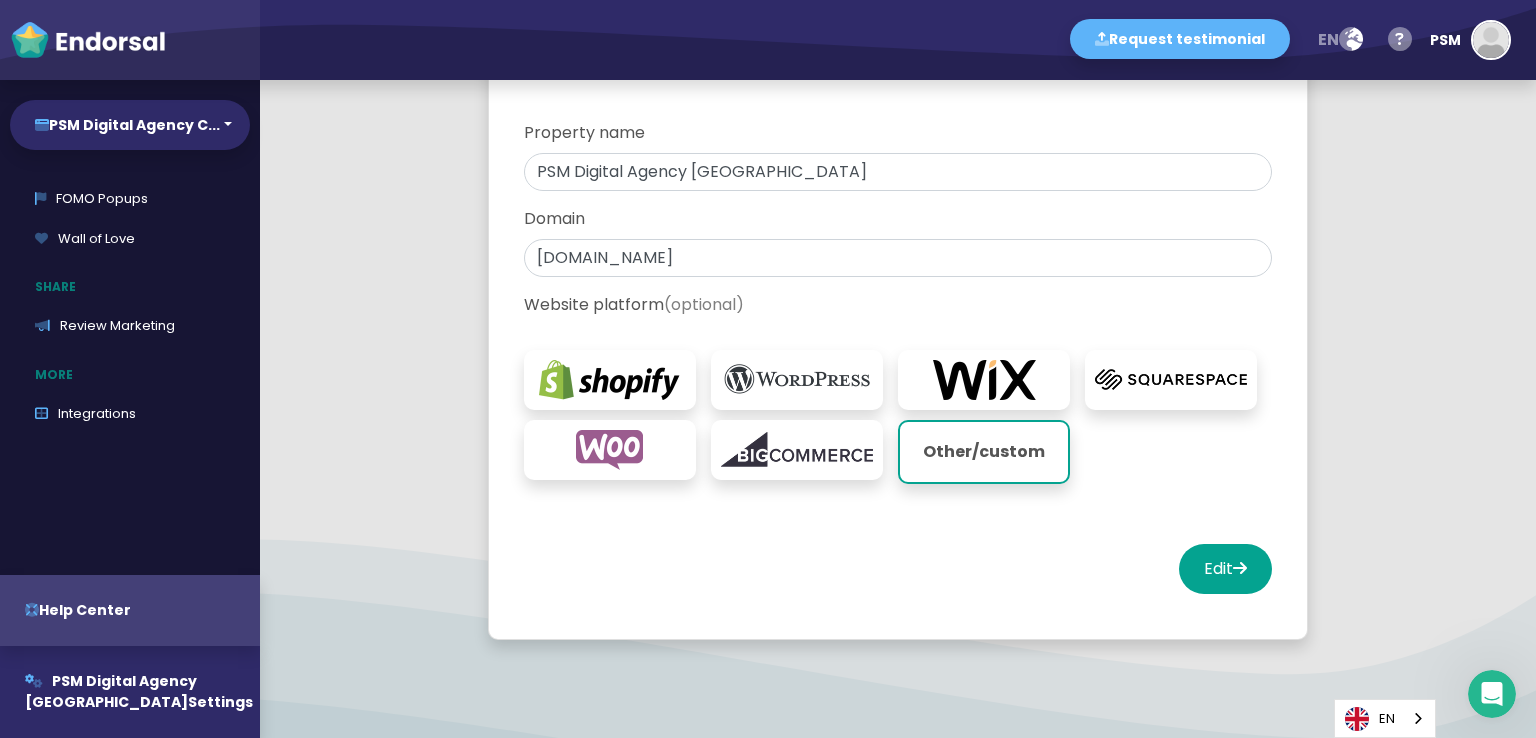 click 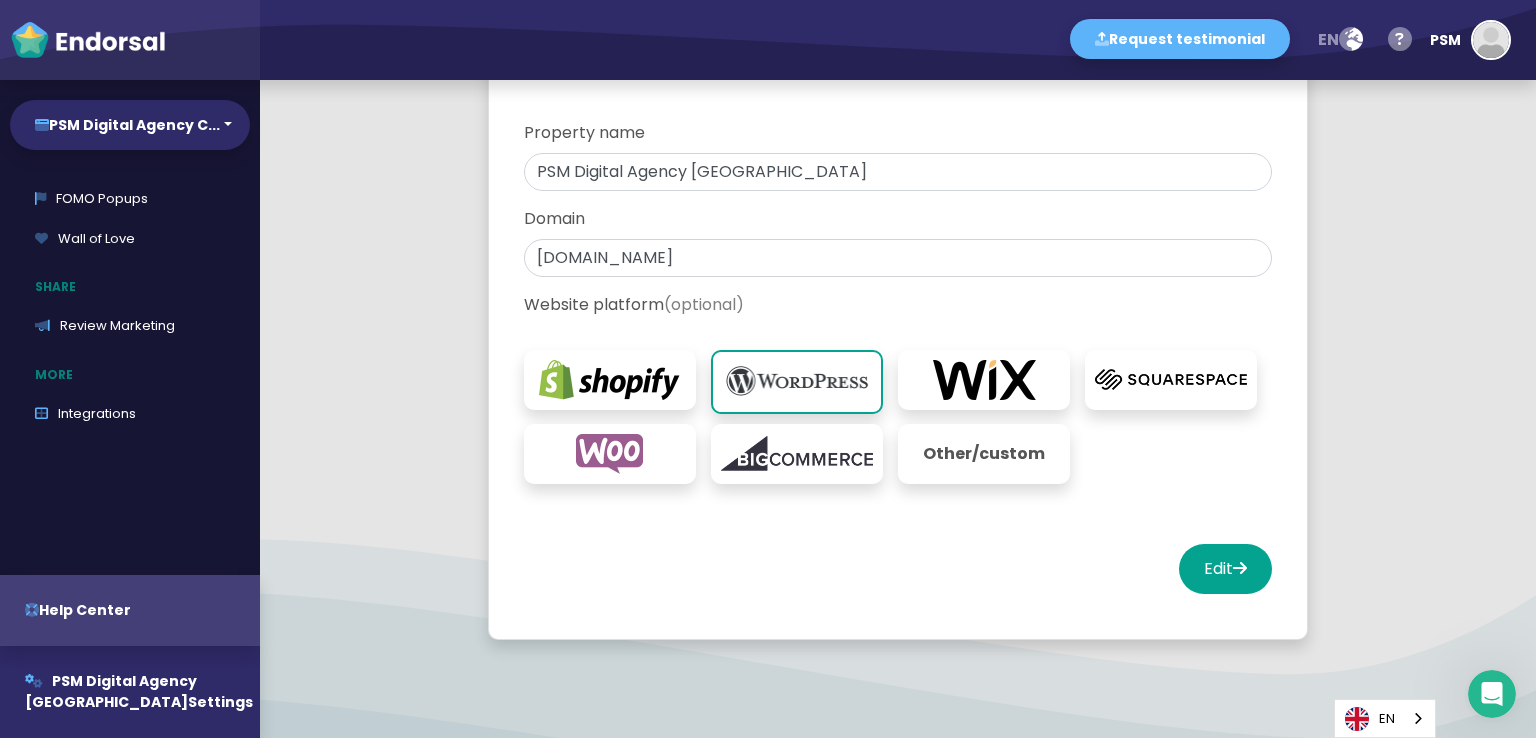 click on "Other/custom" 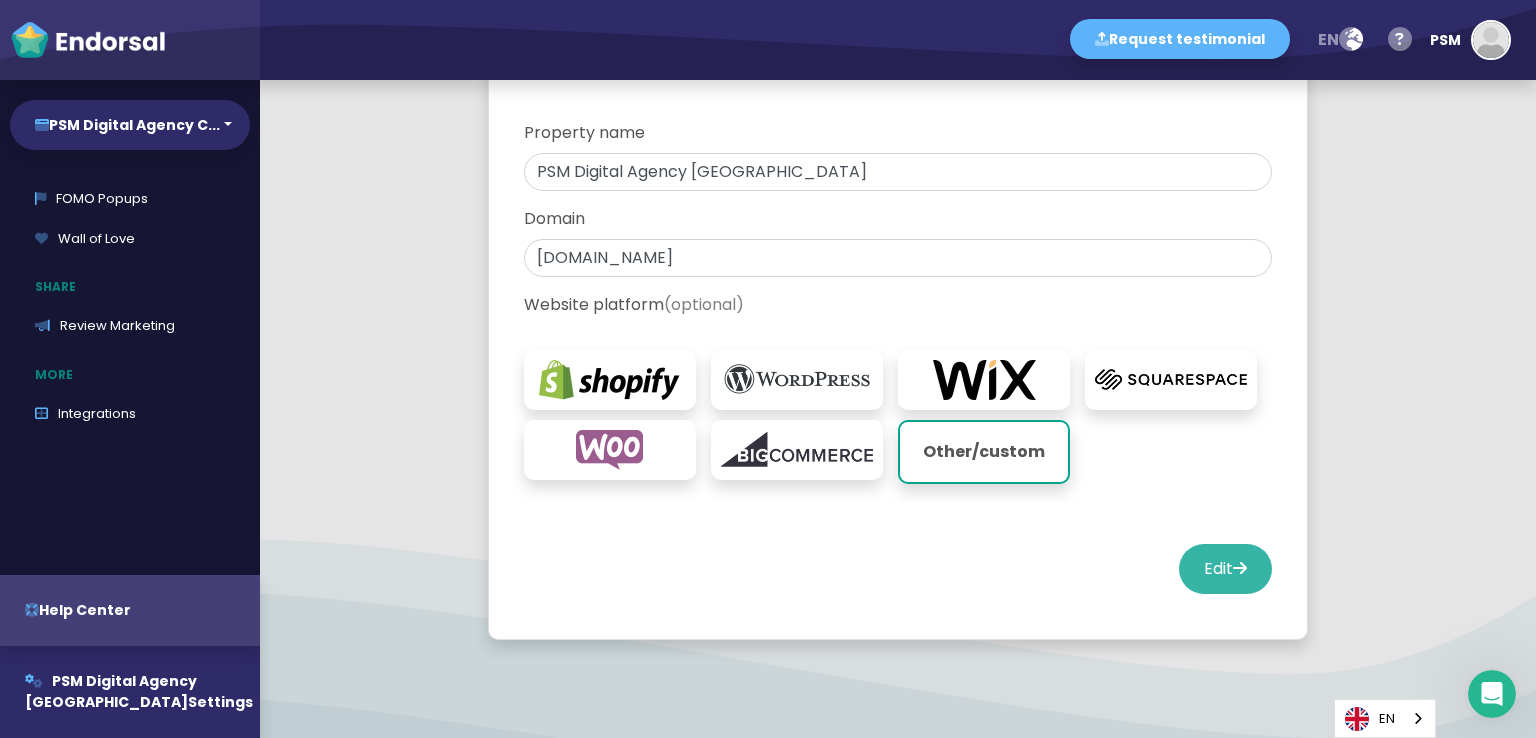 click on "Edit" 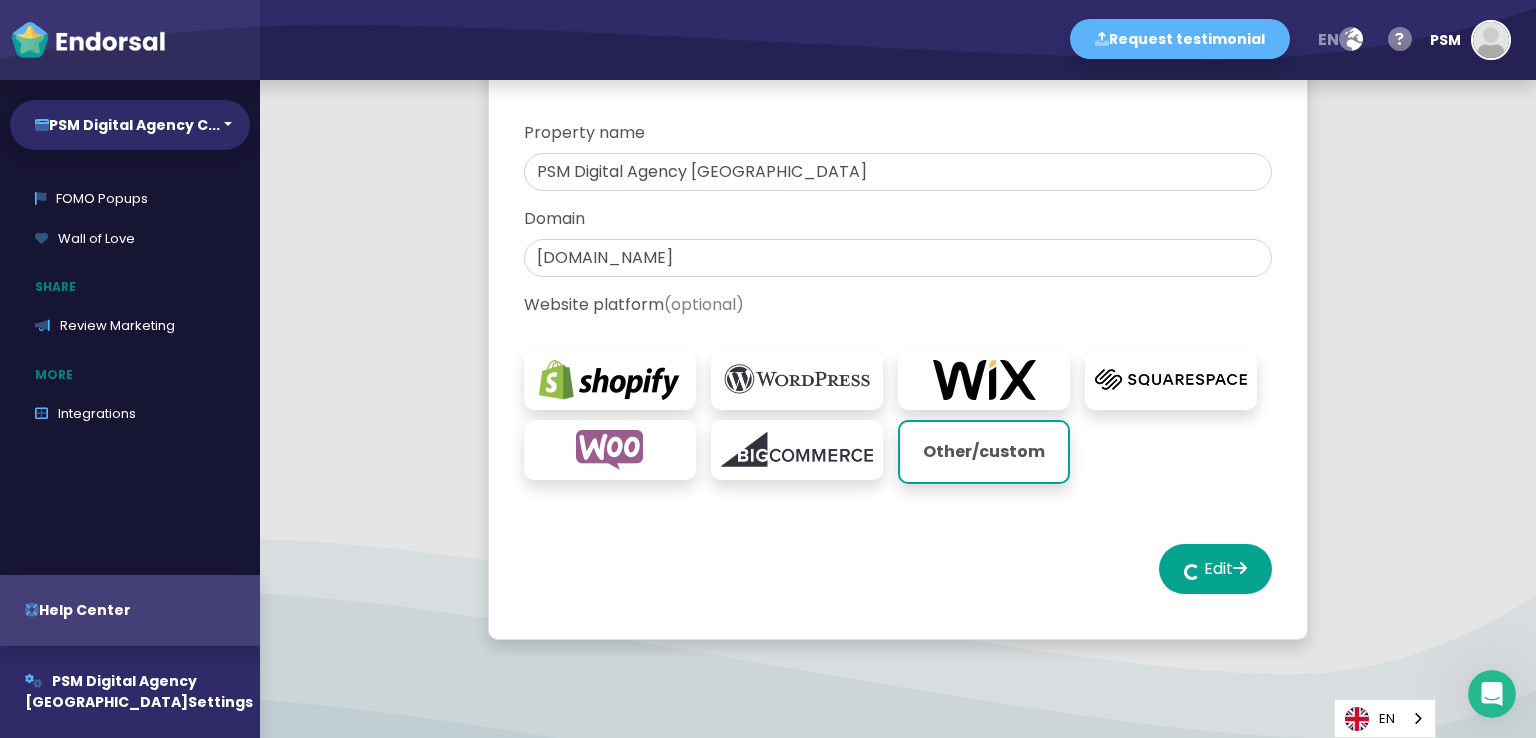 select on "14" 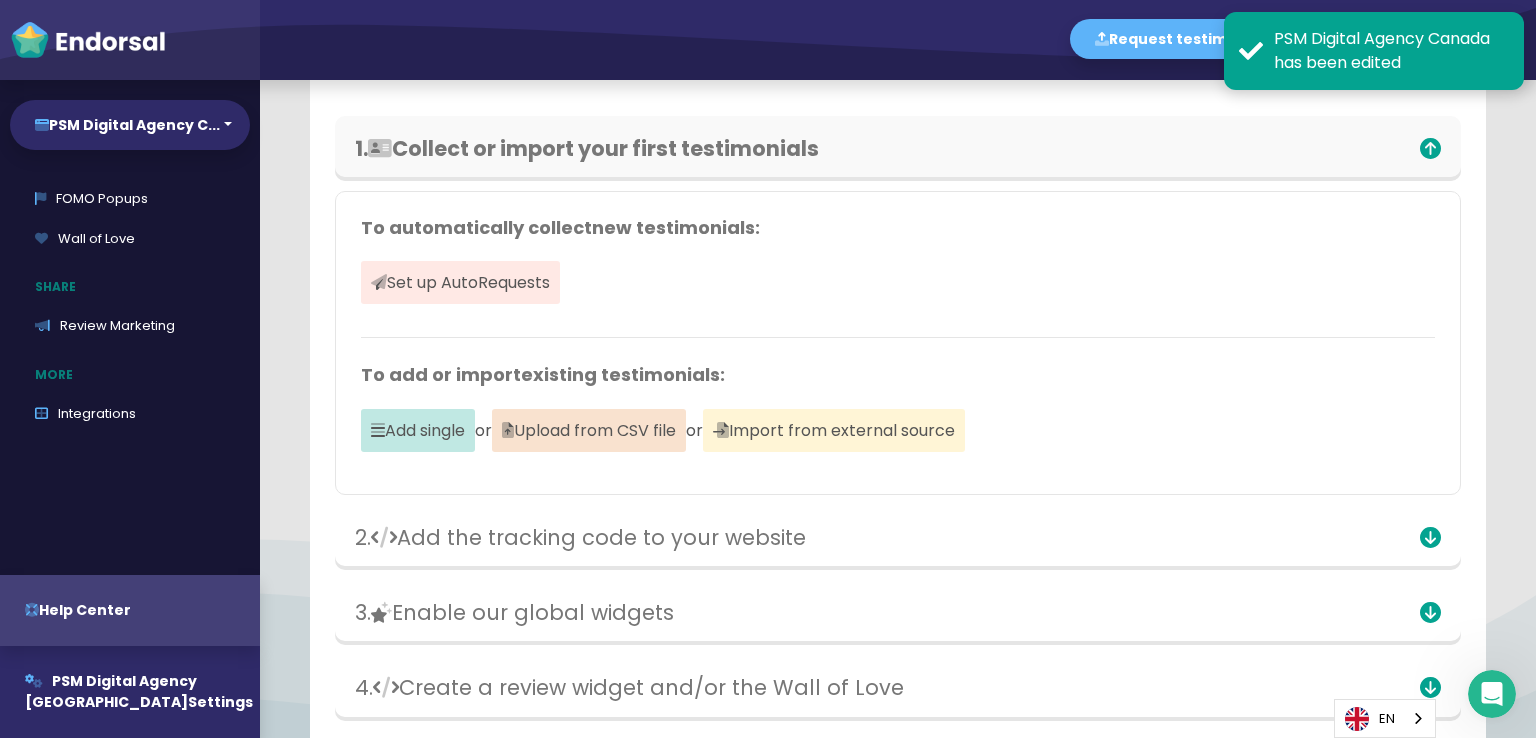scroll, scrollTop: 3342, scrollLeft: 0, axis: vertical 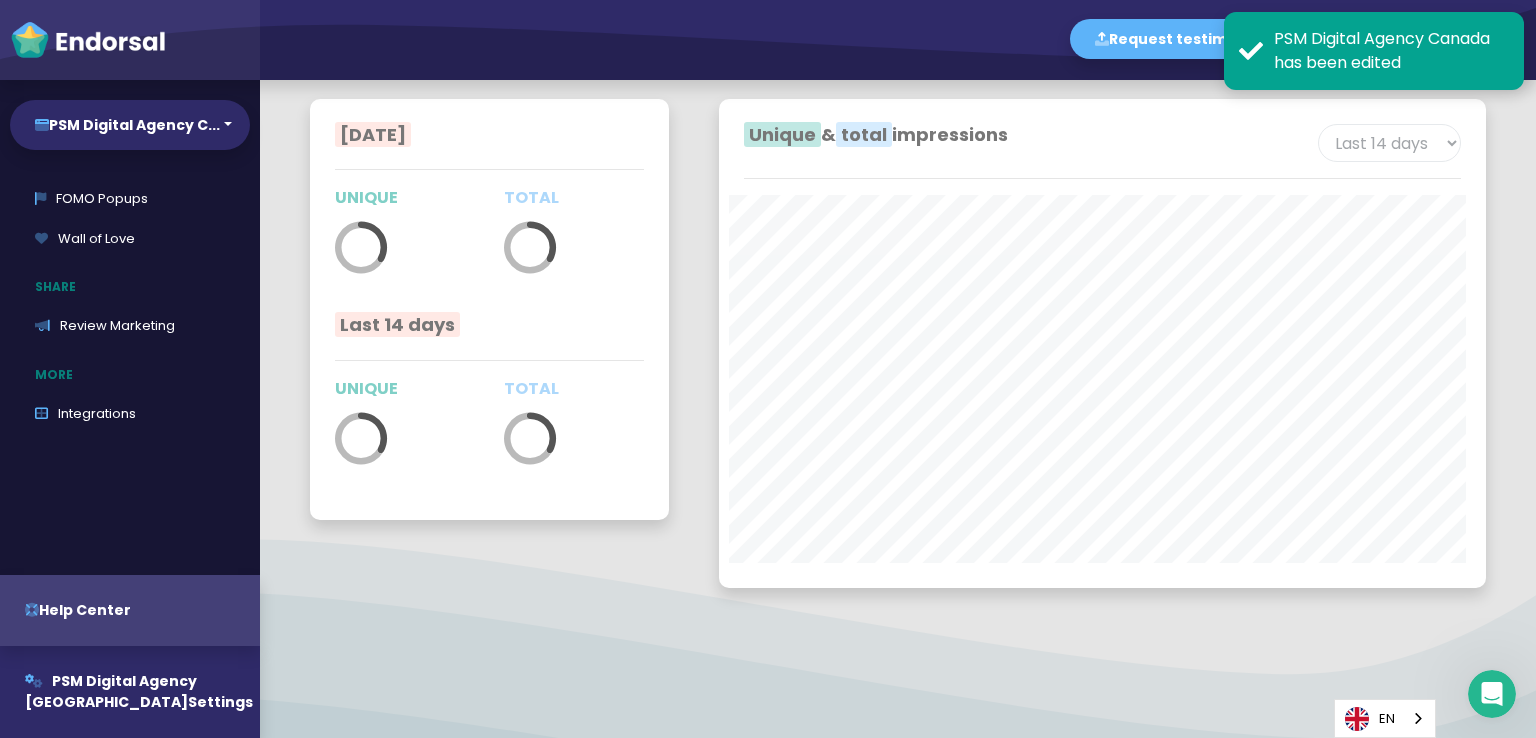 click on "PSM Digital Agency Canada has been edited" at bounding box center [1391, 51] 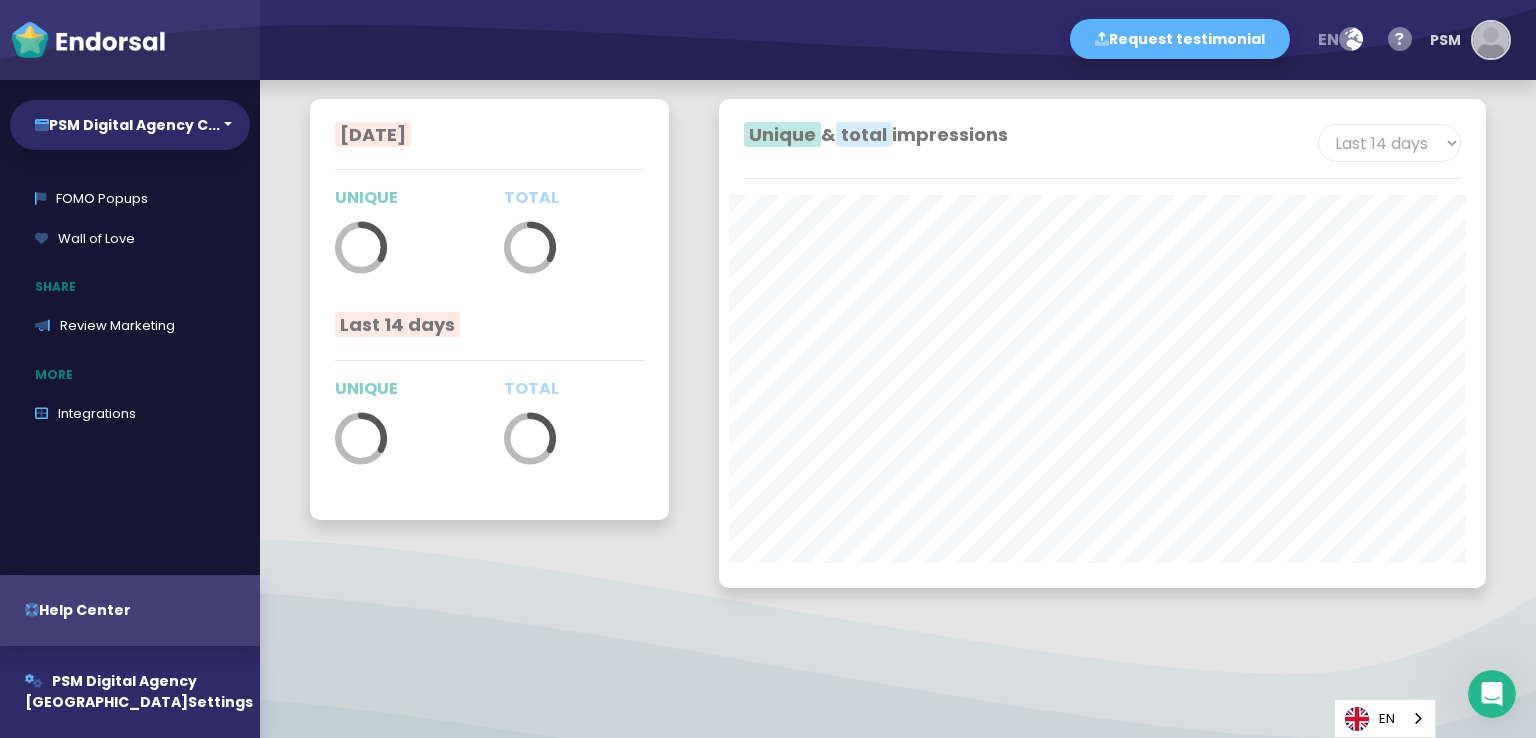 click at bounding box center (1491, 40) 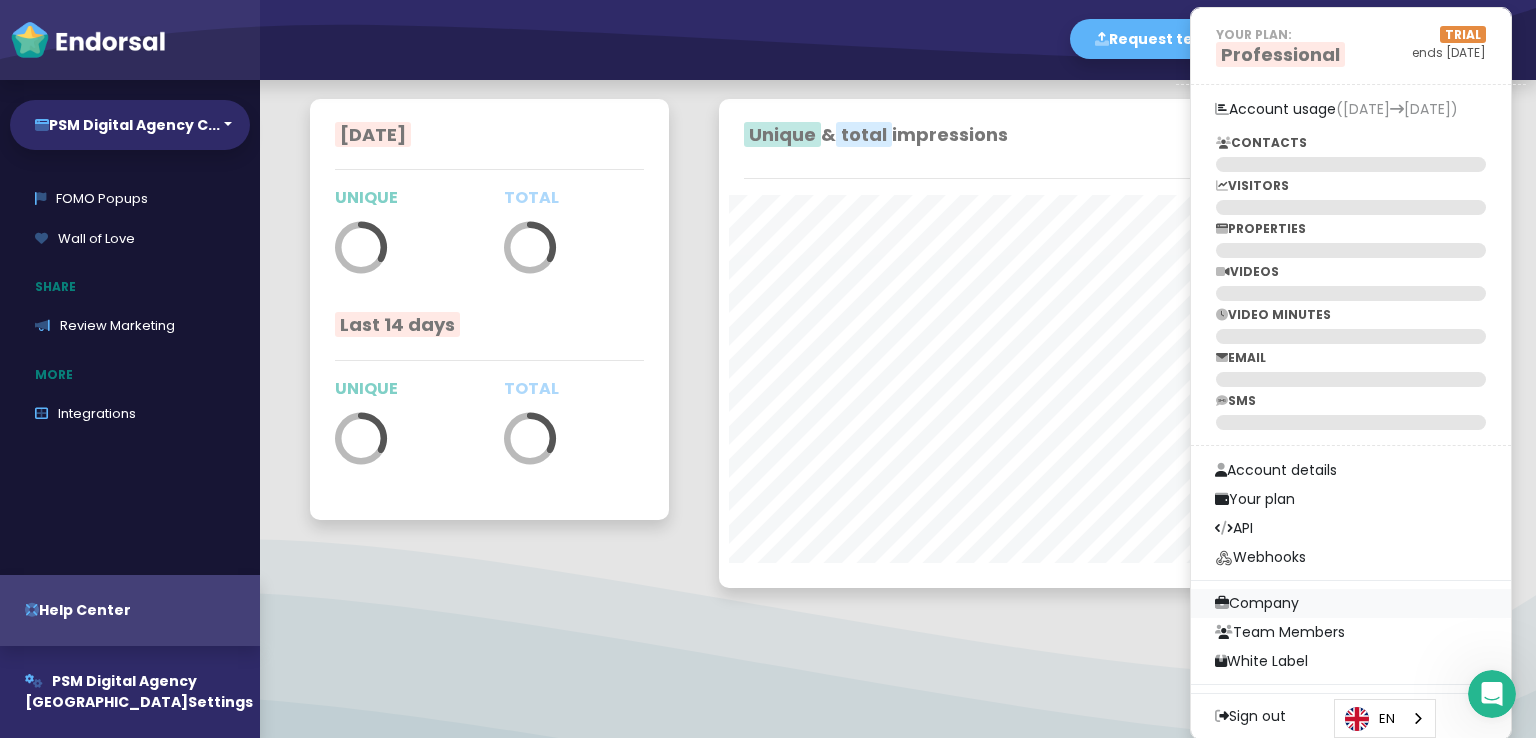 click on "Company" at bounding box center (1351, 603) 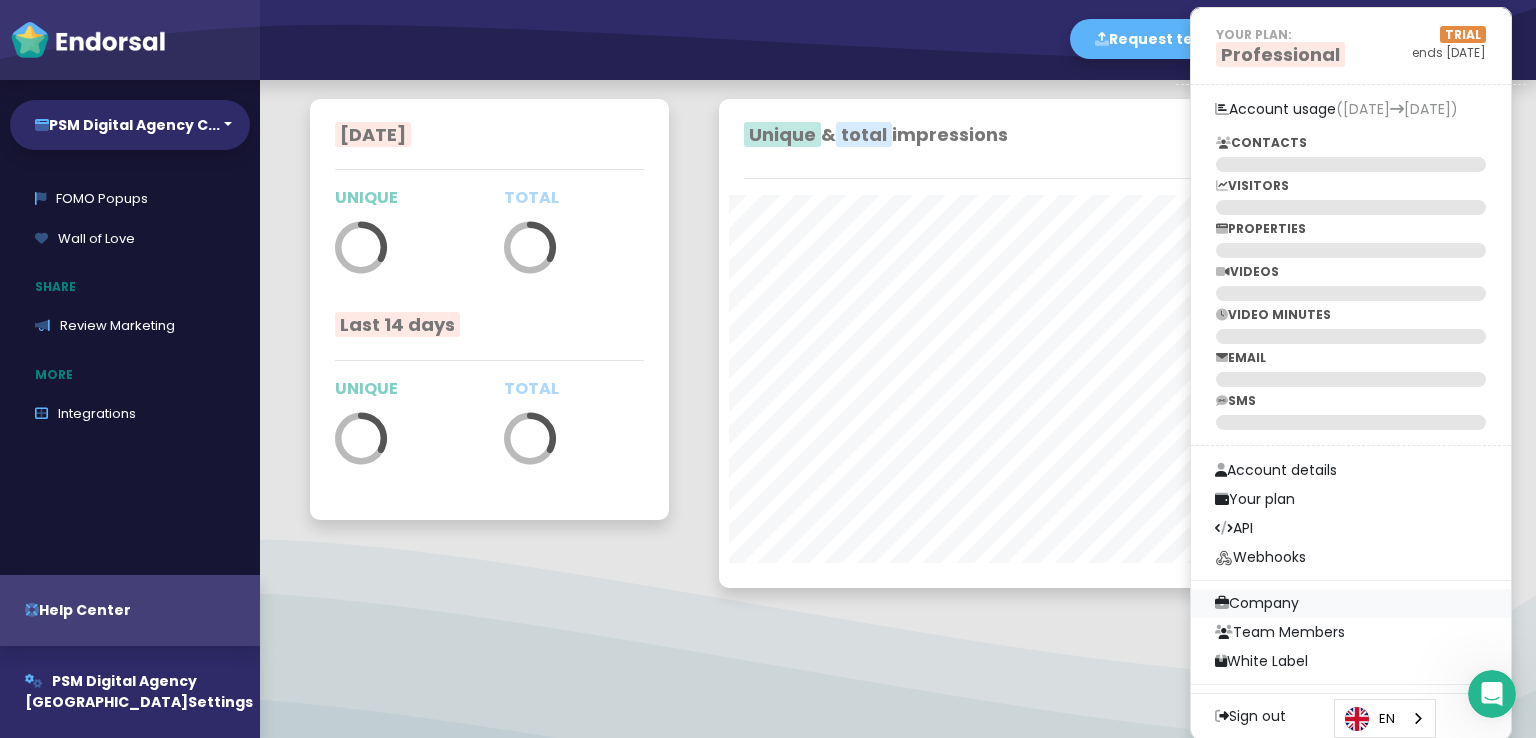 select 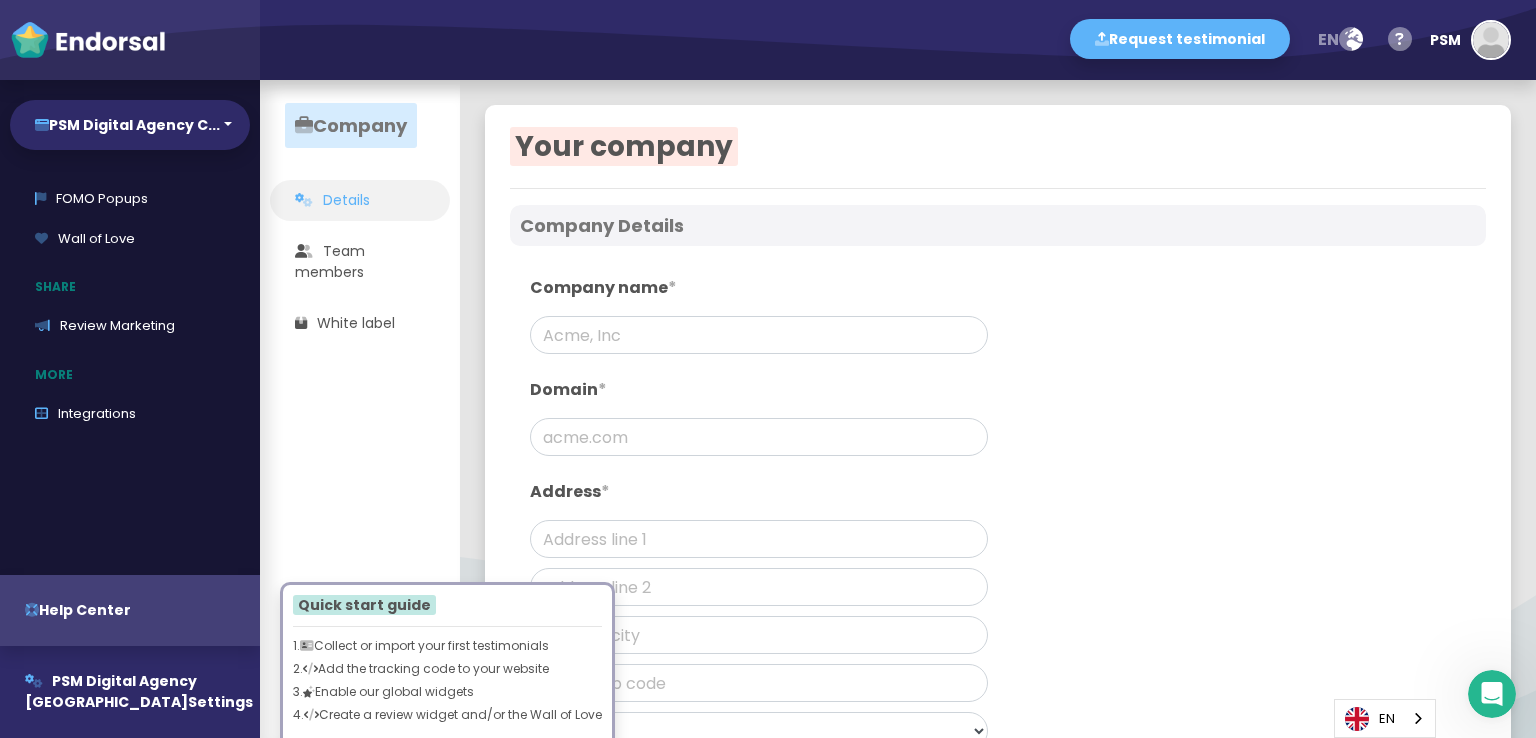 scroll, scrollTop: 0, scrollLeft: 0, axis: both 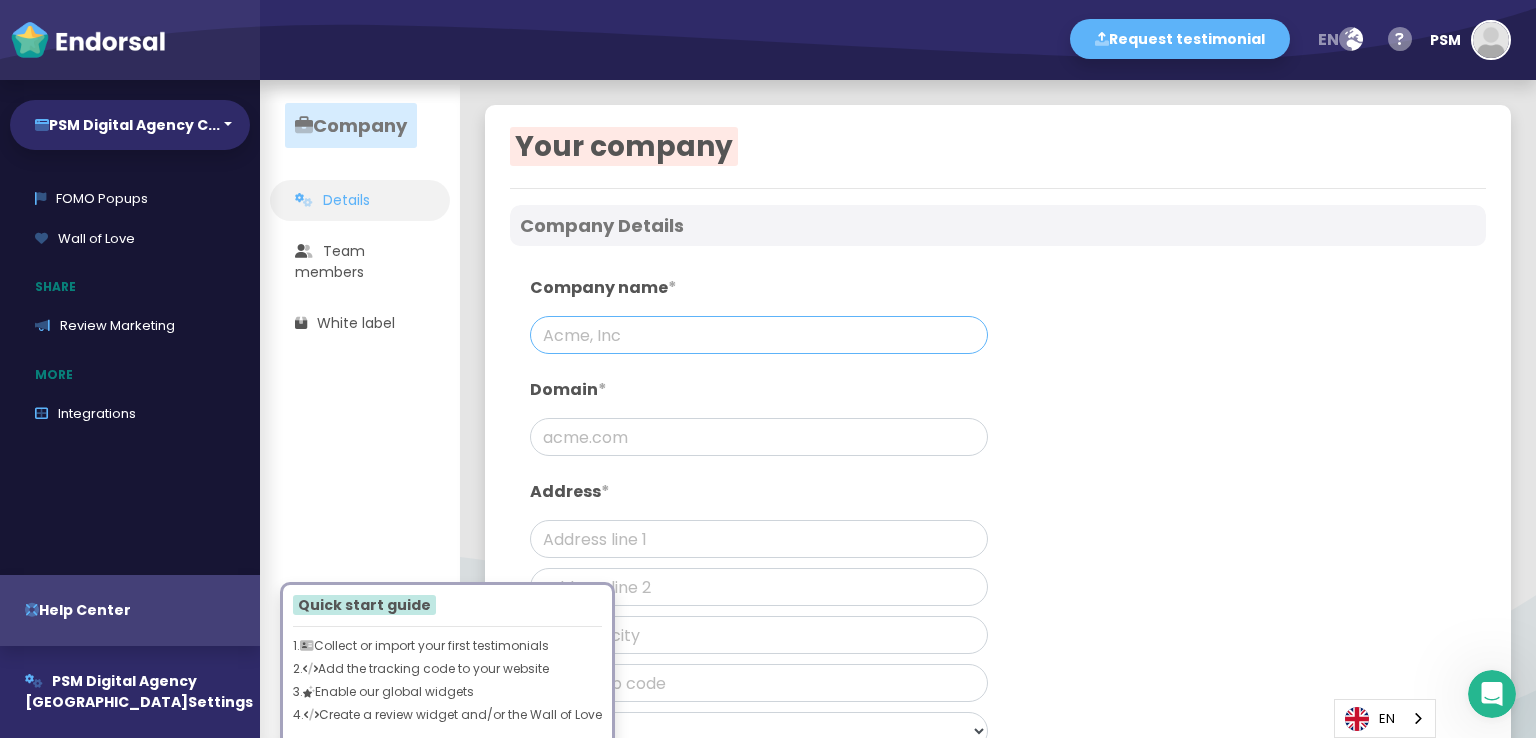 click 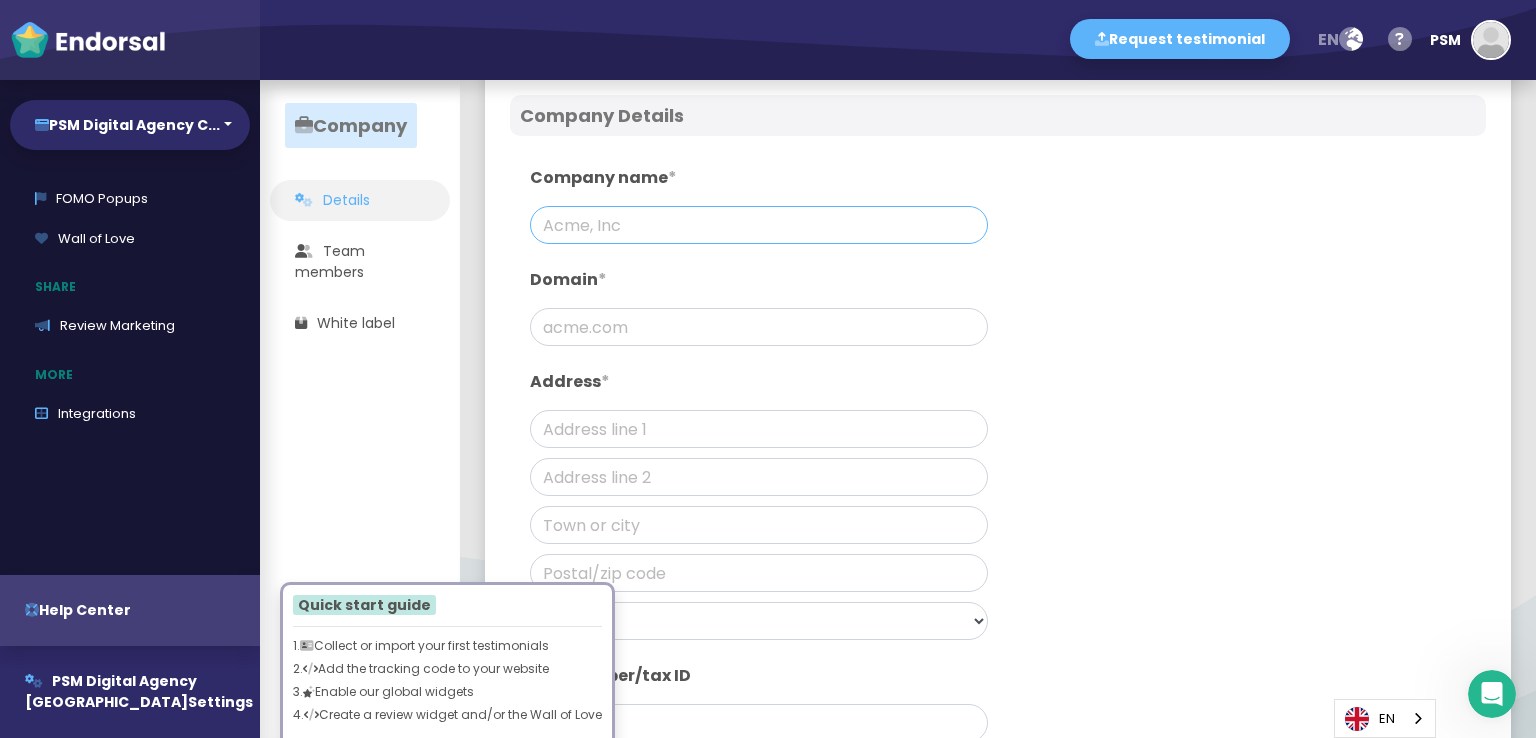 scroll, scrollTop: 0, scrollLeft: 0, axis: both 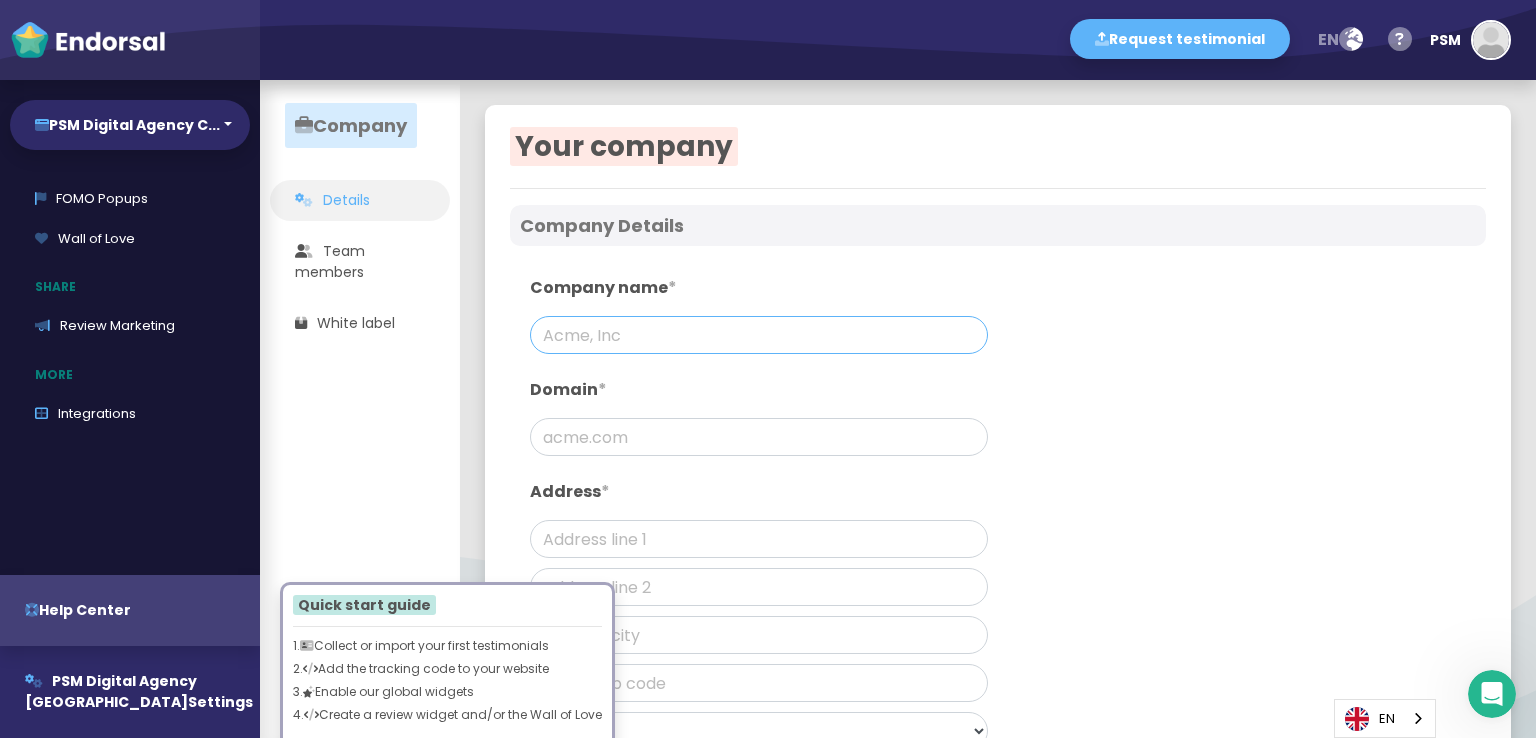 type on "PSM Digital Agency [GEOGRAPHIC_DATA]" 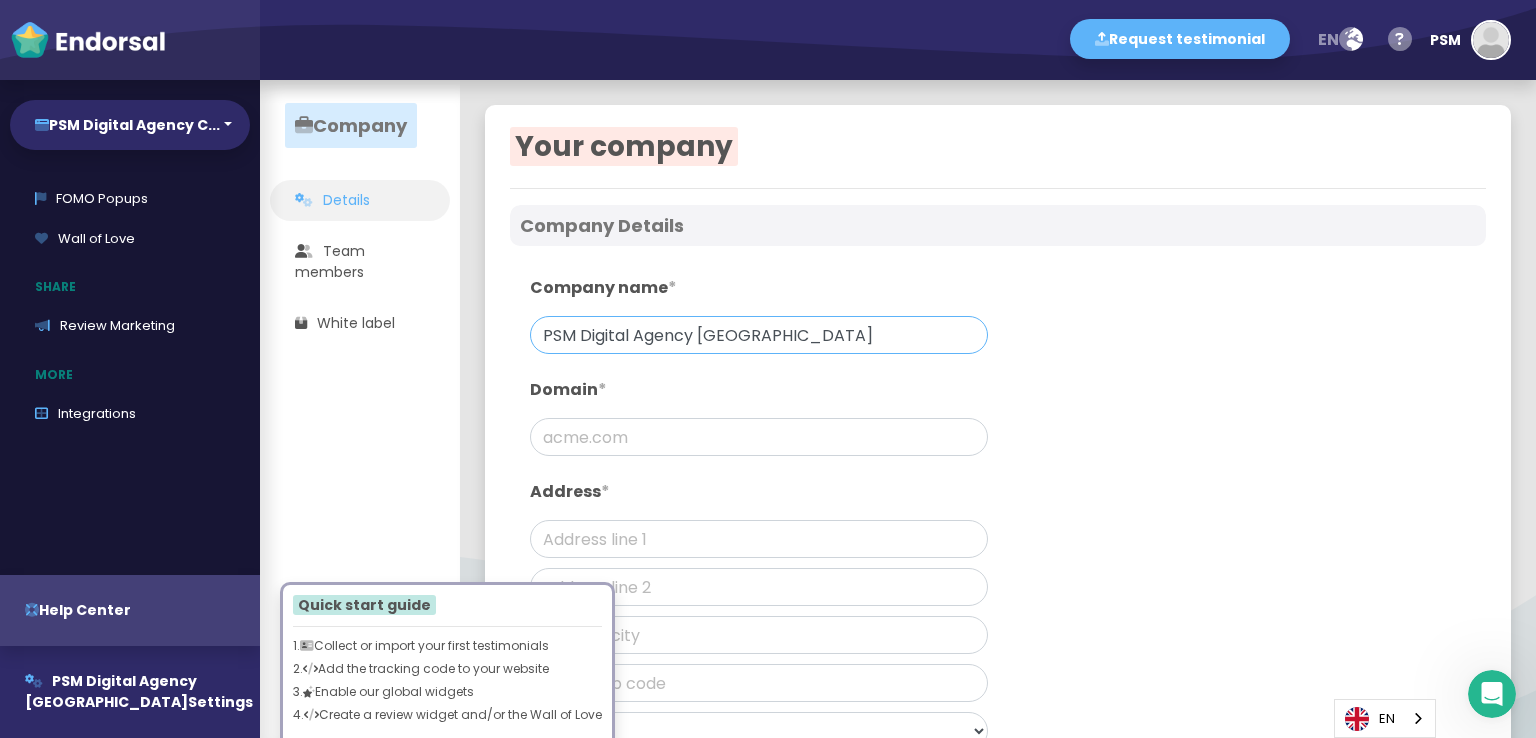 click on "PSM Digital Agency [GEOGRAPHIC_DATA]" 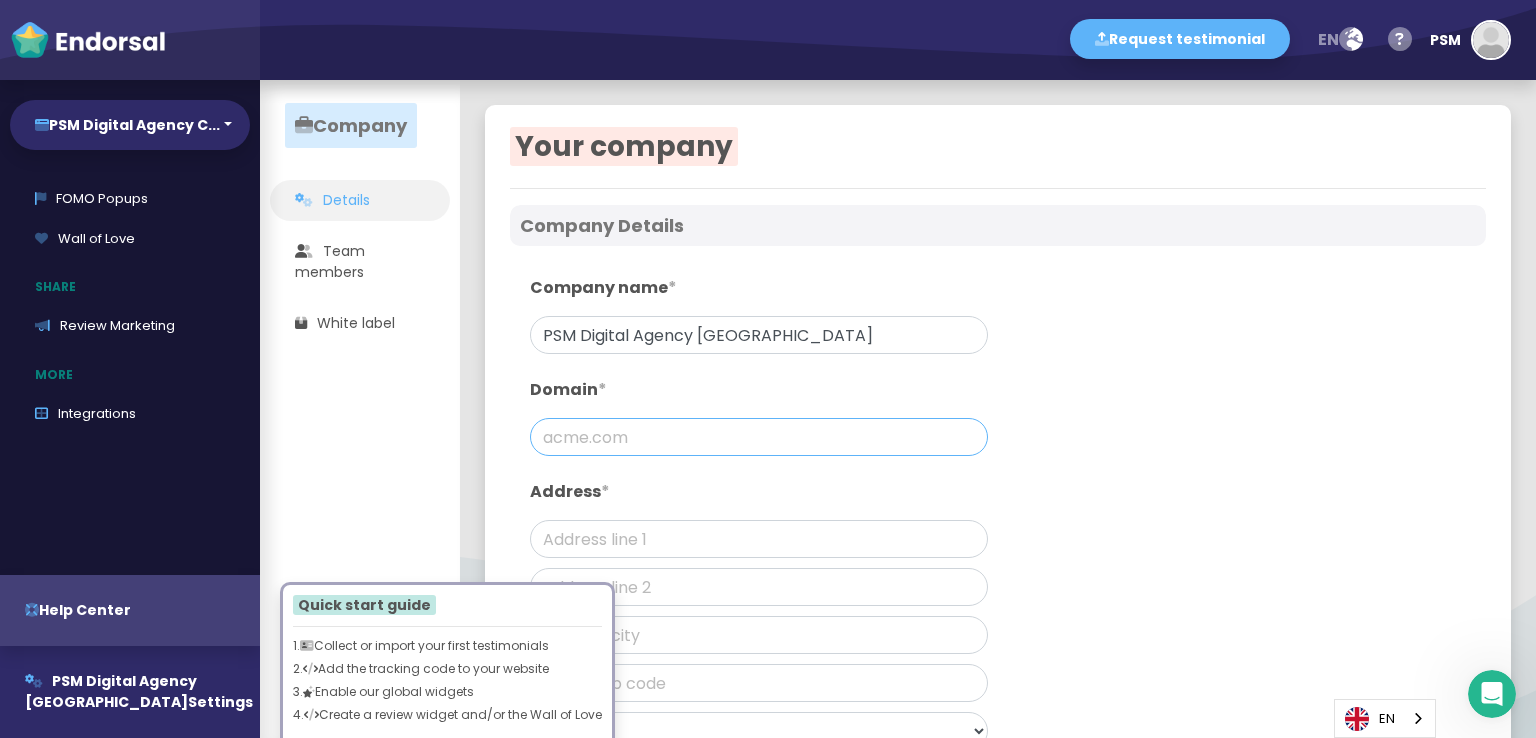 click 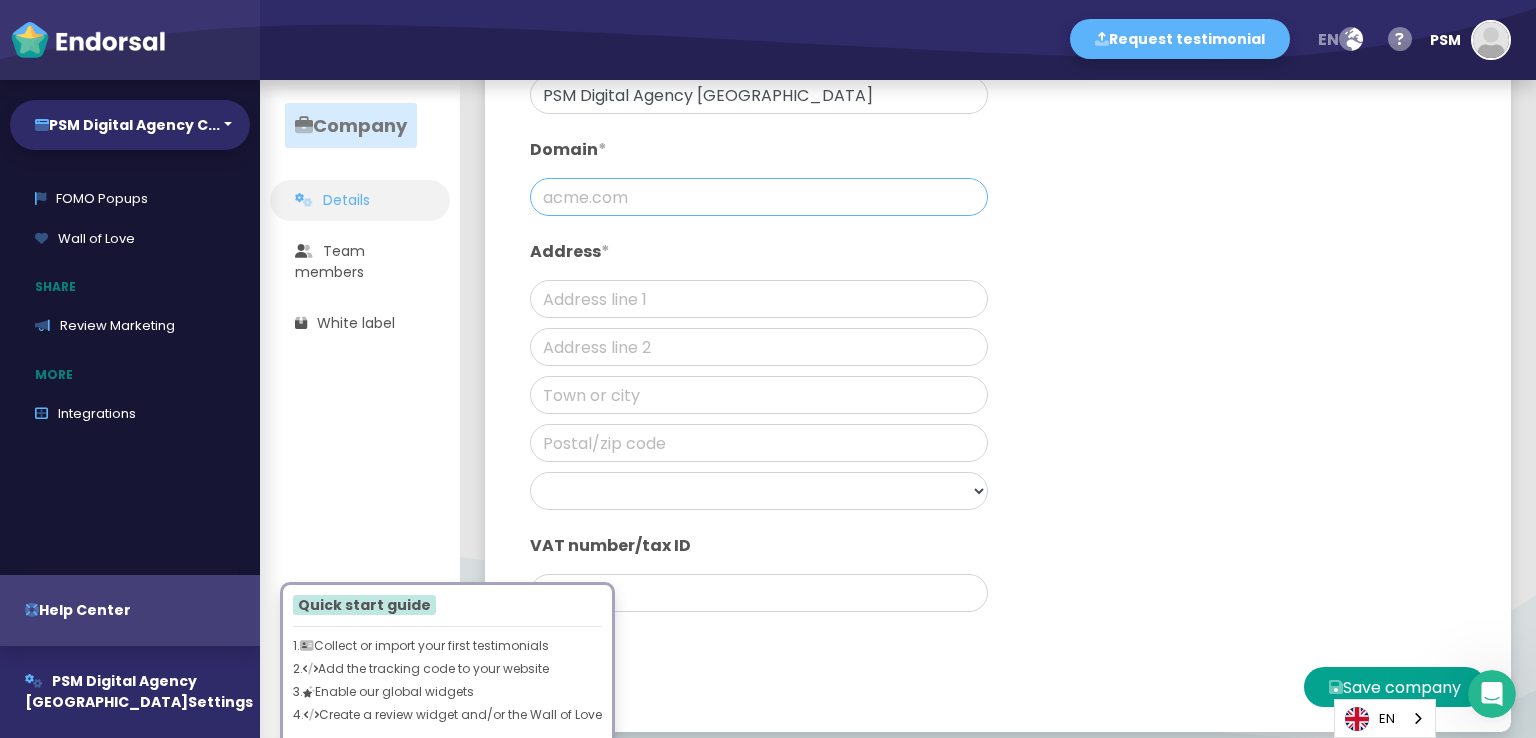 scroll, scrollTop: 259, scrollLeft: 0, axis: vertical 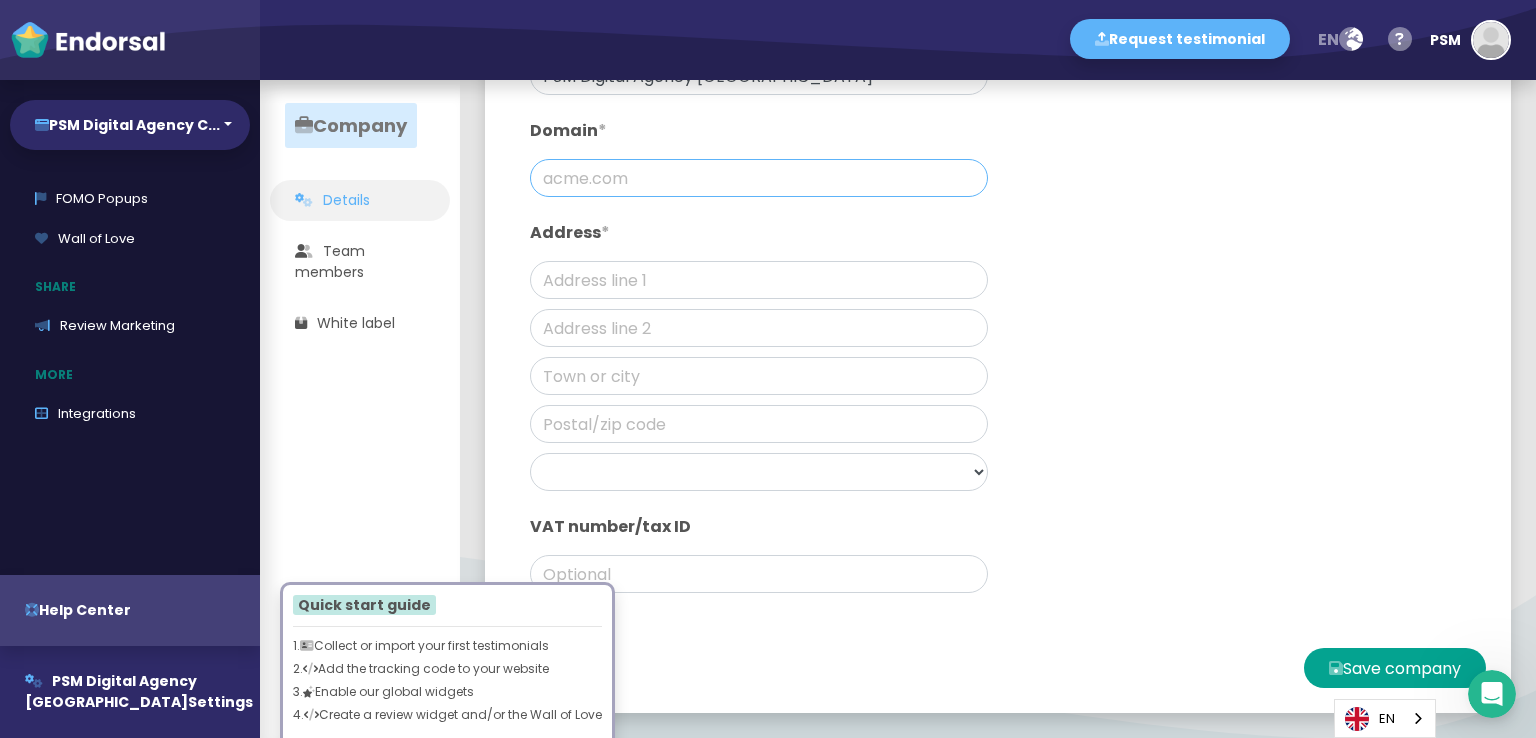 click 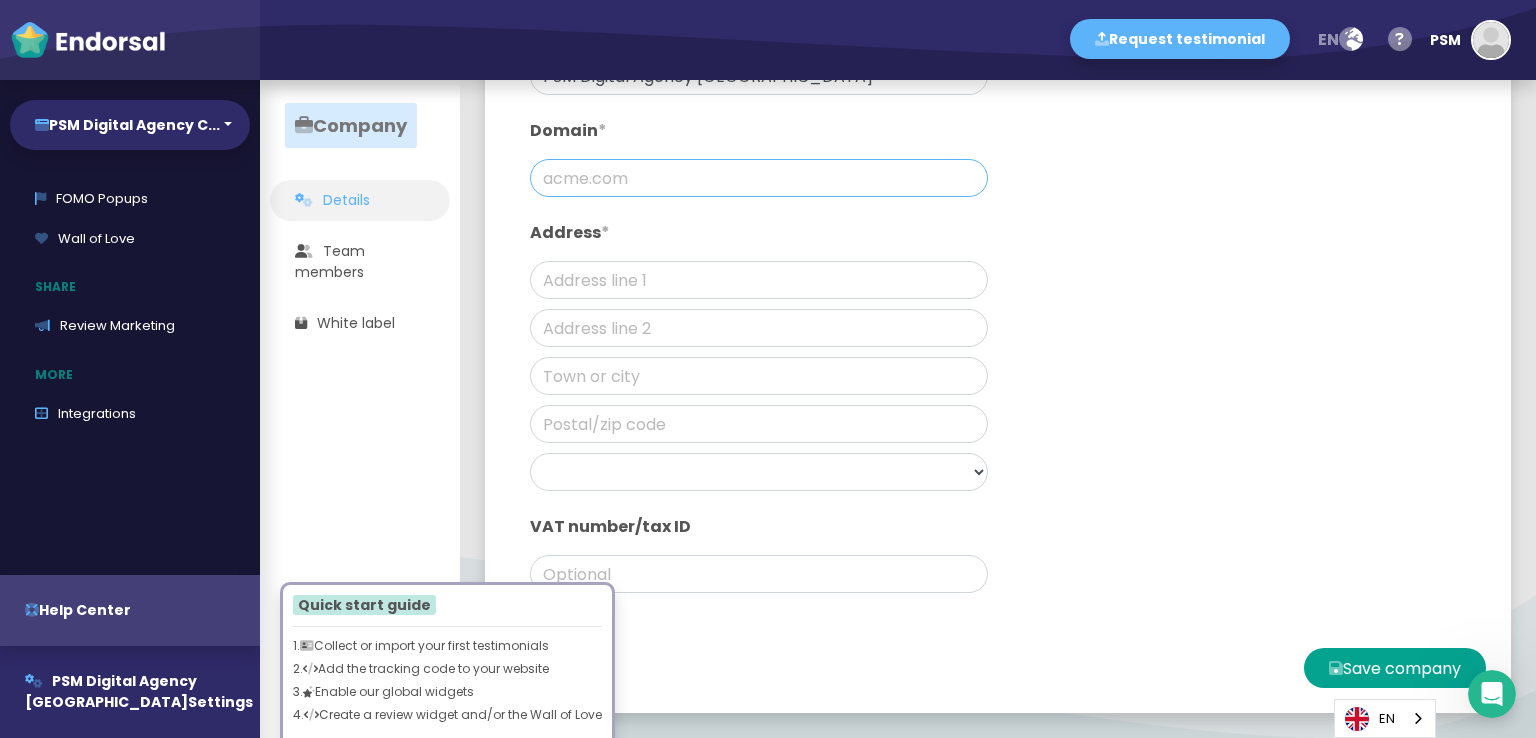 click 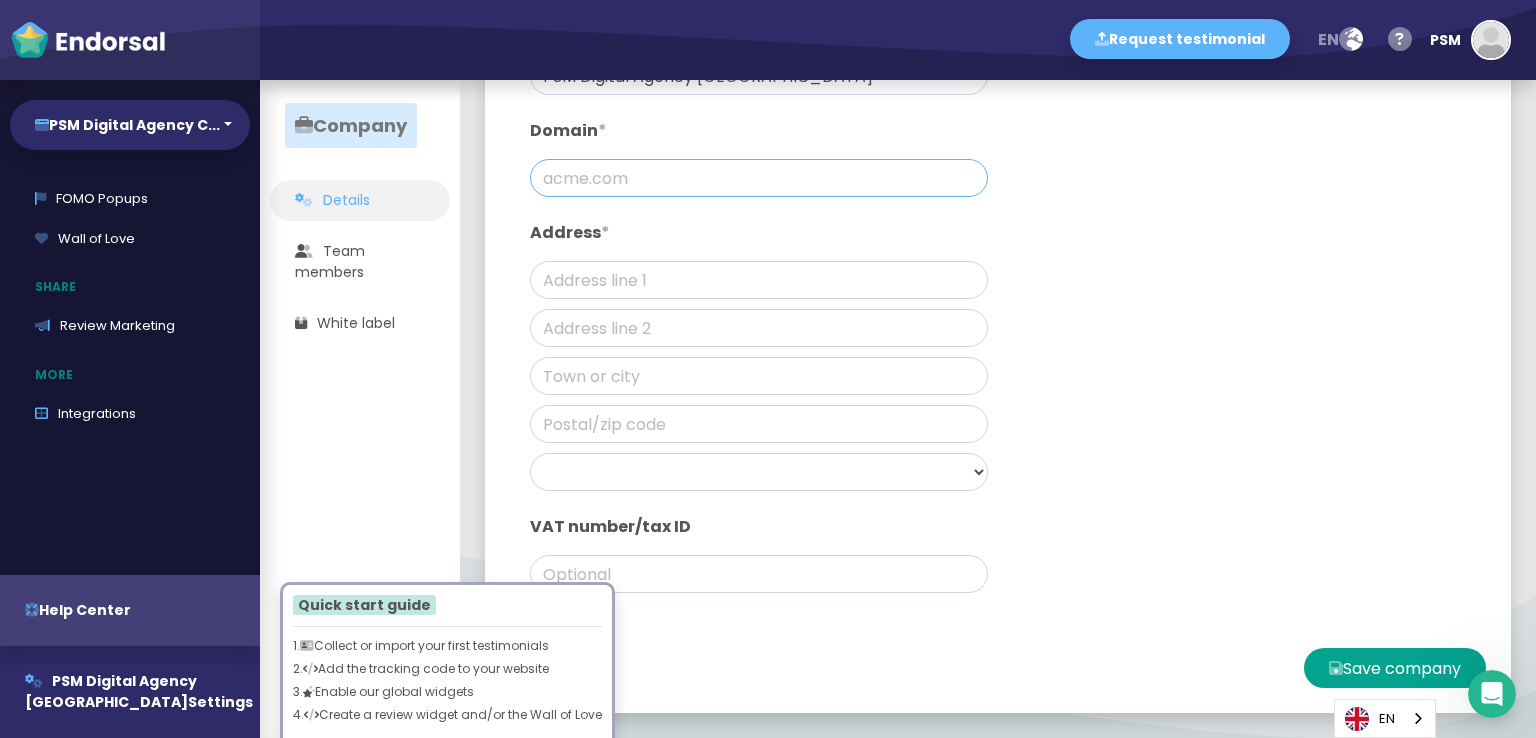 paste on "[URL][DOMAIN_NAME]" 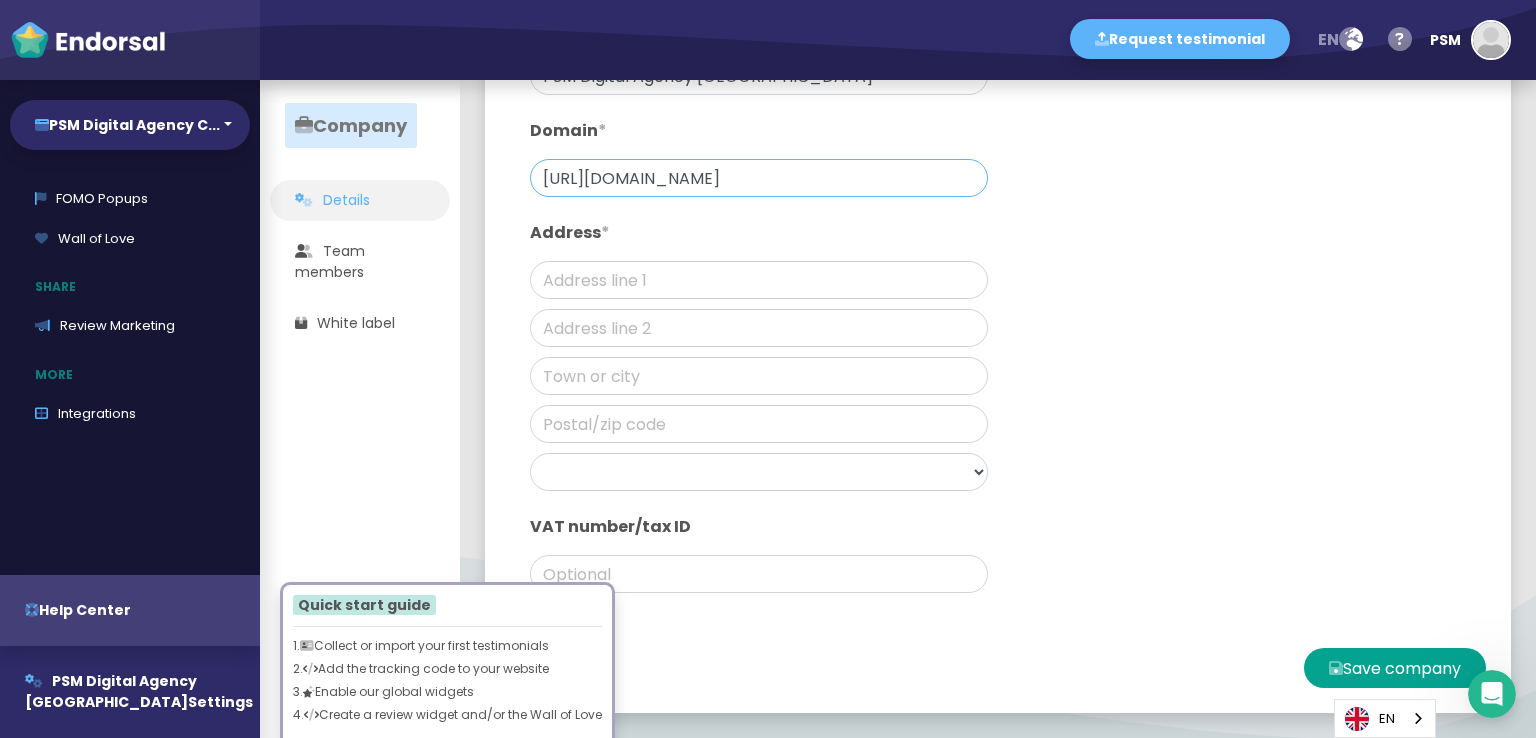 scroll, scrollTop: 0, scrollLeft: 28, axis: horizontal 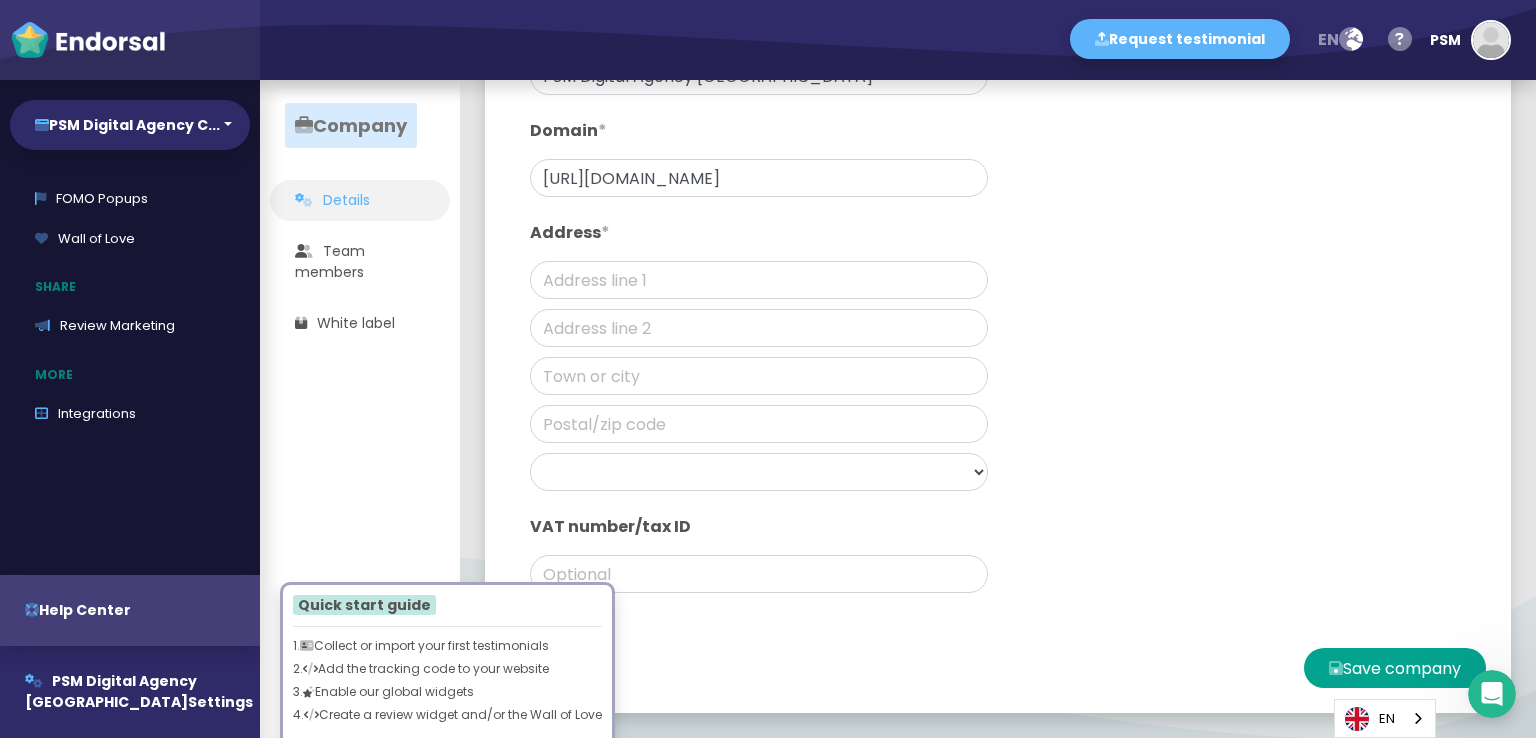 click on "Company name  * PSM Digital Agency Canada Domain  * [URL][DOMAIN_NAME] Address  * [GEOGRAPHIC_DATA] [GEOGRAPHIC_DATA] [GEOGRAPHIC_DATA] [GEOGRAPHIC_DATA] [GEOGRAPHIC_DATA] [GEOGRAPHIC_DATA] [GEOGRAPHIC_DATA] [GEOGRAPHIC_DATA] [GEOGRAPHIC_DATA] [GEOGRAPHIC_DATA] [GEOGRAPHIC_DATA] [GEOGRAPHIC_DATA] [GEOGRAPHIC_DATA] [GEOGRAPHIC_DATA] [GEOGRAPHIC_DATA] [GEOGRAPHIC_DATA] [GEOGRAPHIC_DATA] [GEOGRAPHIC_DATA] [GEOGRAPHIC_DATA] [GEOGRAPHIC_DATA] [GEOGRAPHIC_DATA] [GEOGRAPHIC_DATA] [GEOGRAPHIC_DATA] [GEOGRAPHIC_DATA] [GEOGRAPHIC_DATA] [GEOGRAPHIC_DATA] [GEOGRAPHIC_DATA] [GEOGRAPHIC_DATA] [GEOGRAPHIC_DATA] [GEOGRAPHIC_DATA] [GEOGRAPHIC_DATA] [GEOGRAPHIC_DATA] [GEOGRAPHIC_DATA] [GEOGRAPHIC_DATA] [GEOGRAPHIC_DATA] [GEOGRAPHIC_DATA] [GEOGRAPHIC_DATA] [GEOGRAPHIC_DATA] [GEOGRAPHIC_DATA] [GEOGRAPHIC_DATA] [GEOGRAPHIC_DATA] [GEOGRAPHIC_DATA] [GEOGRAPHIC_DATA] [GEOGRAPHIC_DATA] [GEOGRAPHIC_DATA] [GEOGRAPHIC_DATA] [GEOGRAPHIC_DATA] [GEOGRAPHIC_DATA] [GEOGRAPHIC_DATA] [GEOGRAPHIC_DATA] [GEOGRAPHIC_DATA] [GEOGRAPHIC_DATA] [GEOGRAPHIC_DATA] [GEOGRAPHIC_DATA] [GEOGRAPHIC_DATA] [GEOGRAPHIC_DATA] [GEOGRAPHIC_DATA] [GEOGRAPHIC_DATA] [GEOGRAPHIC_DATA] [GEOGRAPHIC_DATA] [GEOGRAPHIC_DATA] [GEOGRAPHIC_DATA] [GEOGRAPHIC_DATA] [GEOGRAPHIC_DATA] [GEOGRAPHIC_DATA] [GEOGRAPHIC_DATA] [GEOGRAPHIC_DATA] [GEOGRAPHIC_DATA] [US_STATE] [GEOGRAPHIC_DATA] [GEOGRAPHIC_DATA] [GEOGRAPHIC_DATA] [GEOGRAPHIC_DATA] [GEOGRAPHIC_DATA] [GEOGRAPHIC_DATA] [US_STATE] [GEOGRAPHIC_DATA] [GEOGRAPHIC_DATA] [GEOGRAPHIC_DATA] [GEOGRAPHIC_DATA] [GEOGRAPHIC_DATA] [GEOGRAPHIC_DATA] [GEOGRAPHIC_DATA] [GEOGRAPHIC_DATA] [GEOGRAPHIC_DATA] [GEOGRAPHIC_DATA] [GEOGRAPHIC_DATA] [GEOGRAPHIC_DATA] [GEOGRAPHIC_DATA] [GEOGRAPHIC_DATA] [GEOGRAPHIC_DATA] [GEOGRAPHIC_DATA] [GEOGRAPHIC_DATA] [GEOGRAPHIC_DATA] [GEOGRAPHIC_DATA] [GEOGRAPHIC_DATA] [GEOGRAPHIC_DATA] [GEOGRAPHIC_DATA]" 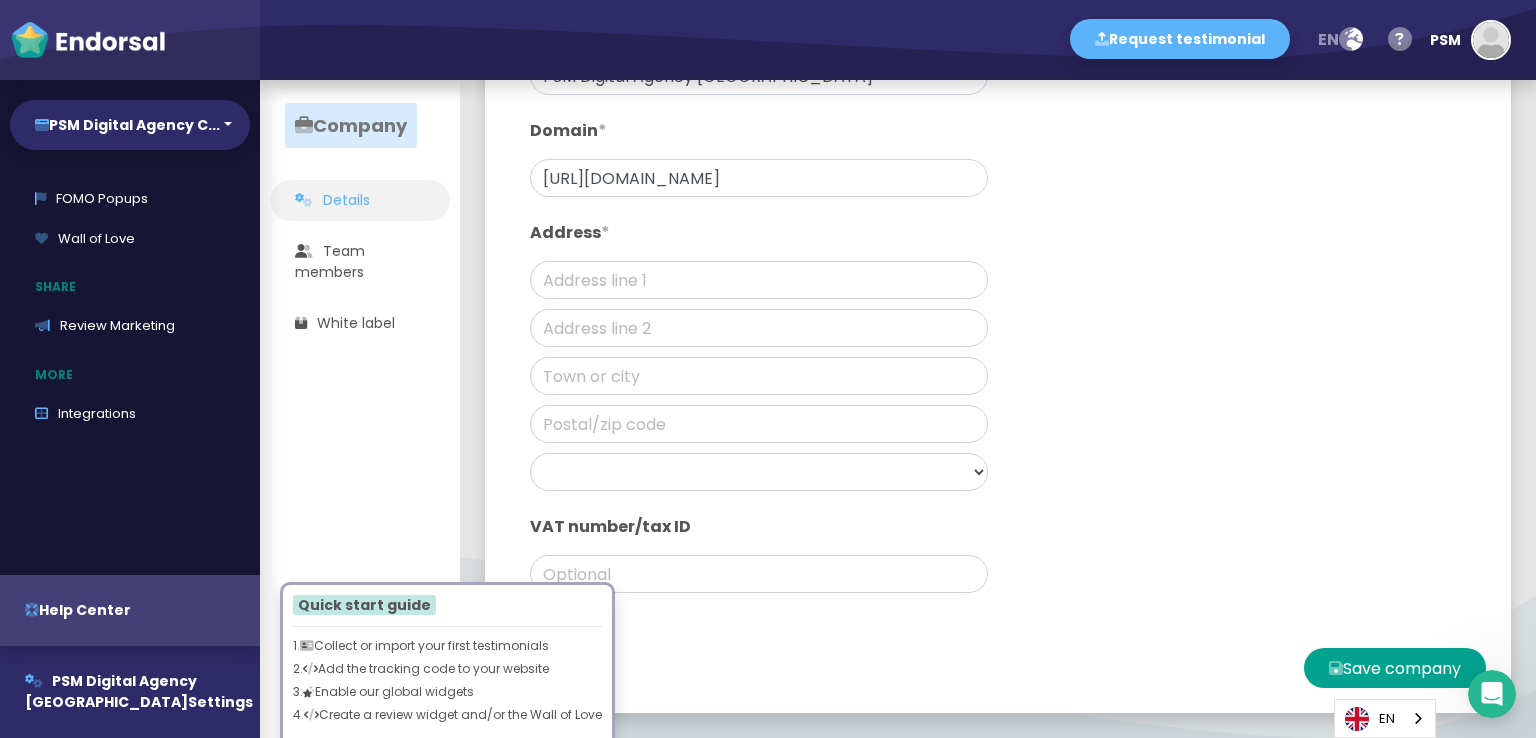 scroll, scrollTop: 0, scrollLeft: 0, axis: both 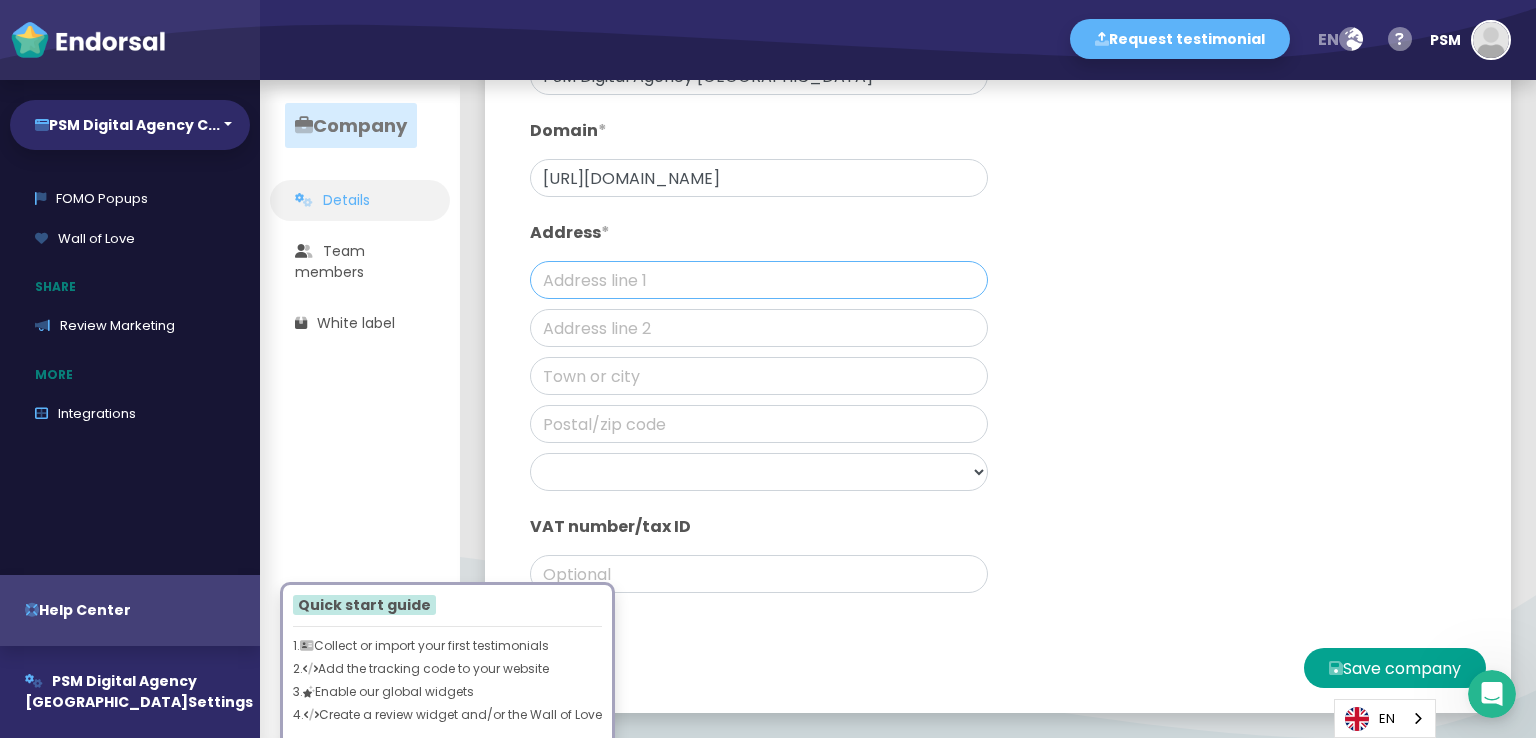 click 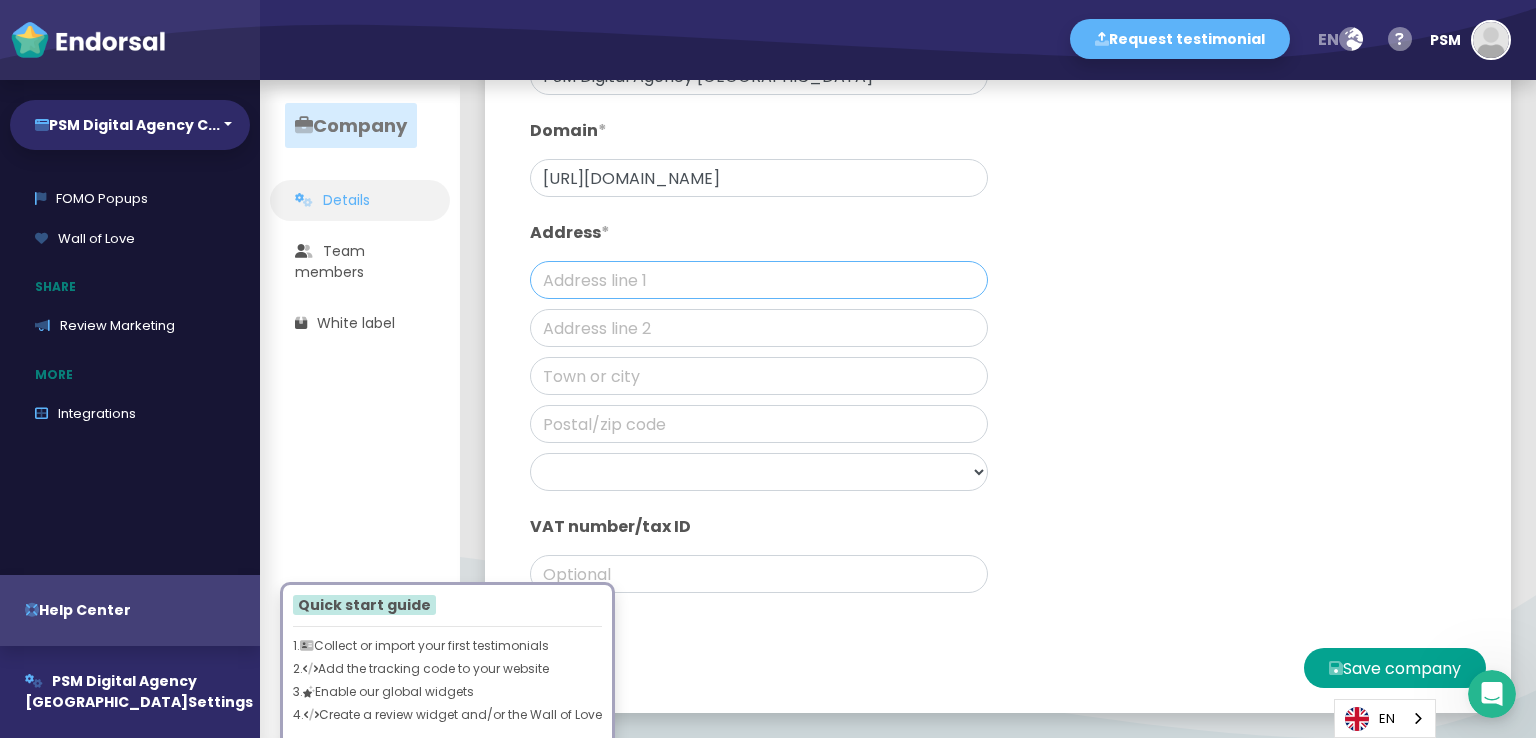 paste on "[STREET_ADDRESS]" 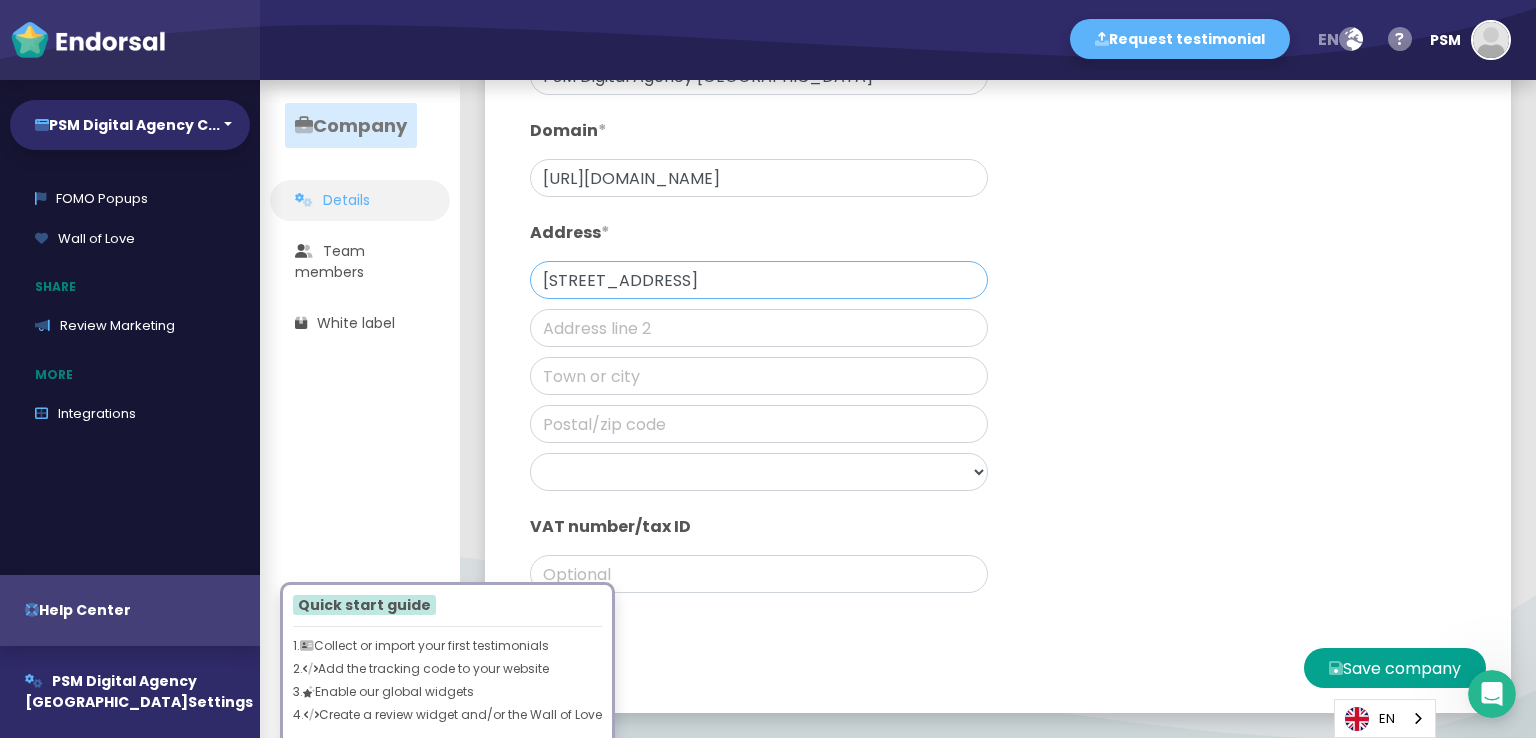 type on "[STREET_ADDRESS]" 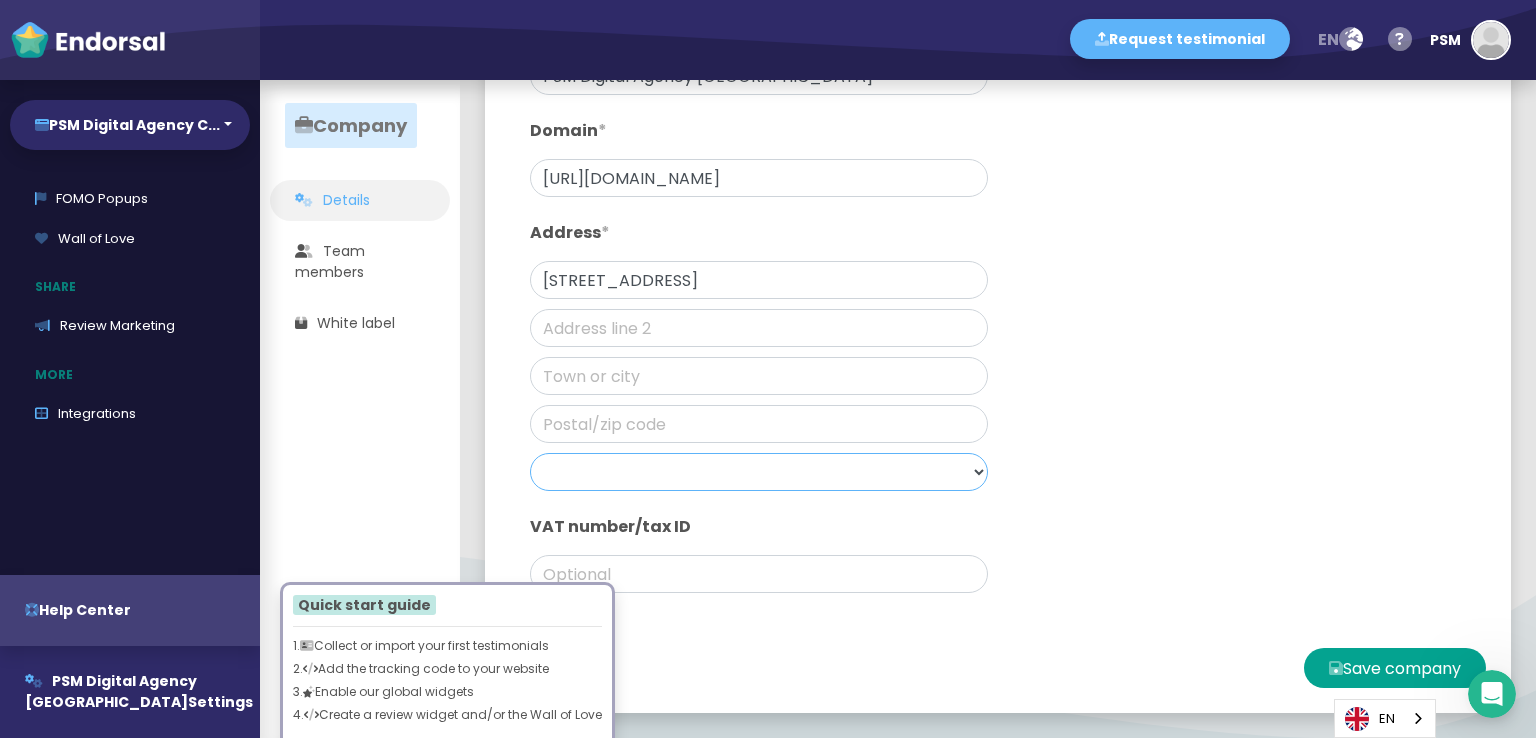 click on "[GEOGRAPHIC_DATA] [GEOGRAPHIC_DATA] [GEOGRAPHIC_DATA] [GEOGRAPHIC_DATA] [GEOGRAPHIC_DATA] [GEOGRAPHIC_DATA] [GEOGRAPHIC_DATA] [GEOGRAPHIC_DATA] [GEOGRAPHIC_DATA] [GEOGRAPHIC_DATA] [GEOGRAPHIC_DATA] [GEOGRAPHIC_DATA] [GEOGRAPHIC_DATA] [GEOGRAPHIC_DATA] [GEOGRAPHIC_DATA] [GEOGRAPHIC_DATA] [GEOGRAPHIC_DATA] [GEOGRAPHIC_DATA] [GEOGRAPHIC_DATA] [GEOGRAPHIC_DATA] [GEOGRAPHIC_DATA] [GEOGRAPHIC_DATA] [GEOGRAPHIC_DATA] [GEOGRAPHIC_DATA] [GEOGRAPHIC_DATA] [GEOGRAPHIC_DATA] [GEOGRAPHIC_DATA] [GEOGRAPHIC_DATA] [GEOGRAPHIC_DATA] [GEOGRAPHIC_DATA] [GEOGRAPHIC_DATA] [GEOGRAPHIC_DATA] [GEOGRAPHIC_DATA] [GEOGRAPHIC_DATA] [GEOGRAPHIC_DATA] [GEOGRAPHIC_DATA] [GEOGRAPHIC_DATA] [GEOGRAPHIC_DATA] [GEOGRAPHIC_DATA] [GEOGRAPHIC_DATA] [GEOGRAPHIC_DATA] [GEOGRAPHIC_DATA] [GEOGRAPHIC_DATA] [GEOGRAPHIC_DATA] [GEOGRAPHIC_DATA] [GEOGRAPHIC_DATA] [GEOGRAPHIC_DATA] [GEOGRAPHIC_DATA] [GEOGRAPHIC_DATA] [GEOGRAPHIC_DATA] [GEOGRAPHIC_DATA] [GEOGRAPHIC_DATA] [GEOGRAPHIC_DATA] [GEOGRAPHIC_DATA] [GEOGRAPHIC_DATA] [GEOGRAPHIC_DATA] [GEOGRAPHIC_DATA] [GEOGRAPHIC_DATA] [GEOGRAPHIC_DATA] [GEOGRAPHIC_DATA] [GEOGRAPHIC_DATA] [GEOGRAPHIC_DATA] [GEOGRAPHIC_DATA] [GEOGRAPHIC_DATA] [GEOGRAPHIC_DATA] [GEOGRAPHIC_DATA] [GEOGRAPHIC_DATA] [GEOGRAPHIC_DATA] [US_STATE] [GEOGRAPHIC_DATA] [GEOGRAPHIC_DATA] [GEOGRAPHIC_DATA] [GEOGRAPHIC_DATA] [GEOGRAPHIC_DATA] [GEOGRAPHIC_DATA] [US_STATE] [GEOGRAPHIC_DATA] [GEOGRAPHIC_DATA] [GEOGRAPHIC_DATA] [GEOGRAPHIC_DATA] [GEOGRAPHIC_DATA] [GEOGRAPHIC_DATA] [GEOGRAPHIC_DATA] [GEOGRAPHIC_DATA] [GEOGRAPHIC_DATA] [GEOGRAPHIC_DATA] [GEOGRAPHIC_DATA] [GEOGRAPHIC_DATA] [GEOGRAPHIC_DATA] [GEOGRAPHIC_DATA] [GEOGRAPHIC_DATA] [GEOGRAPHIC_DATA] [GEOGRAPHIC_DATA] [GEOGRAPHIC_DATA] [GEOGRAPHIC_DATA] [GEOGRAPHIC_DATA] [GEOGRAPHIC_DATA] [GEOGRAPHIC_DATA] [GEOGRAPHIC_DATA] [GEOGRAPHIC_DATA] [GEOGRAPHIC_DATA] [GEOGRAPHIC_DATA] [GEOGRAPHIC_DATA] [GEOGRAPHIC_DATA] [GEOGRAPHIC_DATA] [GEOGRAPHIC_DATA] [GEOGRAPHIC_DATA] [GEOGRAPHIC_DATA] [GEOGRAPHIC_DATA] [GEOGRAPHIC_DATA] [GEOGRAPHIC_DATA] [GEOGRAPHIC_DATA]" 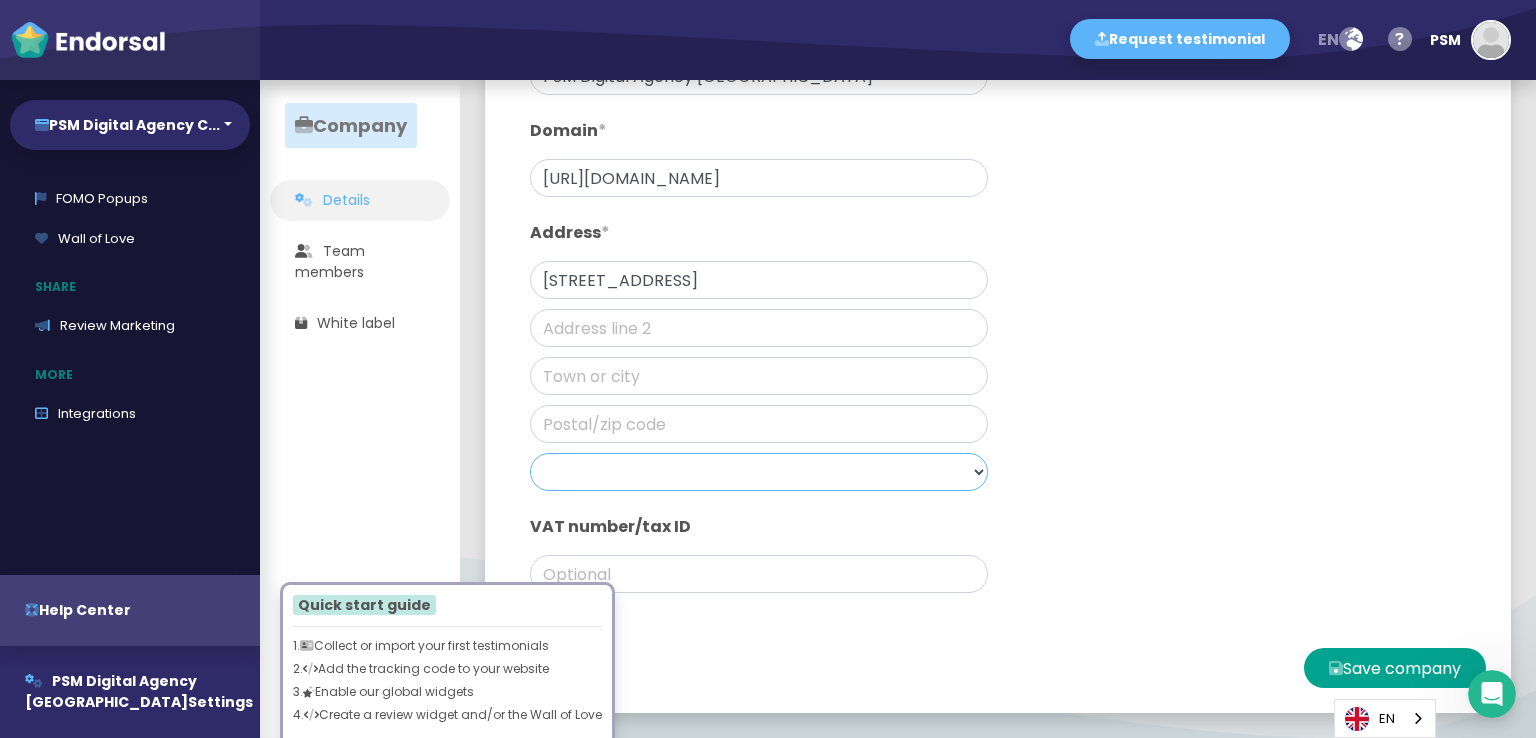 select on "[GEOGRAPHIC_DATA]" 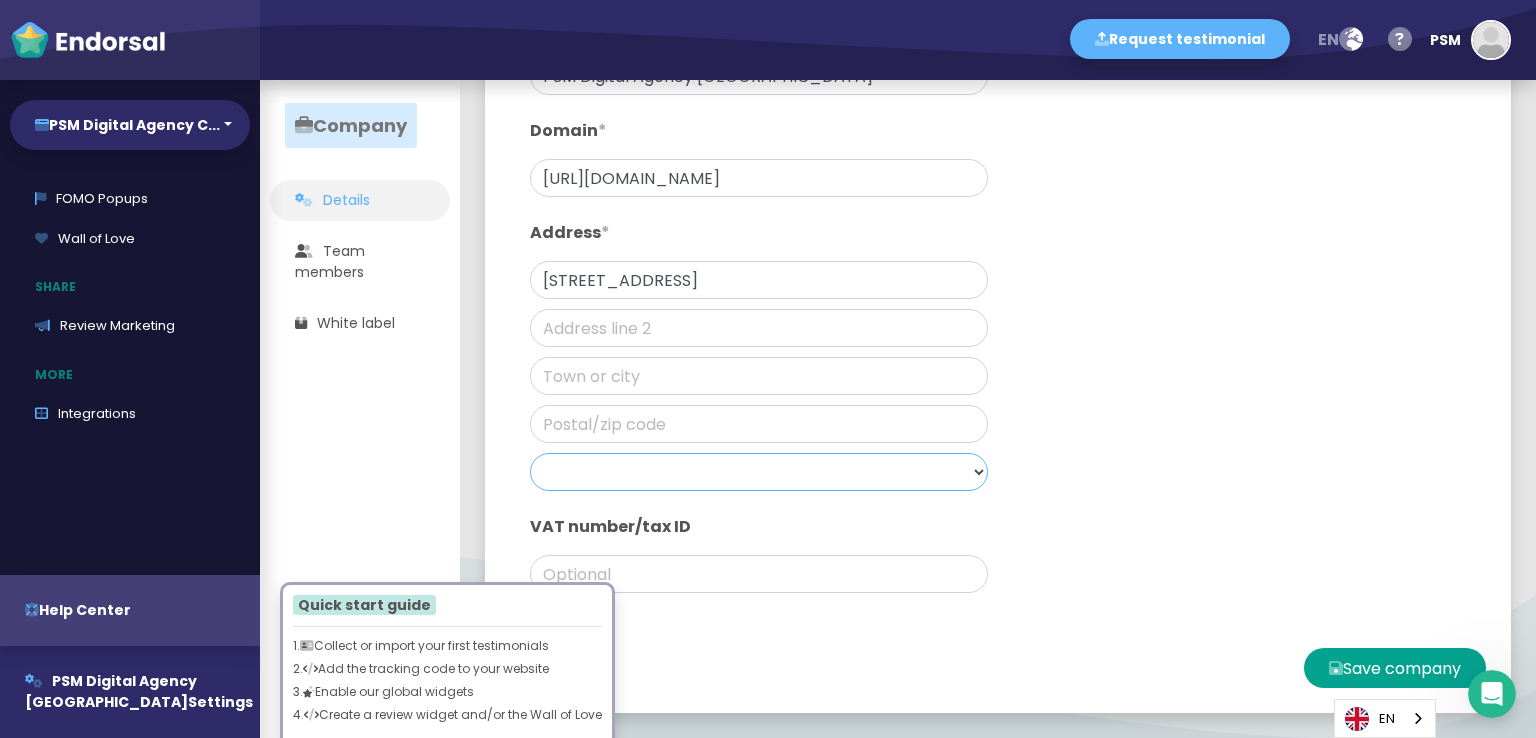 click on "[GEOGRAPHIC_DATA] [GEOGRAPHIC_DATA] [GEOGRAPHIC_DATA] [GEOGRAPHIC_DATA] [GEOGRAPHIC_DATA] [GEOGRAPHIC_DATA] [GEOGRAPHIC_DATA] [GEOGRAPHIC_DATA] [GEOGRAPHIC_DATA] [GEOGRAPHIC_DATA] [GEOGRAPHIC_DATA] [GEOGRAPHIC_DATA] [GEOGRAPHIC_DATA] [GEOGRAPHIC_DATA] [GEOGRAPHIC_DATA] [GEOGRAPHIC_DATA] [GEOGRAPHIC_DATA] [GEOGRAPHIC_DATA] [GEOGRAPHIC_DATA] [GEOGRAPHIC_DATA] [GEOGRAPHIC_DATA] [GEOGRAPHIC_DATA] [GEOGRAPHIC_DATA] [GEOGRAPHIC_DATA] [GEOGRAPHIC_DATA] [GEOGRAPHIC_DATA] [GEOGRAPHIC_DATA] [GEOGRAPHIC_DATA] [GEOGRAPHIC_DATA] [GEOGRAPHIC_DATA] [GEOGRAPHIC_DATA] [GEOGRAPHIC_DATA] [GEOGRAPHIC_DATA] [GEOGRAPHIC_DATA] [GEOGRAPHIC_DATA] [GEOGRAPHIC_DATA] [GEOGRAPHIC_DATA] [GEOGRAPHIC_DATA] [GEOGRAPHIC_DATA] [GEOGRAPHIC_DATA] [GEOGRAPHIC_DATA] [GEOGRAPHIC_DATA] [GEOGRAPHIC_DATA] [GEOGRAPHIC_DATA] [GEOGRAPHIC_DATA] [GEOGRAPHIC_DATA] [GEOGRAPHIC_DATA] [GEOGRAPHIC_DATA] [GEOGRAPHIC_DATA] [GEOGRAPHIC_DATA] [GEOGRAPHIC_DATA] [GEOGRAPHIC_DATA] [GEOGRAPHIC_DATA] [GEOGRAPHIC_DATA] [GEOGRAPHIC_DATA] [GEOGRAPHIC_DATA] [GEOGRAPHIC_DATA] [GEOGRAPHIC_DATA] [GEOGRAPHIC_DATA] [GEOGRAPHIC_DATA] [GEOGRAPHIC_DATA] [GEOGRAPHIC_DATA] [GEOGRAPHIC_DATA] [GEOGRAPHIC_DATA] [GEOGRAPHIC_DATA] [GEOGRAPHIC_DATA] [GEOGRAPHIC_DATA] [GEOGRAPHIC_DATA] [US_STATE] [GEOGRAPHIC_DATA] [GEOGRAPHIC_DATA] [GEOGRAPHIC_DATA] [GEOGRAPHIC_DATA] [GEOGRAPHIC_DATA] [GEOGRAPHIC_DATA] [US_STATE] [GEOGRAPHIC_DATA] [GEOGRAPHIC_DATA] [GEOGRAPHIC_DATA] [GEOGRAPHIC_DATA] [GEOGRAPHIC_DATA] [GEOGRAPHIC_DATA] [GEOGRAPHIC_DATA] [GEOGRAPHIC_DATA] [GEOGRAPHIC_DATA] [GEOGRAPHIC_DATA] [GEOGRAPHIC_DATA] [GEOGRAPHIC_DATA] [GEOGRAPHIC_DATA] [GEOGRAPHIC_DATA] [GEOGRAPHIC_DATA] [GEOGRAPHIC_DATA] [GEOGRAPHIC_DATA] [GEOGRAPHIC_DATA] [GEOGRAPHIC_DATA] [GEOGRAPHIC_DATA] [GEOGRAPHIC_DATA] [GEOGRAPHIC_DATA] [GEOGRAPHIC_DATA] [GEOGRAPHIC_DATA] [GEOGRAPHIC_DATA] [GEOGRAPHIC_DATA] [GEOGRAPHIC_DATA] [GEOGRAPHIC_DATA] [GEOGRAPHIC_DATA] [GEOGRAPHIC_DATA] [GEOGRAPHIC_DATA] [GEOGRAPHIC_DATA] [GEOGRAPHIC_DATA] [GEOGRAPHIC_DATA] [GEOGRAPHIC_DATA] [GEOGRAPHIC_DATA]" 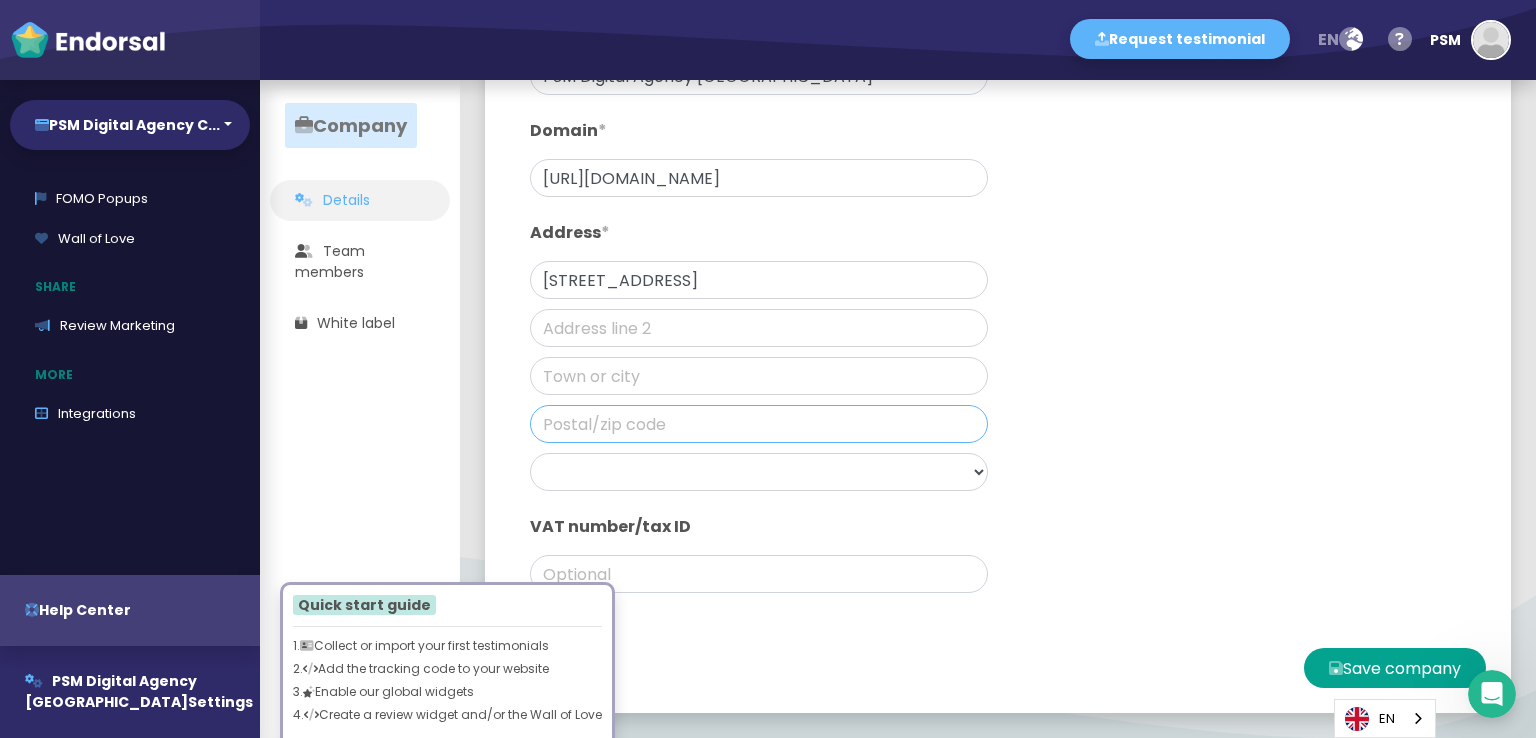 click 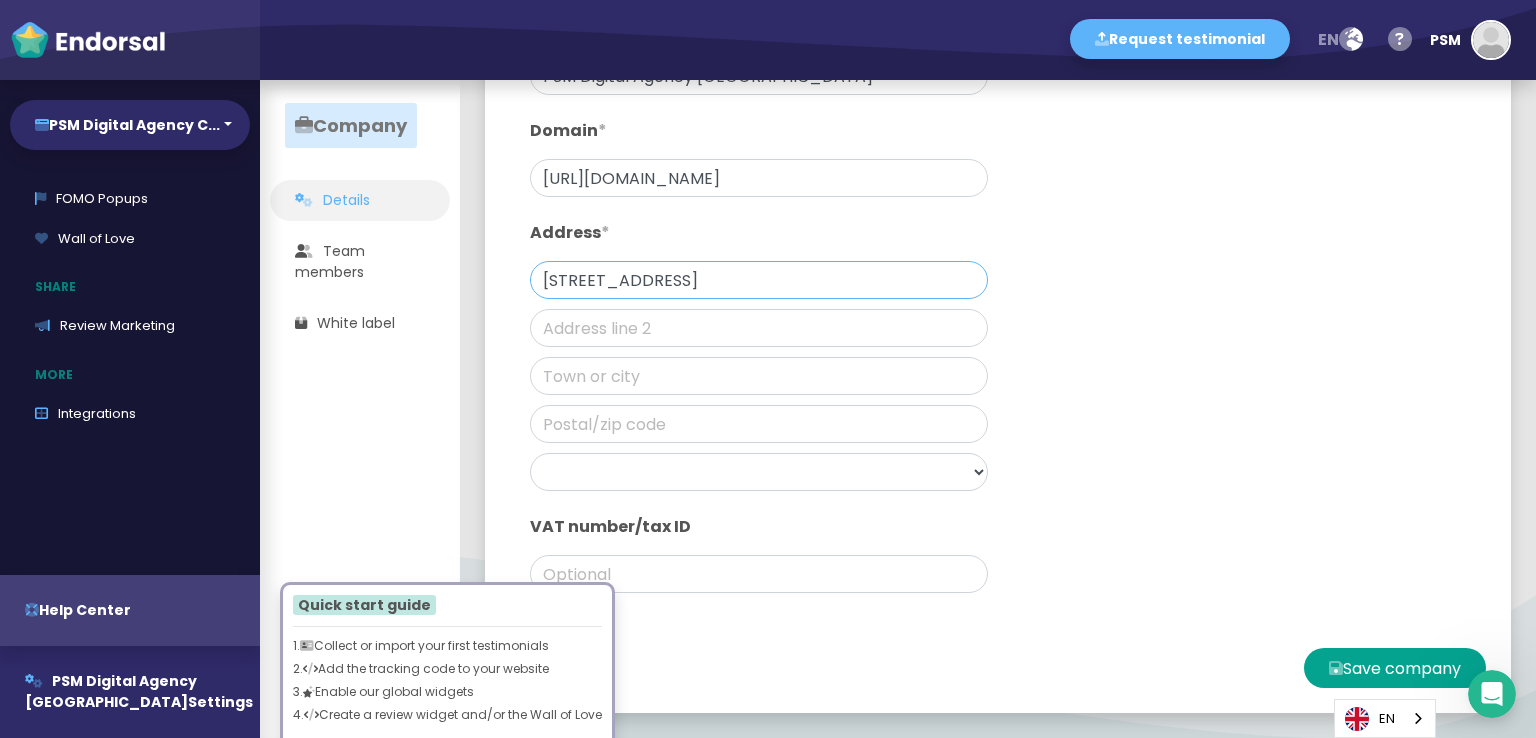 click on "[STREET_ADDRESS]" 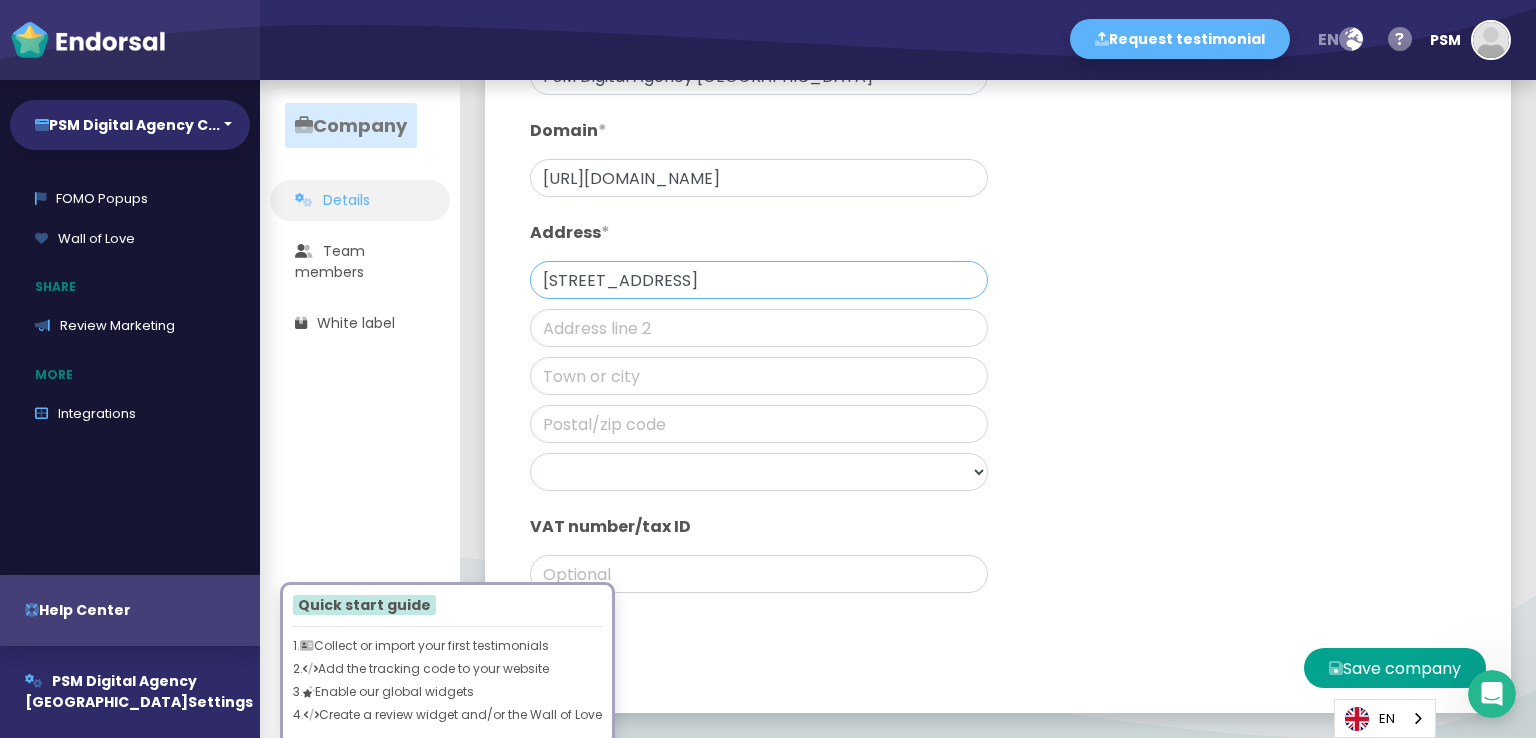 click on "[STREET_ADDRESS]" 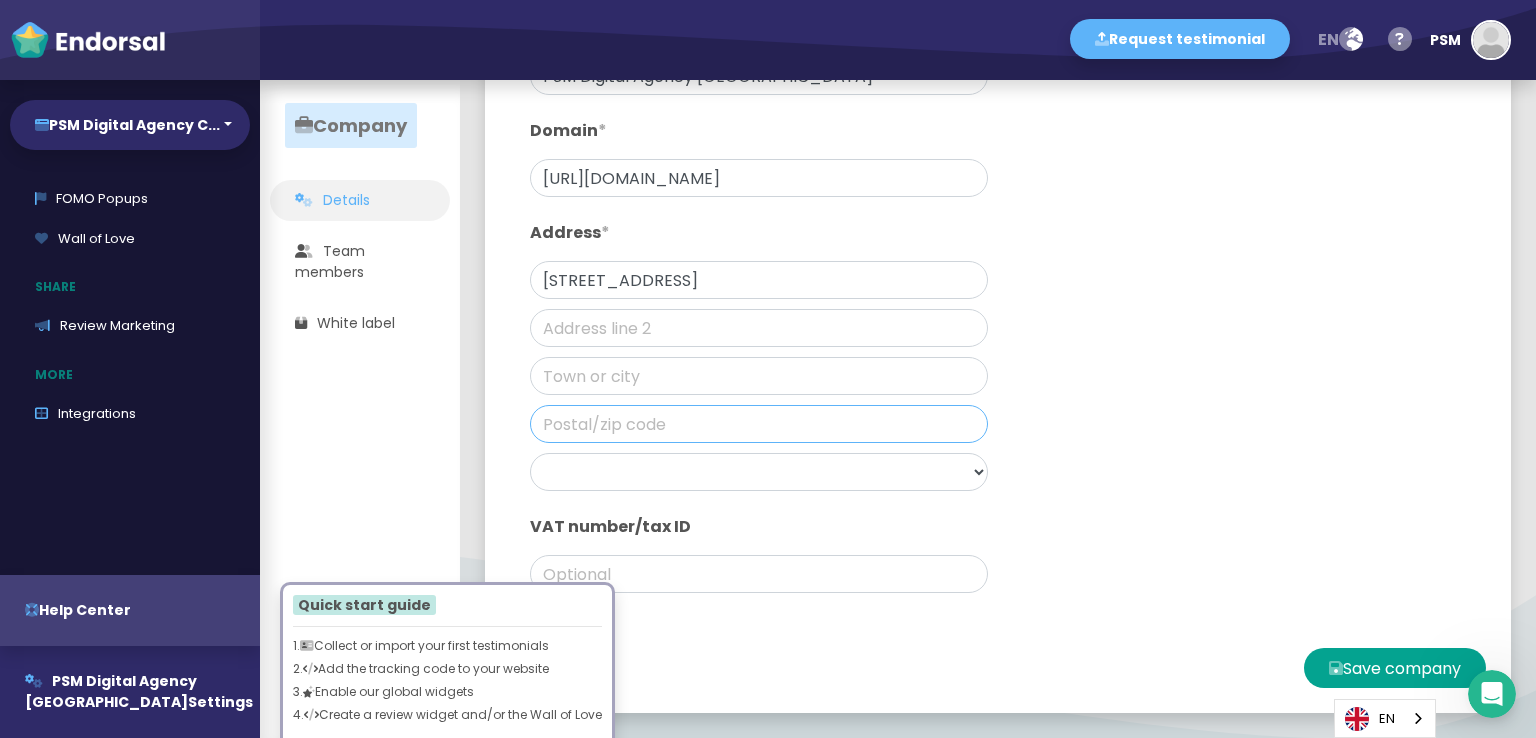 click 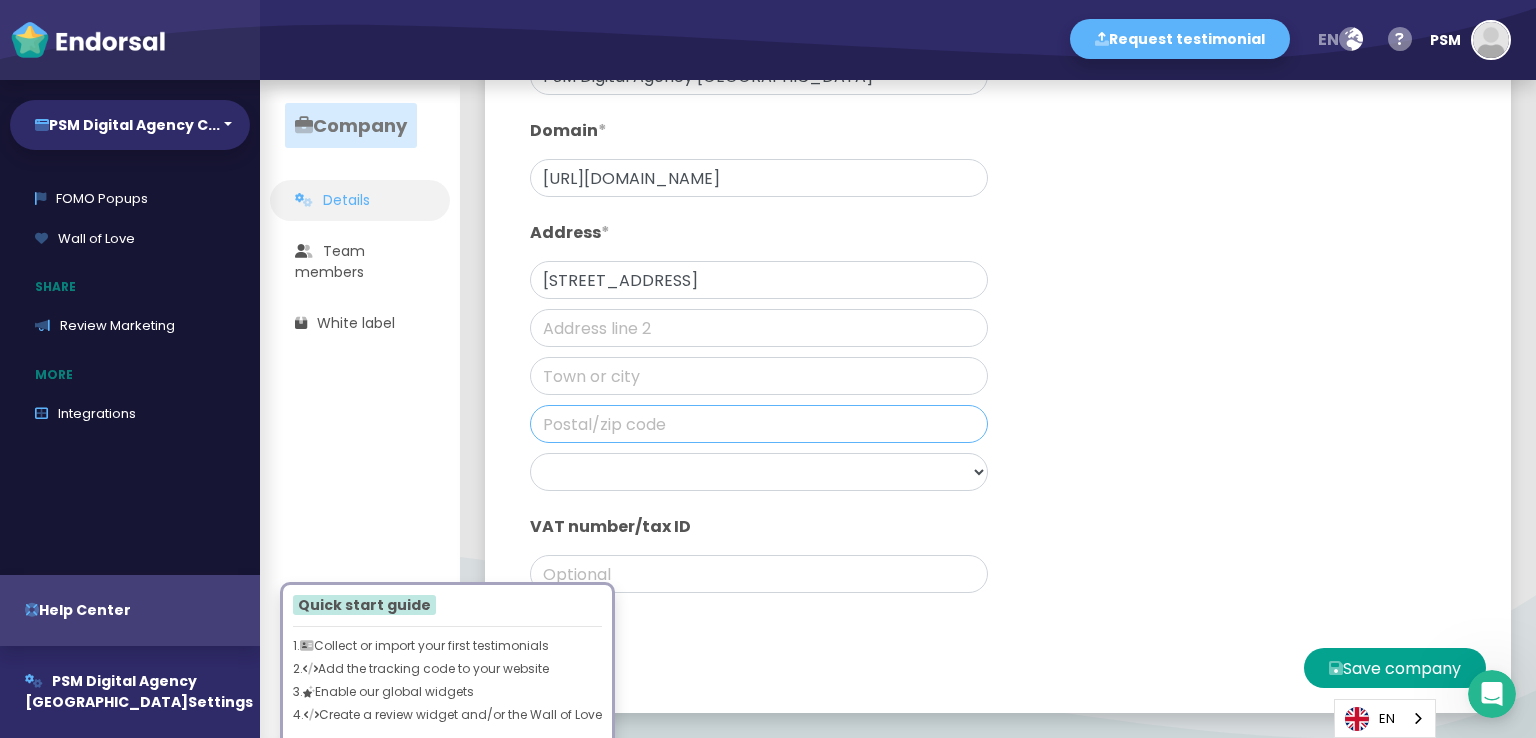 paste on "M5C 1C4" 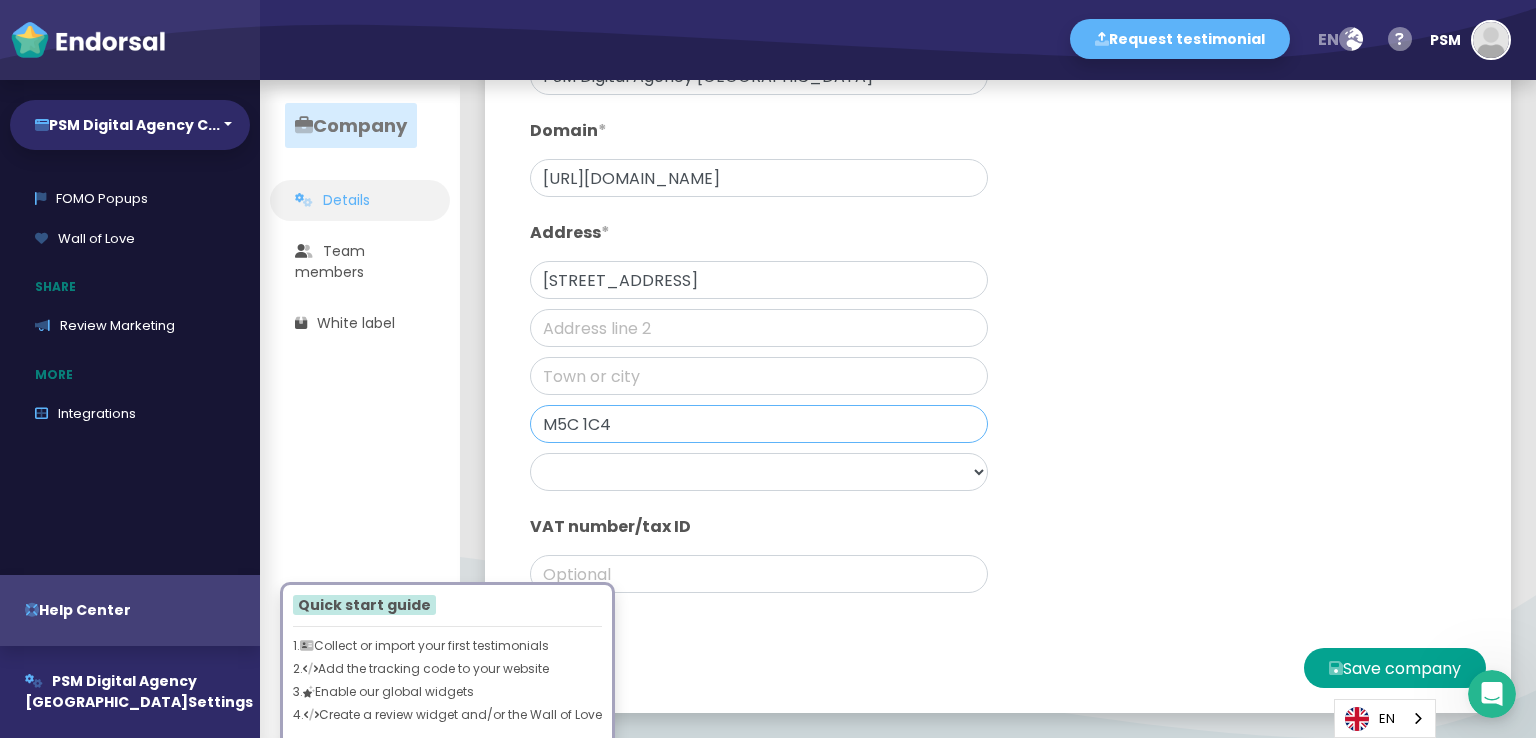 type on "M5C 1C4" 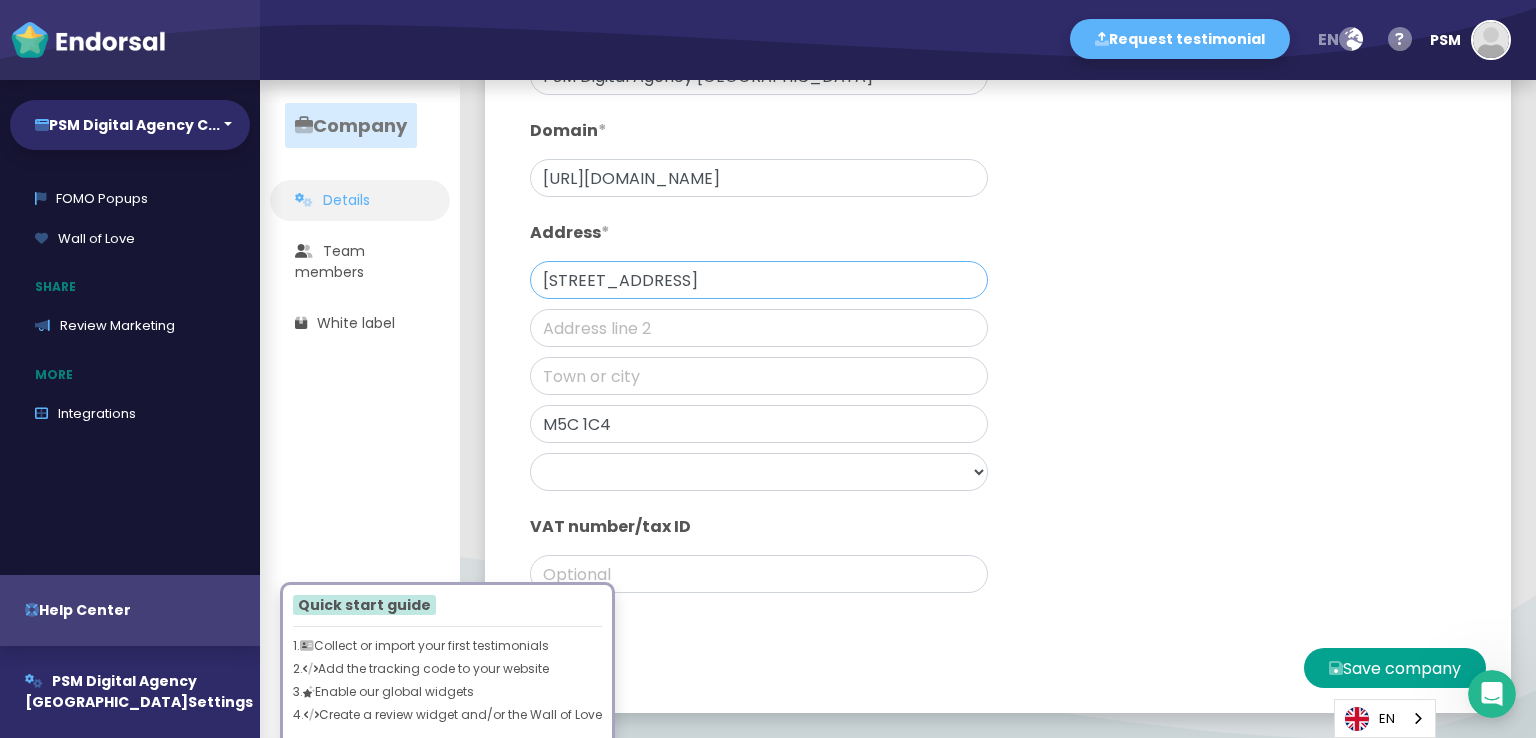 click on "[STREET_ADDRESS]" 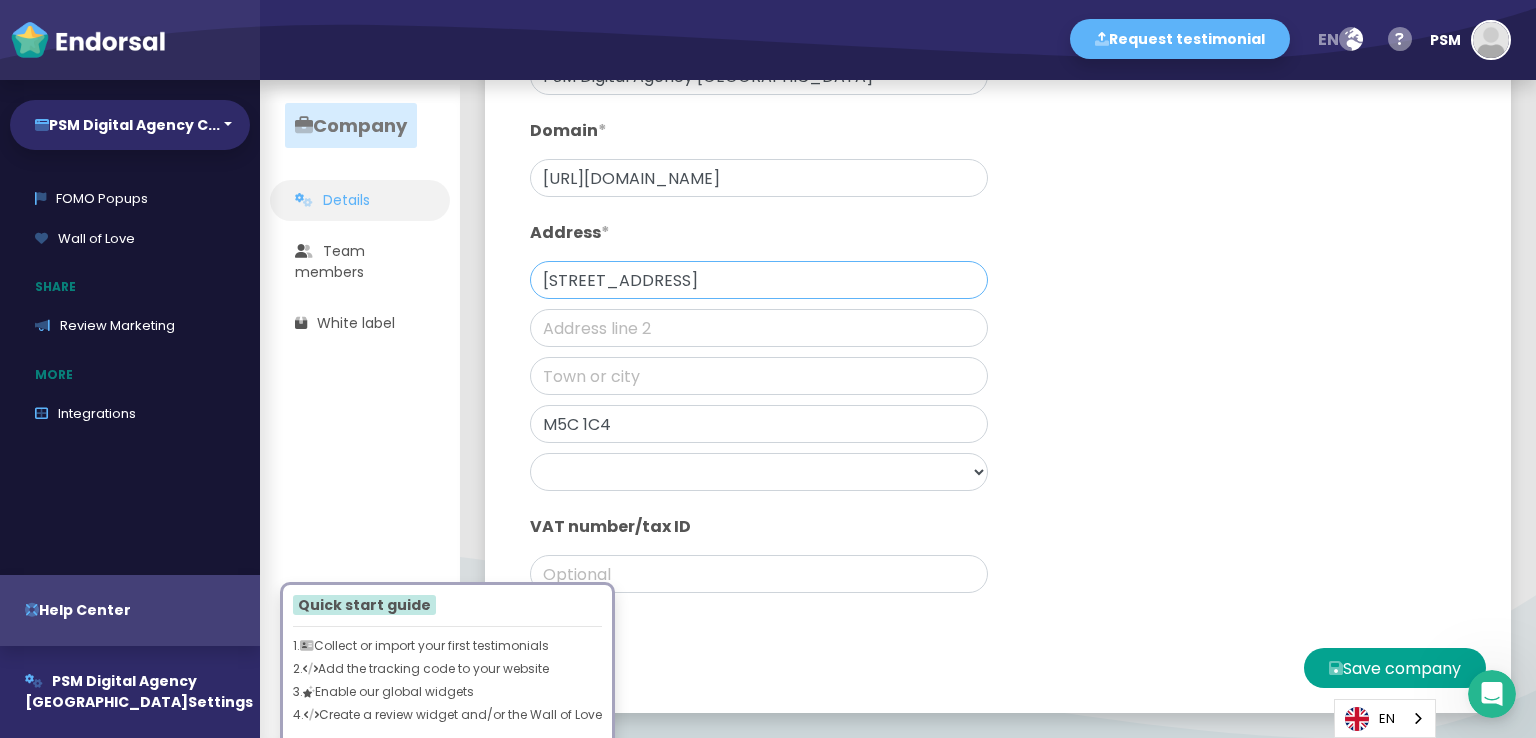 click on "[STREET_ADDRESS]" 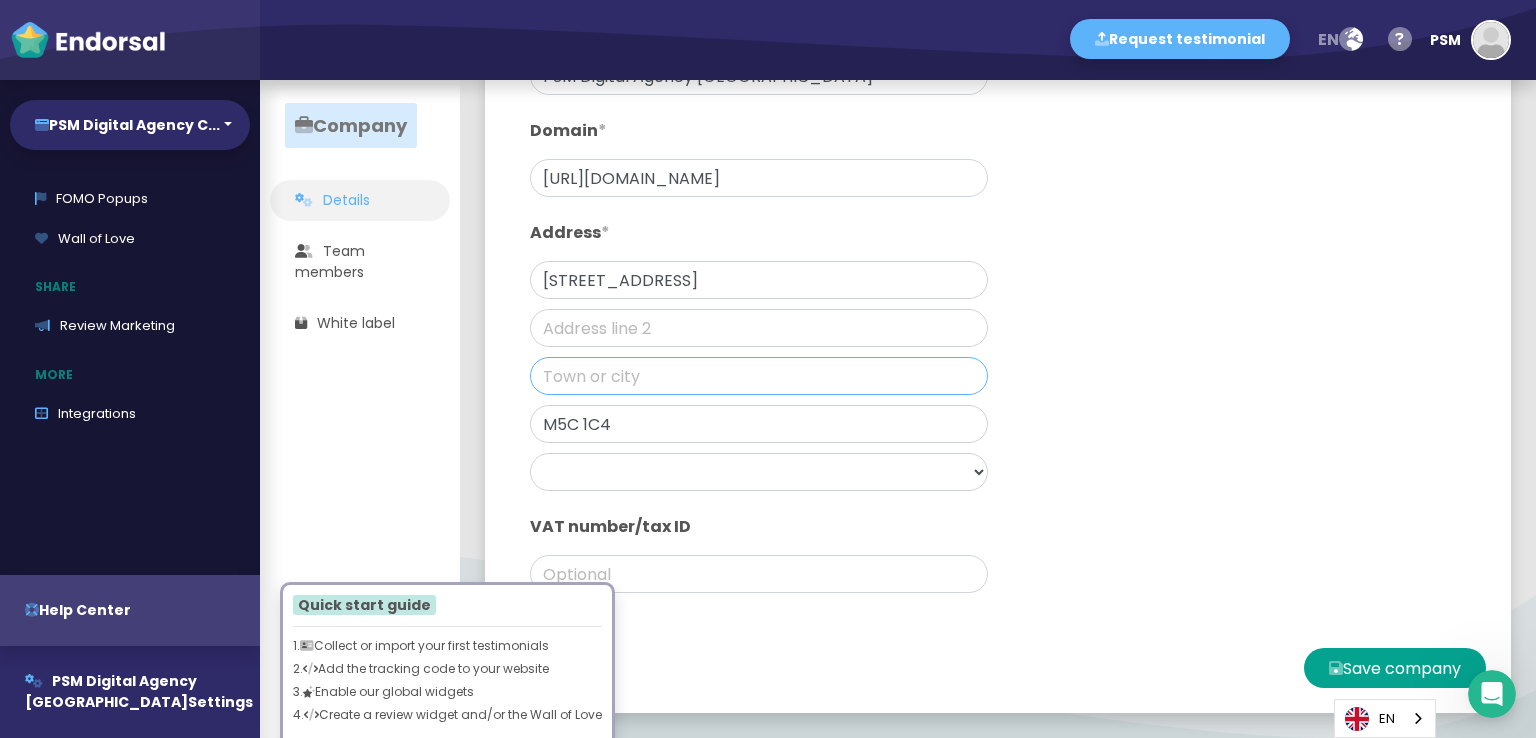 click 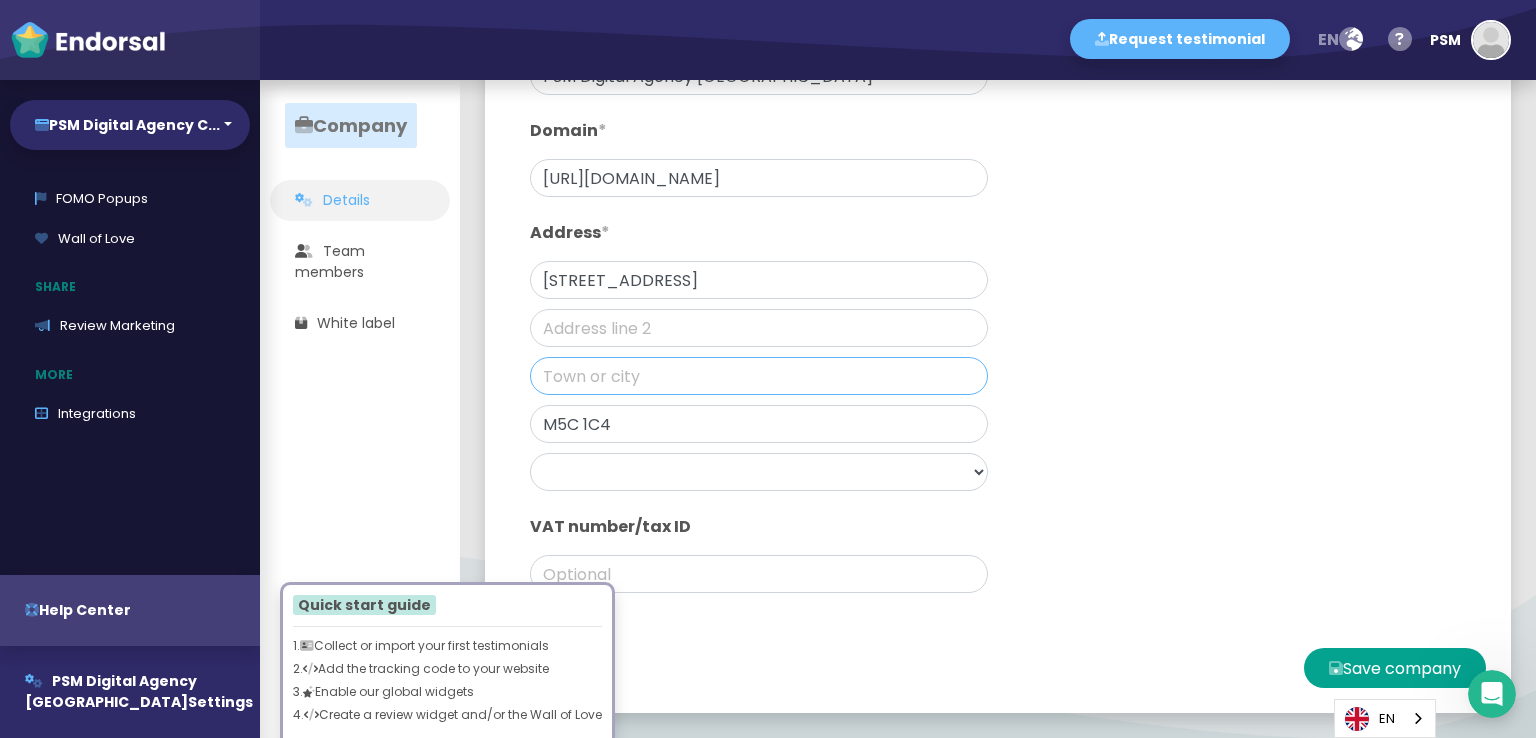 paste on "[GEOGRAPHIC_DATA]" 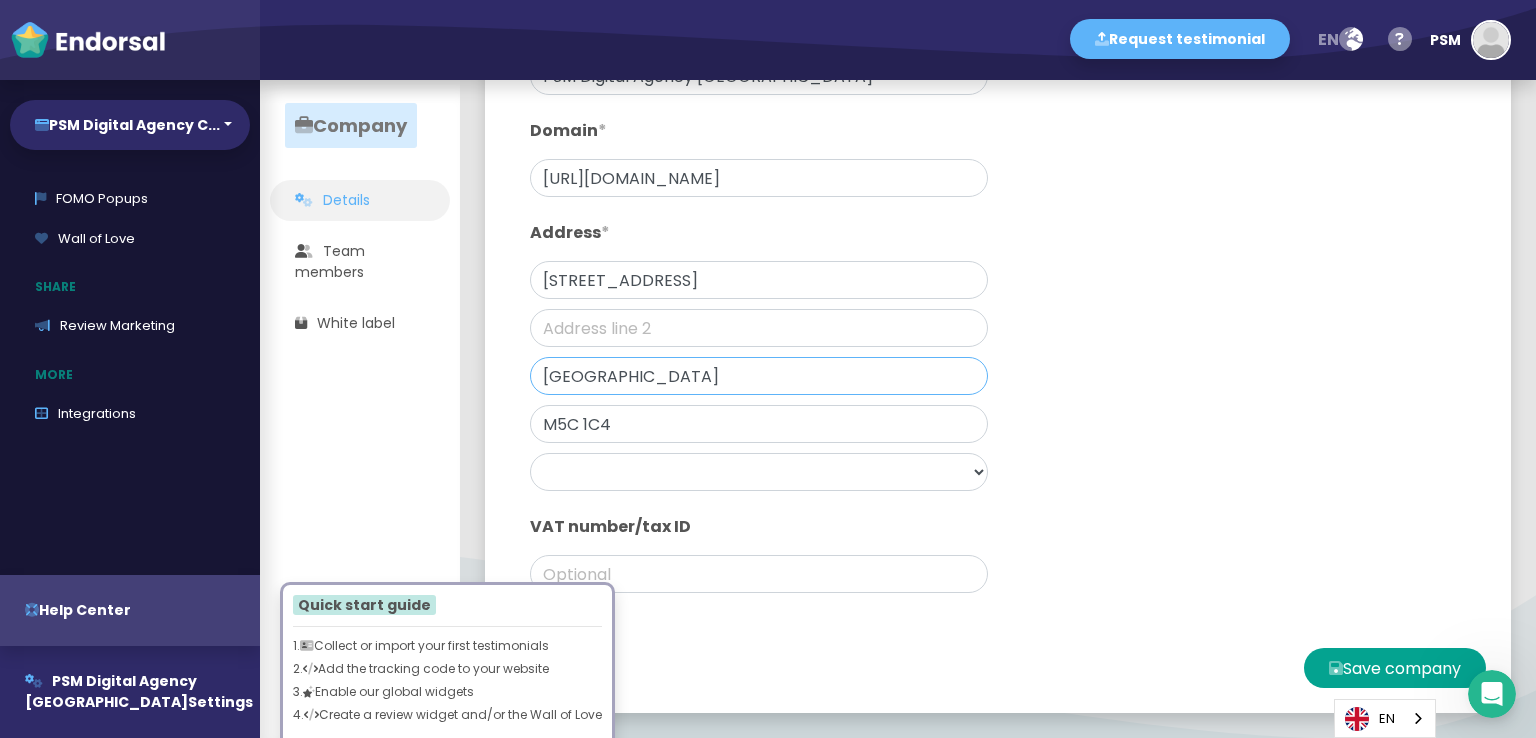 type on "[GEOGRAPHIC_DATA]" 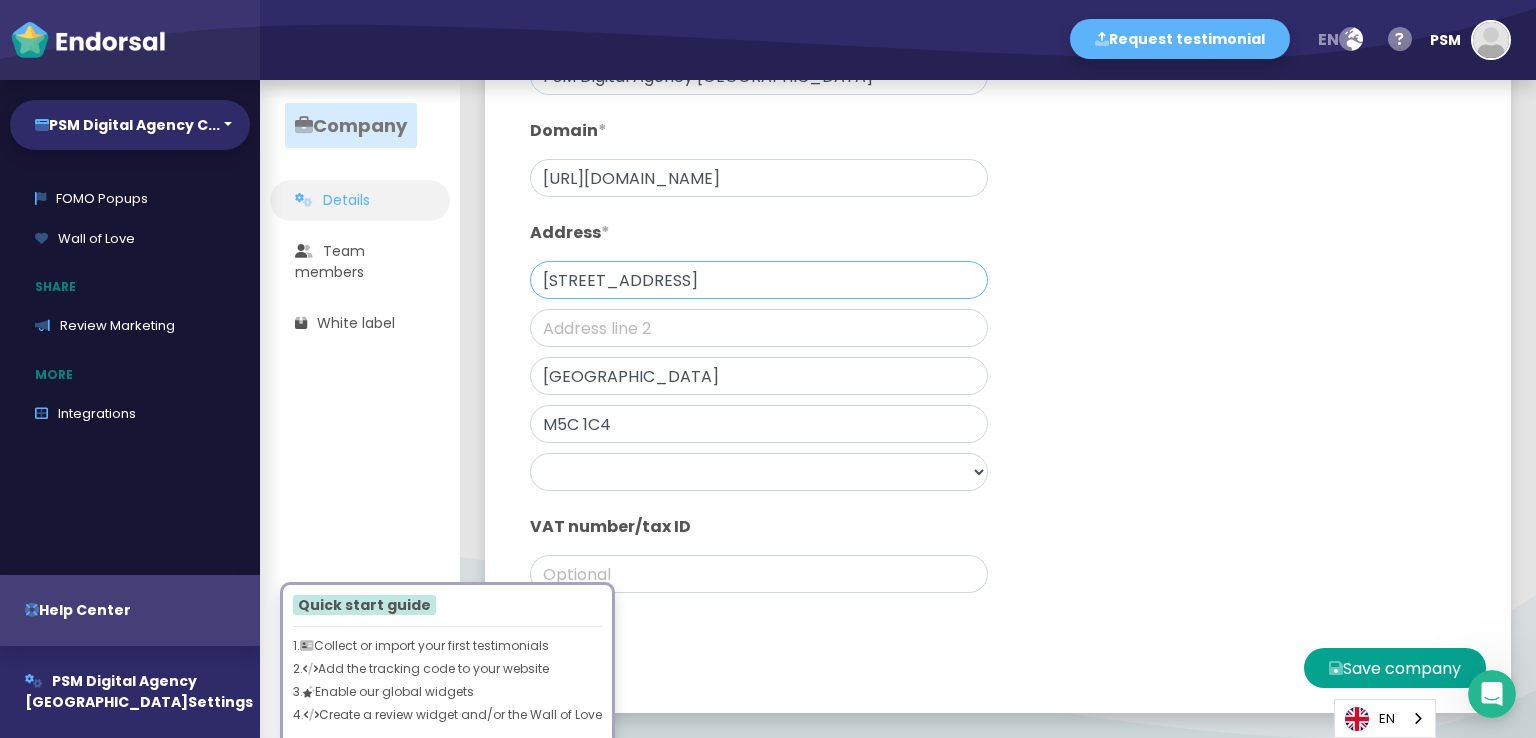 click on "[STREET_ADDRESS]" 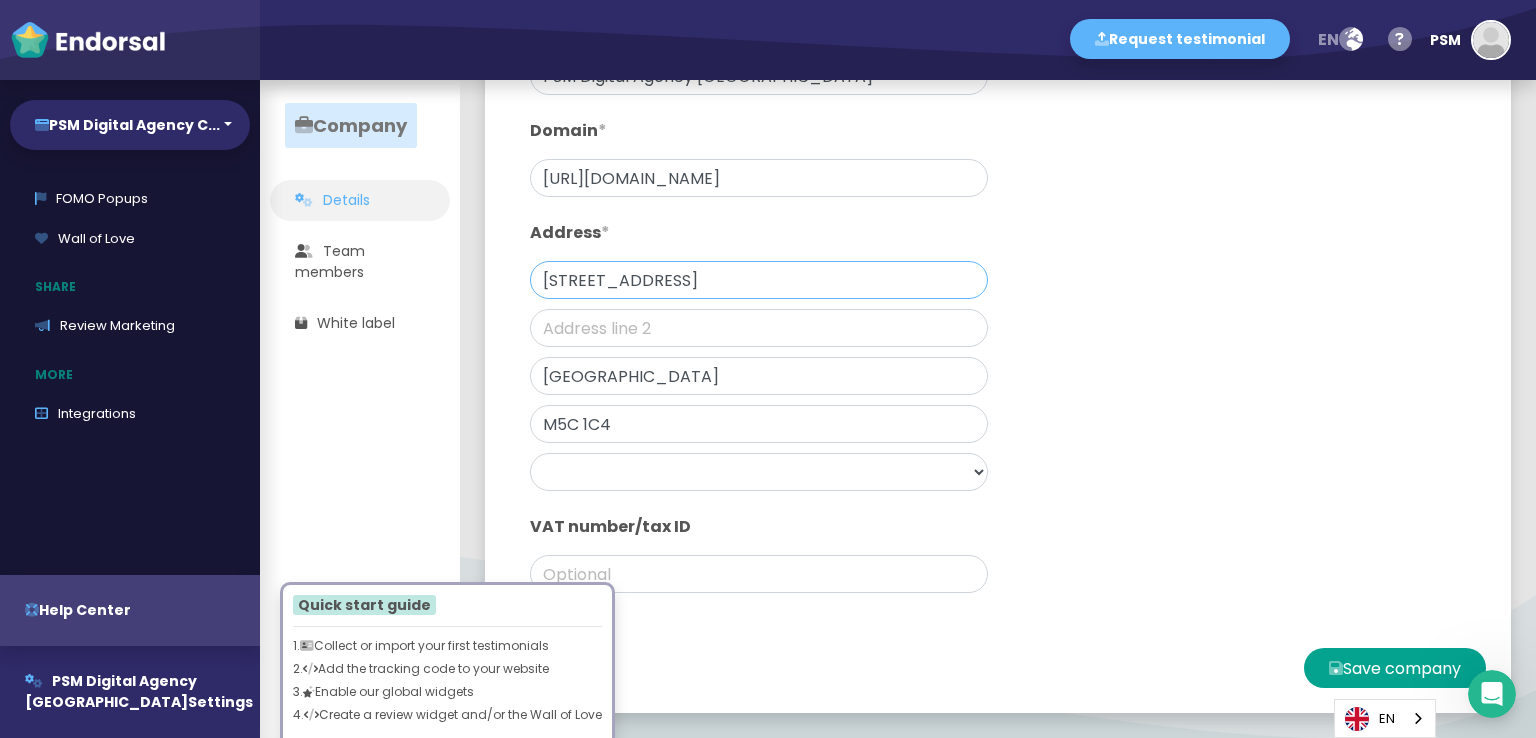 click on "[STREET_ADDRESS]" 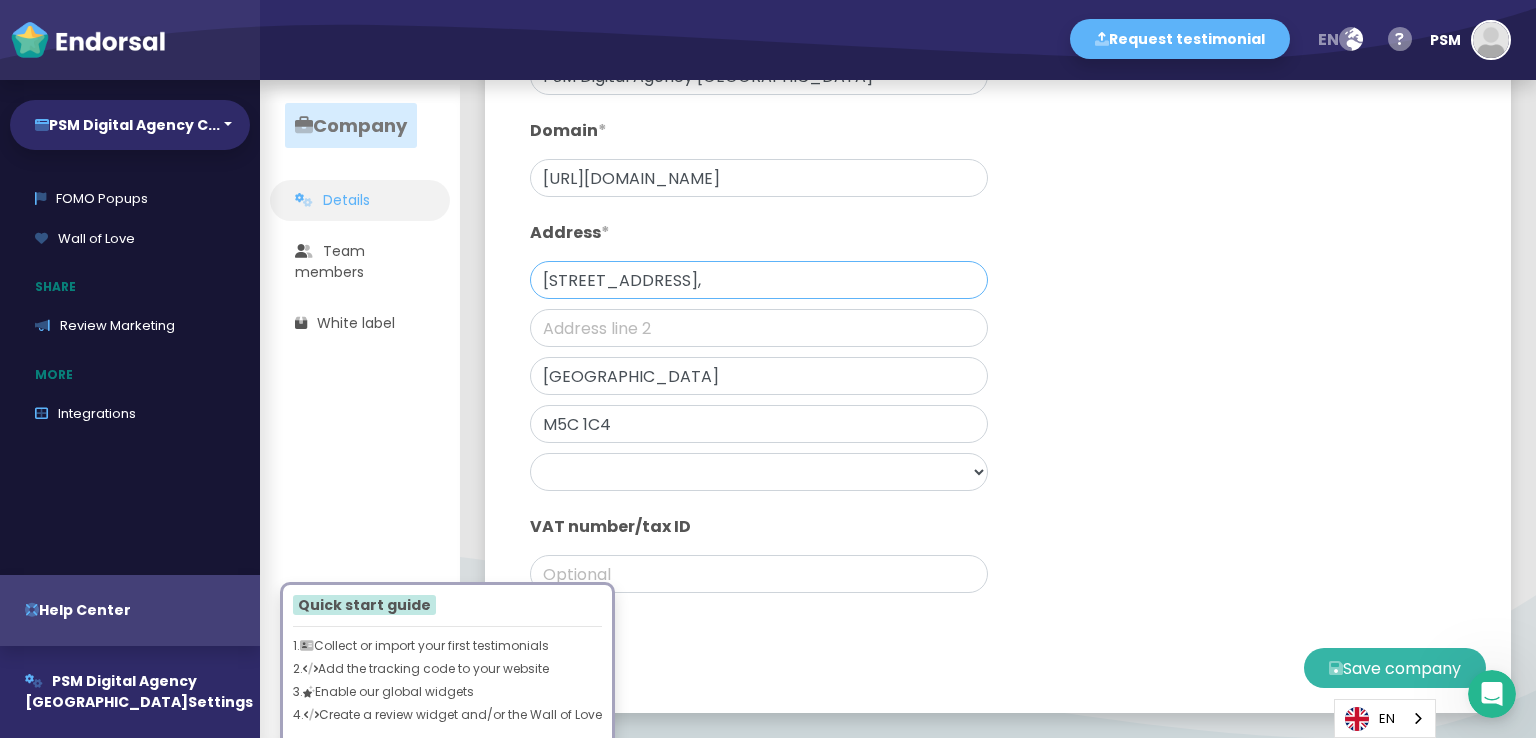 type on "[STREET_ADDRESS]," 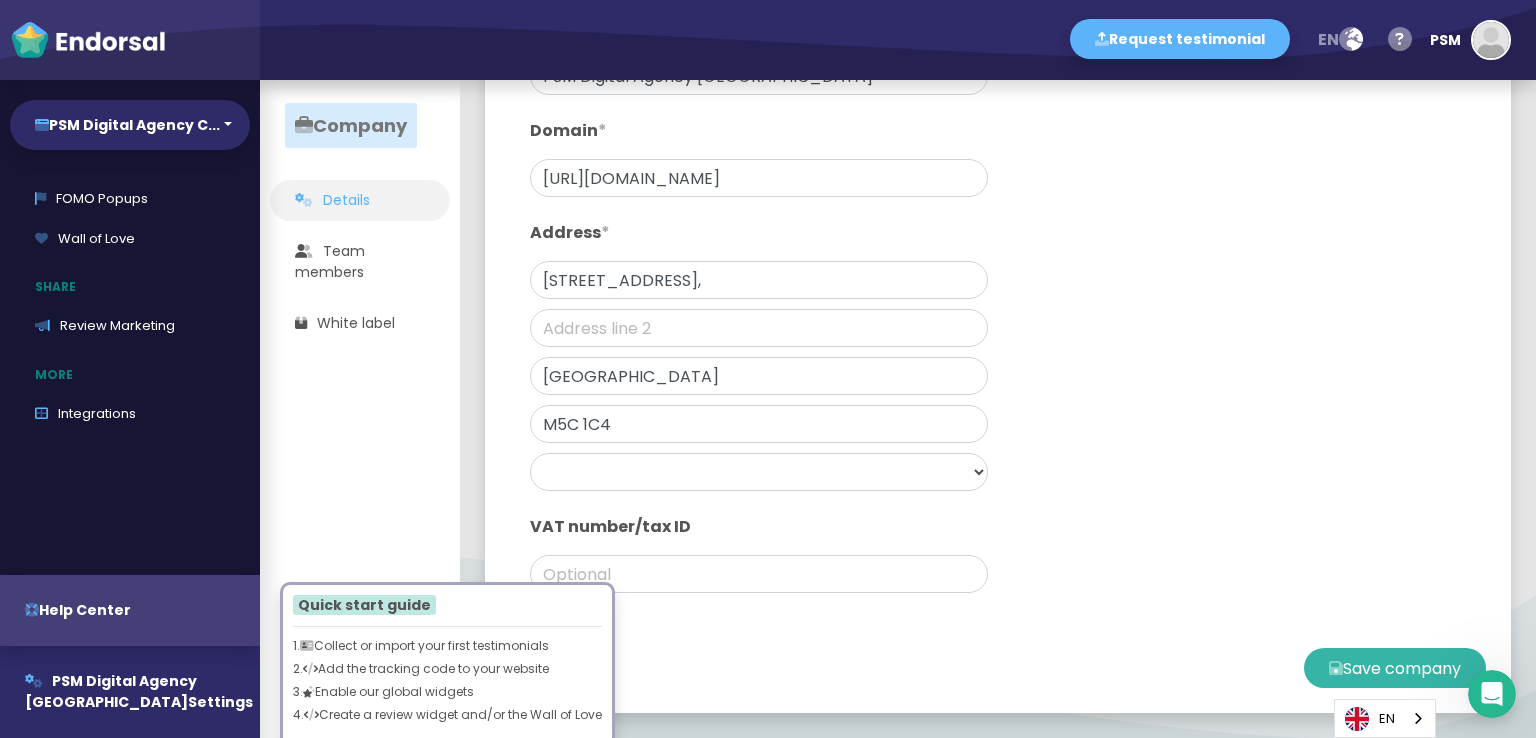 click on "Save company" 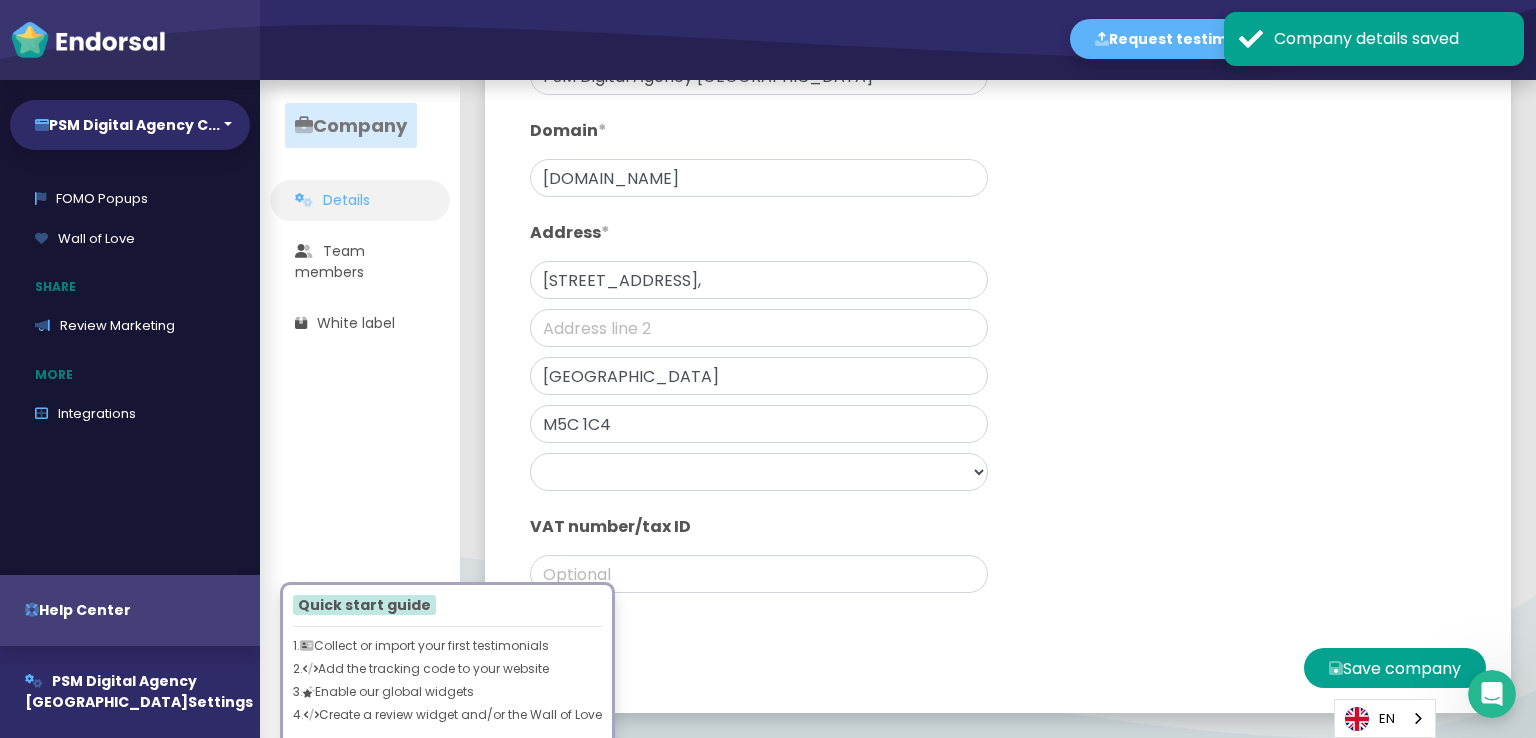 click on "Company Details Company name  * PSM Digital Agency [GEOGRAPHIC_DATA] Domain  * [DOMAIN_NAME] Address  * [STREET_ADDRESS] [GEOGRAPHIC_DATA] [GEOGRAPHIC_DATA] [GEOGRAPHIC_DATA] [GEOGRAPHIC_DATA] [GEOGRAPHIC_DATA] [GEOGRAPHIC_DATA] [GEOGRAPHIC_DATA] [GEOGRAPHIC_DATA] [GEOGRAPHIC_DATA] [GEOGRAPHIC_DATA] [GEOGRAPHIC_DATA] [GEOGRAPHIC_DATA] [GEOGRAPHIC_DATA] [GEOGRAPHIC_DATA] [GEOGRAPHIC_DATA] [GEOGRAPHIC_DATA] [GEOGRAPHIC_DATA] [GEOGRAPHIC_DATA] [GEOGRAPHIC_DATA] [GEOGRAPHIC_DATA] [GEOGRAPHIC_DATA] [GEOGRAPHIC_DATA] [GEOGRAPHIC_DATA] [GEOGRAPHIC_DATA] [GEOGRAPHIC_DATA] [GEOGRAPHIC_DATA] [GEOGRAPHIC_DATA] [GEOGRAPHIC_DATA] [GEOGRAPHIC_DATA] [GEOGRAPHIC_DATA] [GEOGRAPHIC_DATA] [GEOGRAPHIC_DATA] [GEOGRAPHIC_DATA] [GEOGRAPHIC_DATA] [GEOGRAPHIC_DATA] [GEOGRAPHIC_DATA] [GEOGRAPHIC_DATA] [GEOGRAPHIC_DATA] [GEOGRAPHIC_DATA] [GEOGRAPHIC_DATA] [GEOGRAPHIC_DATA] [GEOGRAPHIC_DATA] [GEOGRAPHIC_DATA] [GEOGRAPHIC_DATA] [GEOGRAPHIC_DATA] [GEOGRAPHIC_DATA] [GEOGRAPHIC_DATA] [GEOGRAPHIC_DATA] [GEOGRAPHIC_DATA] [GEOGRAPHIC_DATA] [GEOGRAPHIC_DATA] [GEOGRAPHIC_DATA] [GEOGRAPHIC_DATA] [GEOGRAPHIC_DATA] [GEOGRAPHIC_DATA] [GEOGRAPHIC_DATA] [GEOGRAPHIC_DATA] [GEOGRAPHIC_DATA] [GEOGRAPHIC_DATA] [GEOGRAPHIC_DATA] [GEOGRAPHIC_DATA] [GEOGRAPHIC_DATA] [GEOGRAPHIC_DATA] [GEOGRAPHIC_DATA] [GEOGRAPHIC_DATA] [GEOGRAPHIC_DATA] [GEOGRAPHIC_DATA] [GEOGRAPHIC_DATA] [US_STATE] [GEOGRAPHIC_DATA] [GEOGRAPHIC_DATA] [GEOGRAPHIC_DATA] [GEOGRAPHIC_DATA] [GEOGRAPHIC_DATA] [GEOGRAPHIC_DATA] [US_STATE] [GEOGRAPHIC_DATA] [GEOGRAPHIC_DATA] [GEOGRAPHIC_DATA] [GEOGRAPHIC_DATA] [GEOGRAPHIC_DATA] [GEOGRAPHIC_DATA] [GEOGRAPHIC_DATA] [GEOGRAPHIC_DATA] [GEOGRAPHIC_DATA] [GEOGRAPHIC_DATA] [GEOGRAPHIC_DATA] [GEOGRAPHIC_DATA] [GEOGRAPHIC_DATA] [GEOGRAPHIC_DATA] [GEOGRAPHIC_DATA] [GEOGRAPHIC_DATA] [GEOGRAPHIC_DATA] [GEOGRAPHIC_DATA] [GEOGRAPHIC_DATA] [GEOGRAPHIC_DATA]" 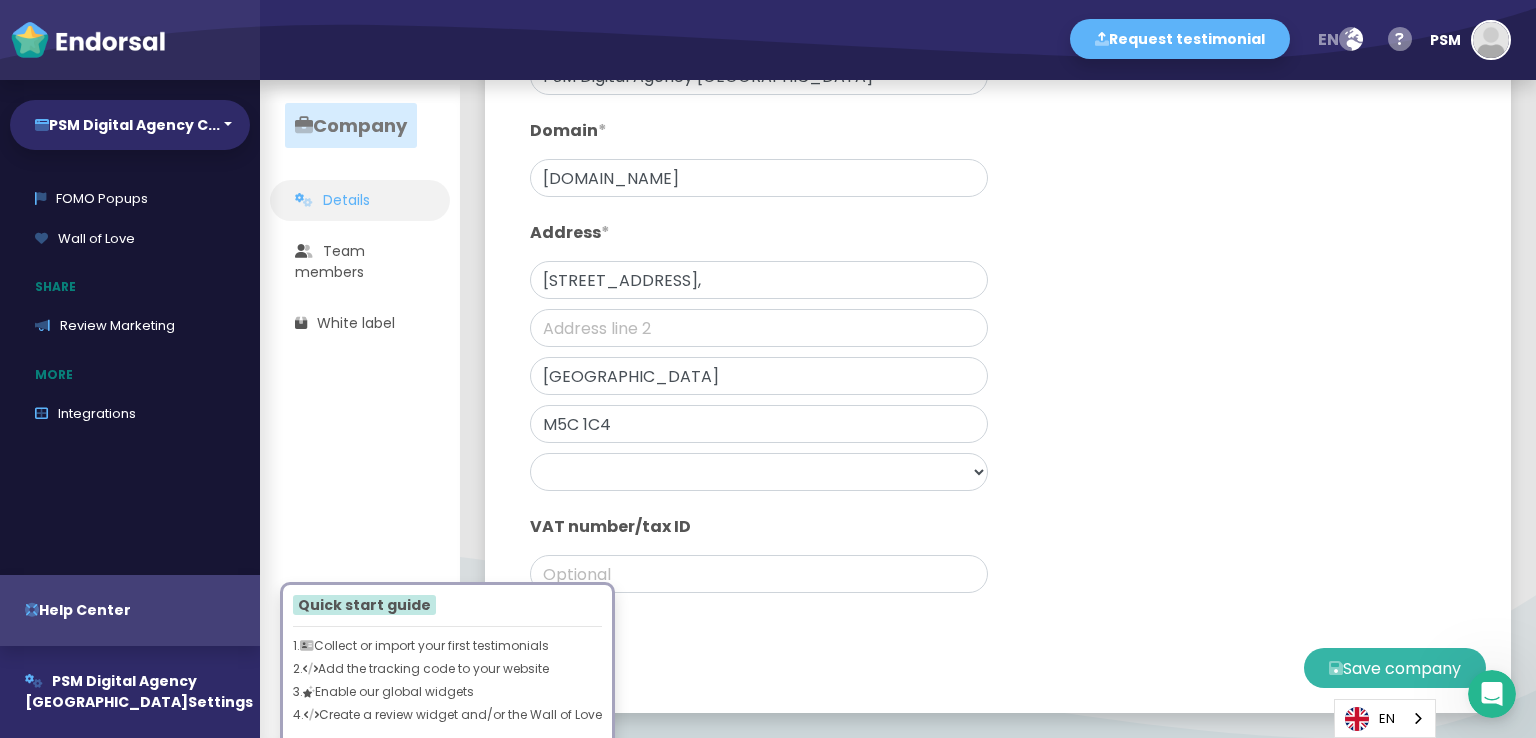 click on "Save company" 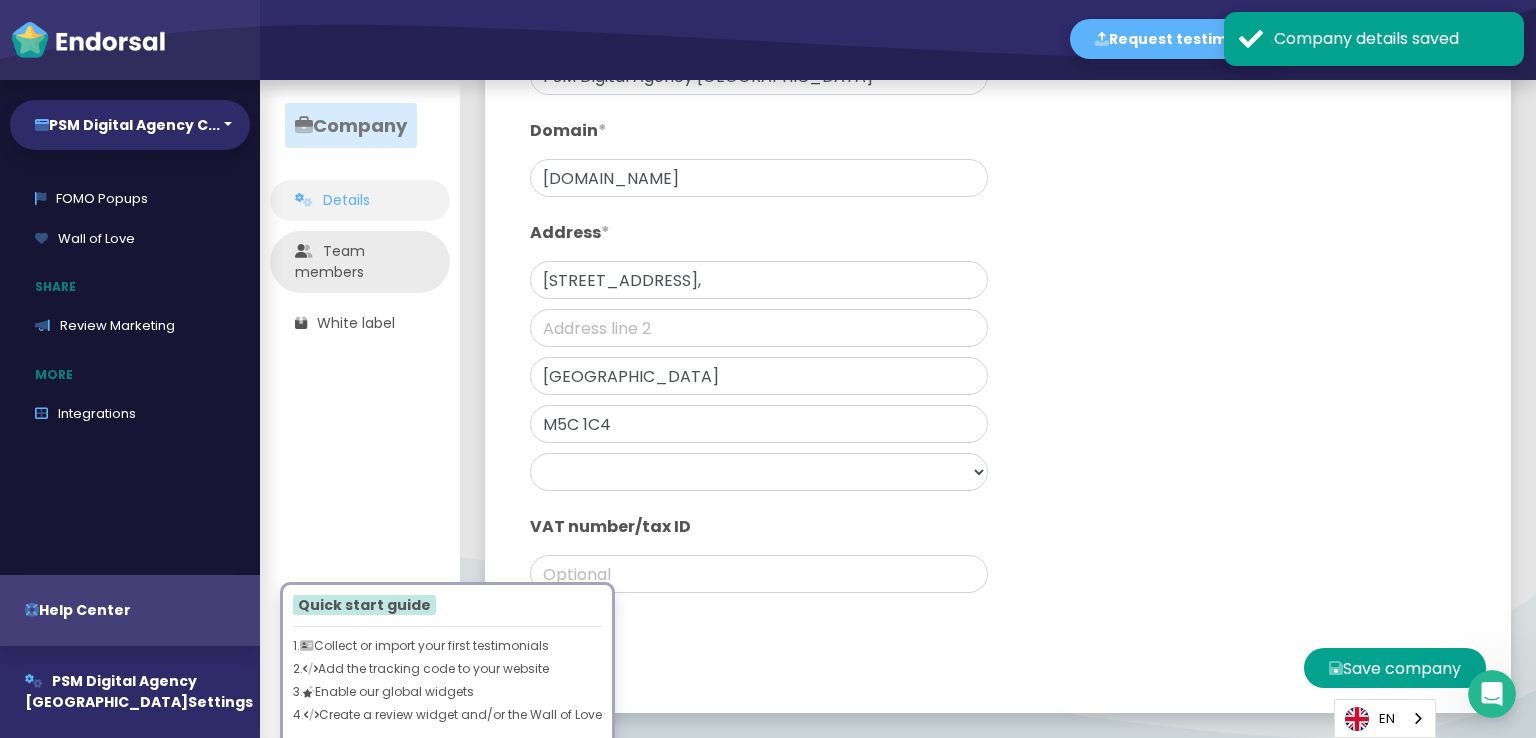 click 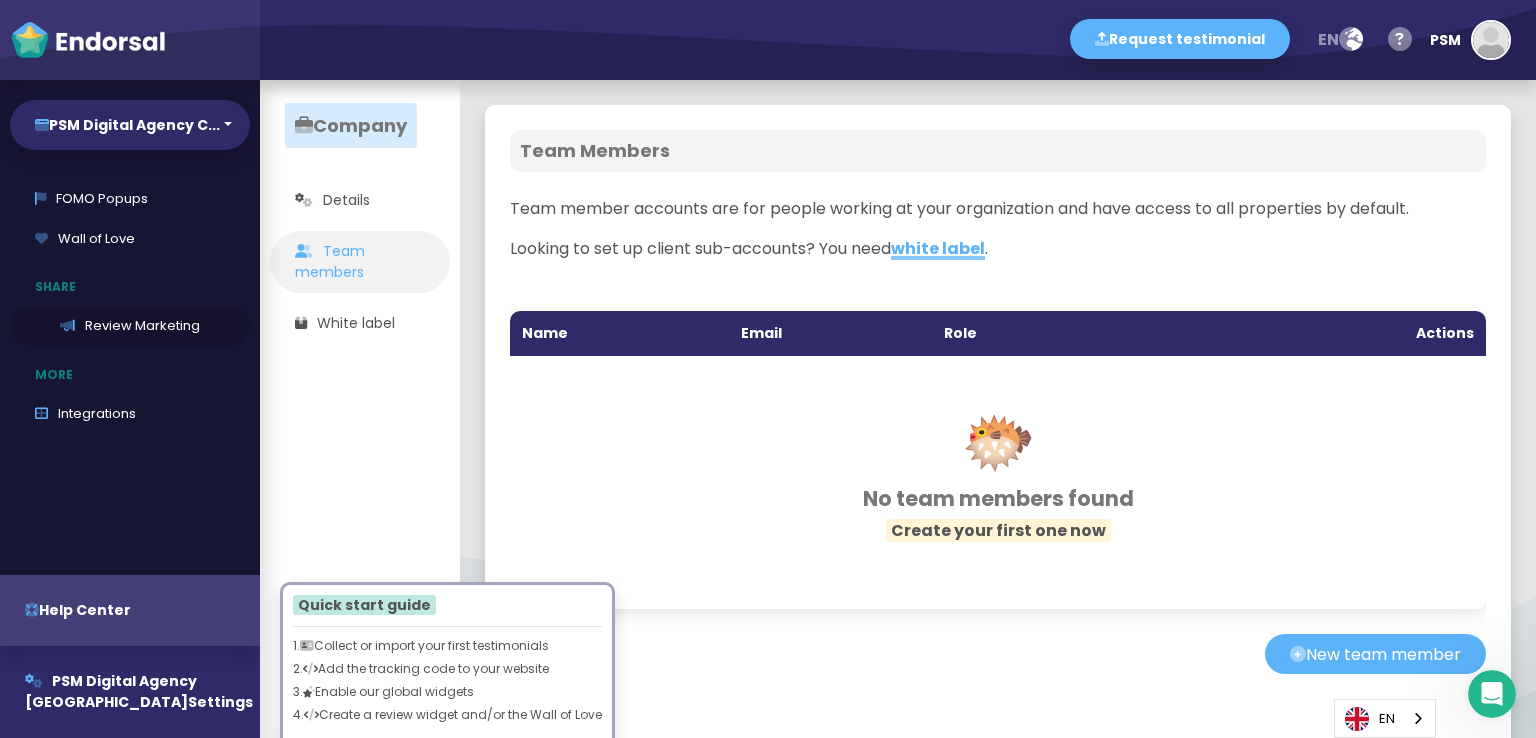 click on "Review Marketing" at bounding box center [130, 326] 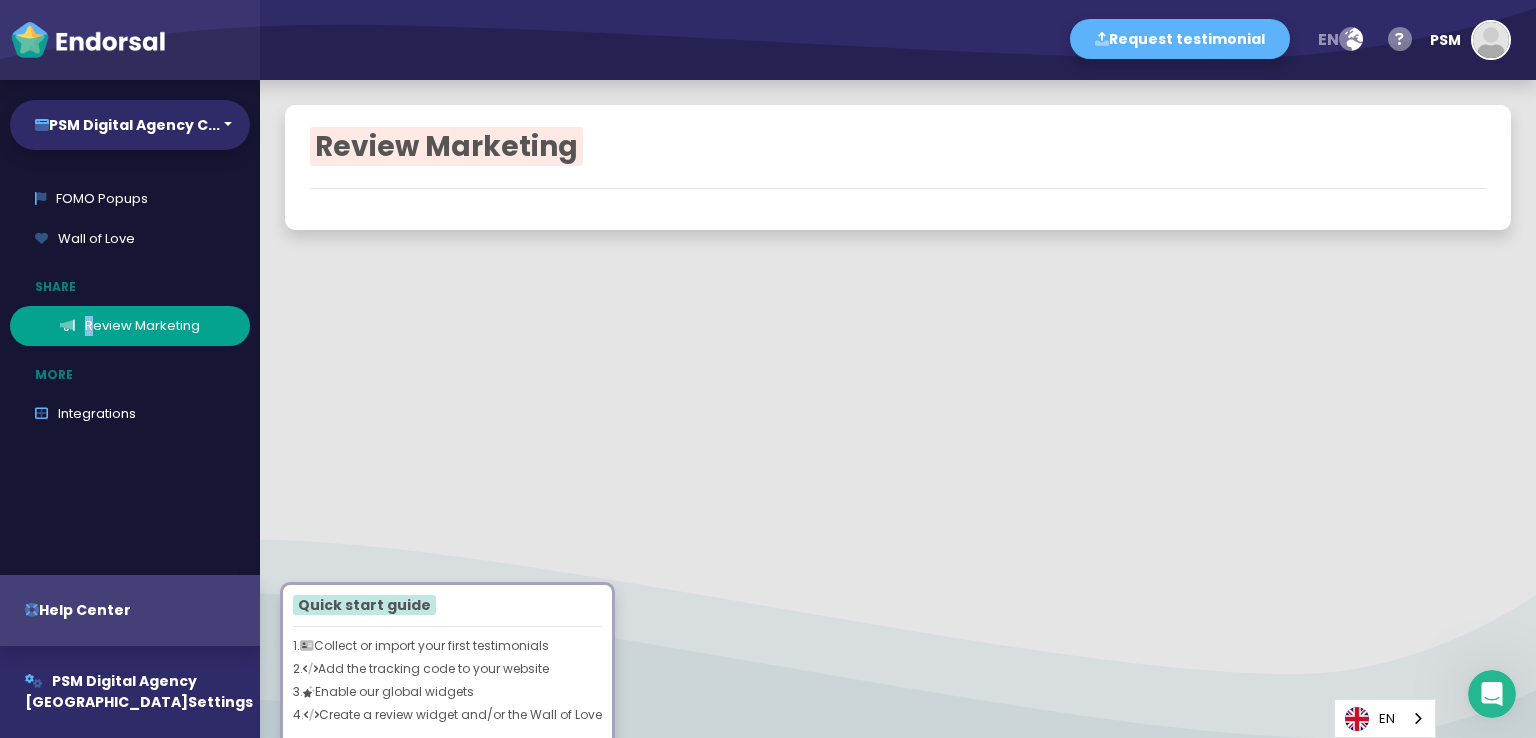 click on "Review Marketing" at bounding box center [130, 326] 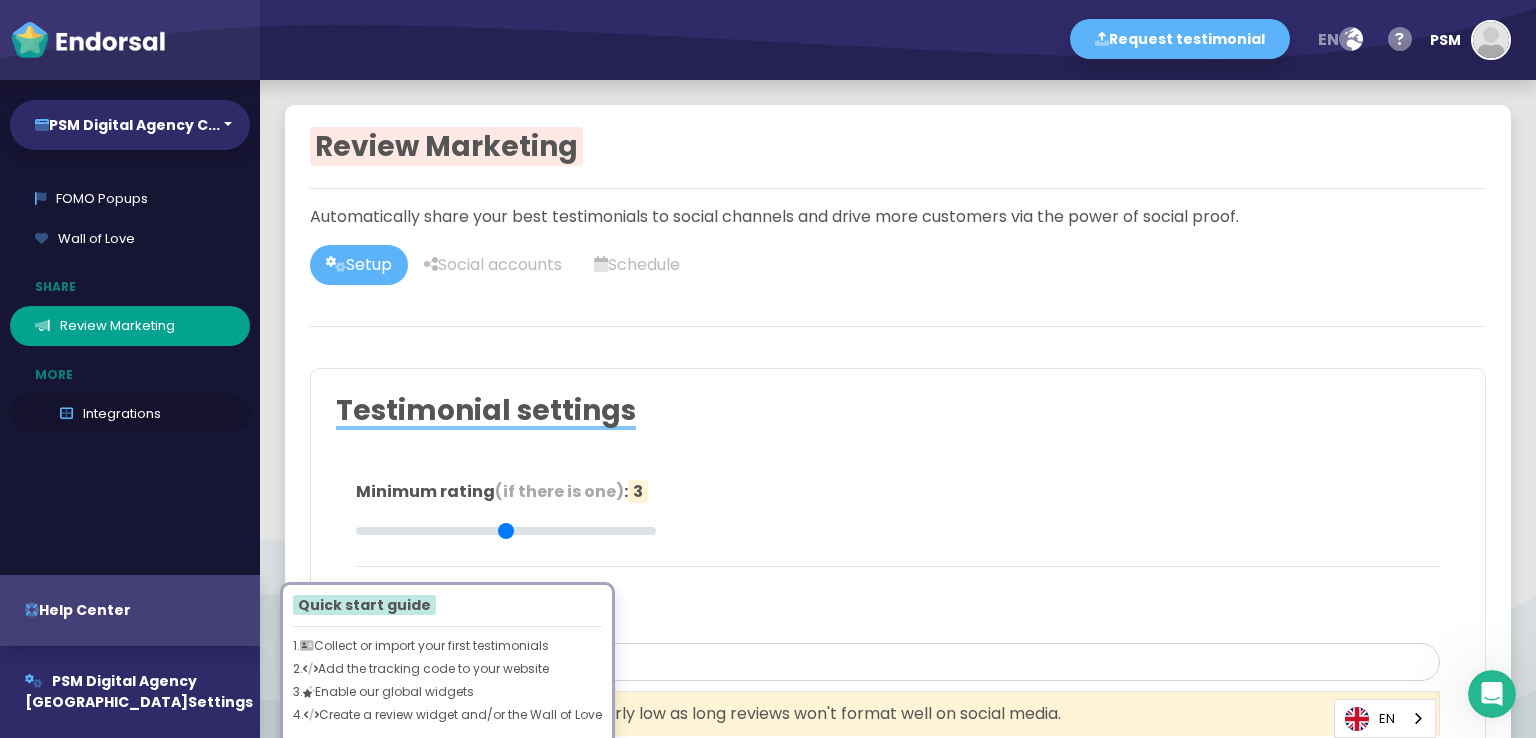 click on "Integrations" at bounding box center [130, 414] 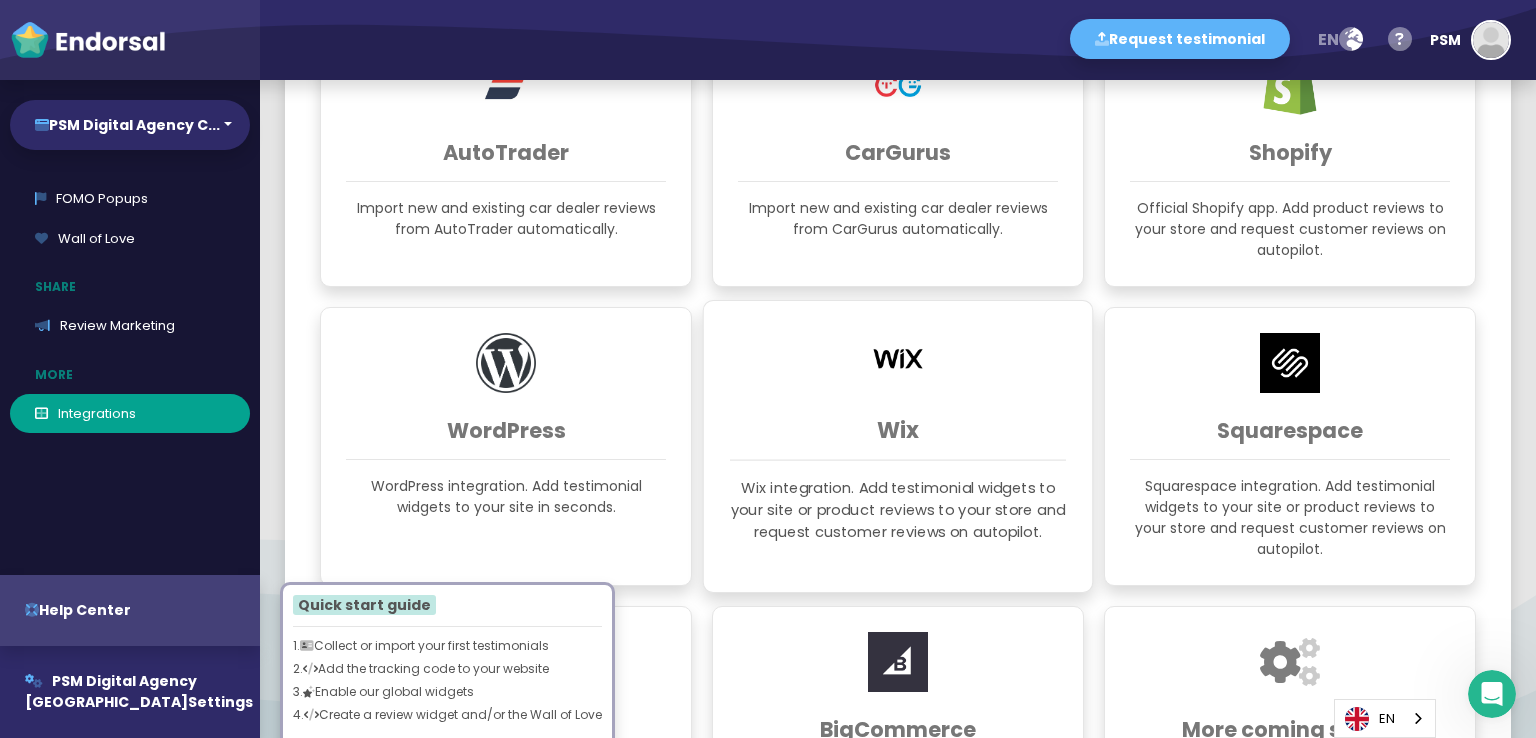 scroll, scrollTop: 1533, scrollLeft: 0, axis: vertical 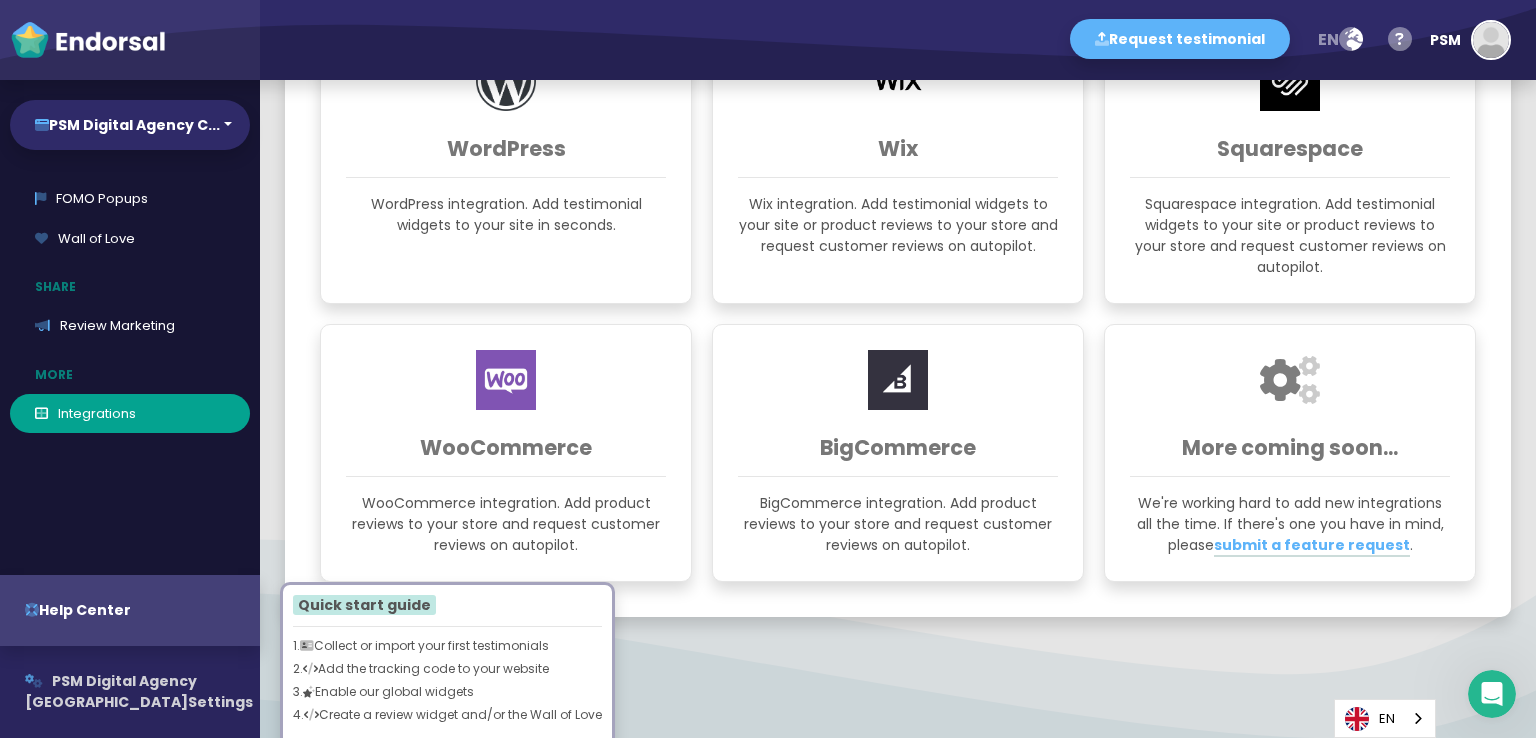 click on "PSM Digital Agency [GEOGRAPHIC_DATA]" at bounding box center (111, 691) 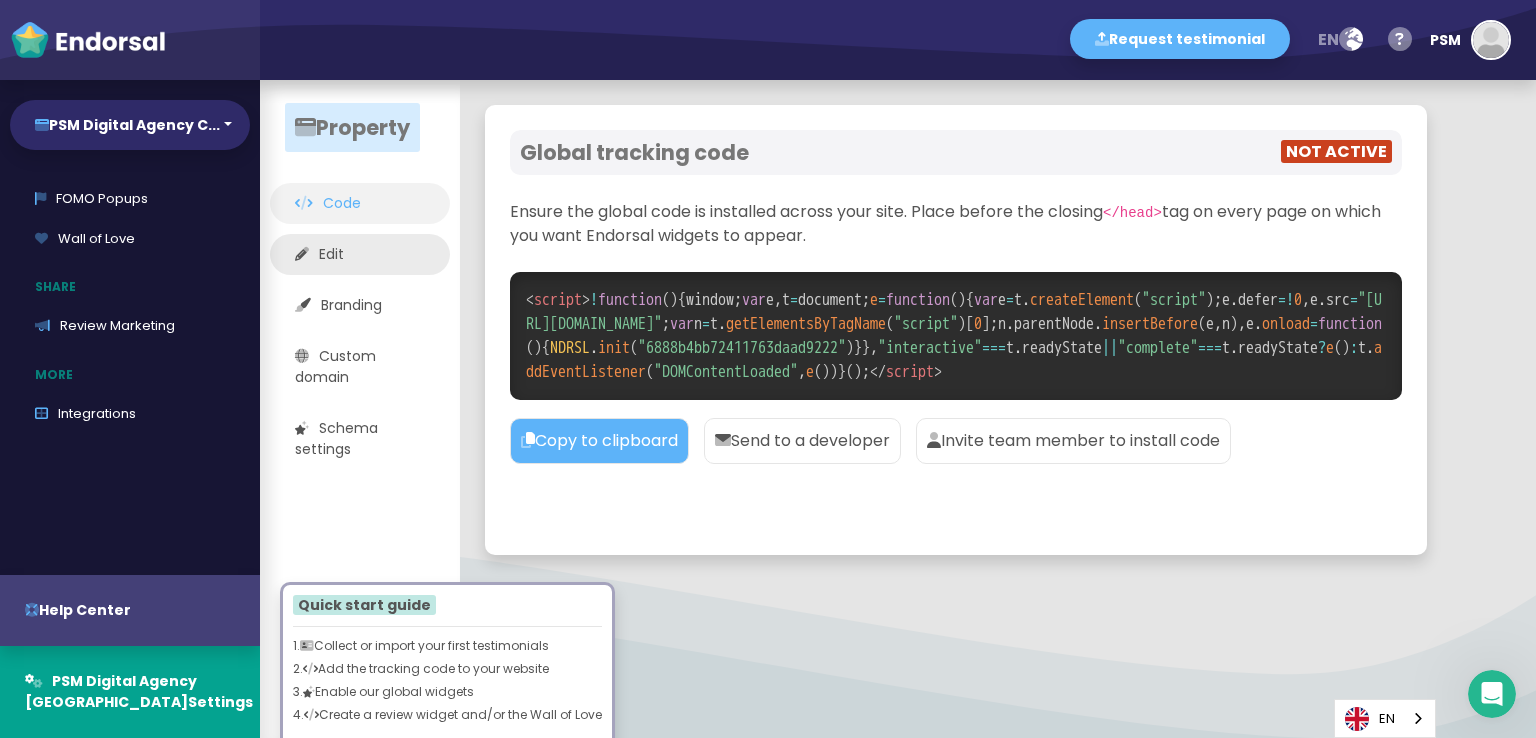 click on "Edit" 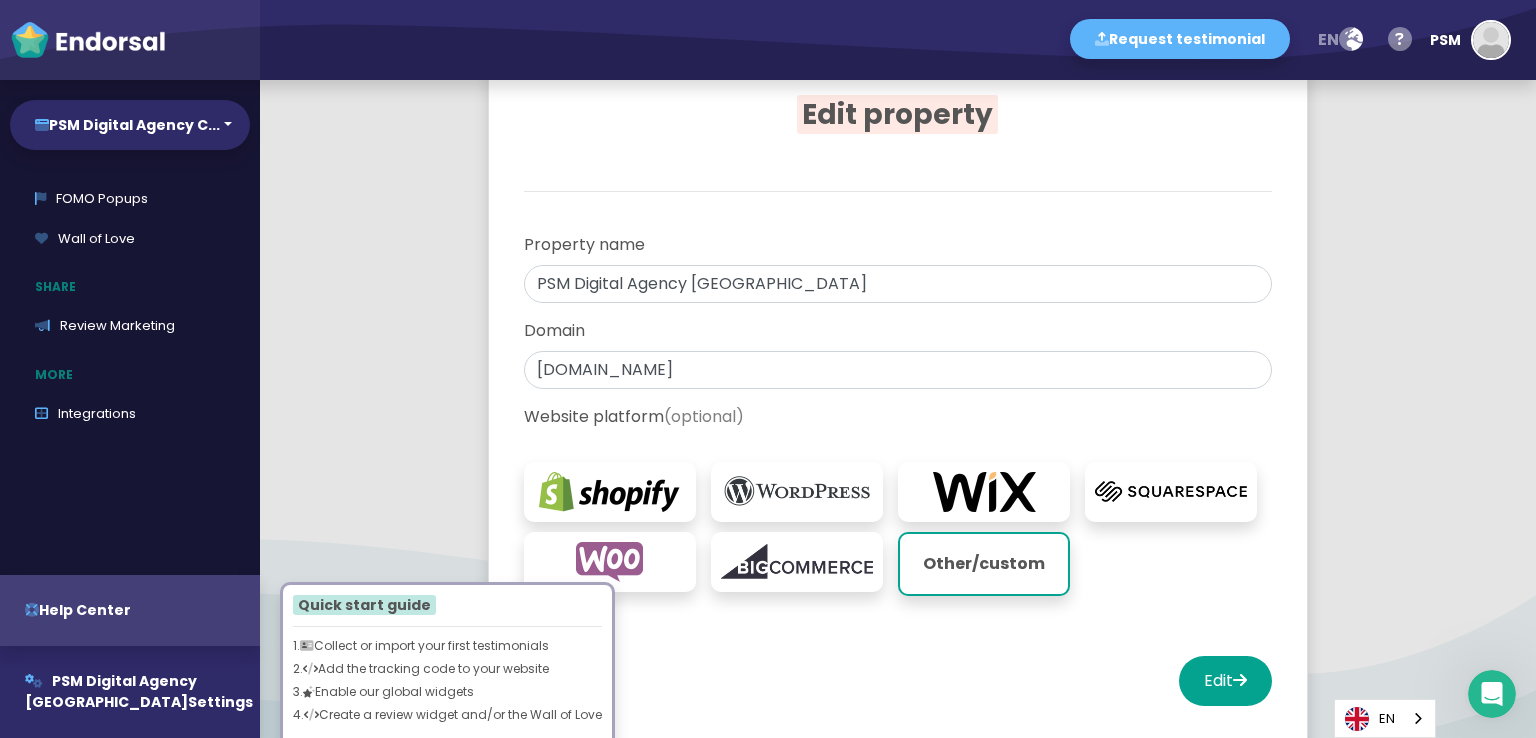 scroll, scrollTop: 0, scrollLeft: 0, axis: both 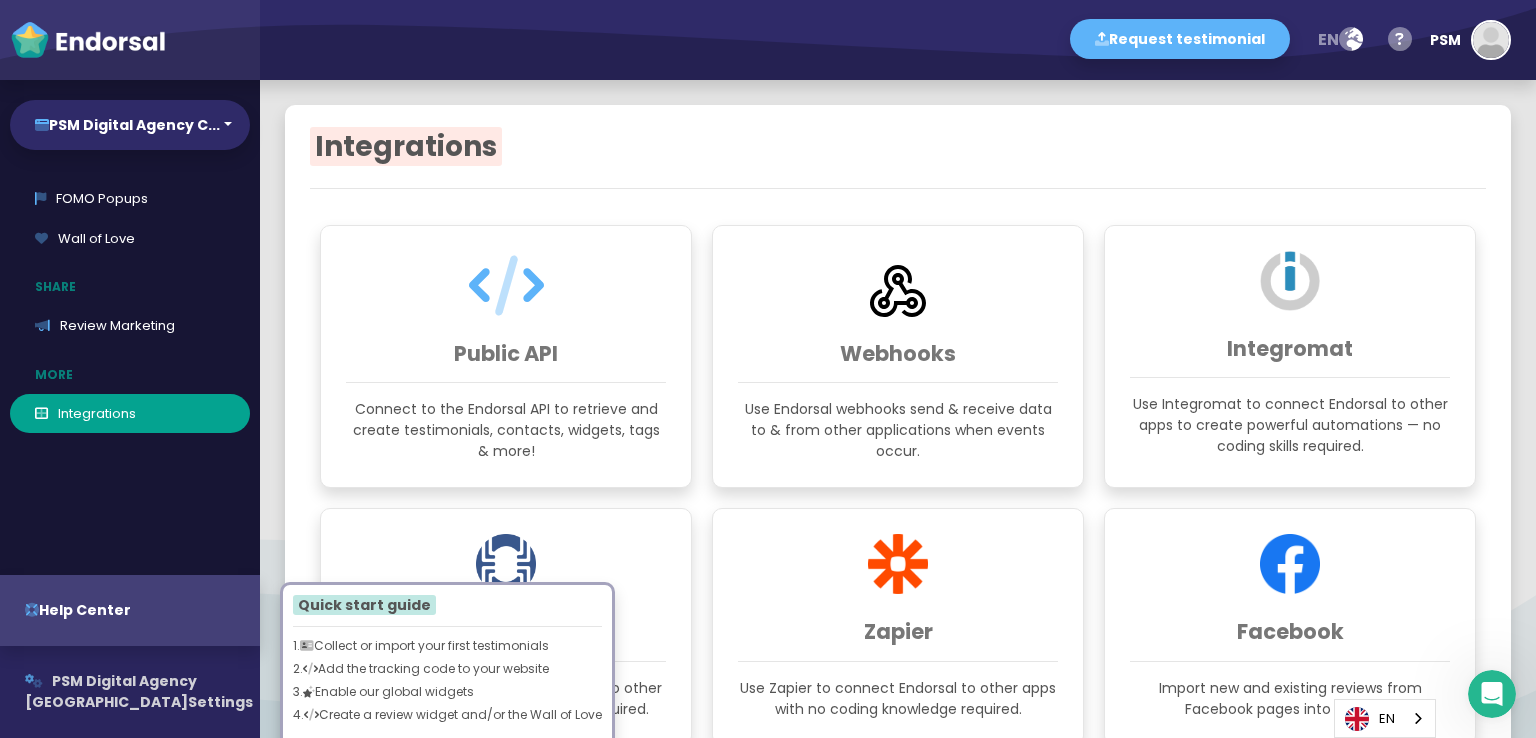 click on "PSM Digital Agency [GEOGRAPHIC_DATA]" at bounding box center (111, 691) 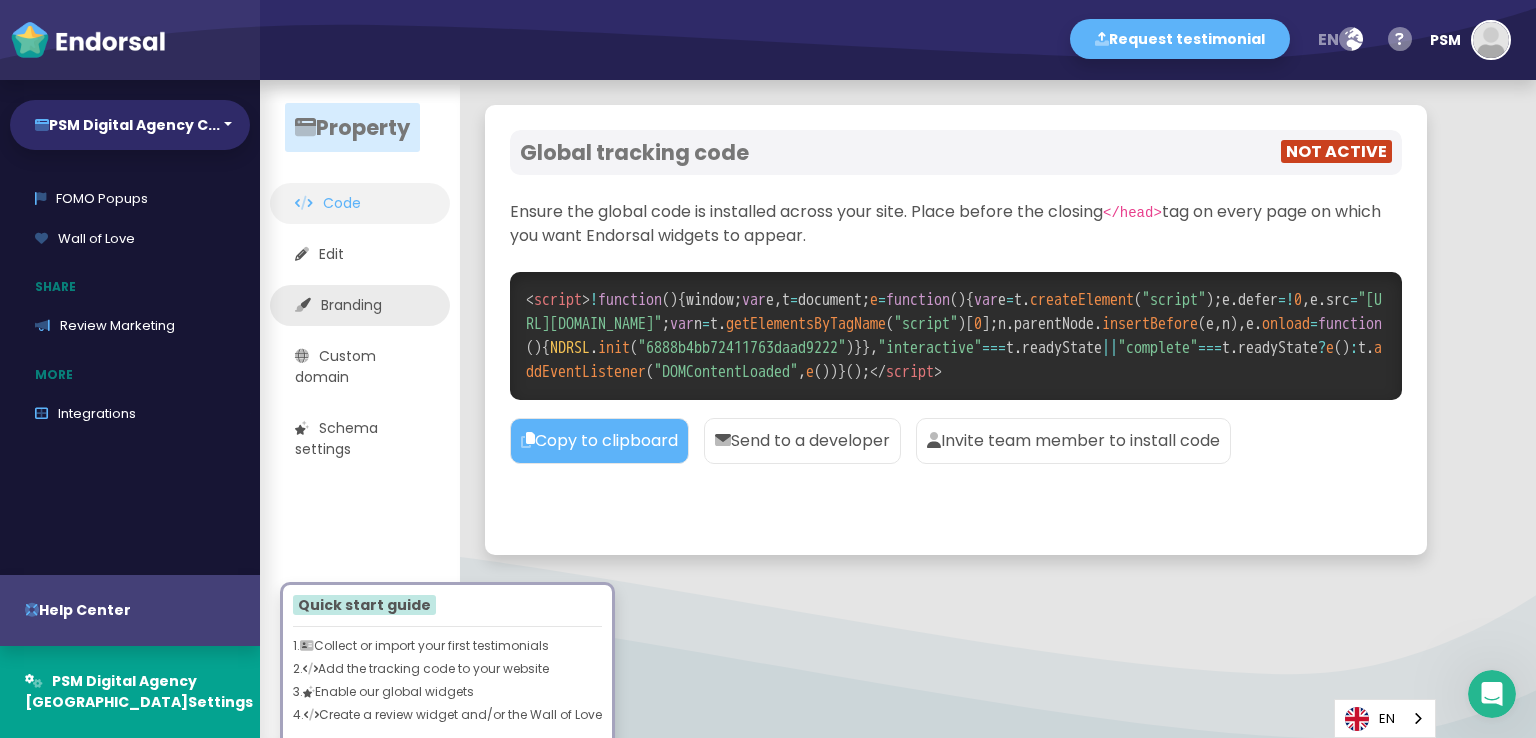 click on "Branding" 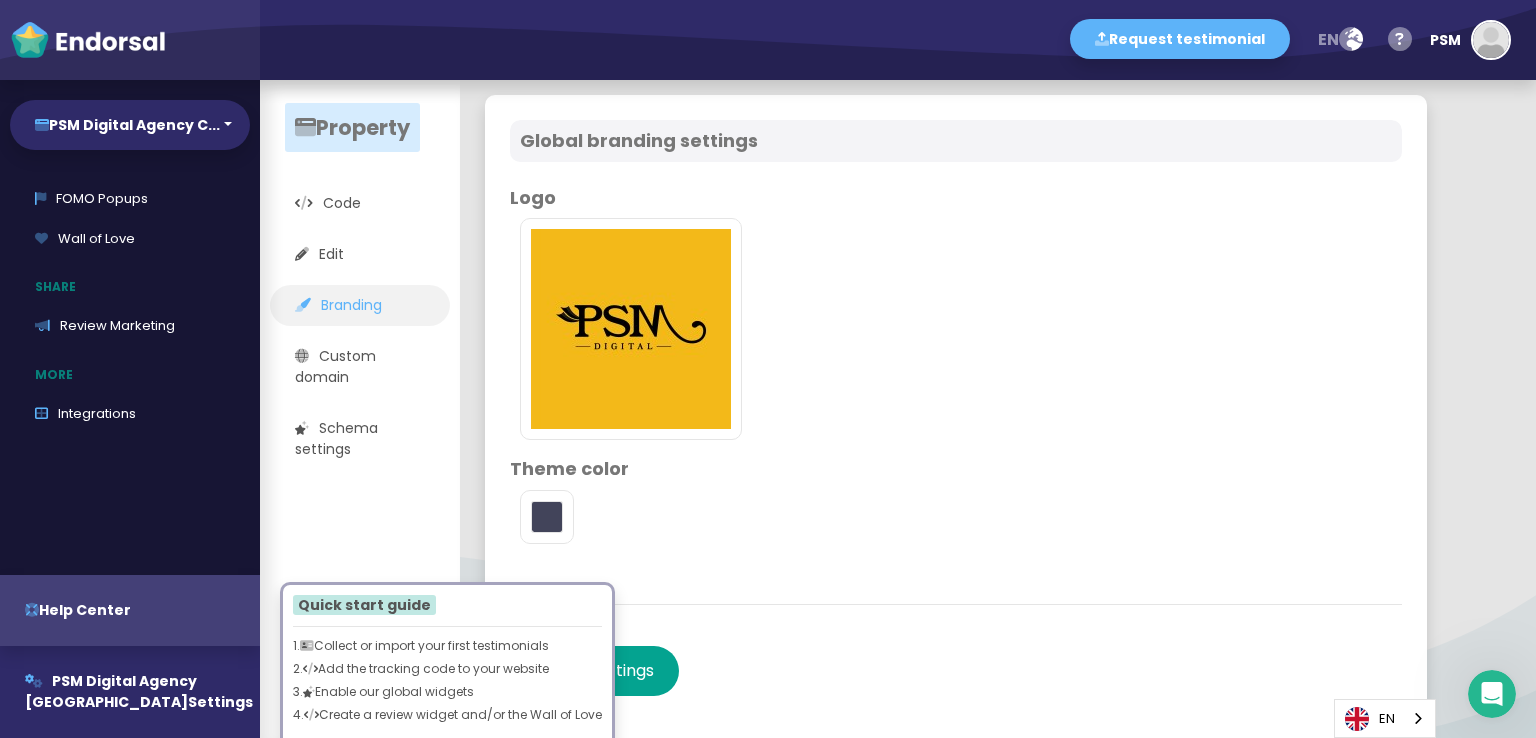 scroll, scrollTop: 42, scrollLeft: 0, axis: vertical 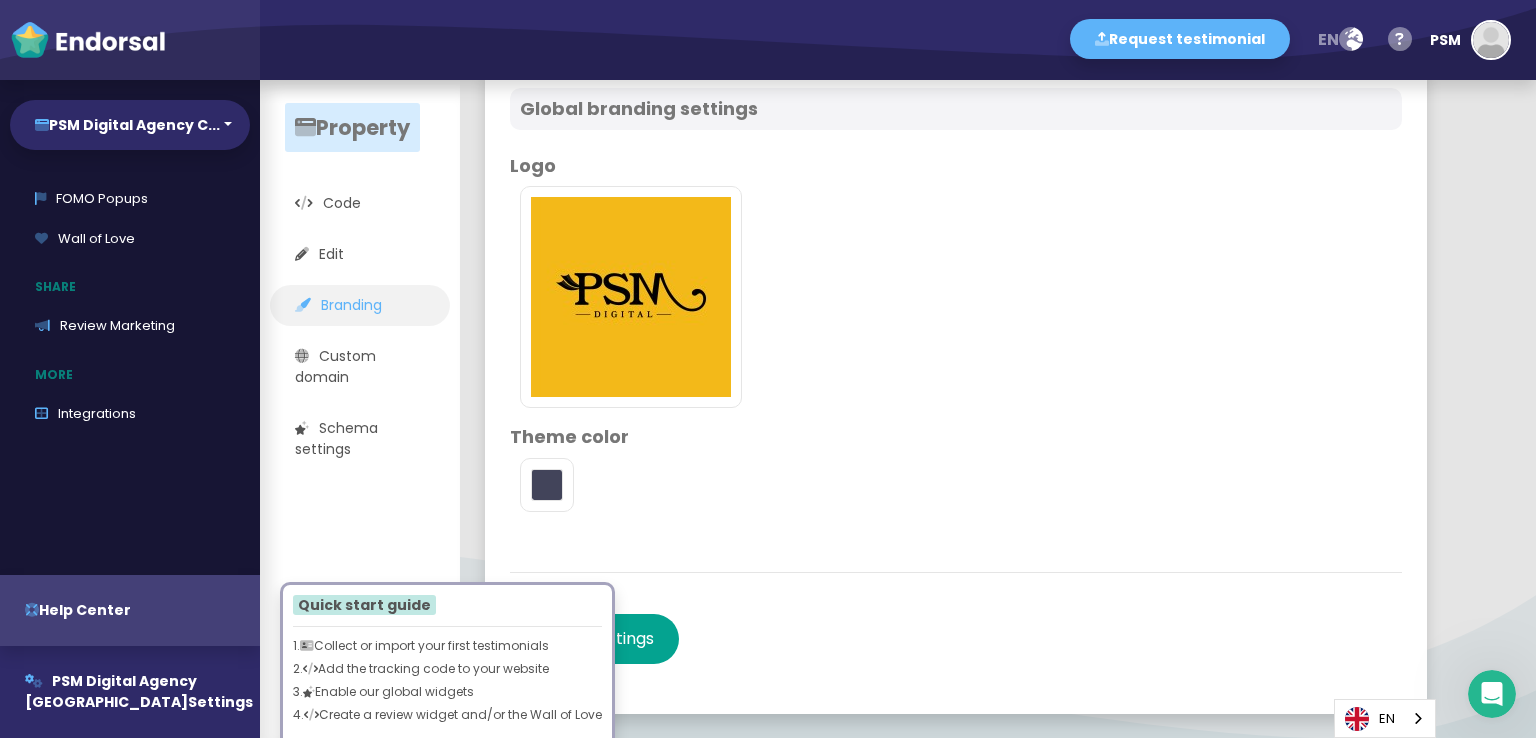 type on "#5DB3F9" 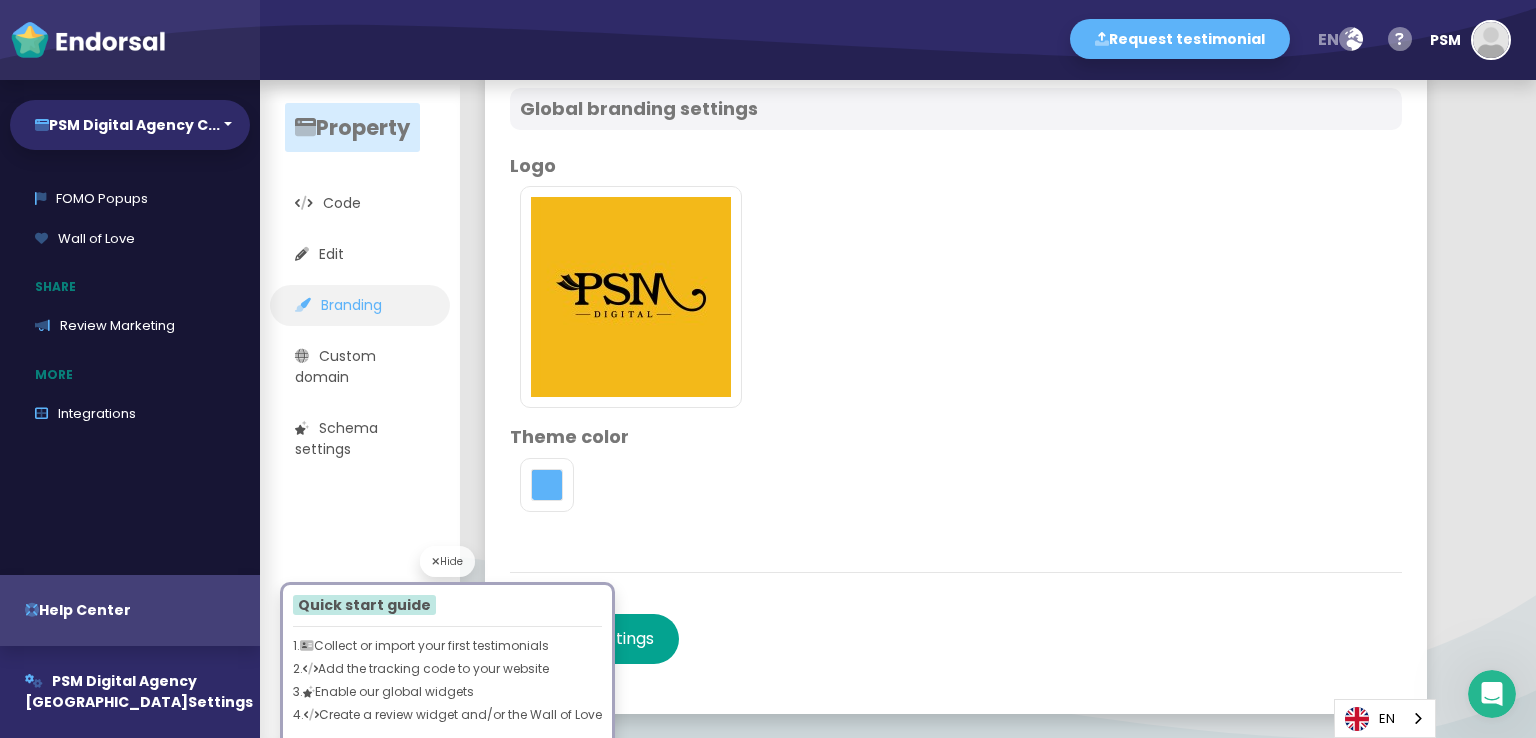 click on "Hide Quick start guide 1.     Collect or import your first testimonials  2.     Add the tracking code to your  website  3.     Enable our global widgets  4.     Create a review widget and/or the Wall of Love" at bounding box center (447, 648) 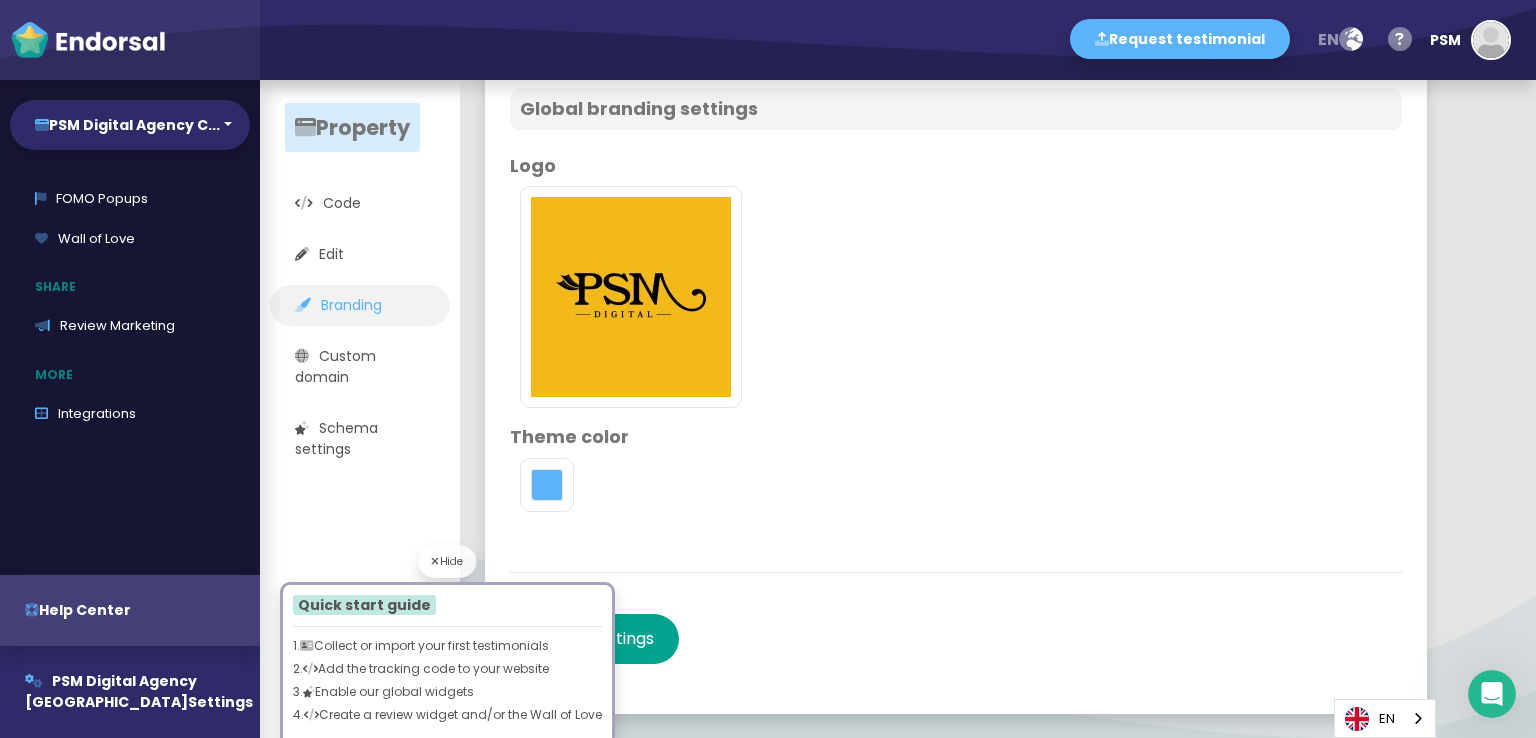 click on "Hide" at bounding box center (448, 561) 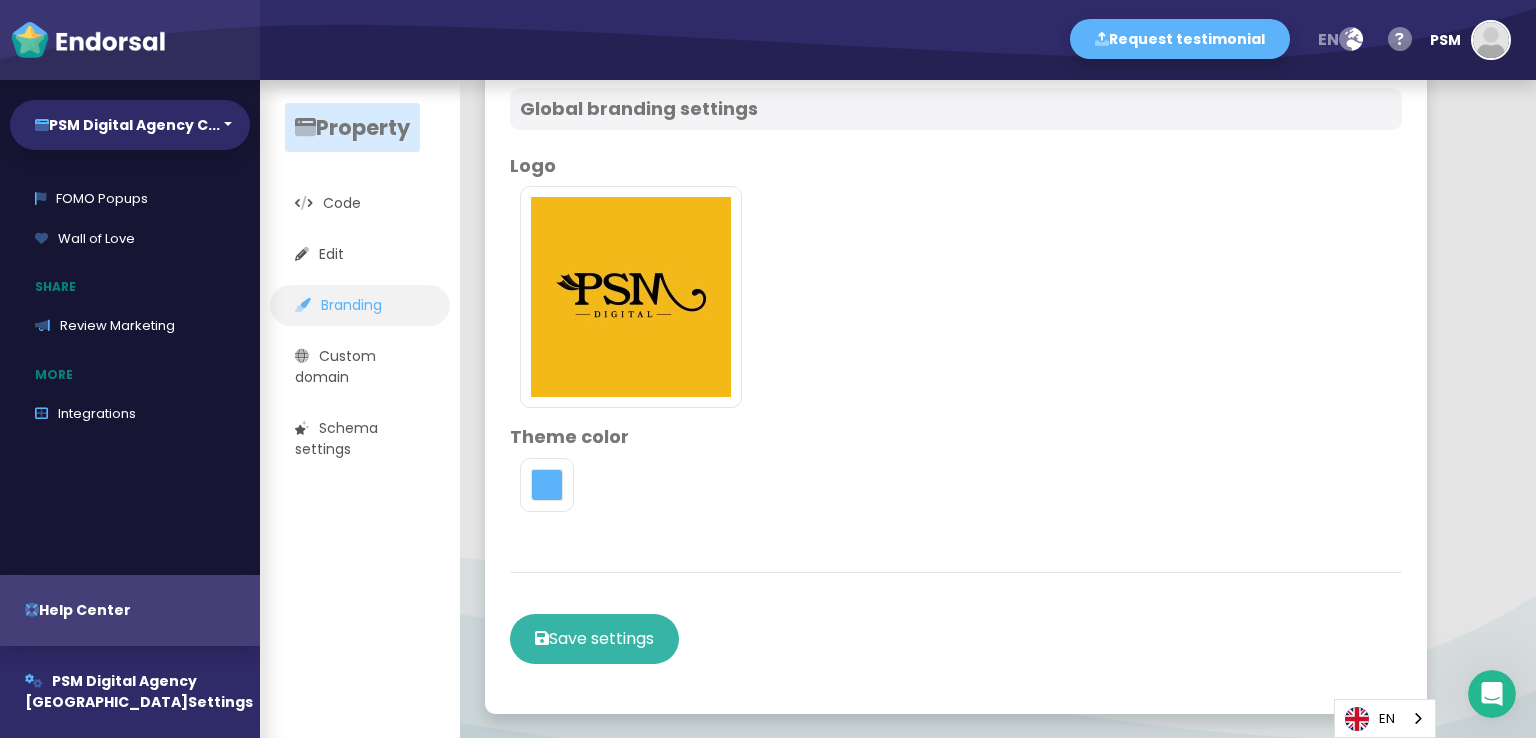 click on "Save settings" 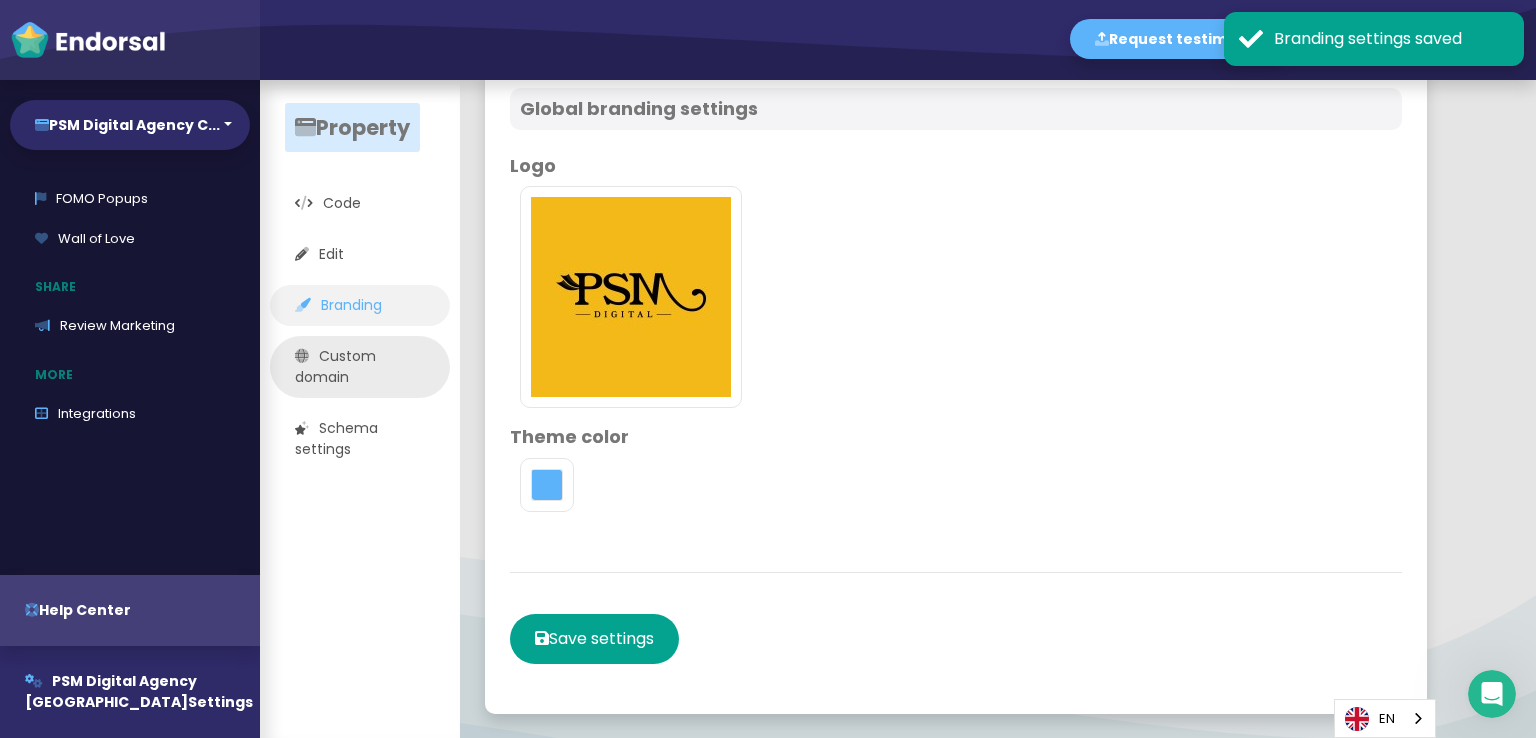 click on "Custom domain" 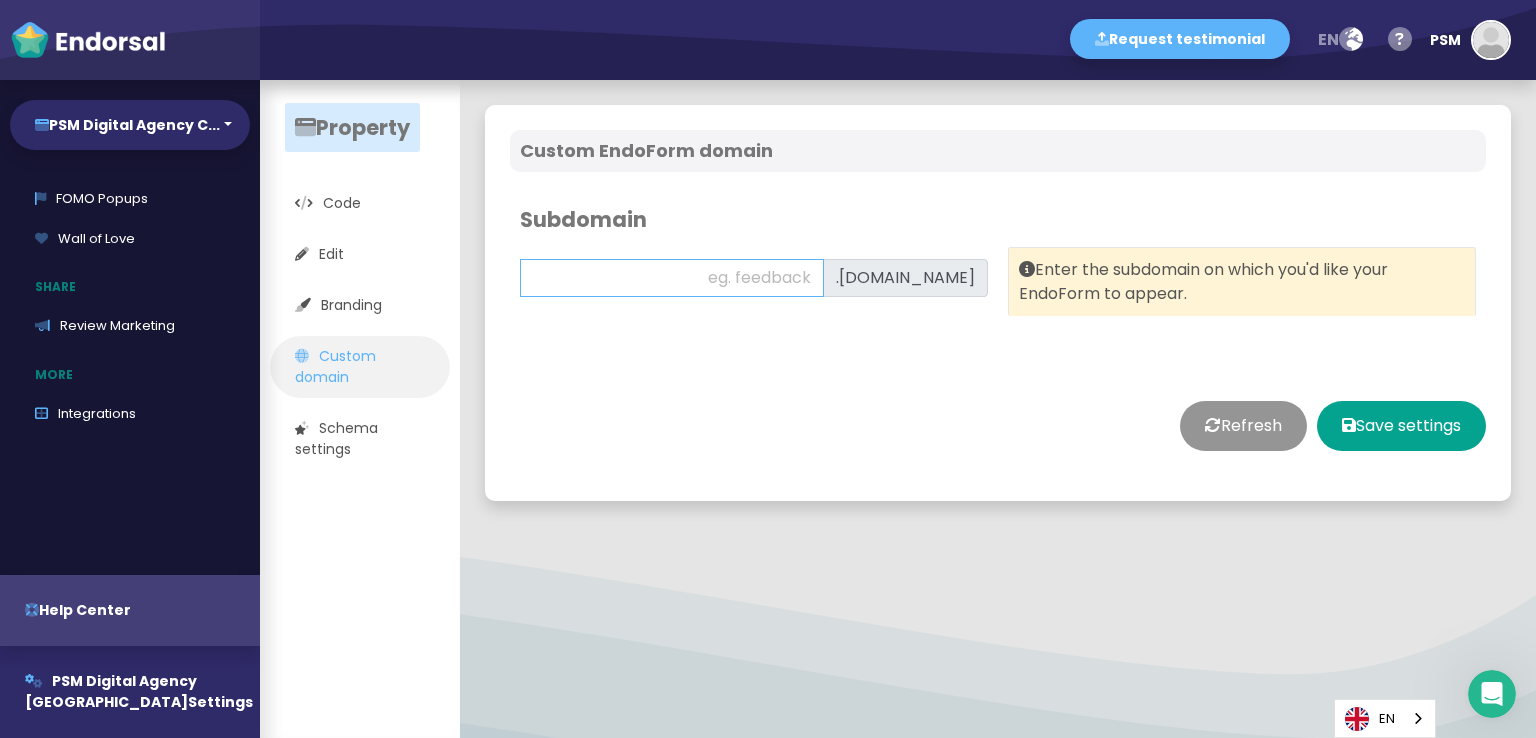 click at bounding box center (672, 278) 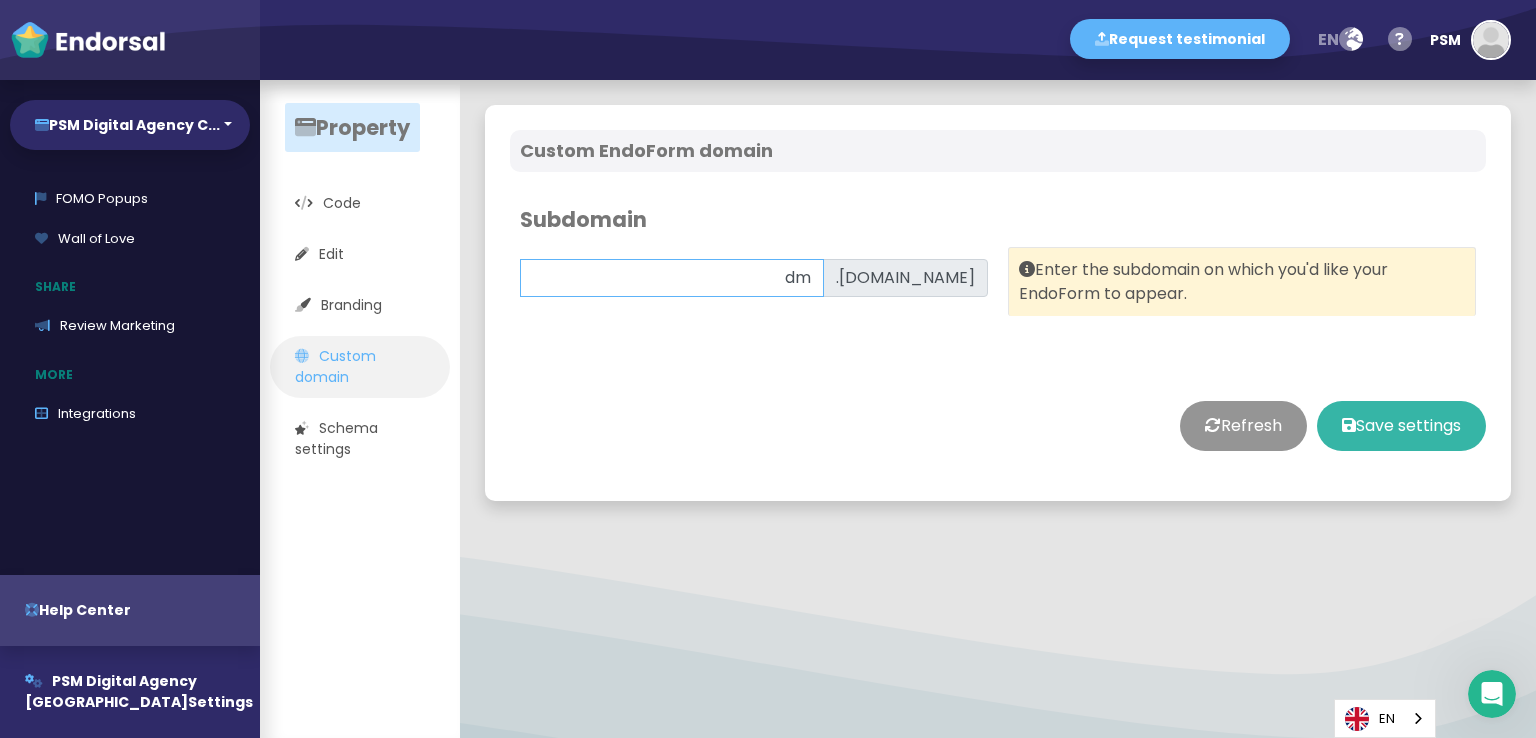 type on "dm" 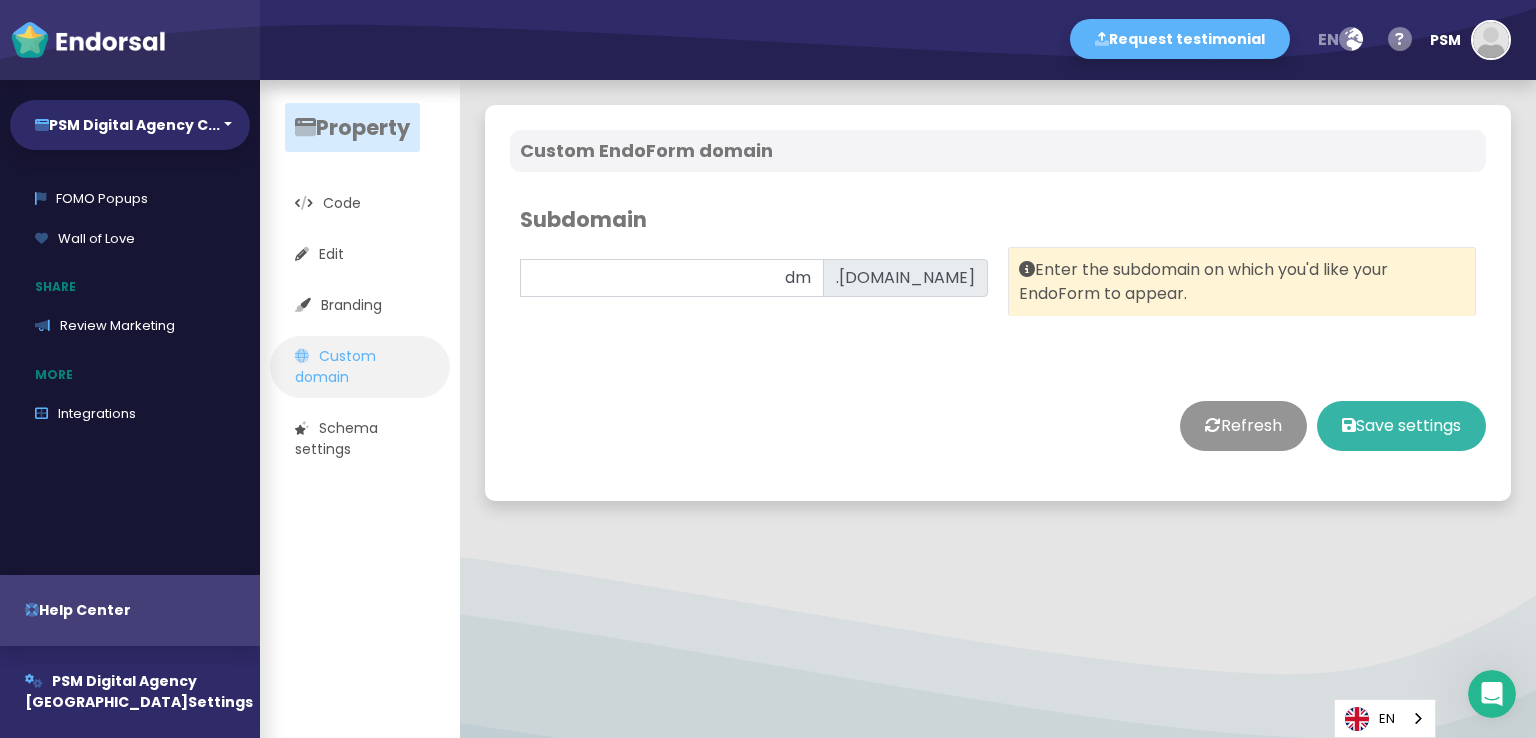 click on "Save settings" 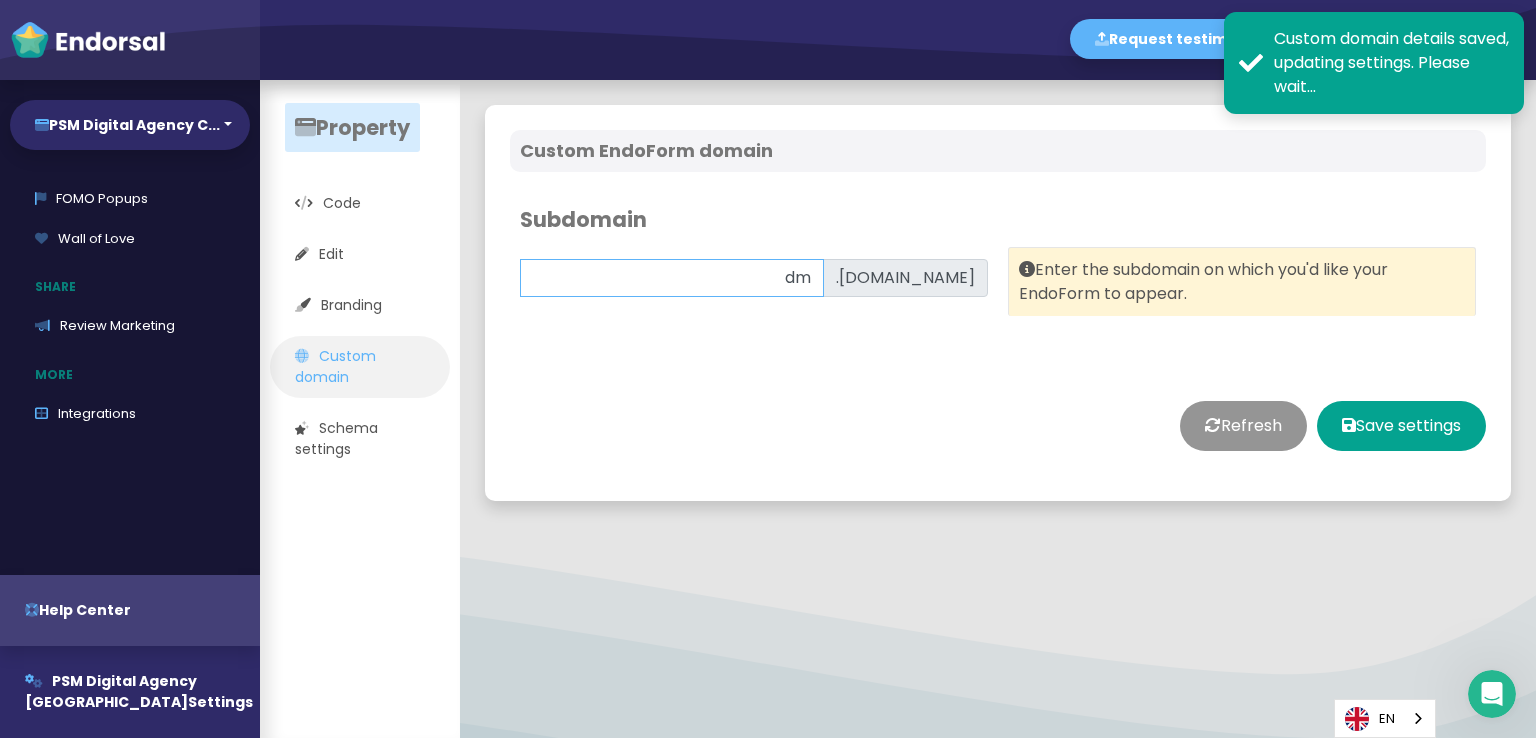 click on "dm" at bounding box center [672, 278] 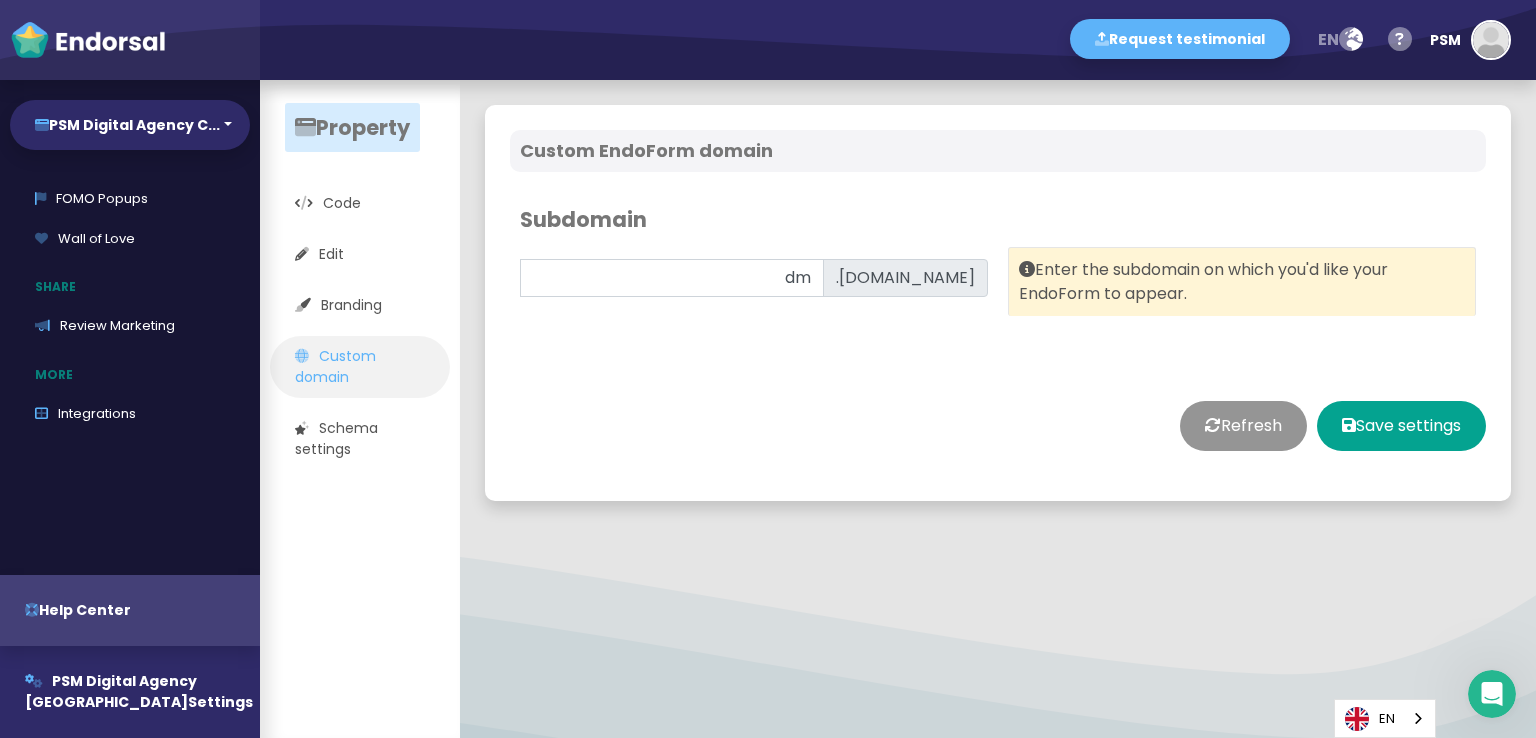 click on ".[DOMAIN_NAME]" 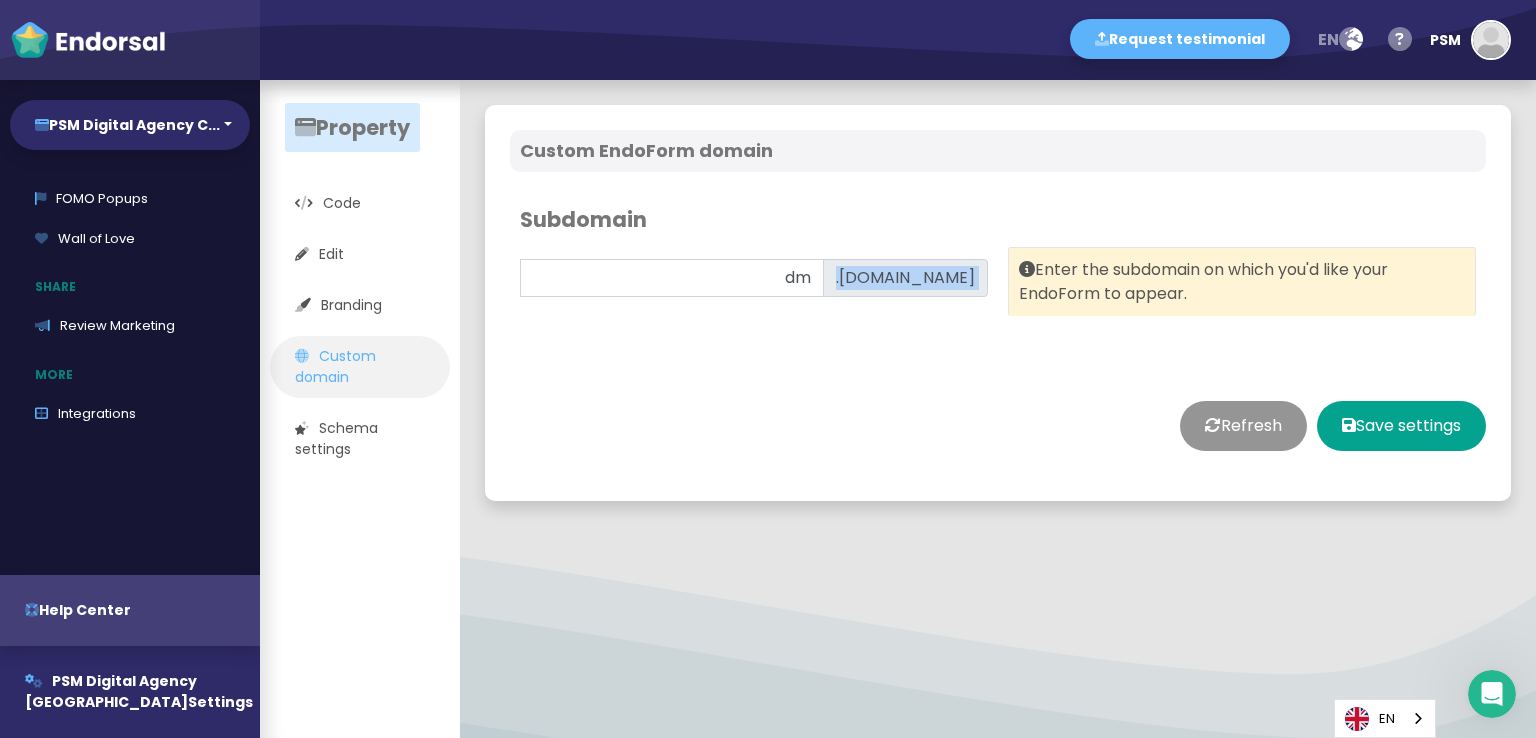 click on ".[DOMAIN_NAME]" 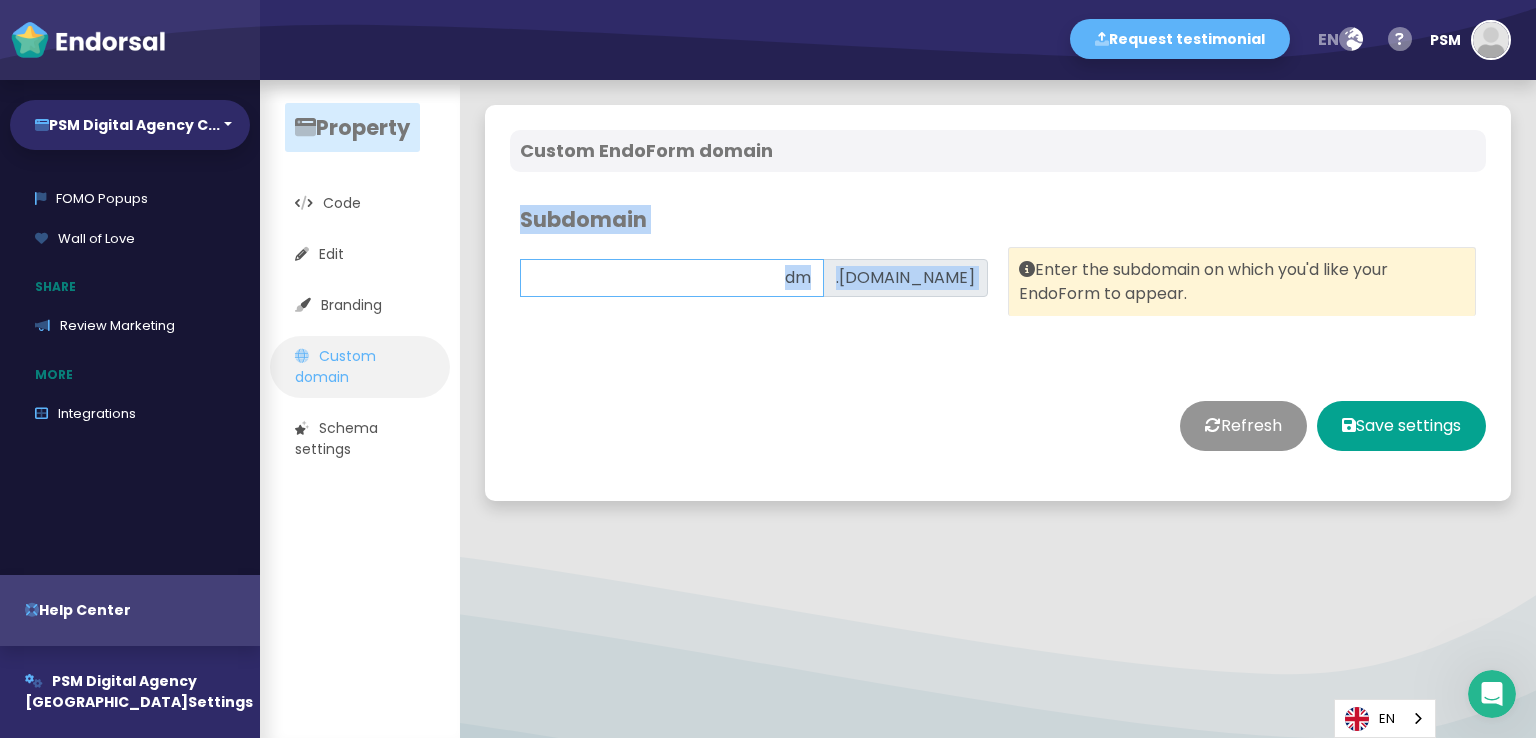 click on "dm" at bounding box center (672, 278) 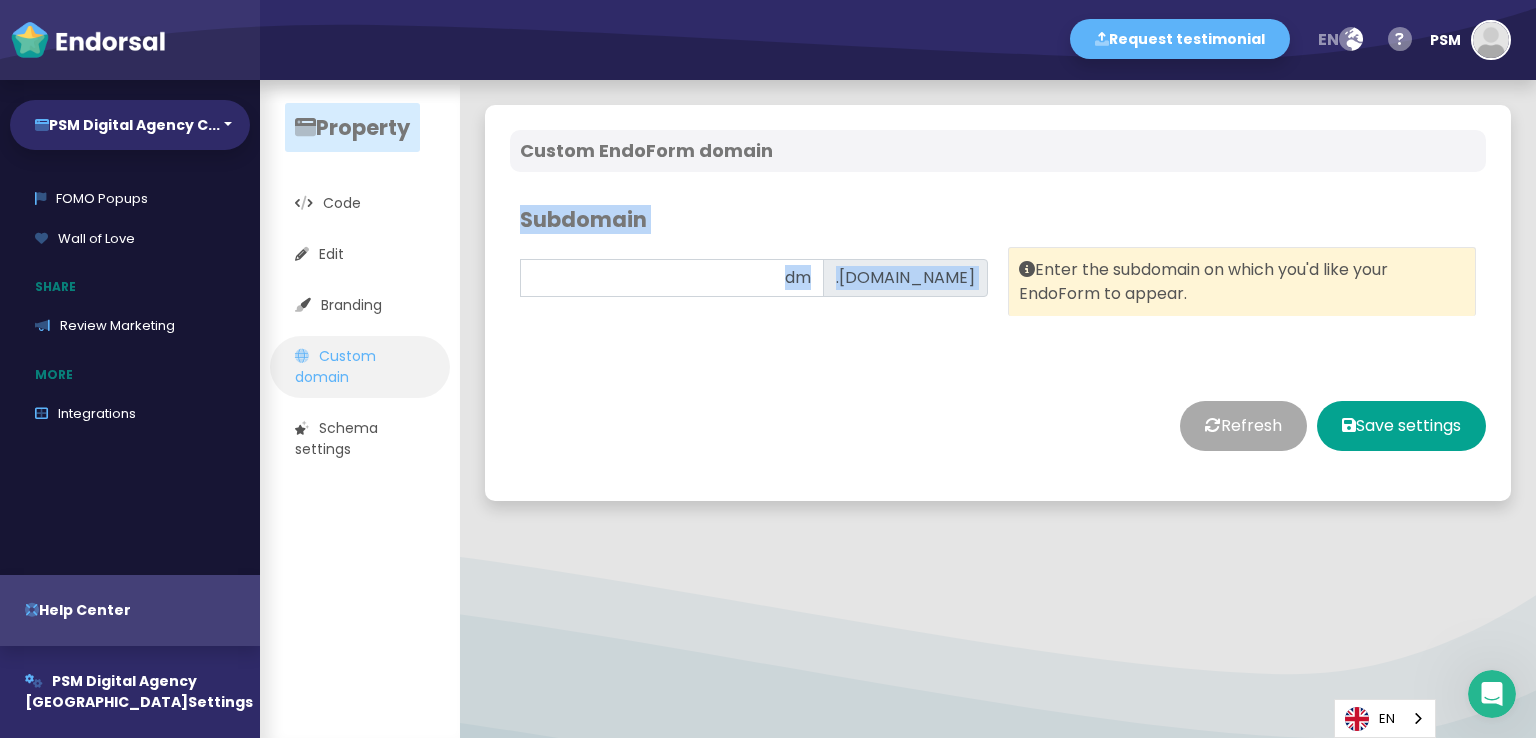 click on "Refresh" 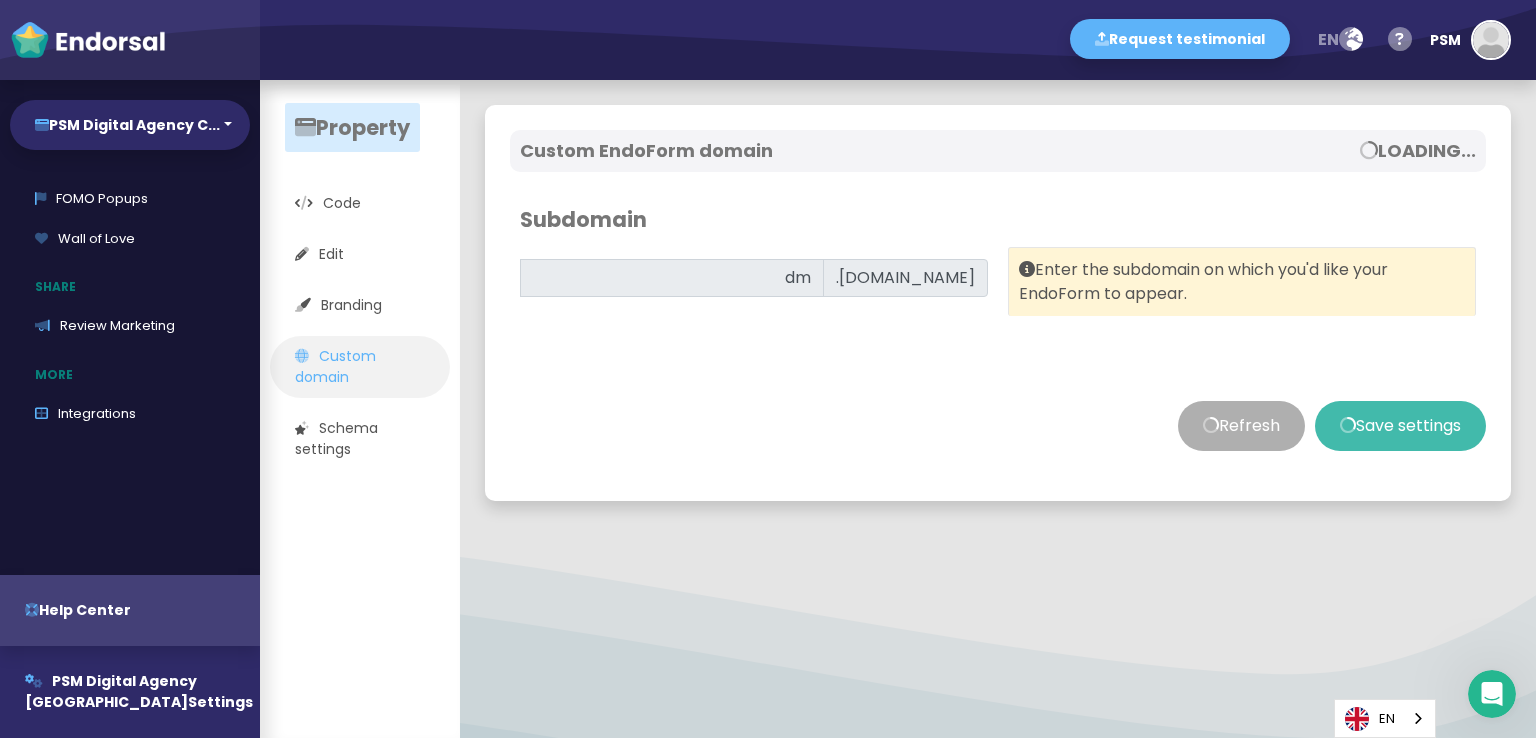 click on "Enter the subdomain on which you'd like your EndoForm to appear." 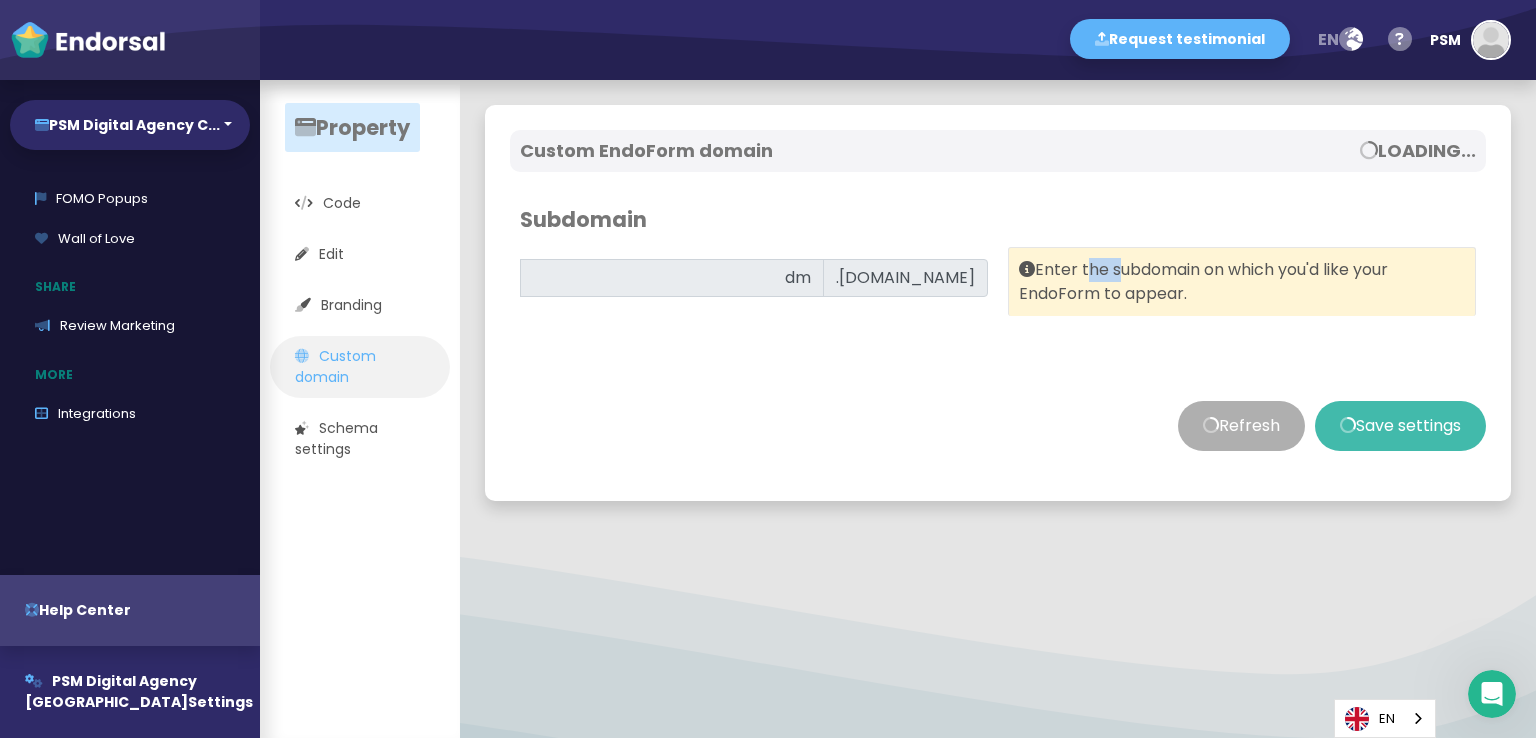 click on "Enter the subdomain on which you'd like your EndoForm to appear." 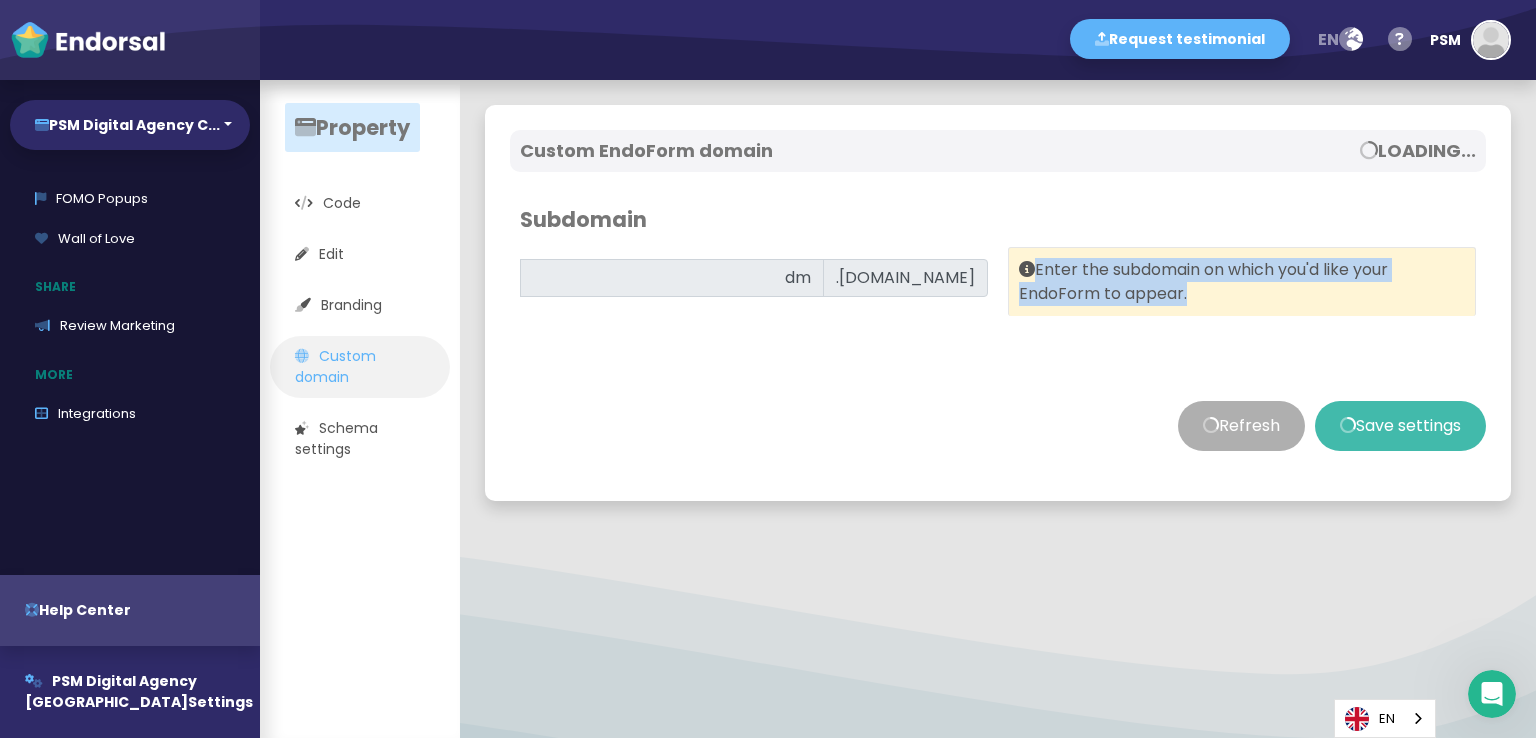 click on "Enter the subdomain on which you'd like your EndoForm to appear." 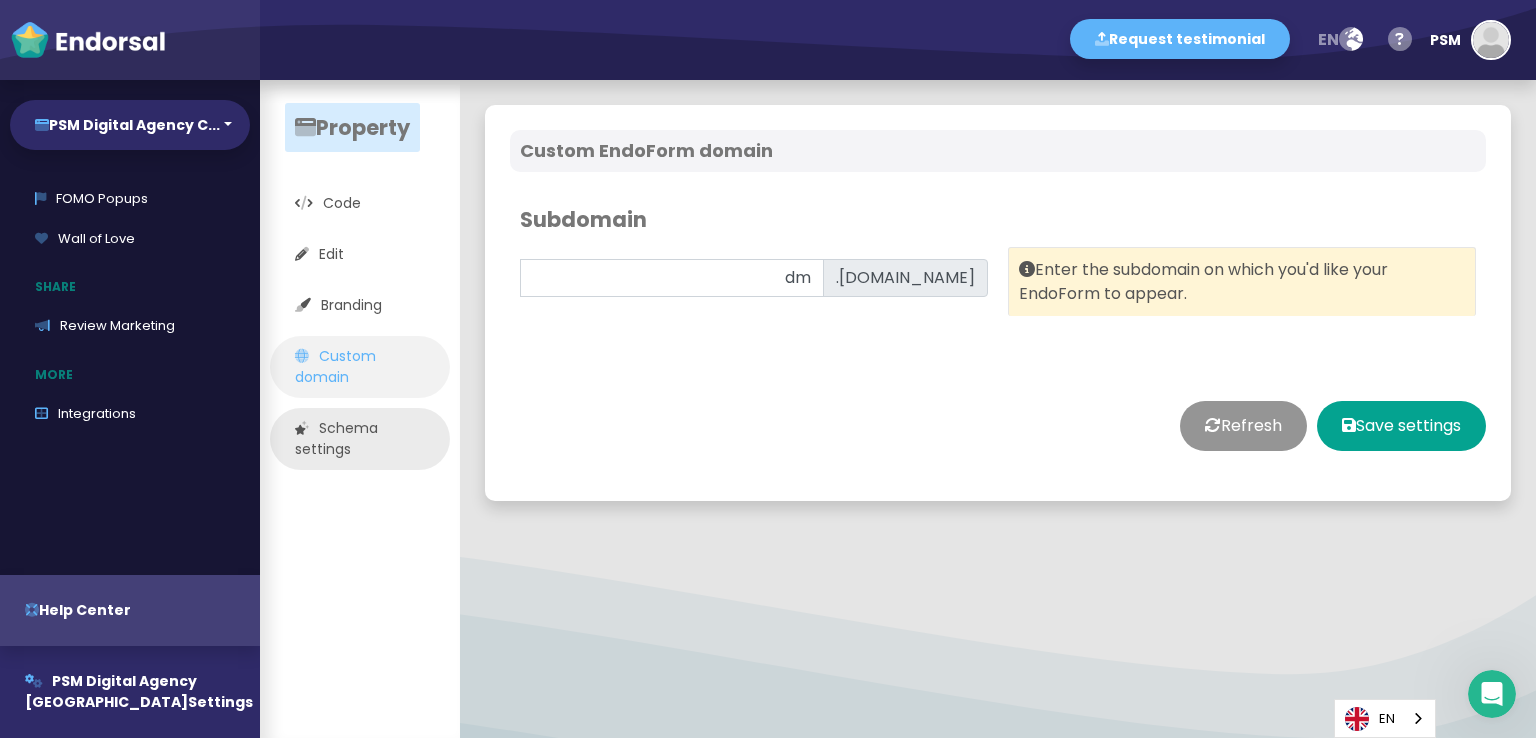 click on "Schema settings" 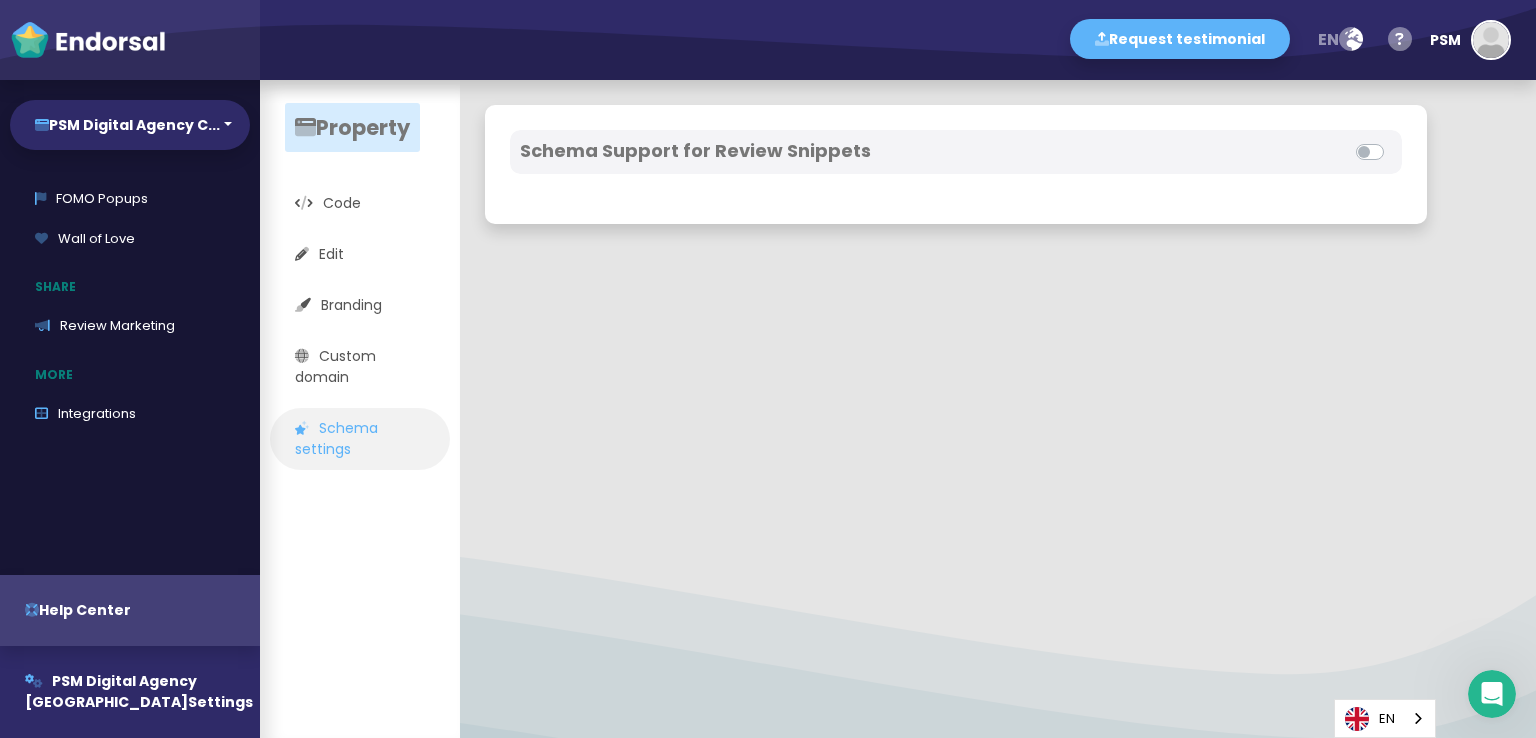 click on "Schema Support for Review Snippets" 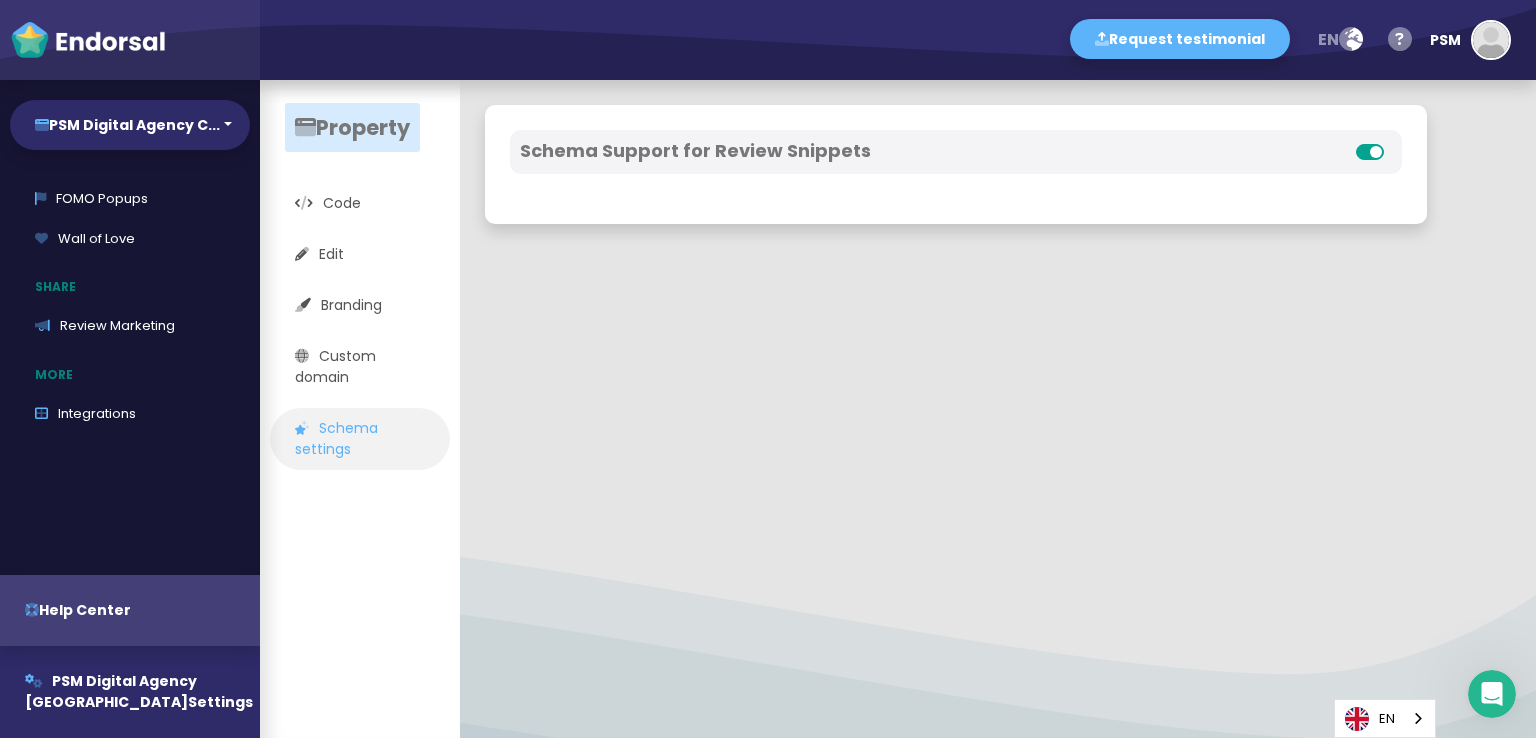 select 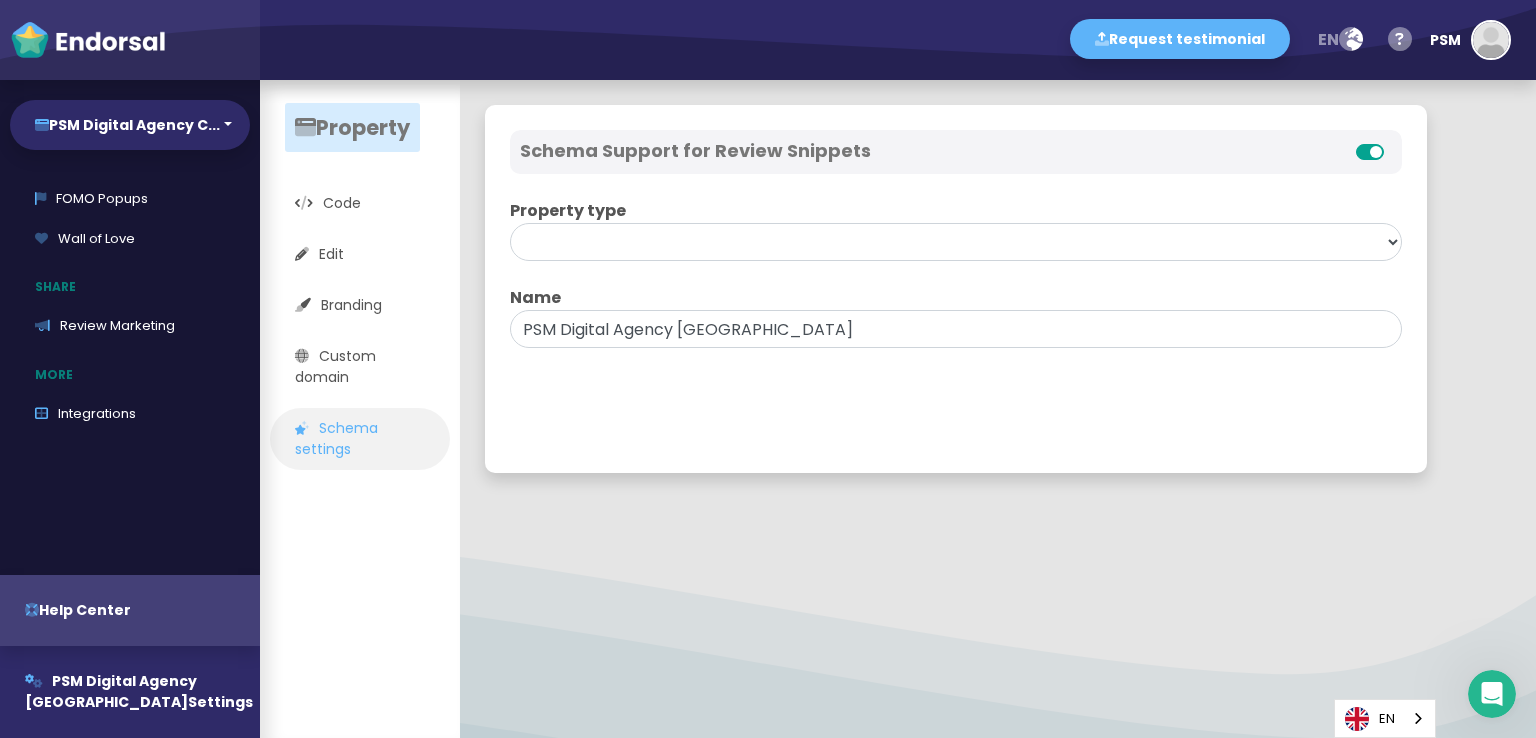 click 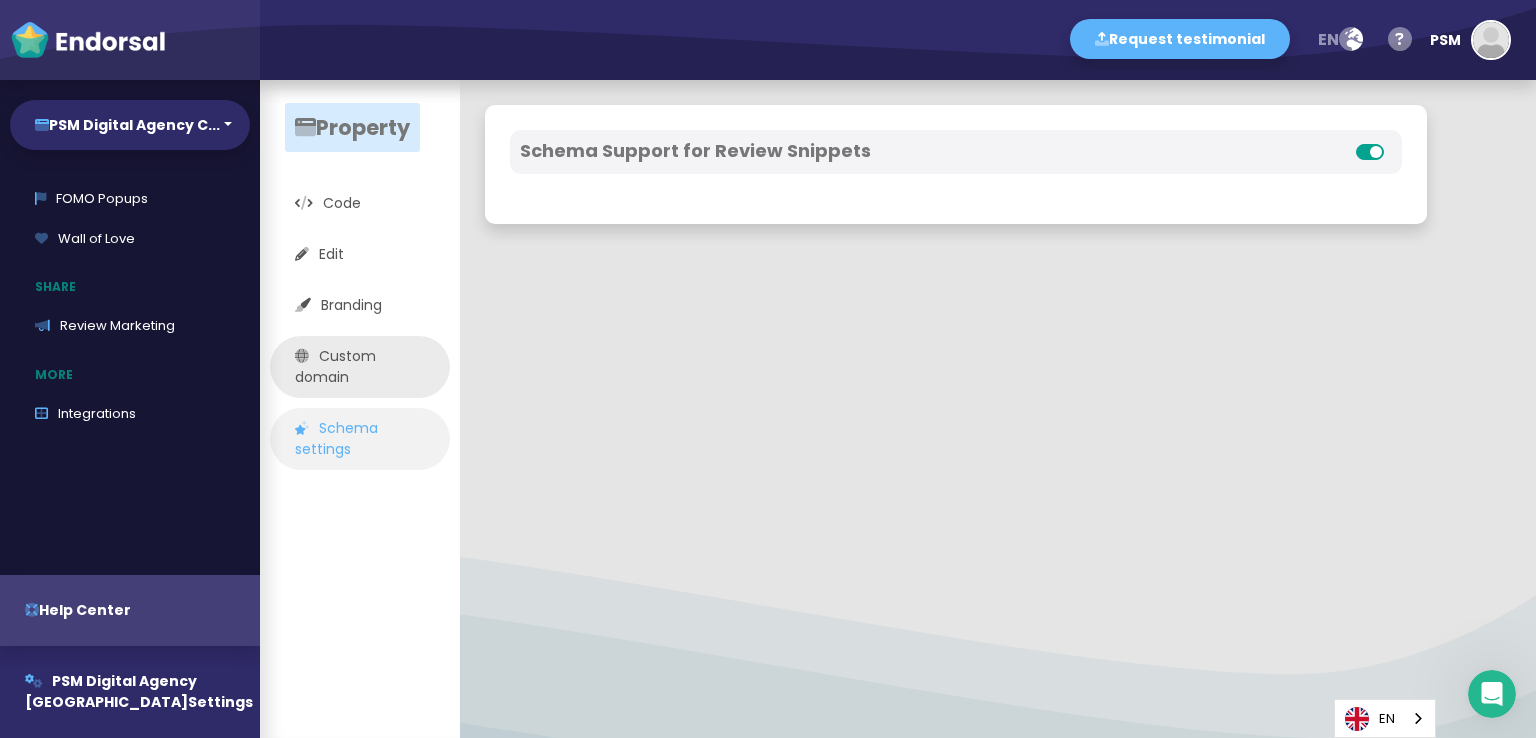 select 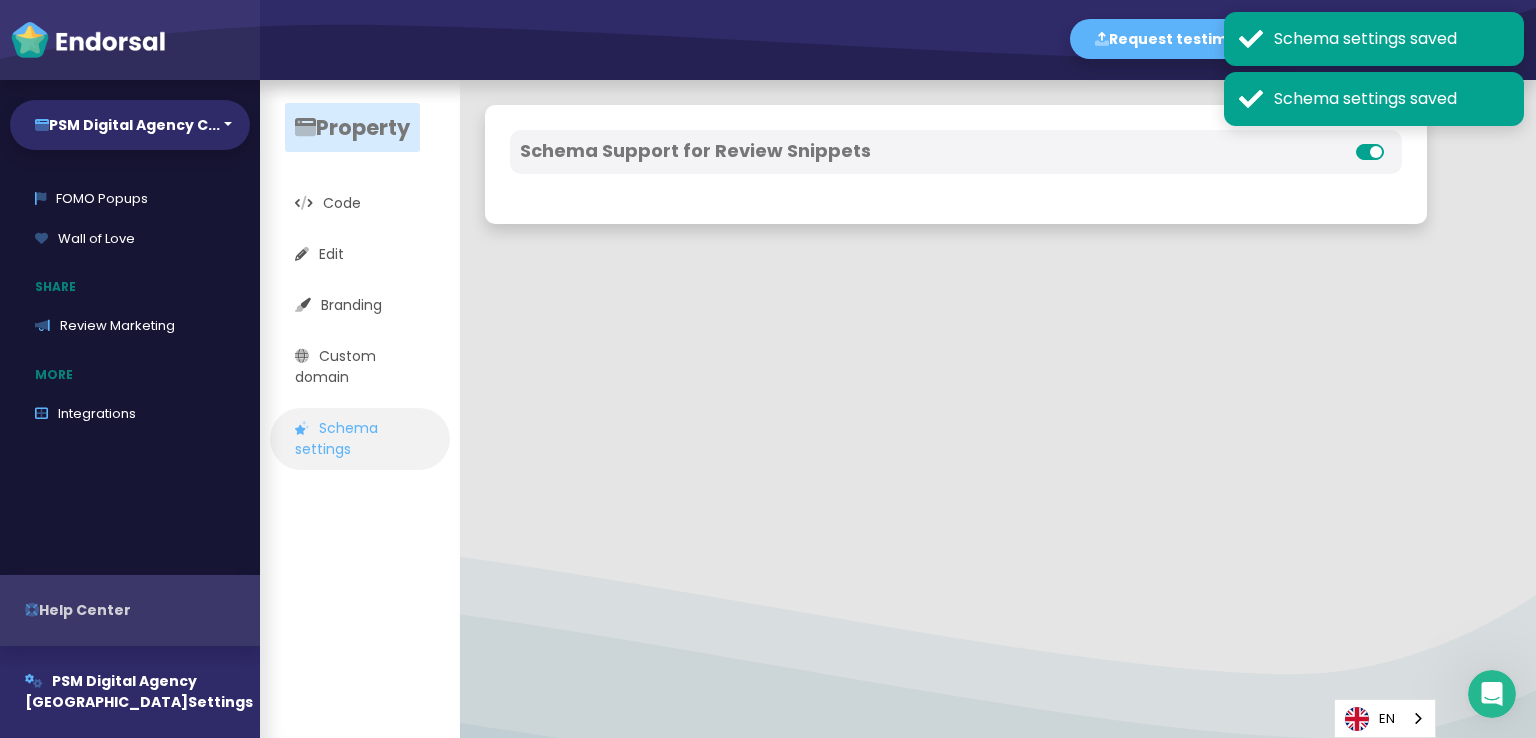 select 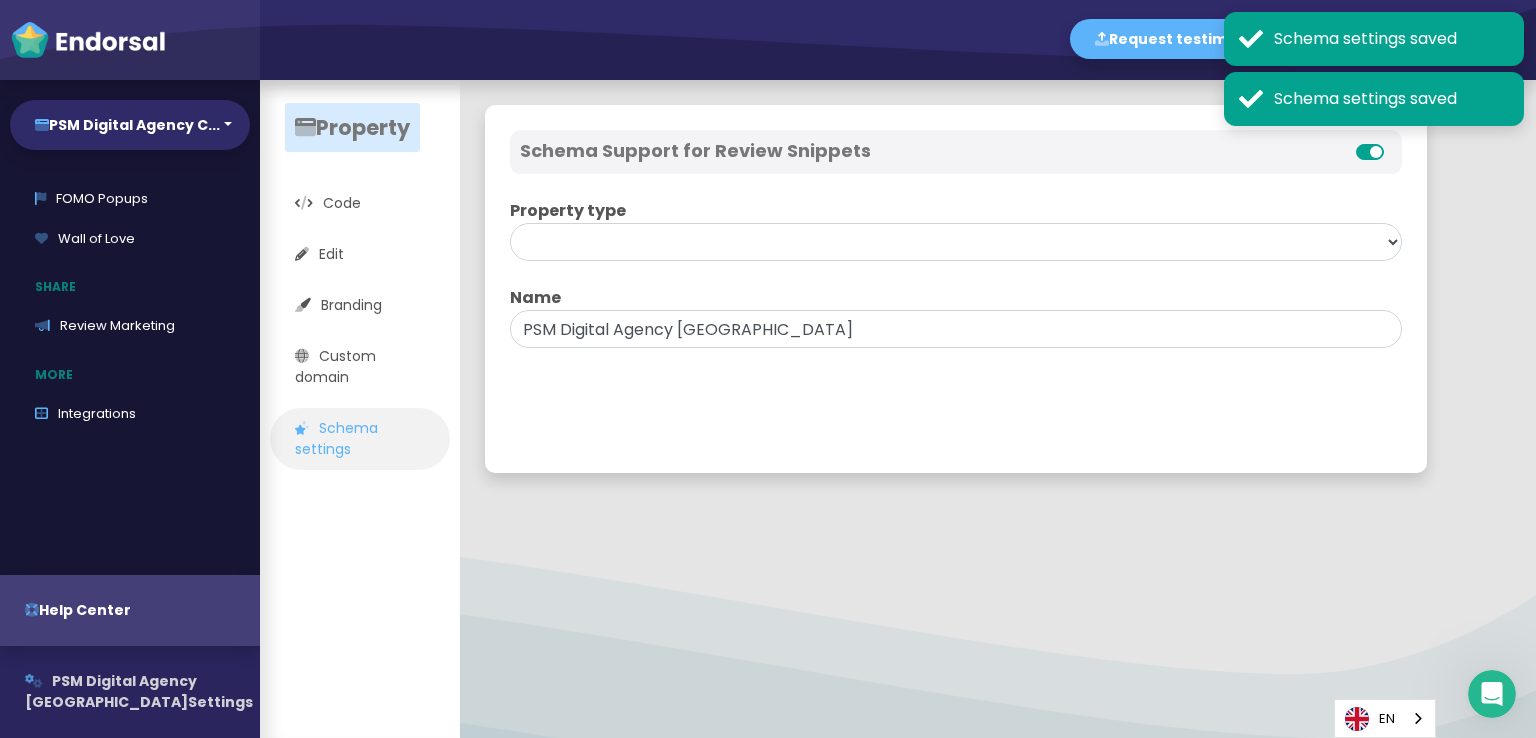 click on "PSM Digital Agency Canada  Settings" at bounding box center (130, 692) 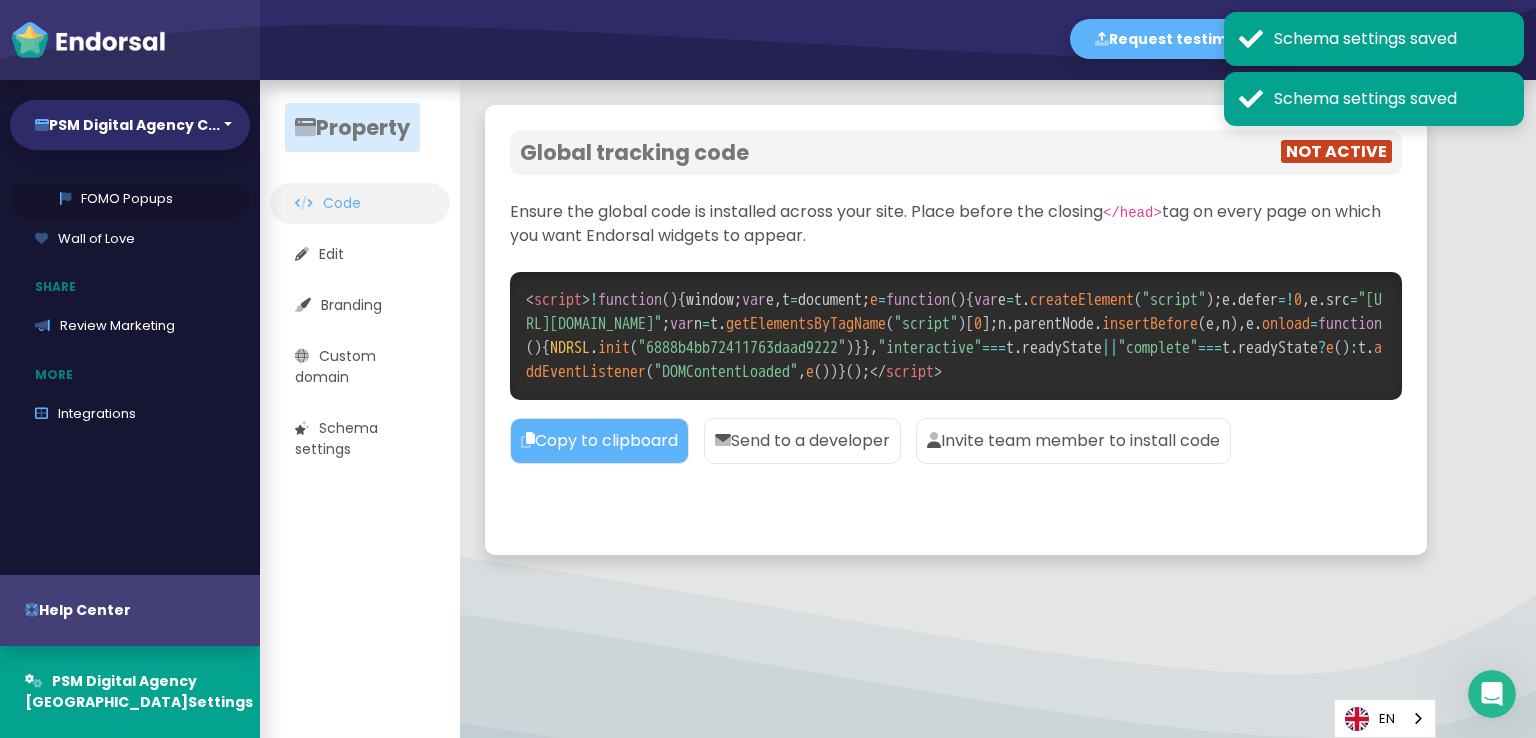 click on "FOMO Popups" at bounding box center (130, 199) 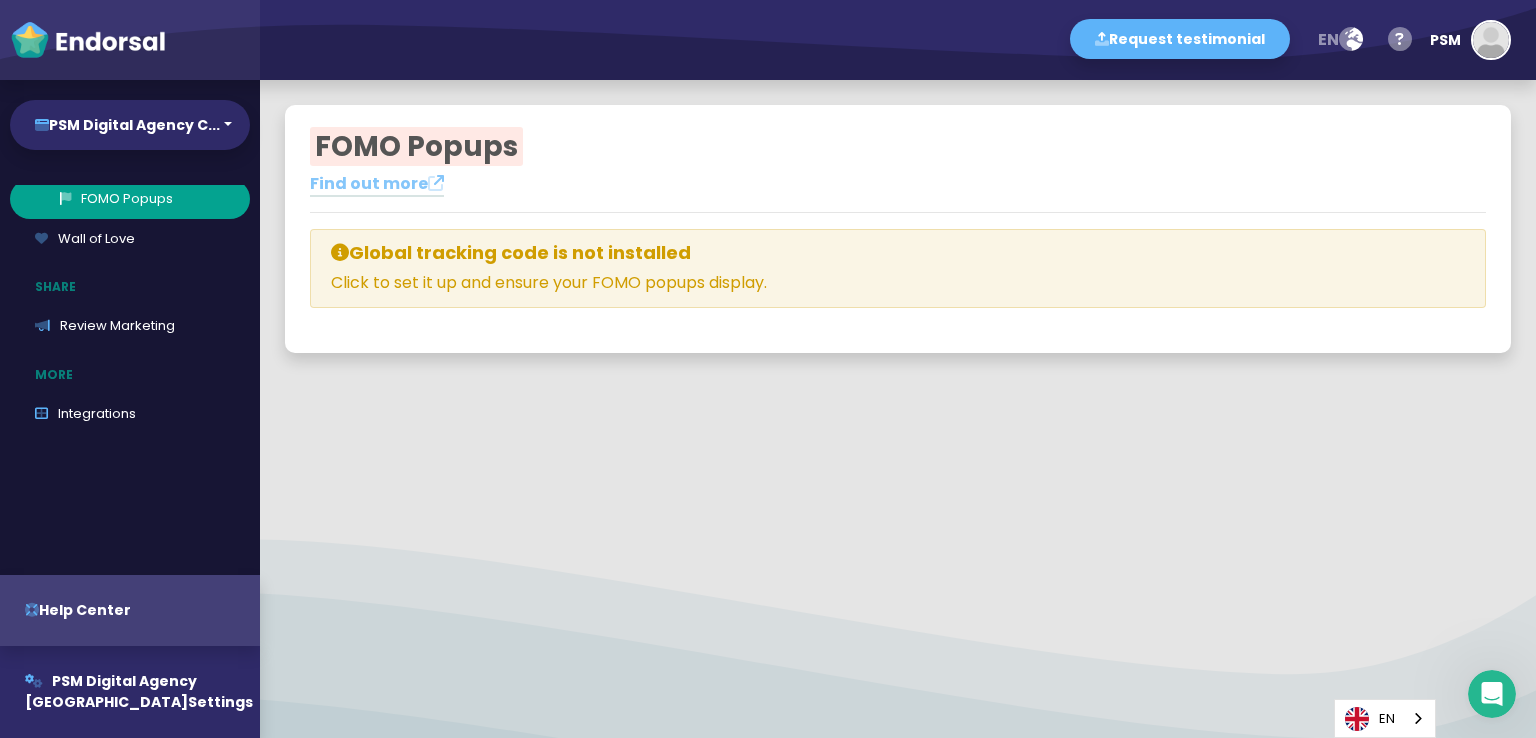 click on "FOMO Popups" at bounding box center [130, 199] 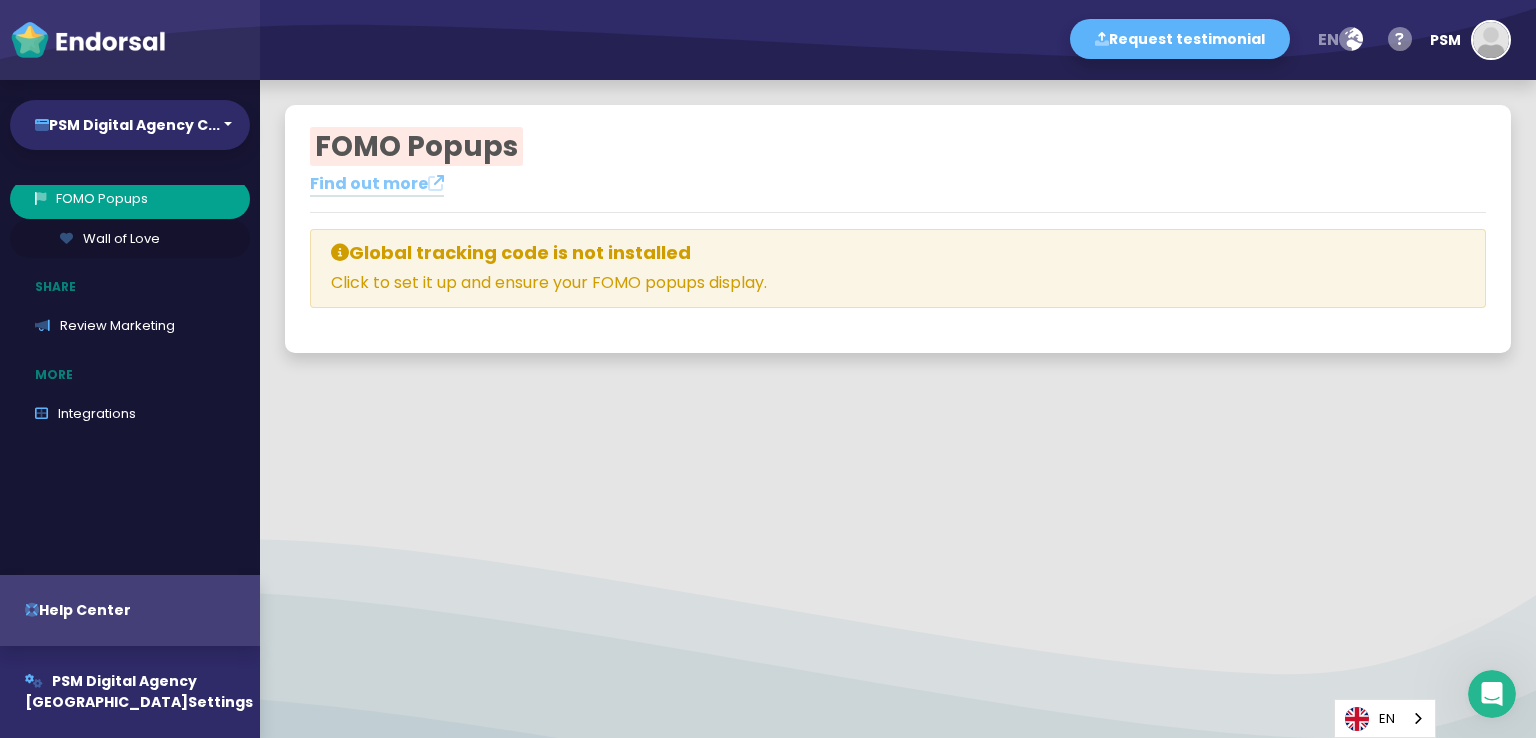 click on "Wall of Love" at bounding box center [130, 239] 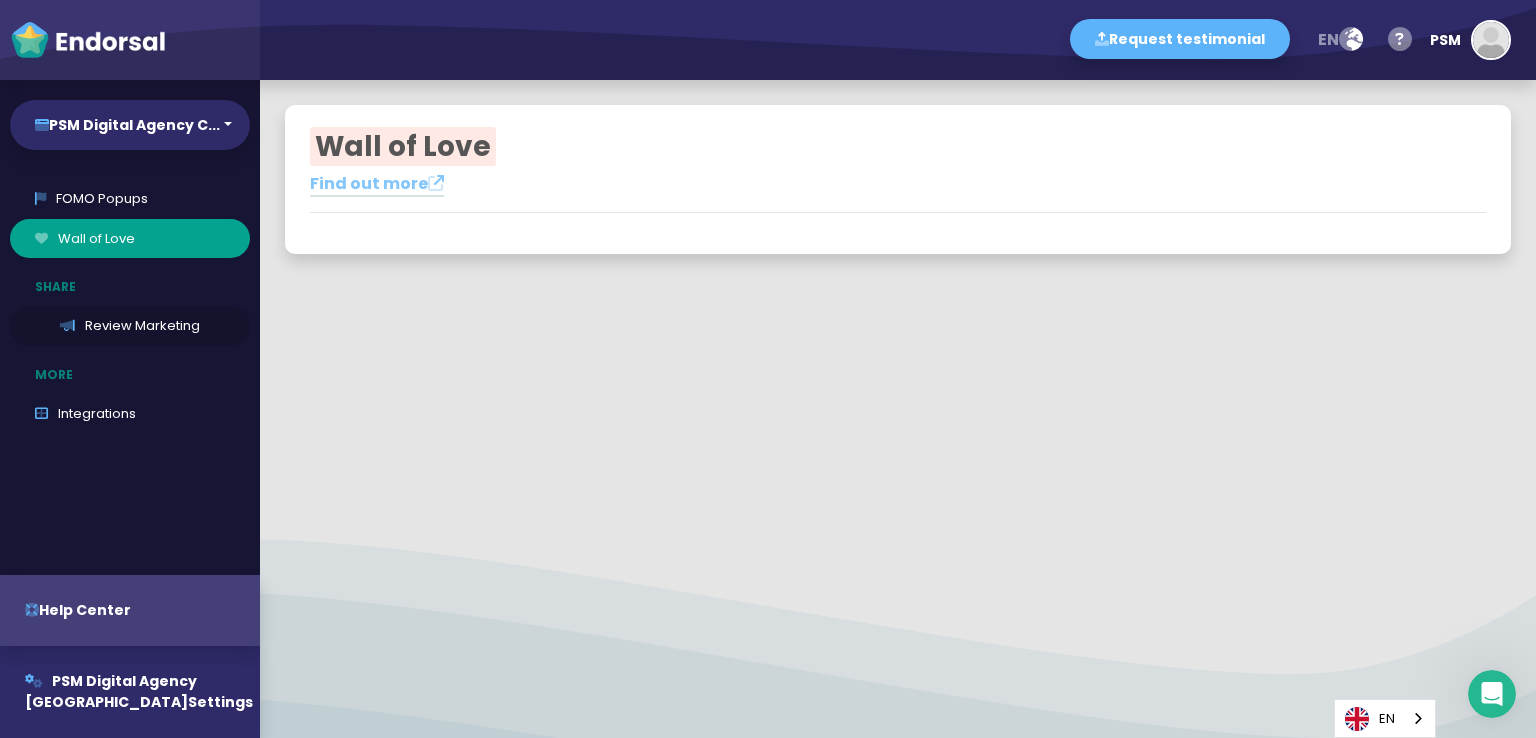 click on "Review Marketing" at bounding box center [130, 326] 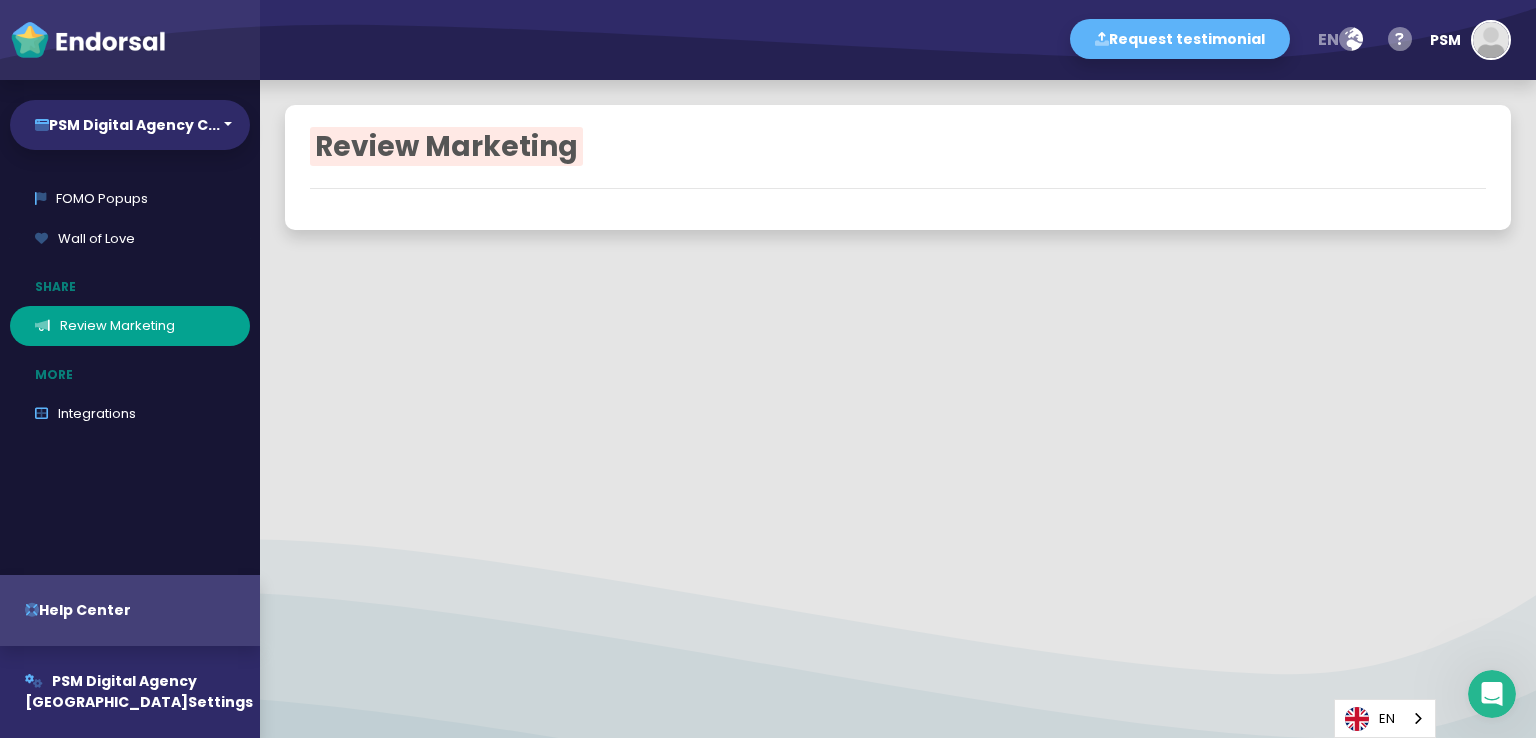 click at bounding box center (88, 40) 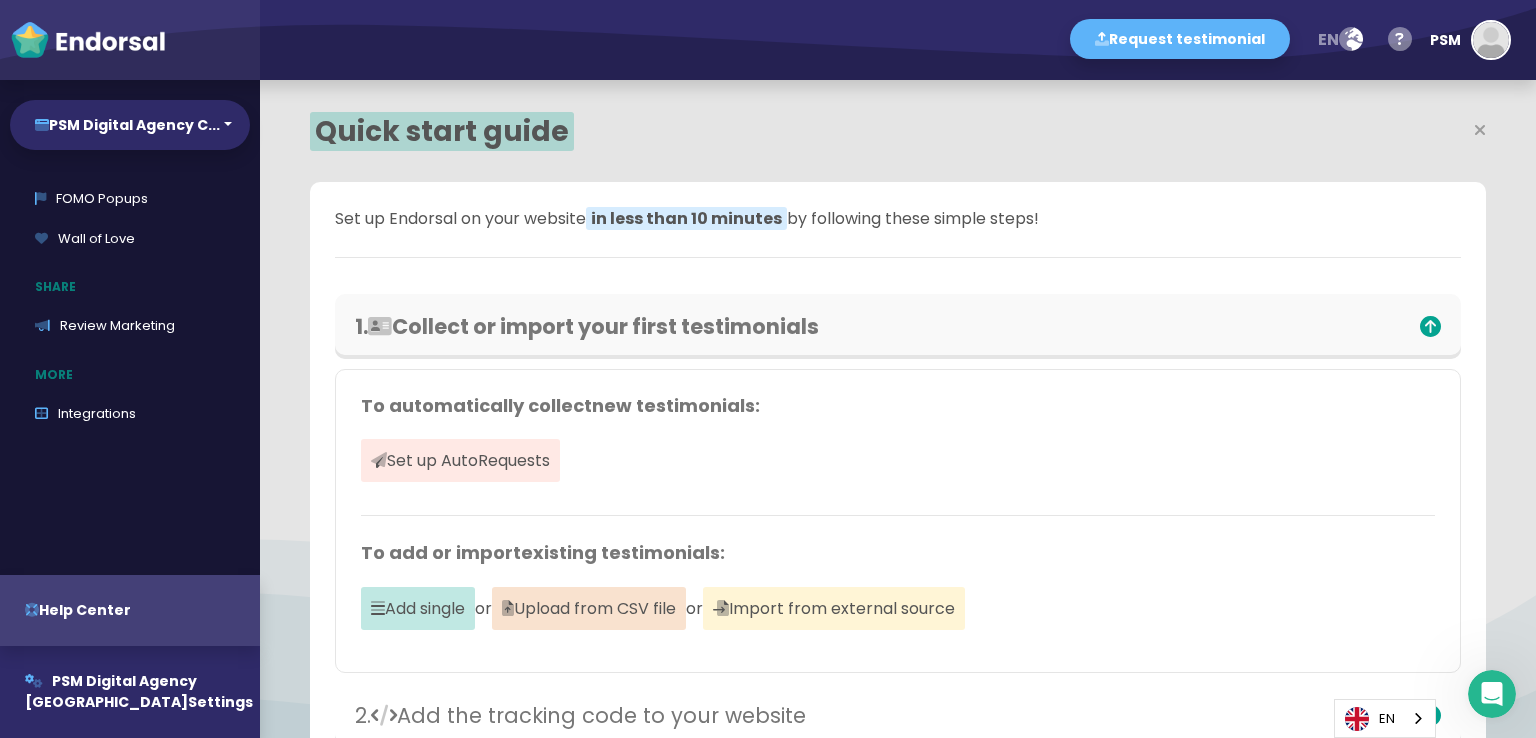 scroll, scrollTop: 999511, scrollLeft: 999242, axis: both 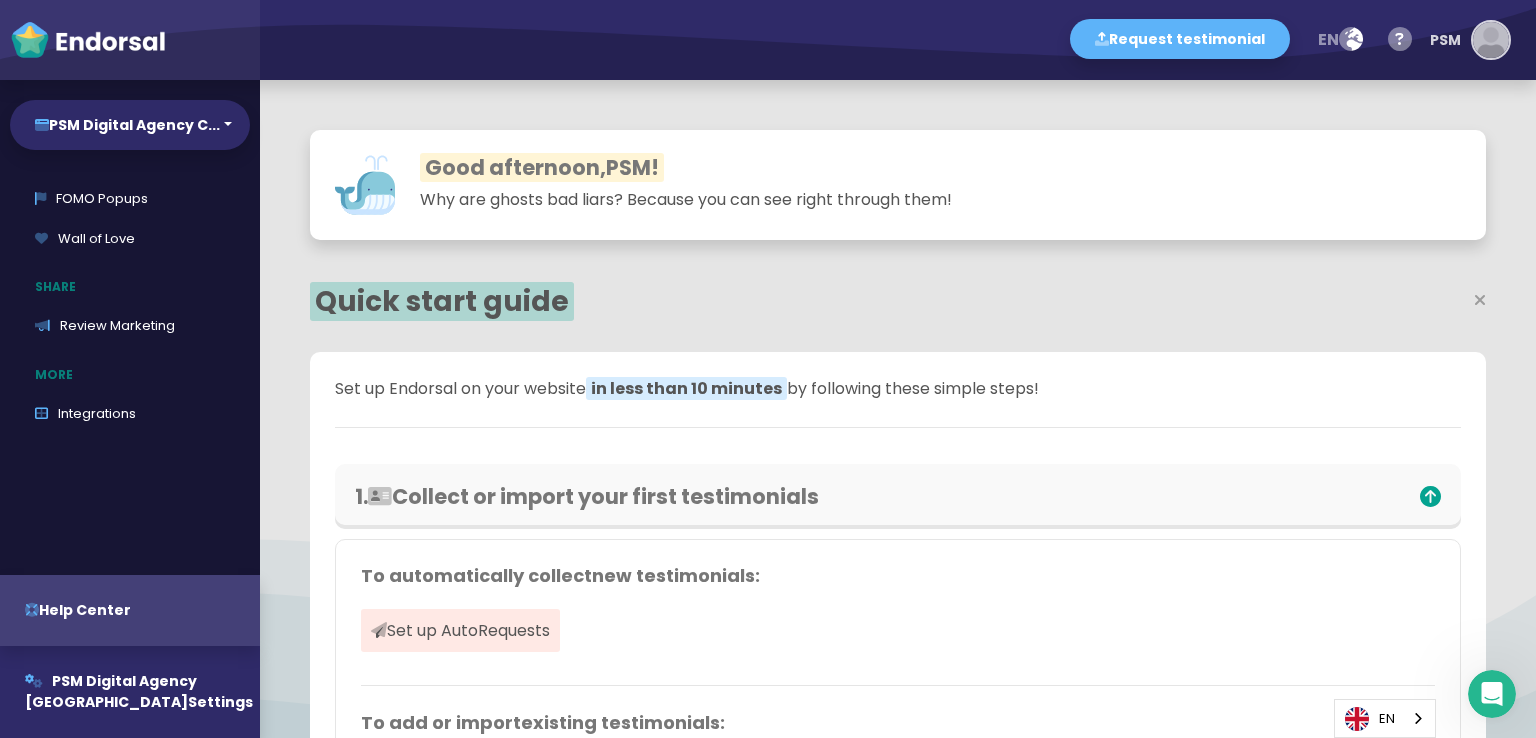 click at bounding box center [1491, 40] 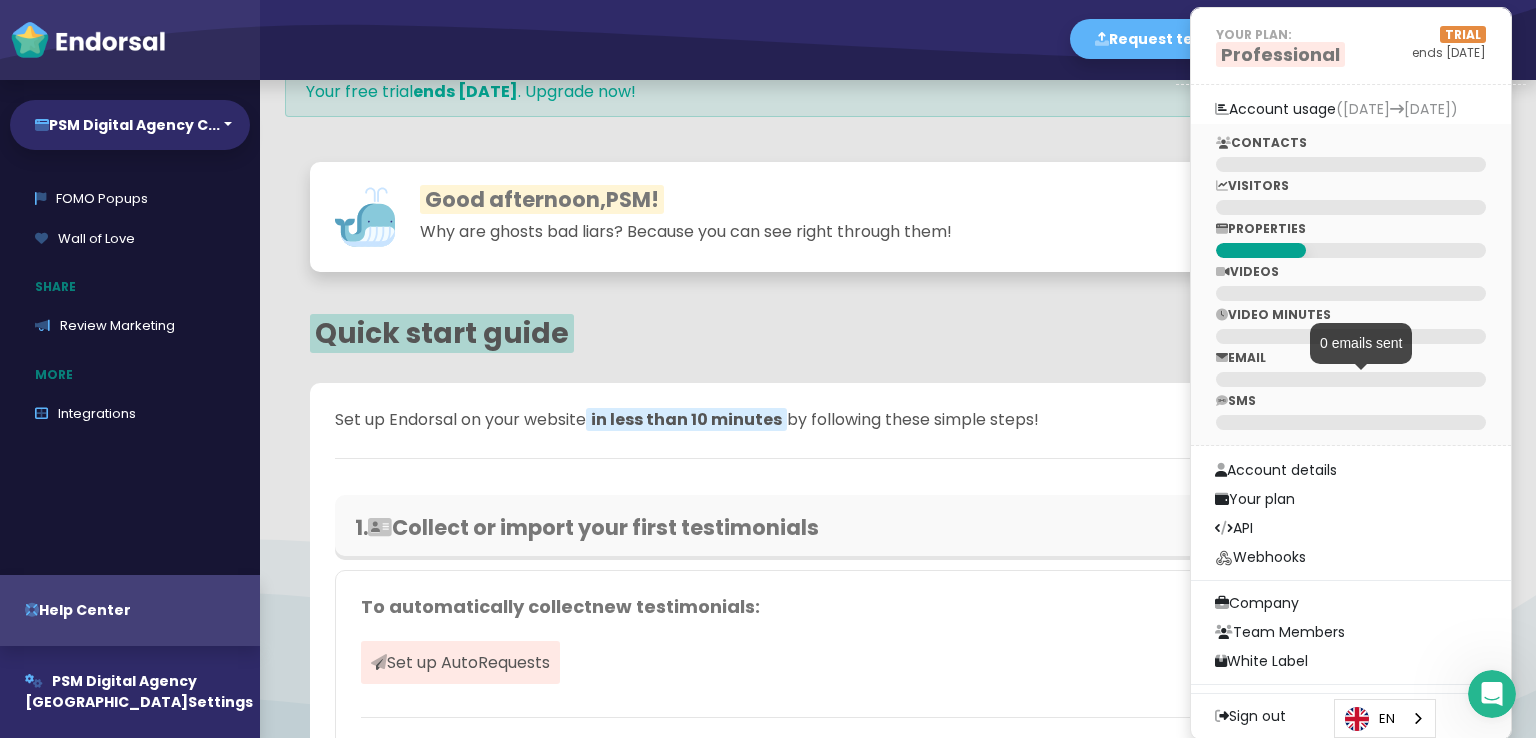 scroll, scrollTop: 0, scrollLeft: 0, axis: both 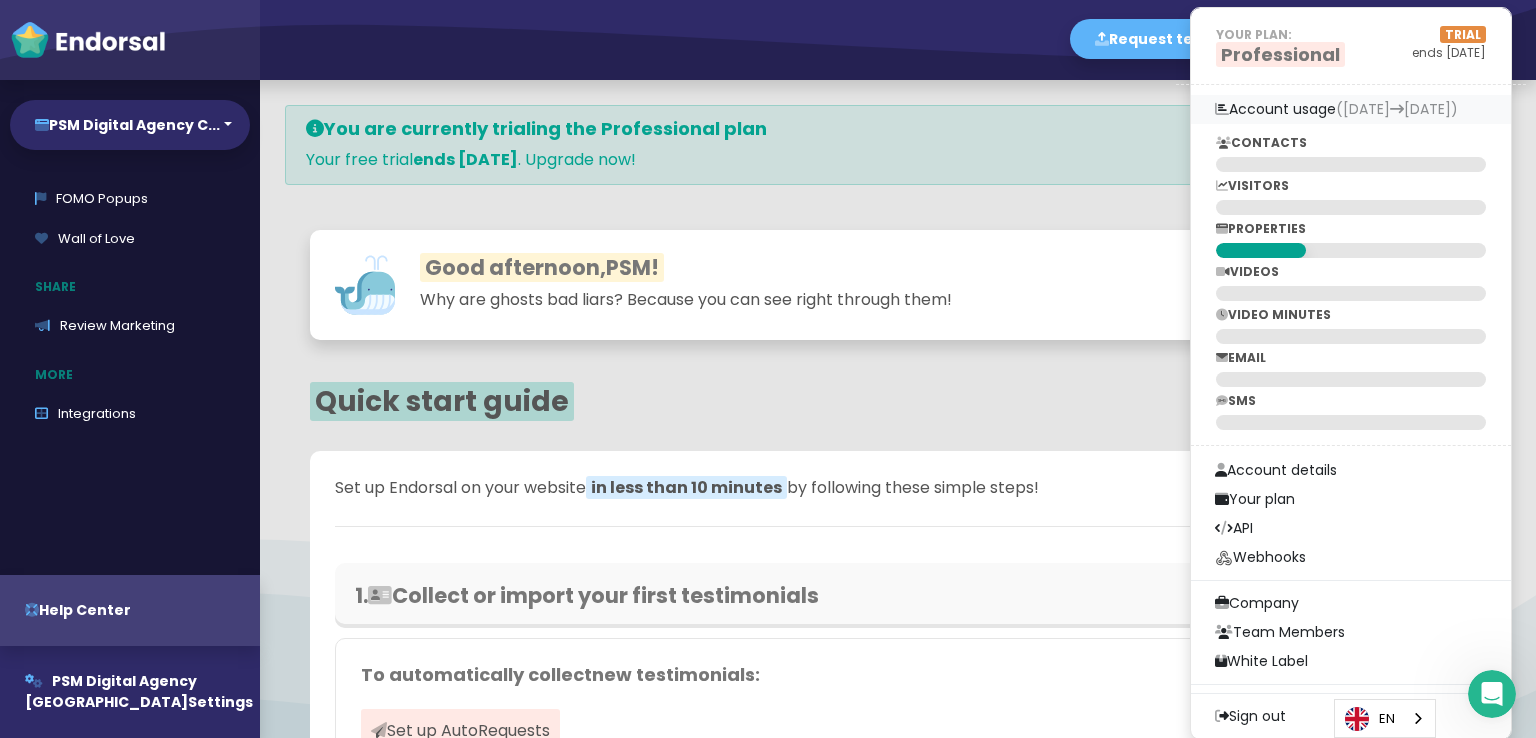 click on "Account usage     ([DATE]   [DATE])" at bounding box center [1351, 109] 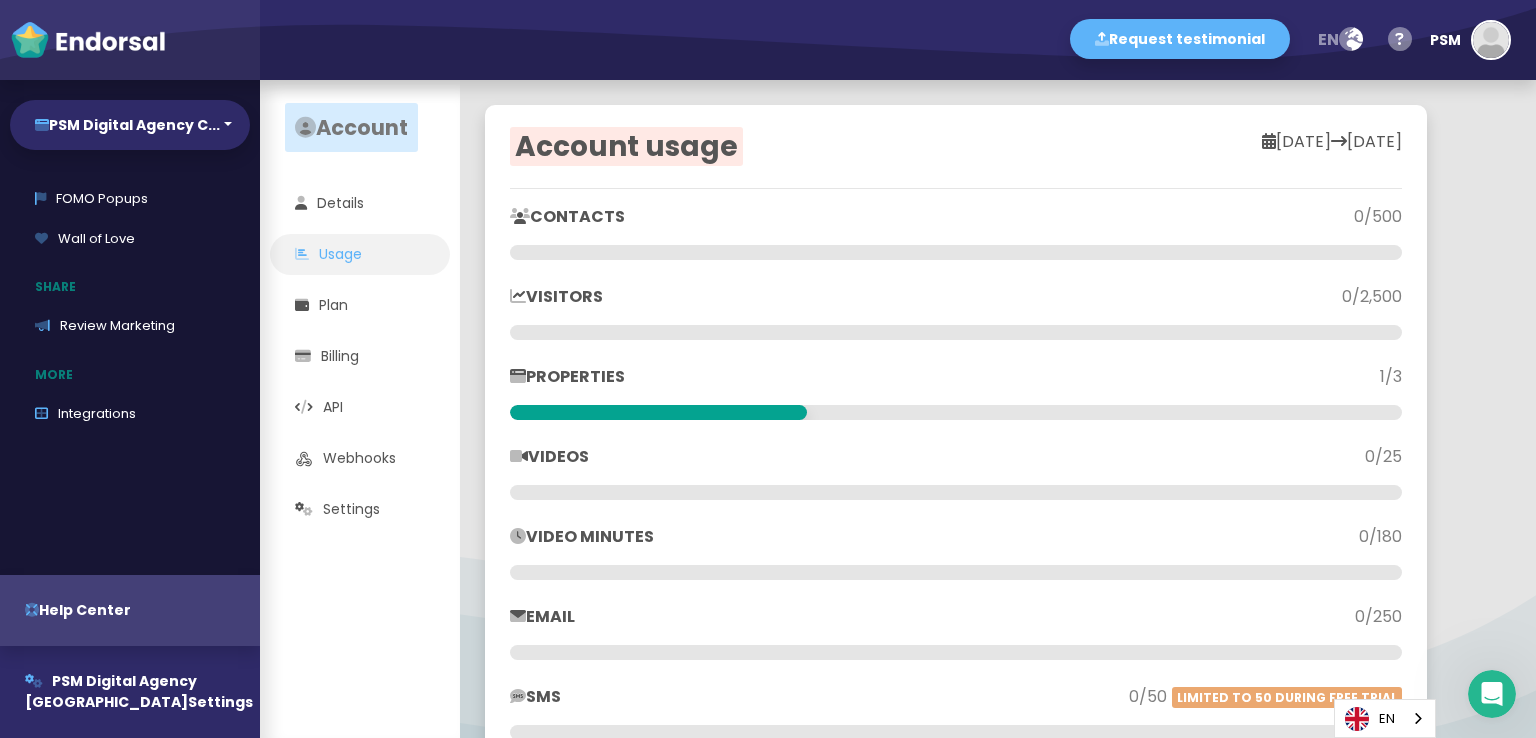 scroll, scrollTop: 401, scrollLeft: 0, axis: vertical 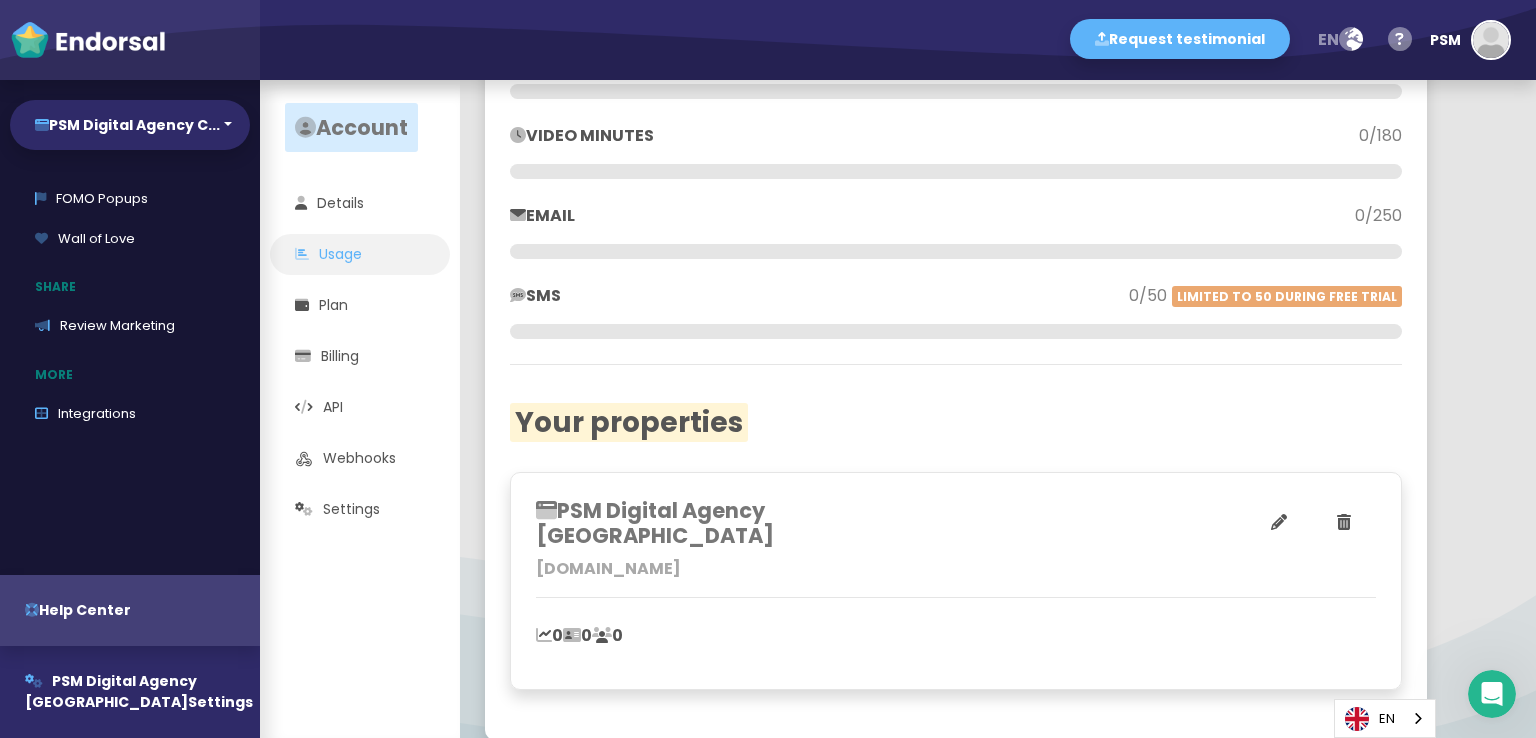 click on "PSM Digital Agency [GEOGRAPHIC_DATA]" 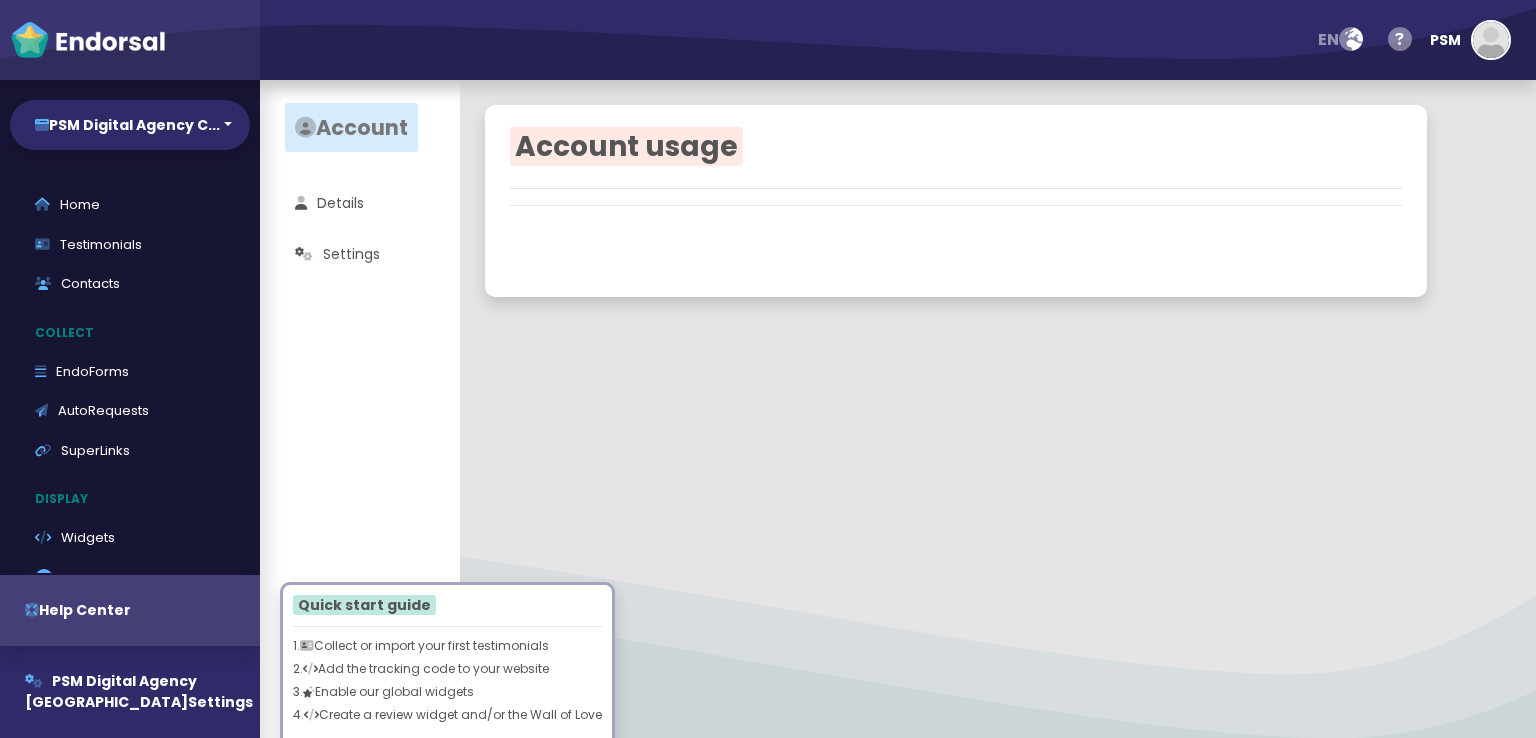 scroll, scrollTop: 0, scrollLeft: 0, axis: both 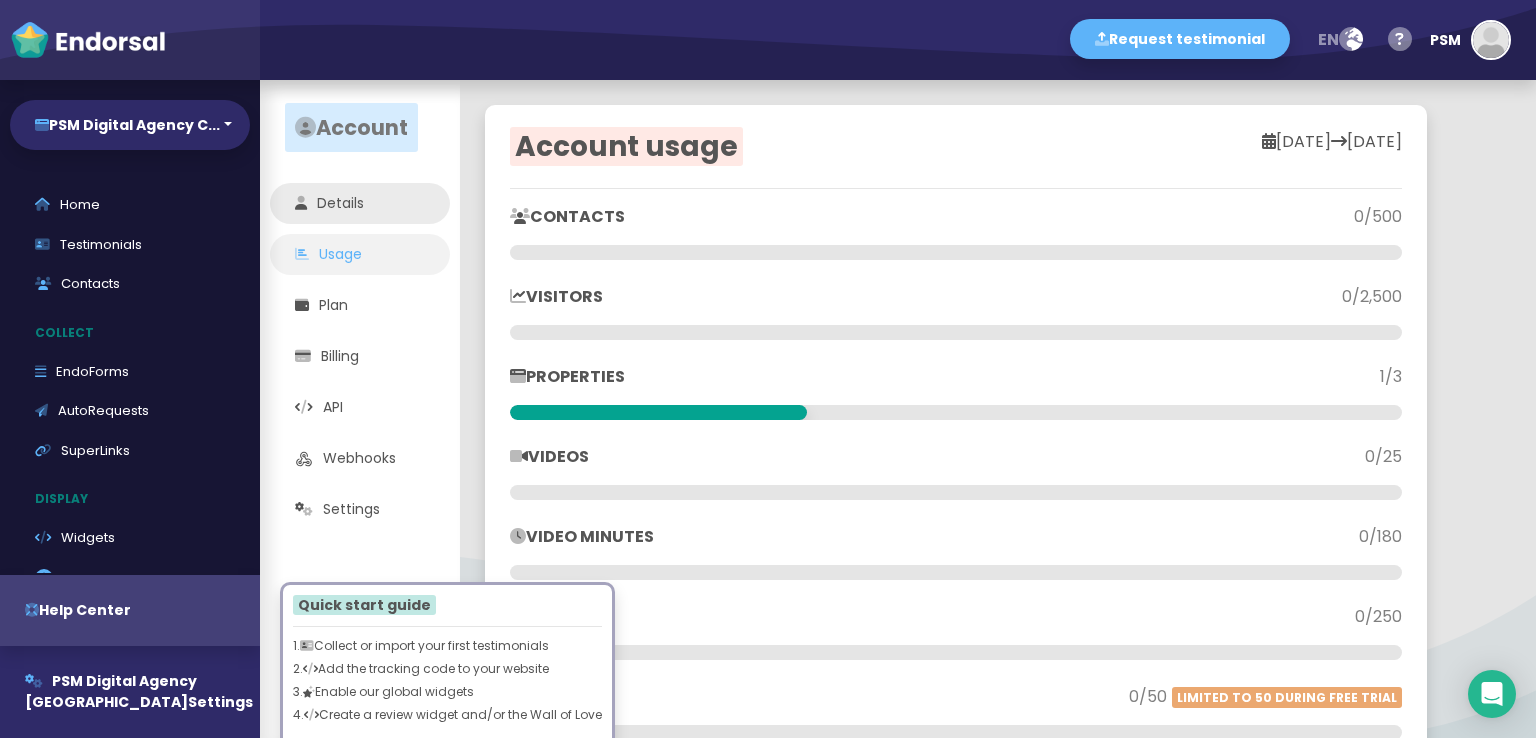 click on "Details" 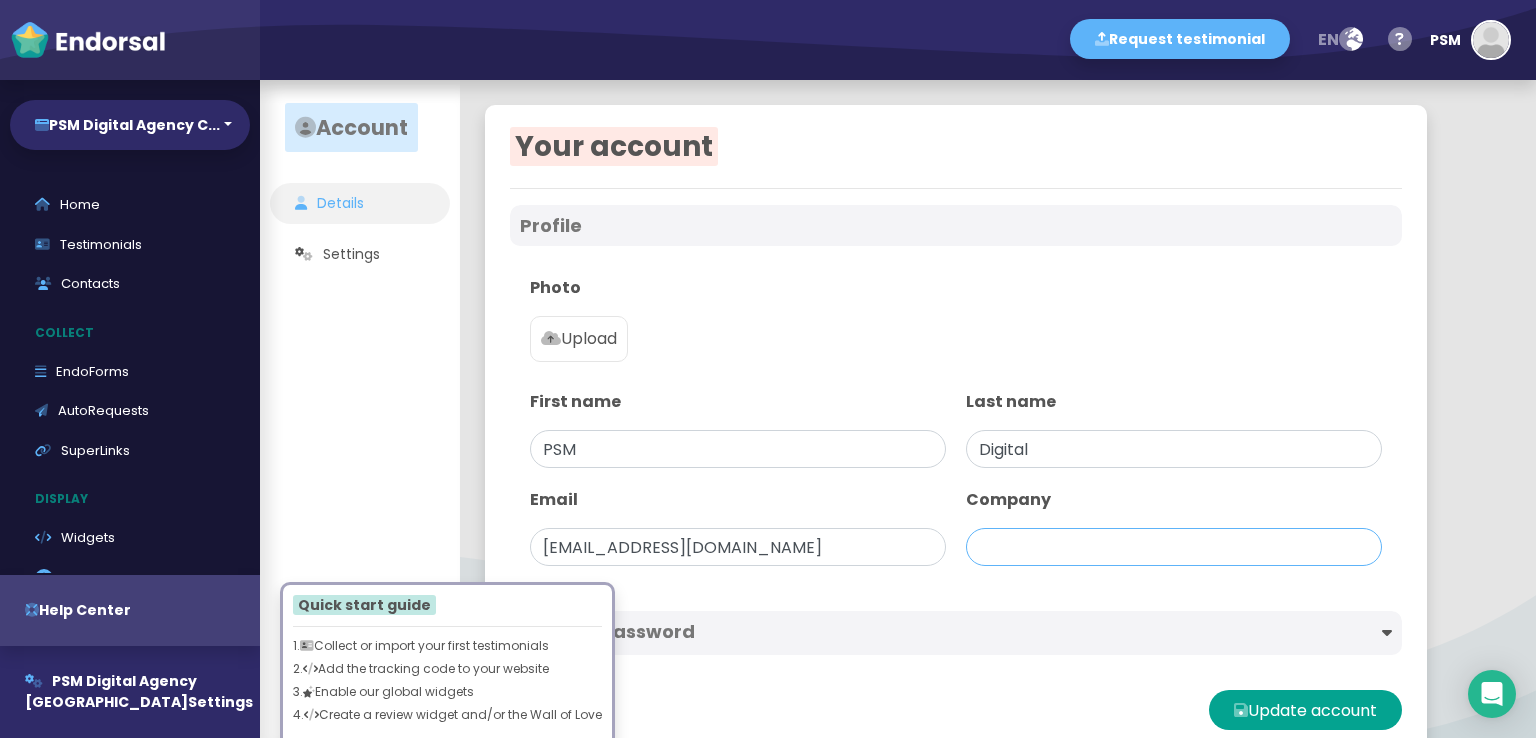 type on "PSM Digital Agency [GEOGRAPHIC_DATA]" 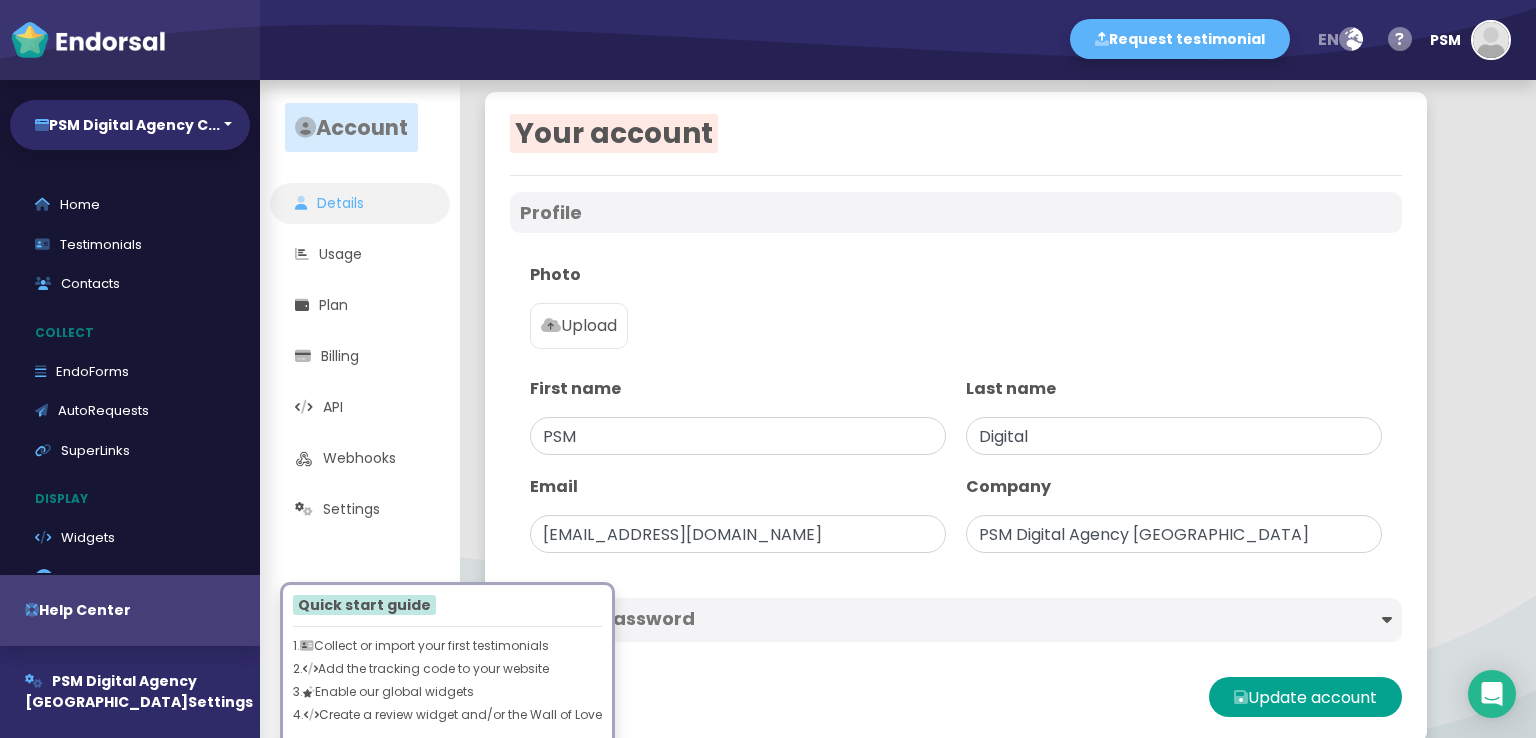 scroll, scrollTop: 0, scrollLeft: 0, axis: both 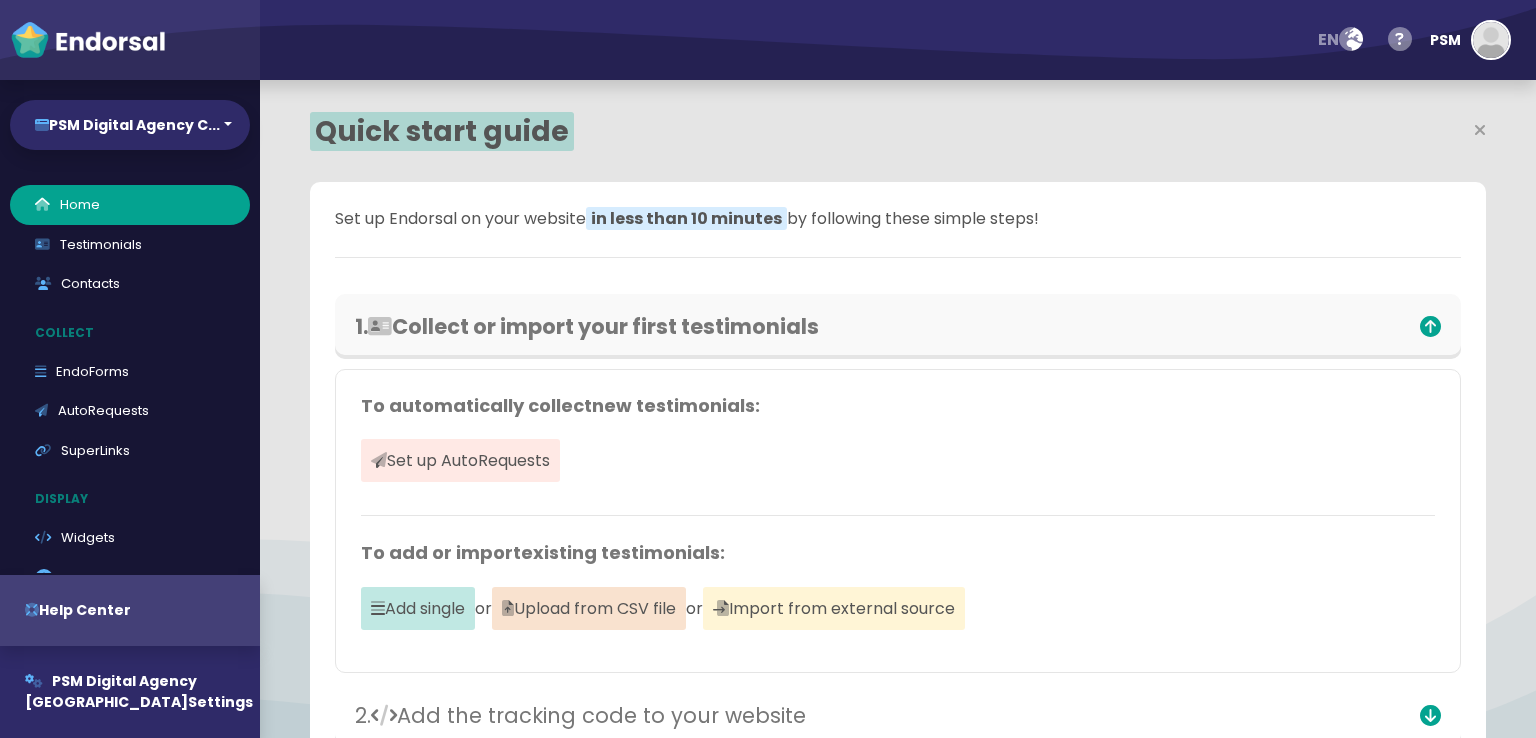 select on "14" 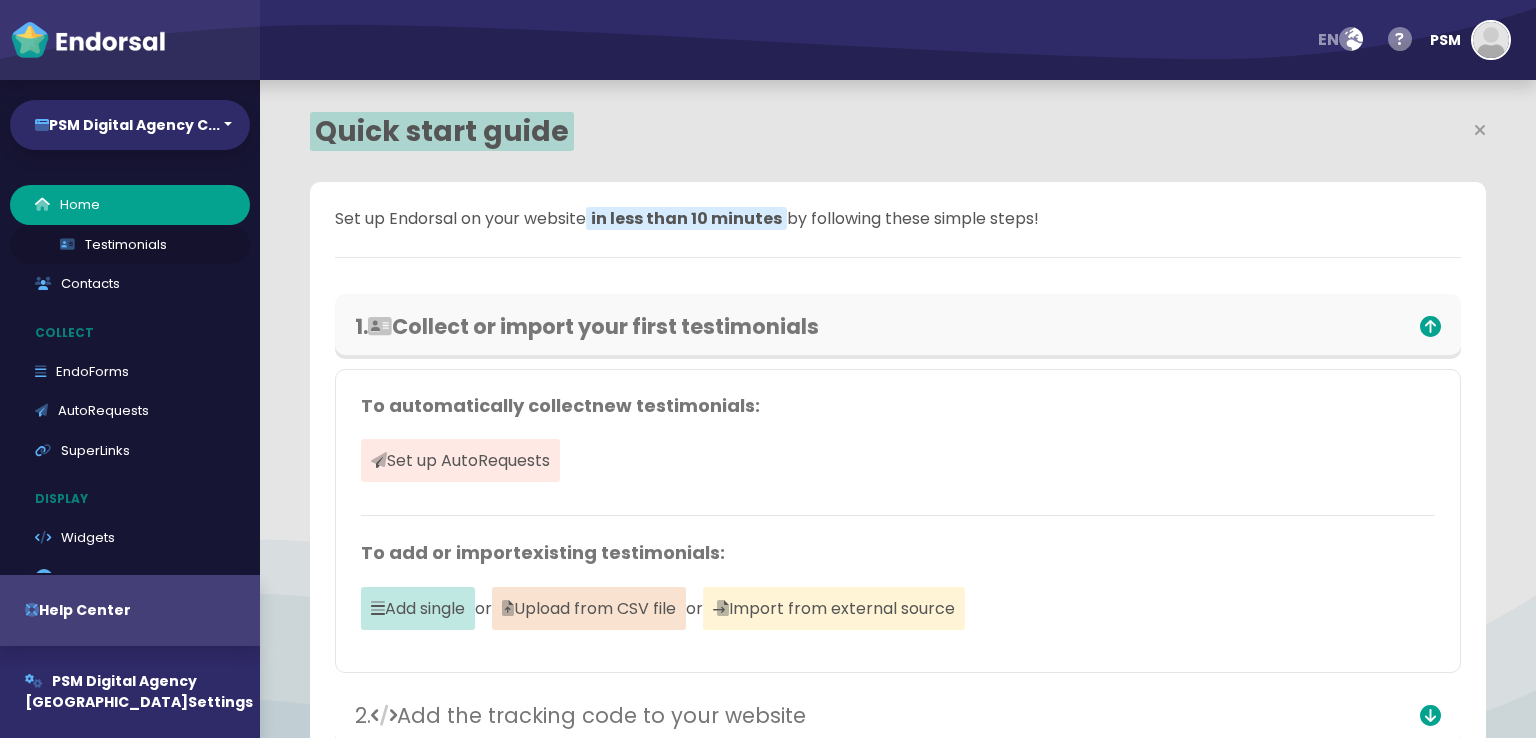 scroll, scrollTop: 0, scrollLeft: 0, axis: both 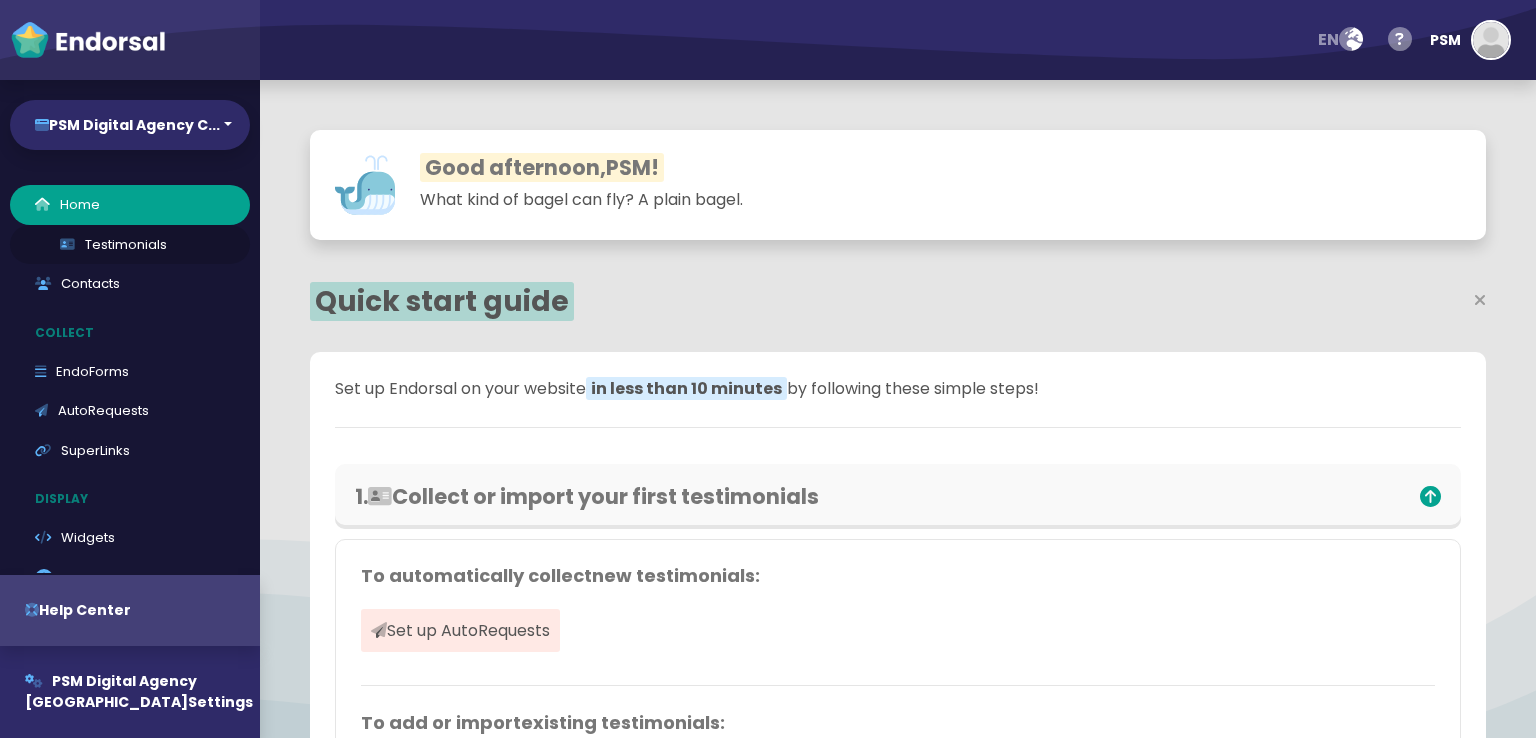 click on "Testimonials" at bounding box center (130, 245) 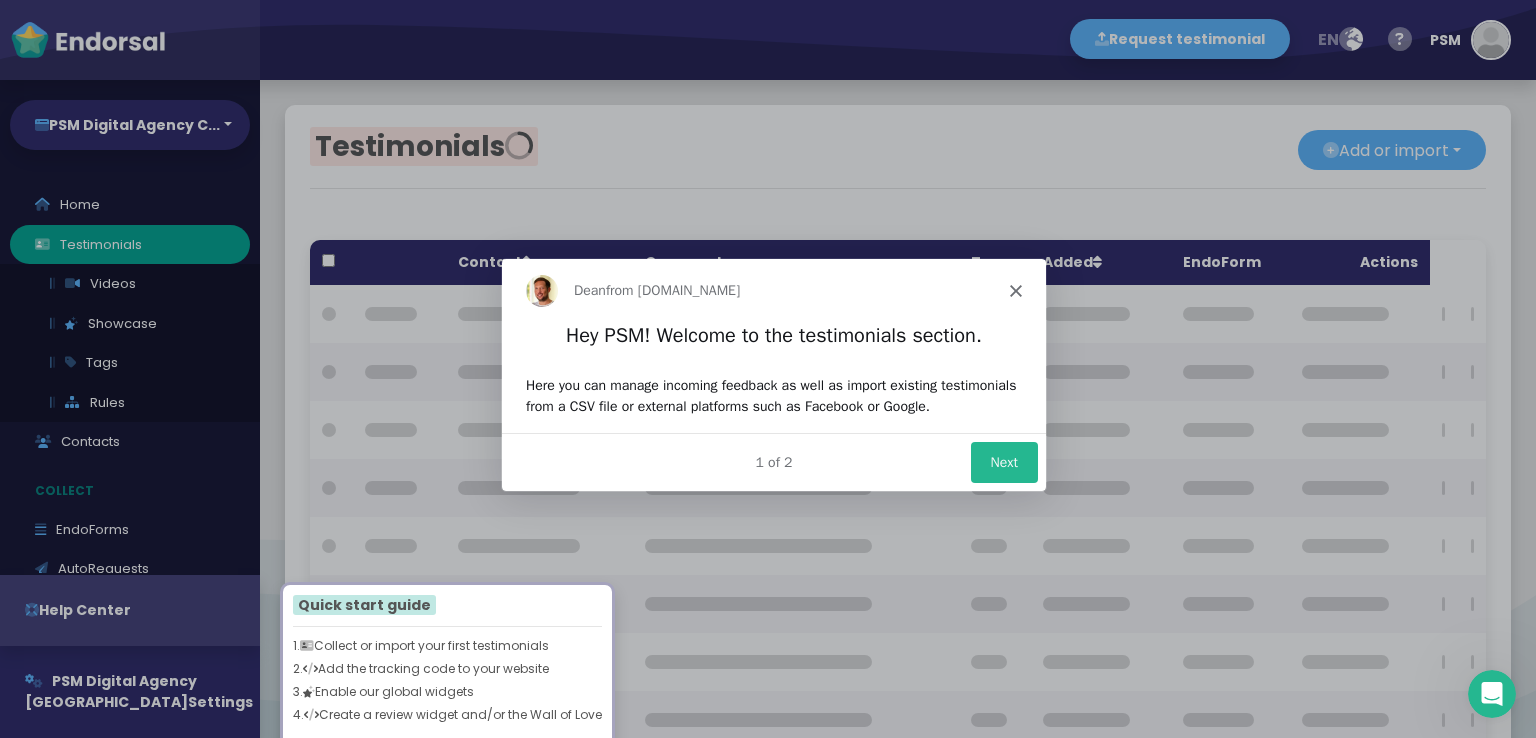 scroll, scrollTop: 0, scrollLeft: 0, axis: both 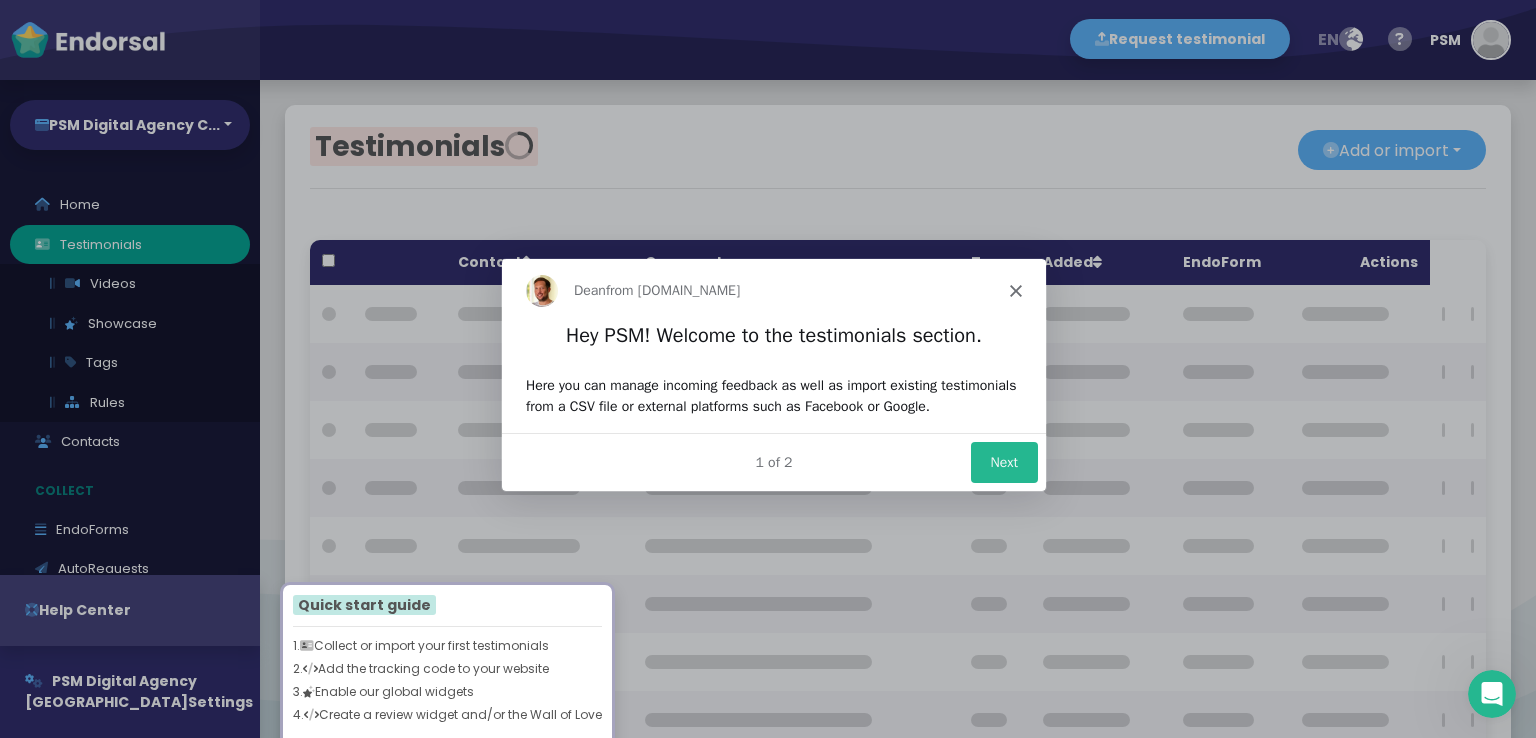 click 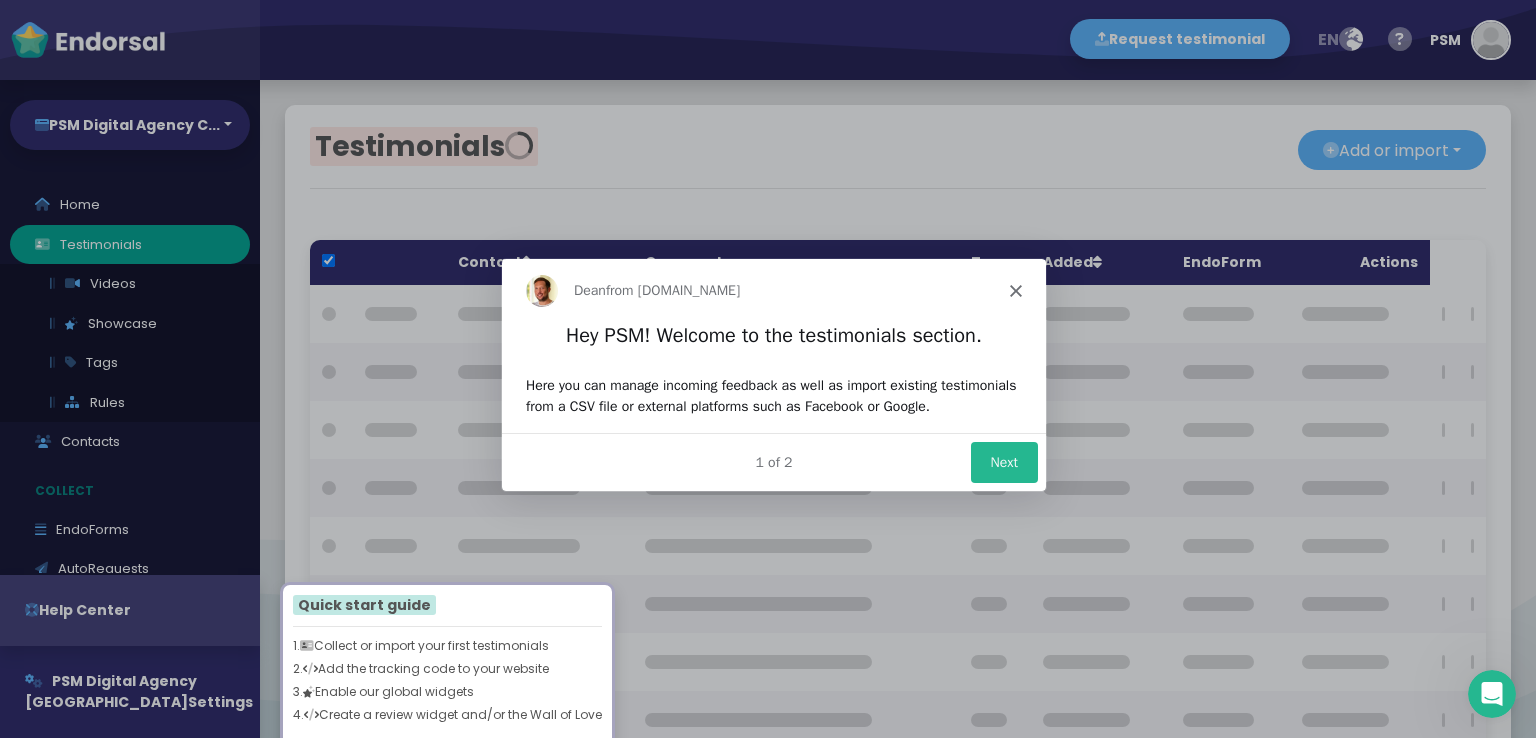 checkbox on "true" 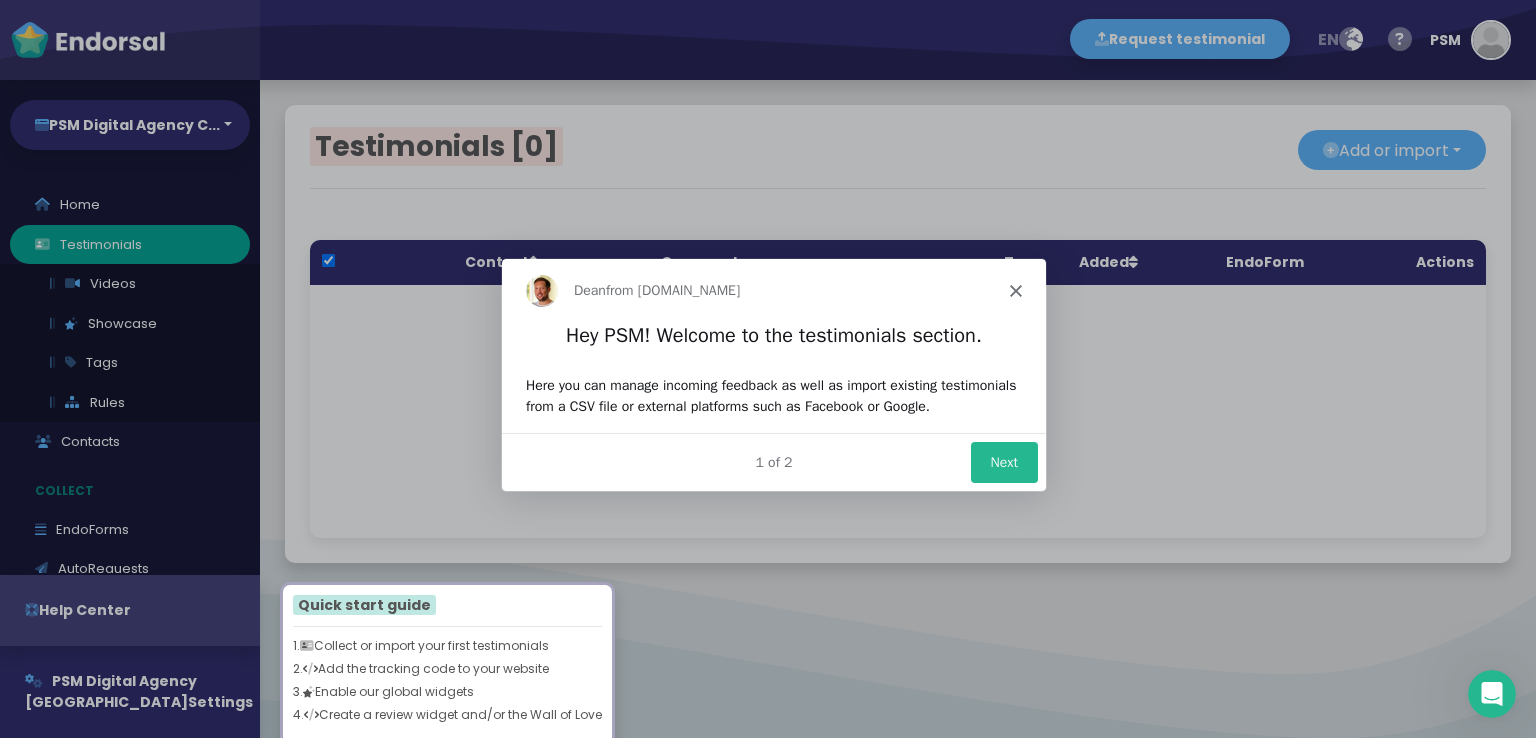 scroll, scrollTop: 0, scrollLeft: 0, axis: both 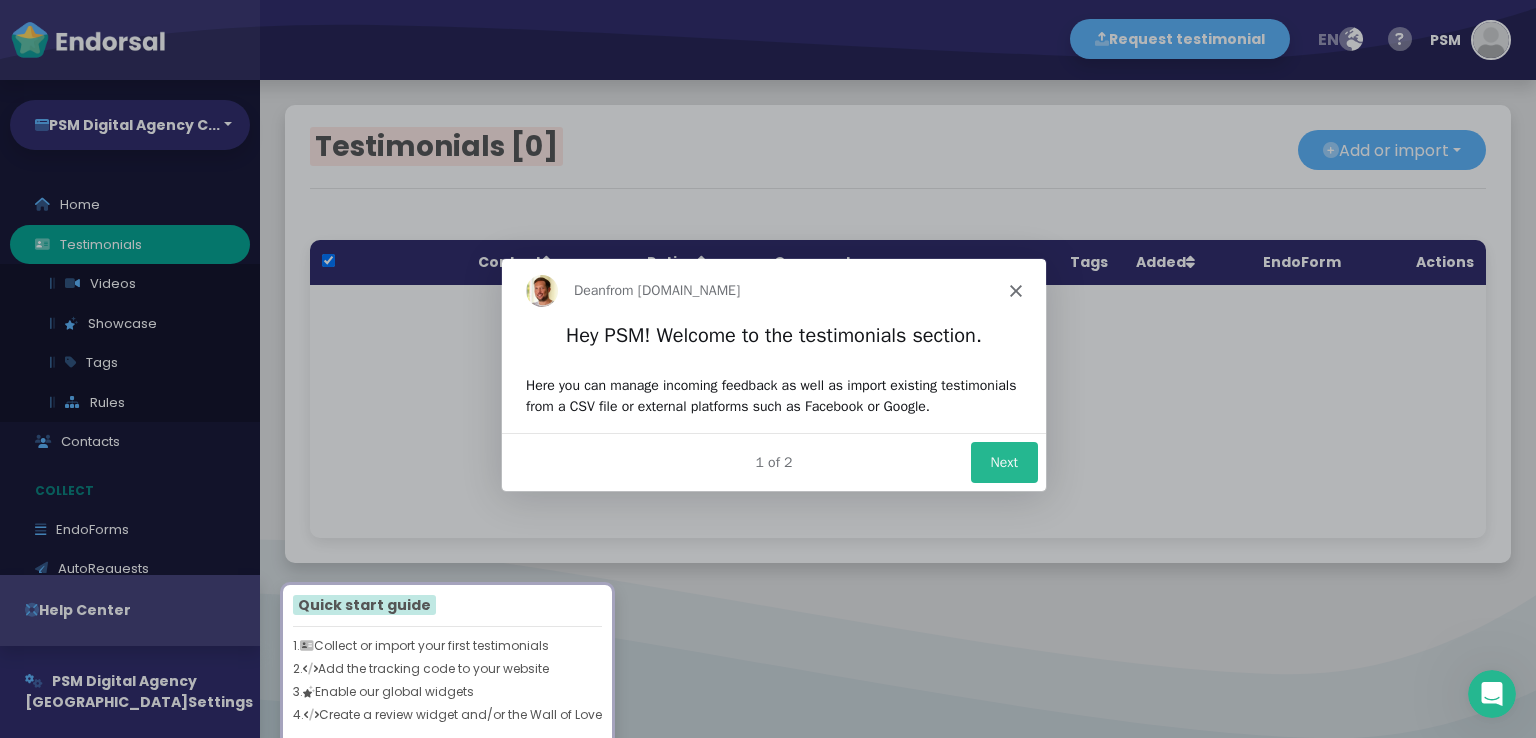click 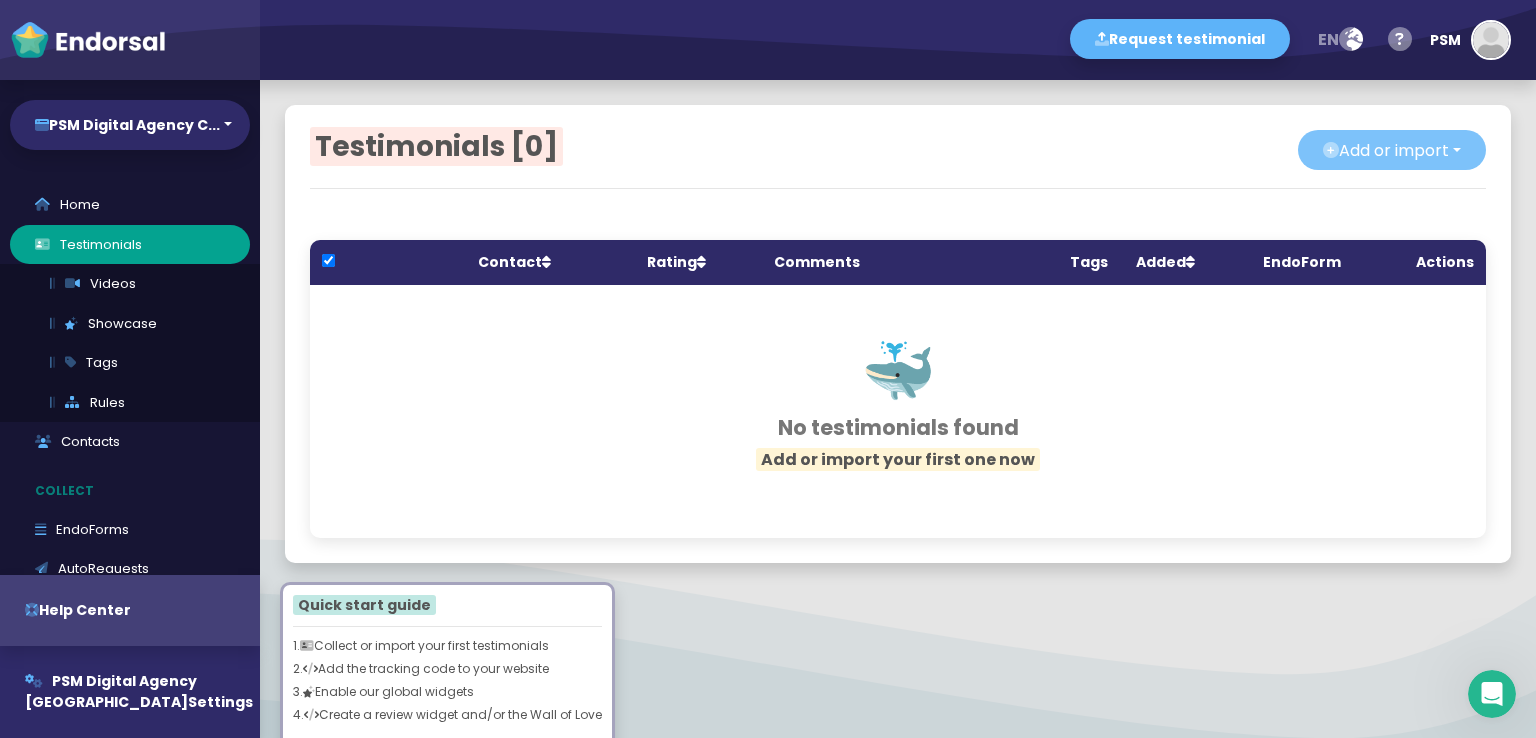 click on "Add or import" 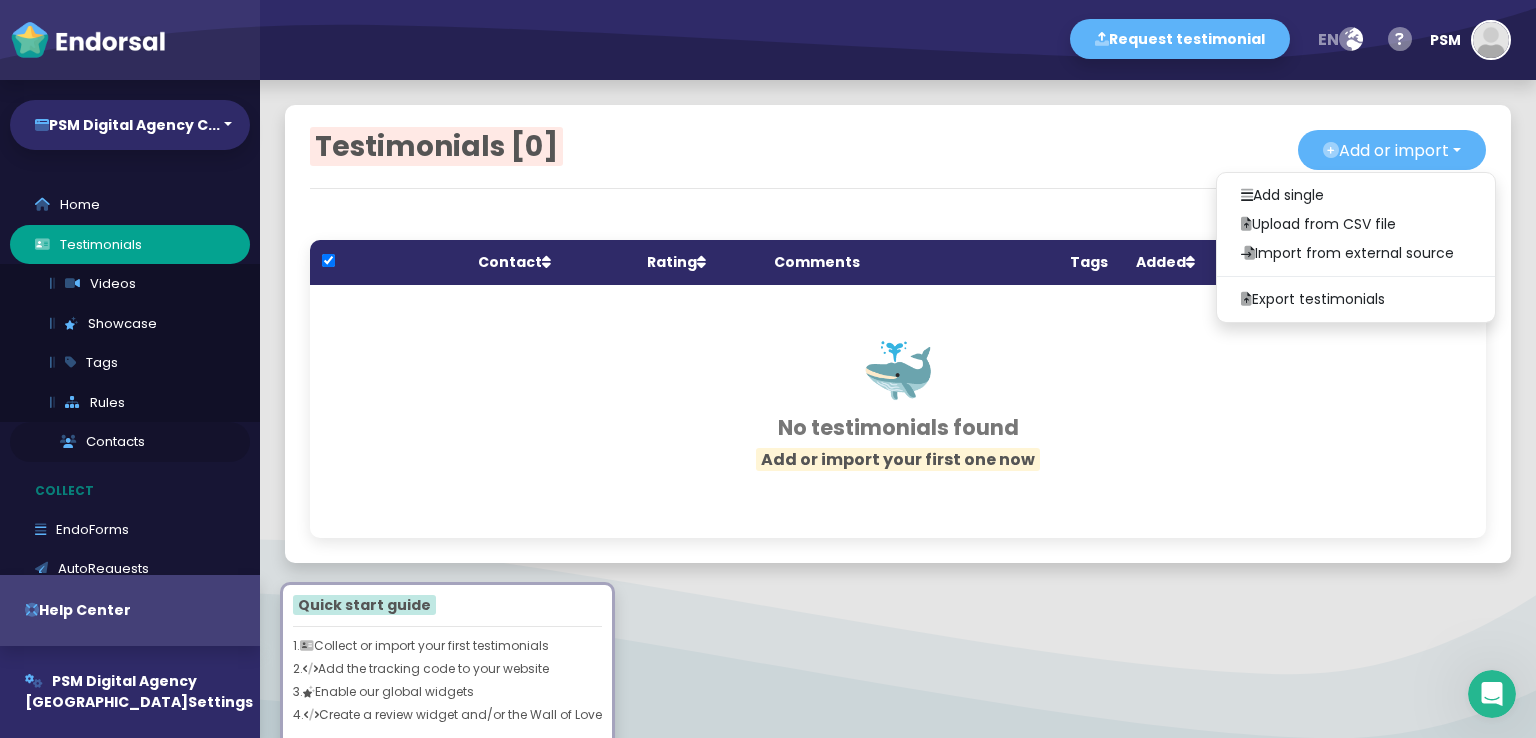 scroll, scrollTop: 266, scrollLeft: 0, axis: vertical 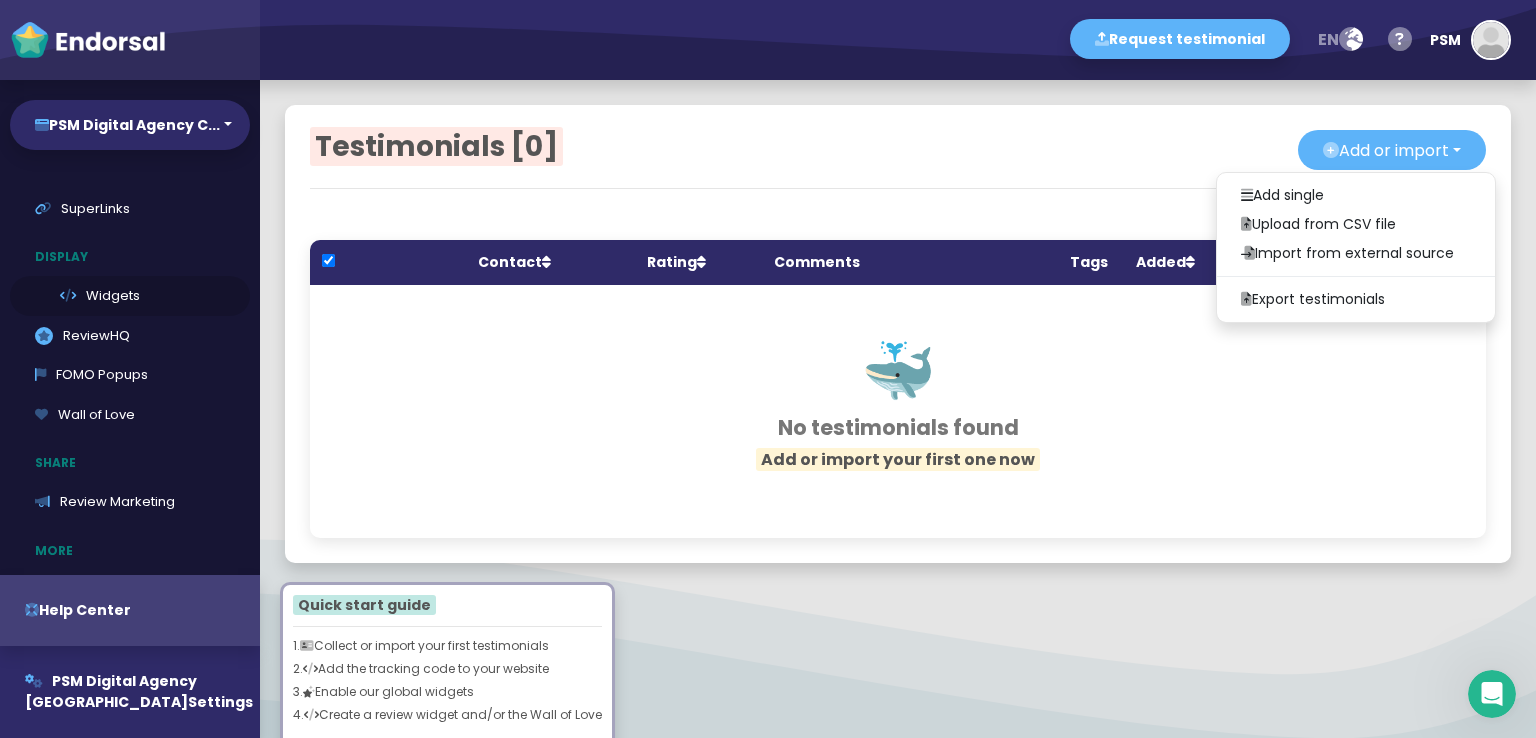 click on "Widgets" at bounding box center (130, 296) 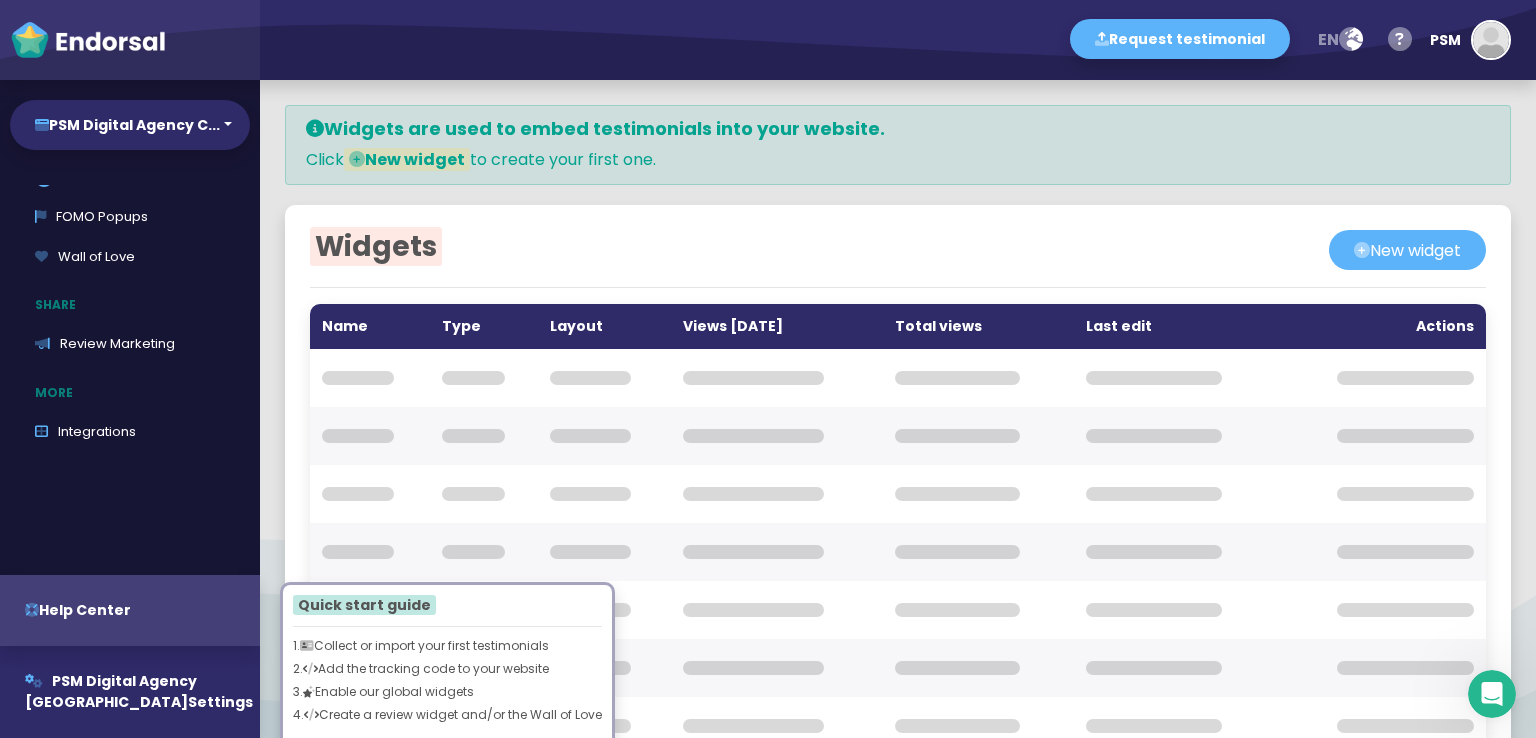 scroll, scrollTop: 242, scrollLeft: 0, axis: vertical 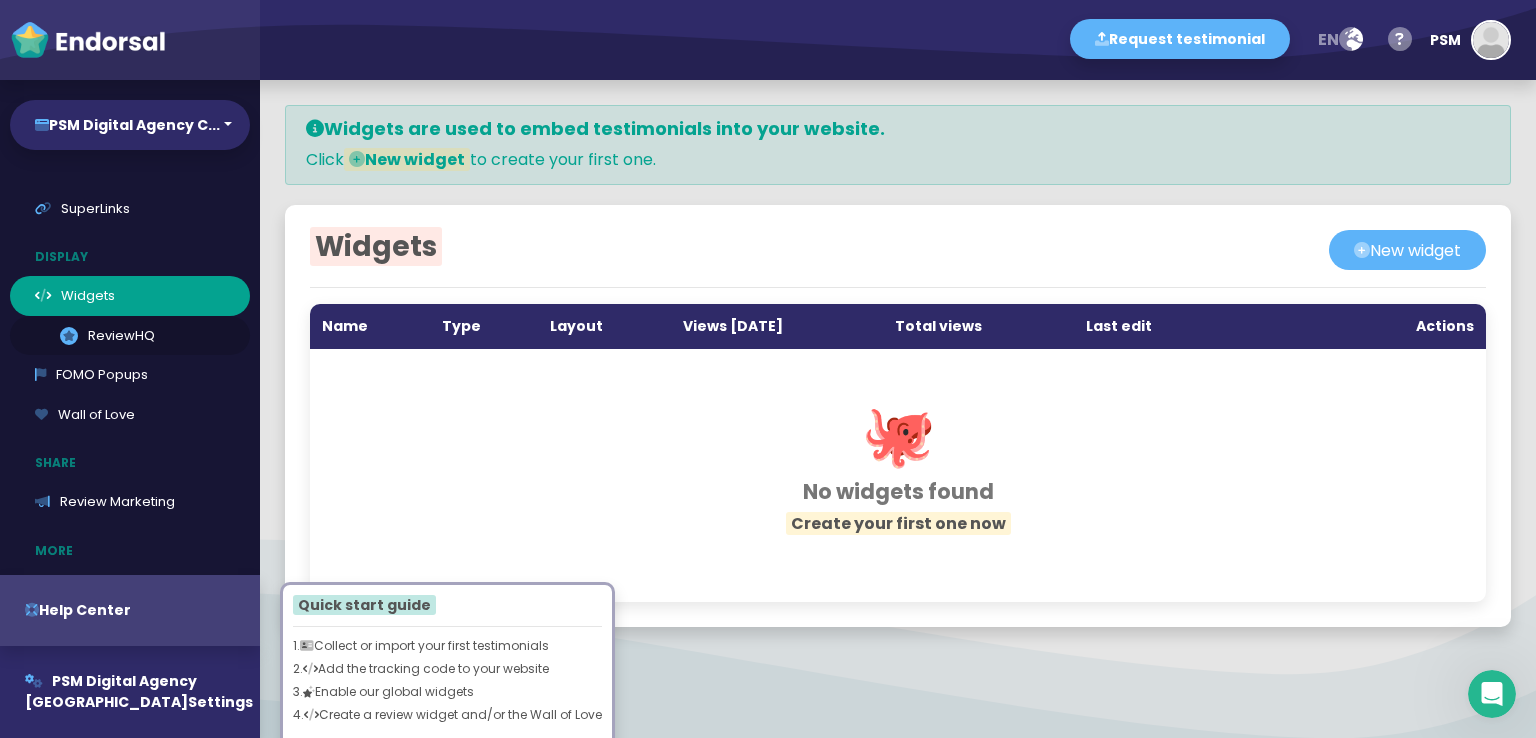 click on ".review-hq-icon-1{opacity:0.5;}  ReviewHQ" at bounding box center [130, 336] 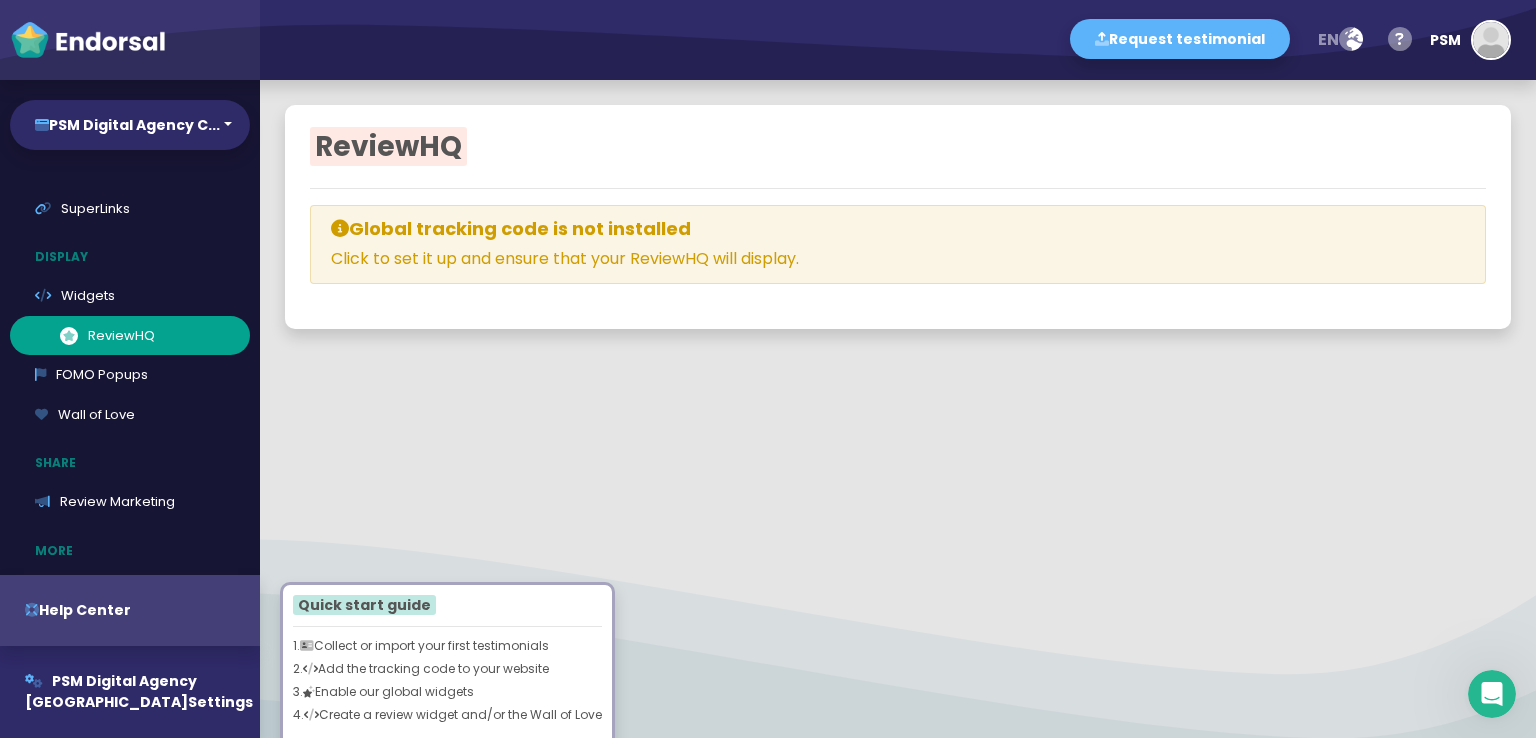 select 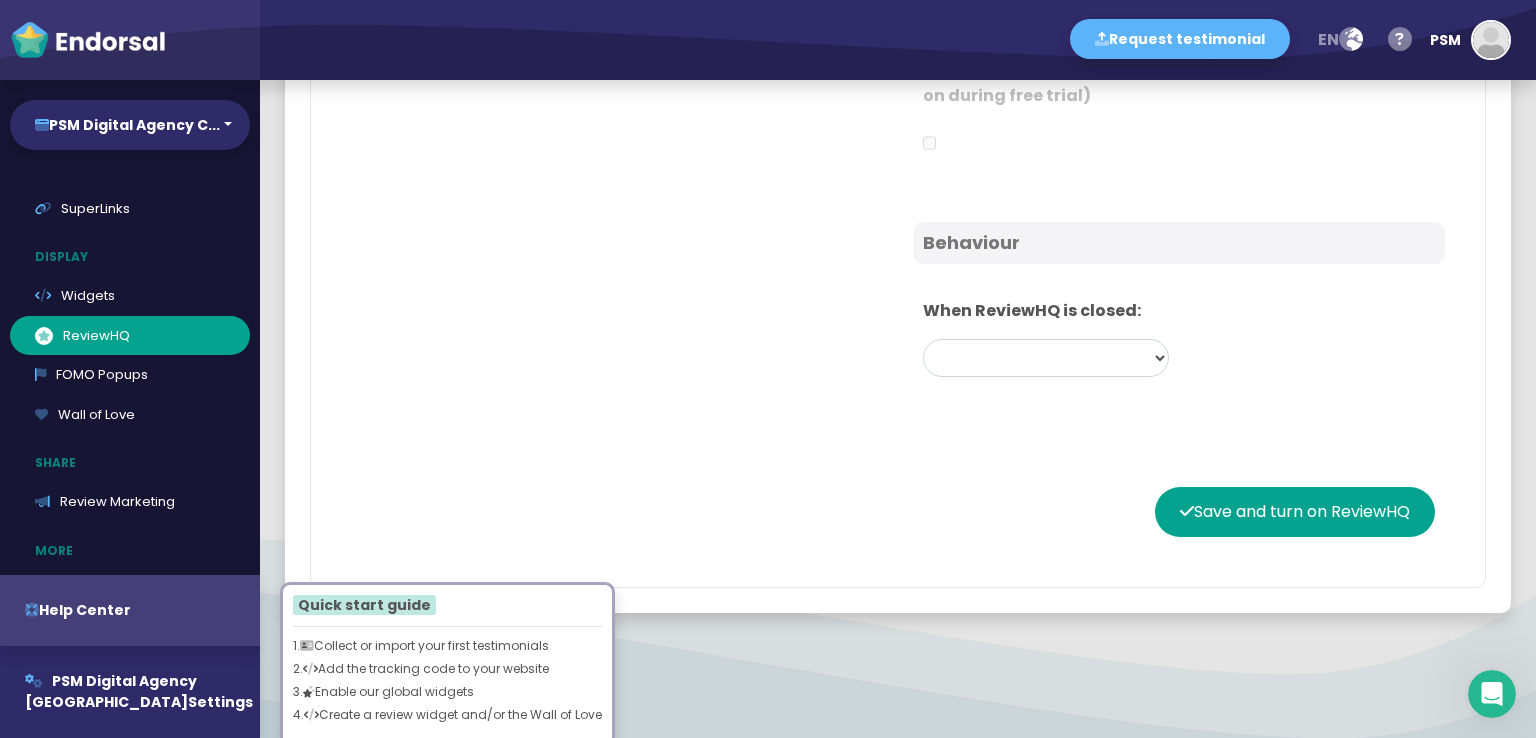 scroll, scrollTop: 1369, scrollLeft: 0, axis: vertical 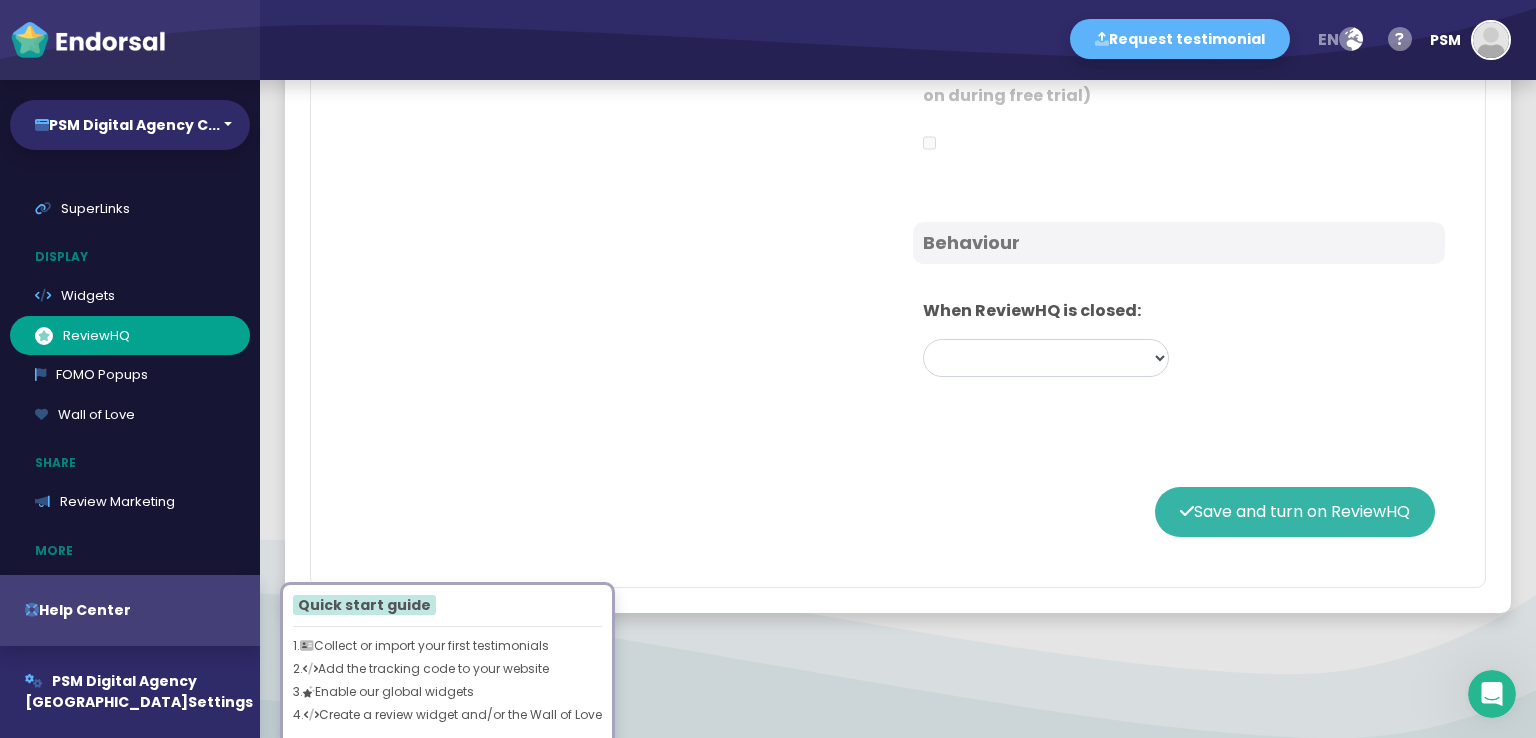 click on "Save and turn on ReviewHQ" 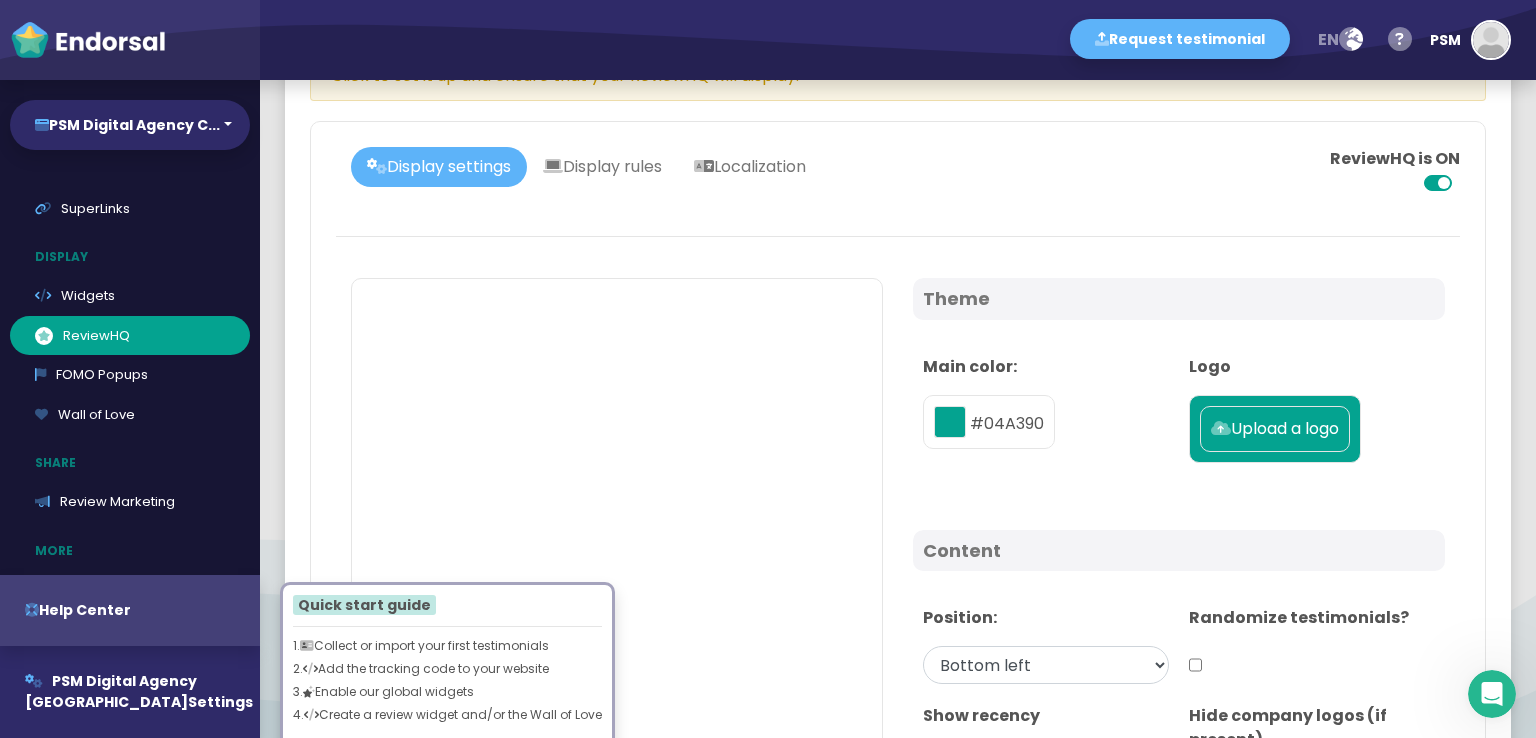 scroll, scrollTop: 133, scrollLeft: 0, axis: vertical 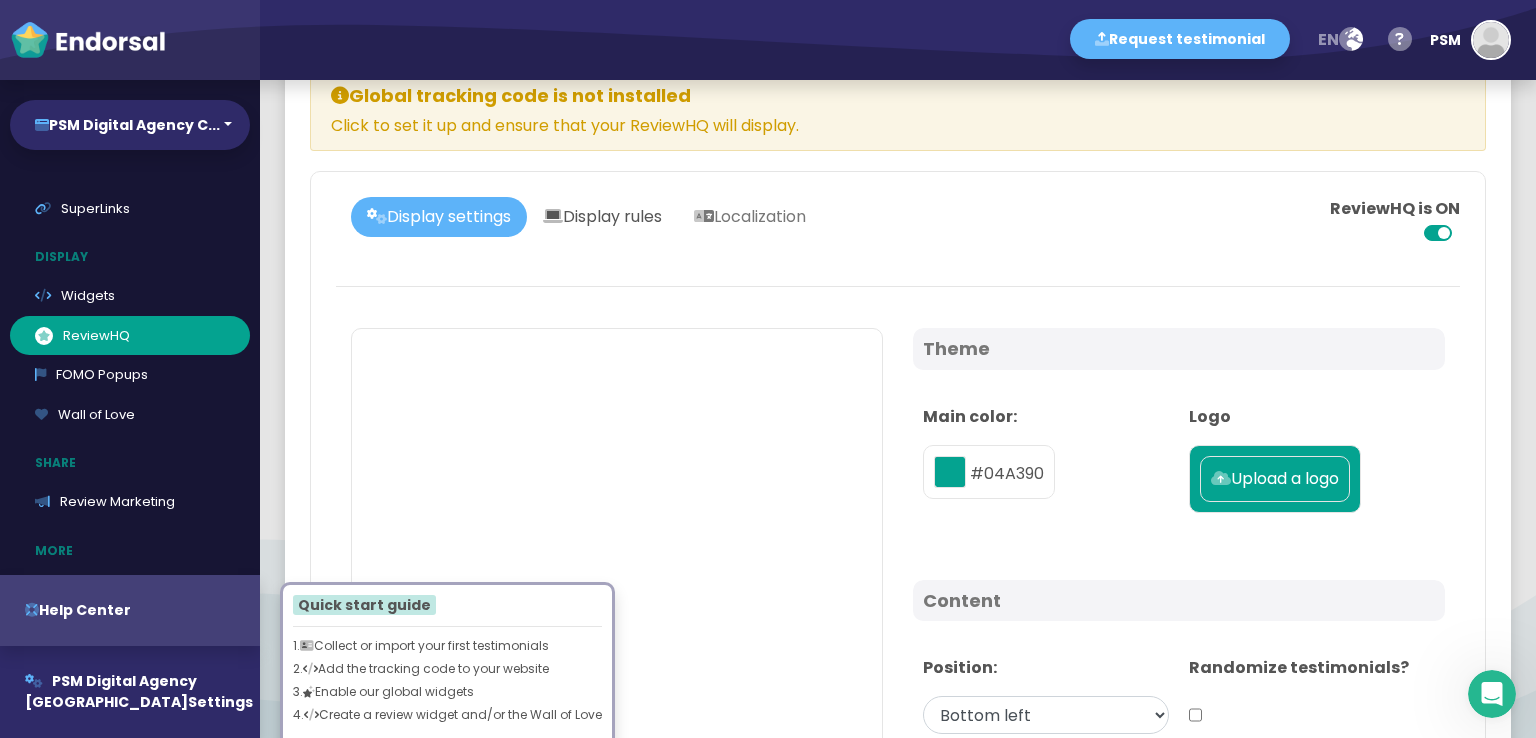 click on "Display rules" at bounding box center (602, 217) 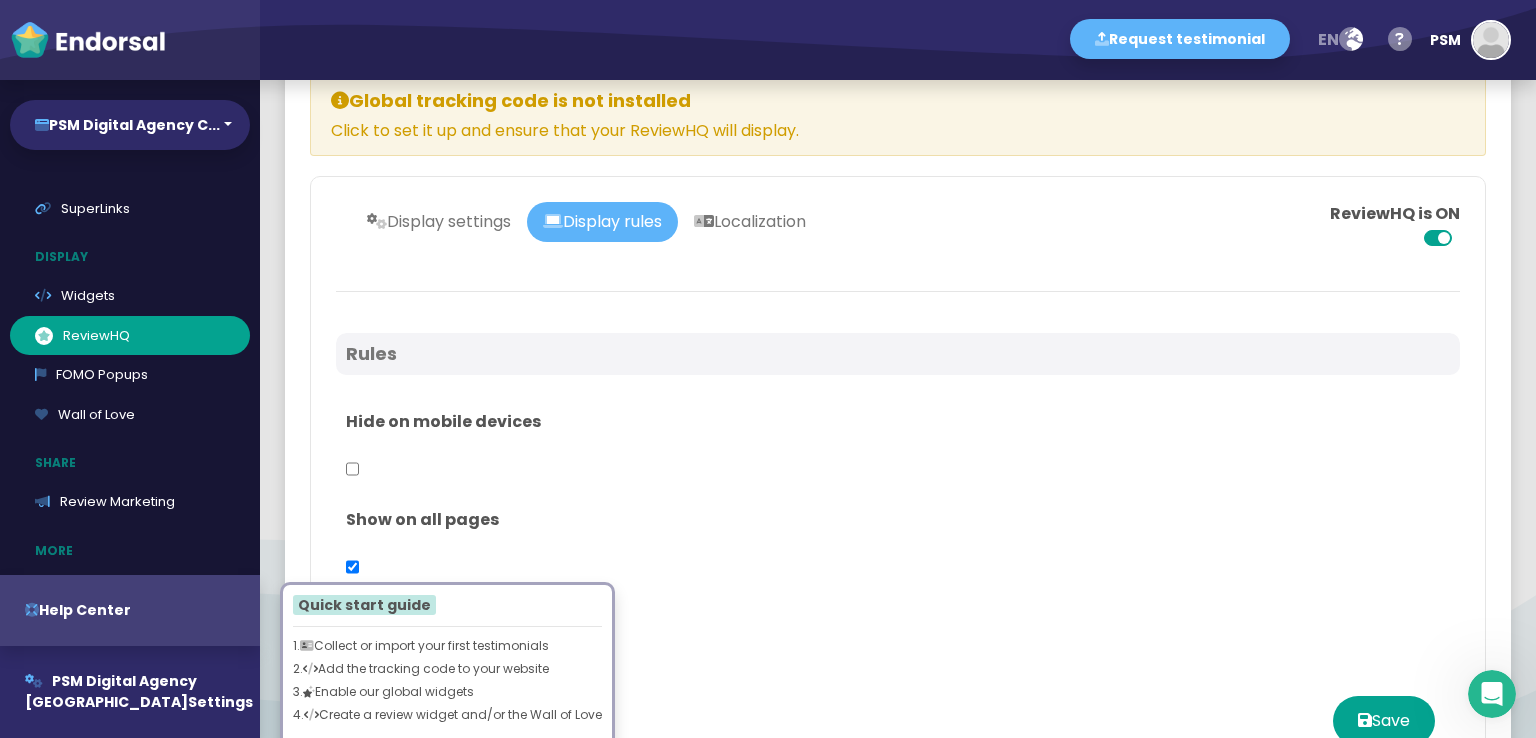 scroll, scrollTop: 0, scrollLeft: 0, axis: both 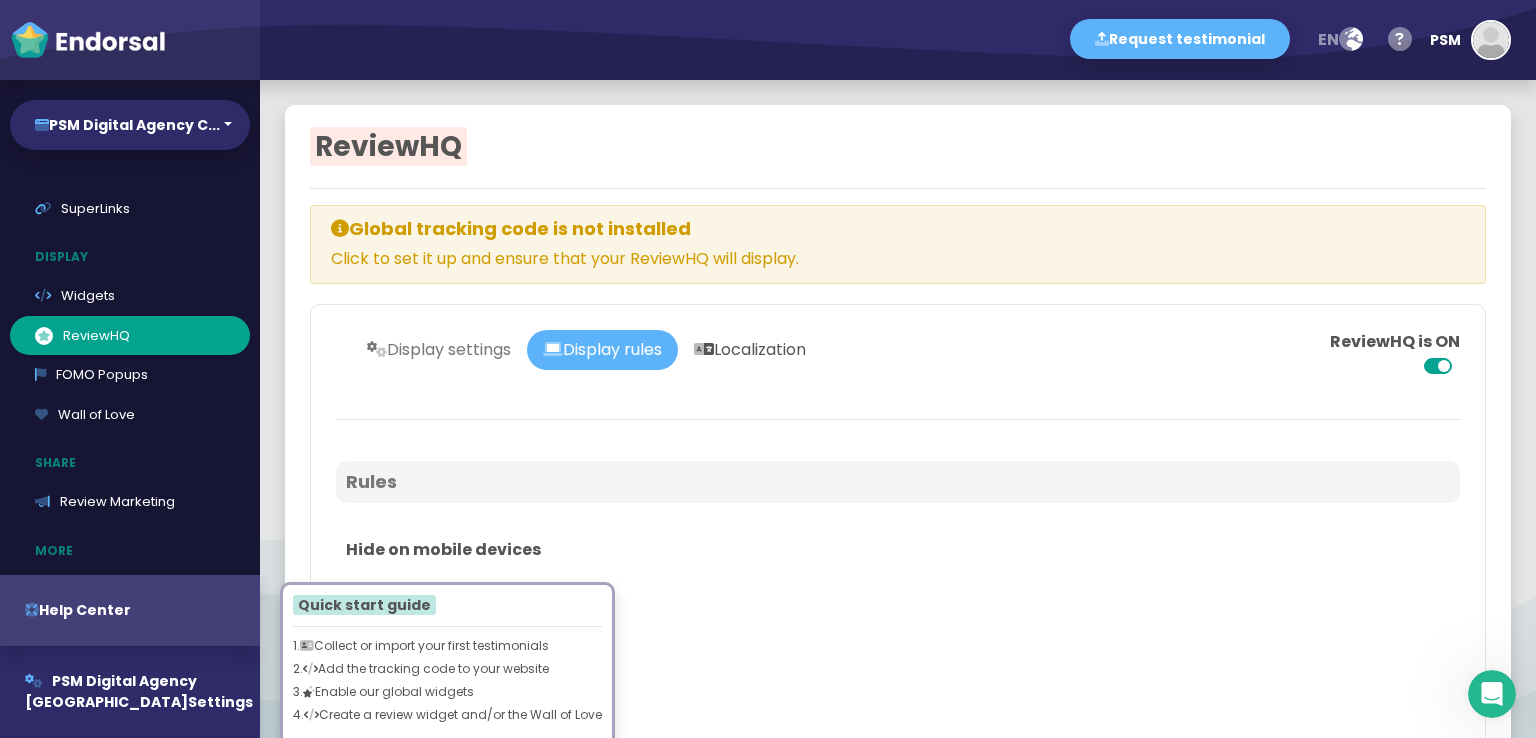 click on "Localization" at bounding box center [750, 350] 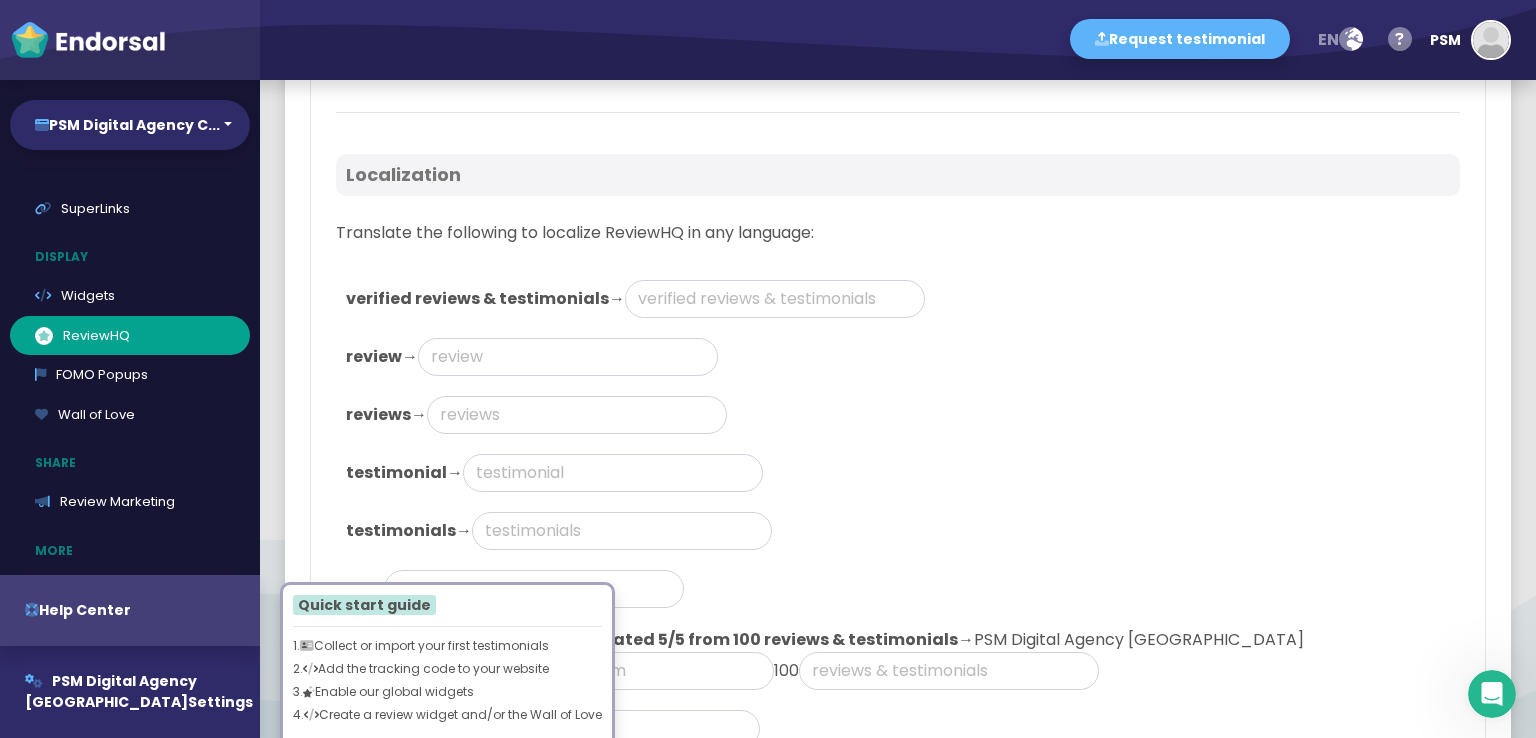 scroll, scrollTop: 400, scrollLeft: 0, axis: vertical 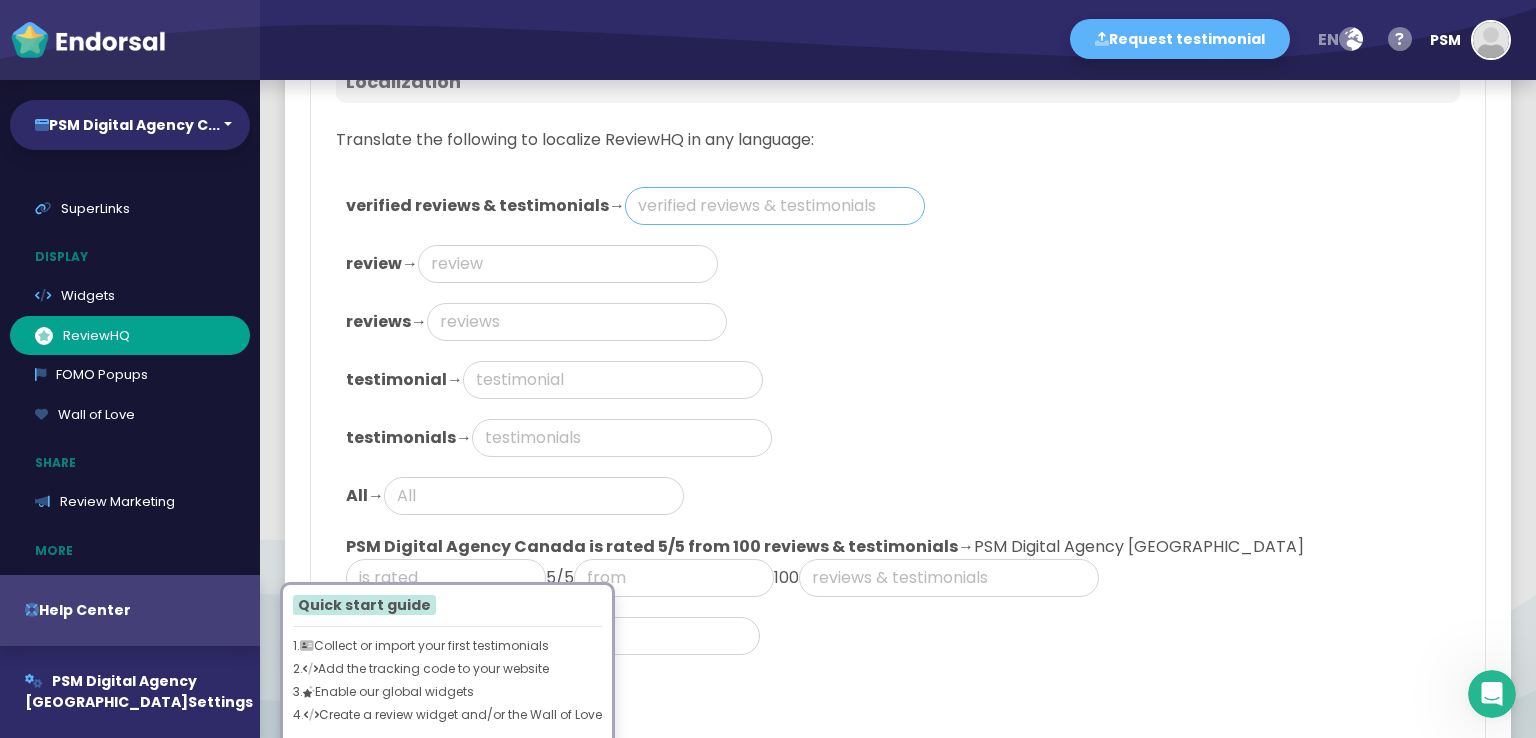 click 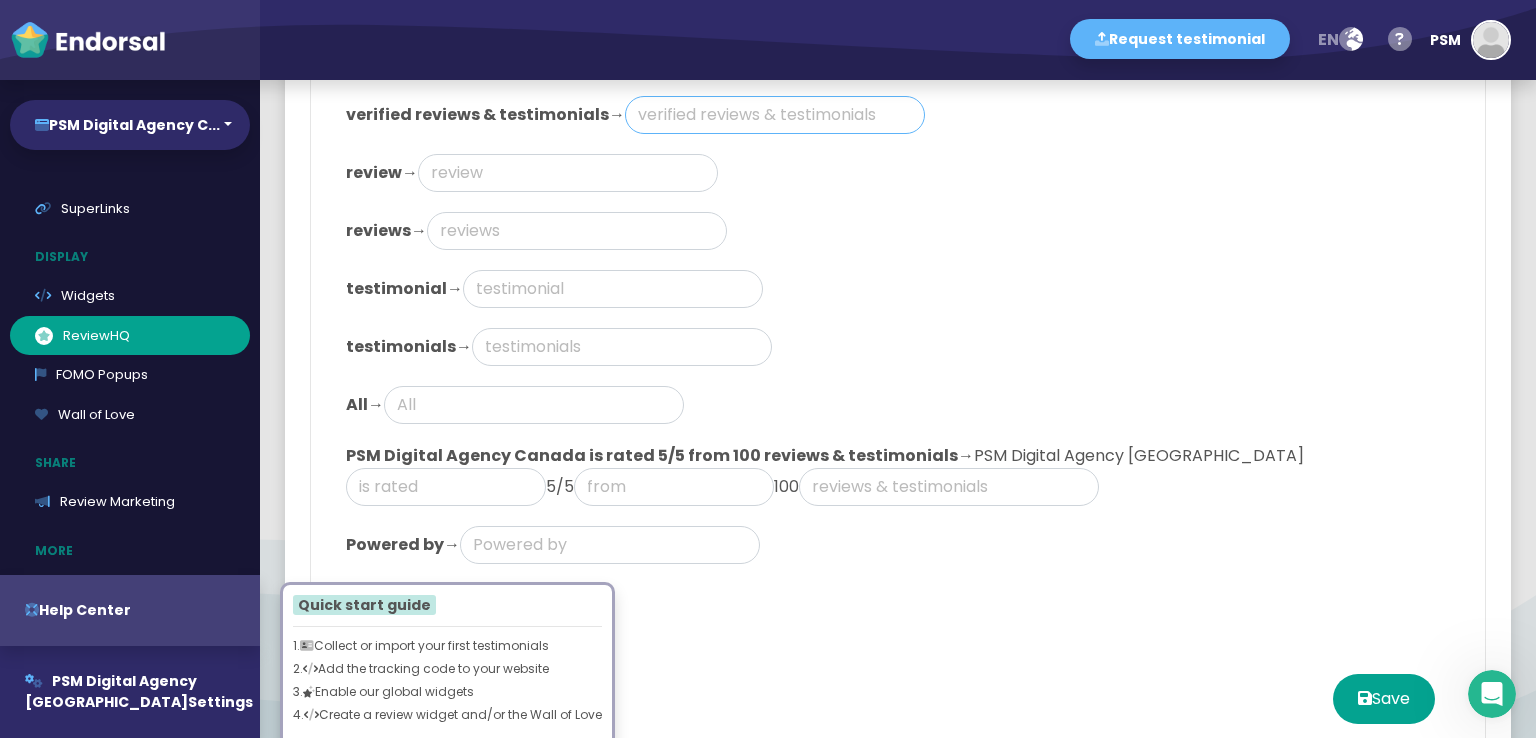 scroll, scrollTop: 266, scrollLeft: 0, axis: vertical 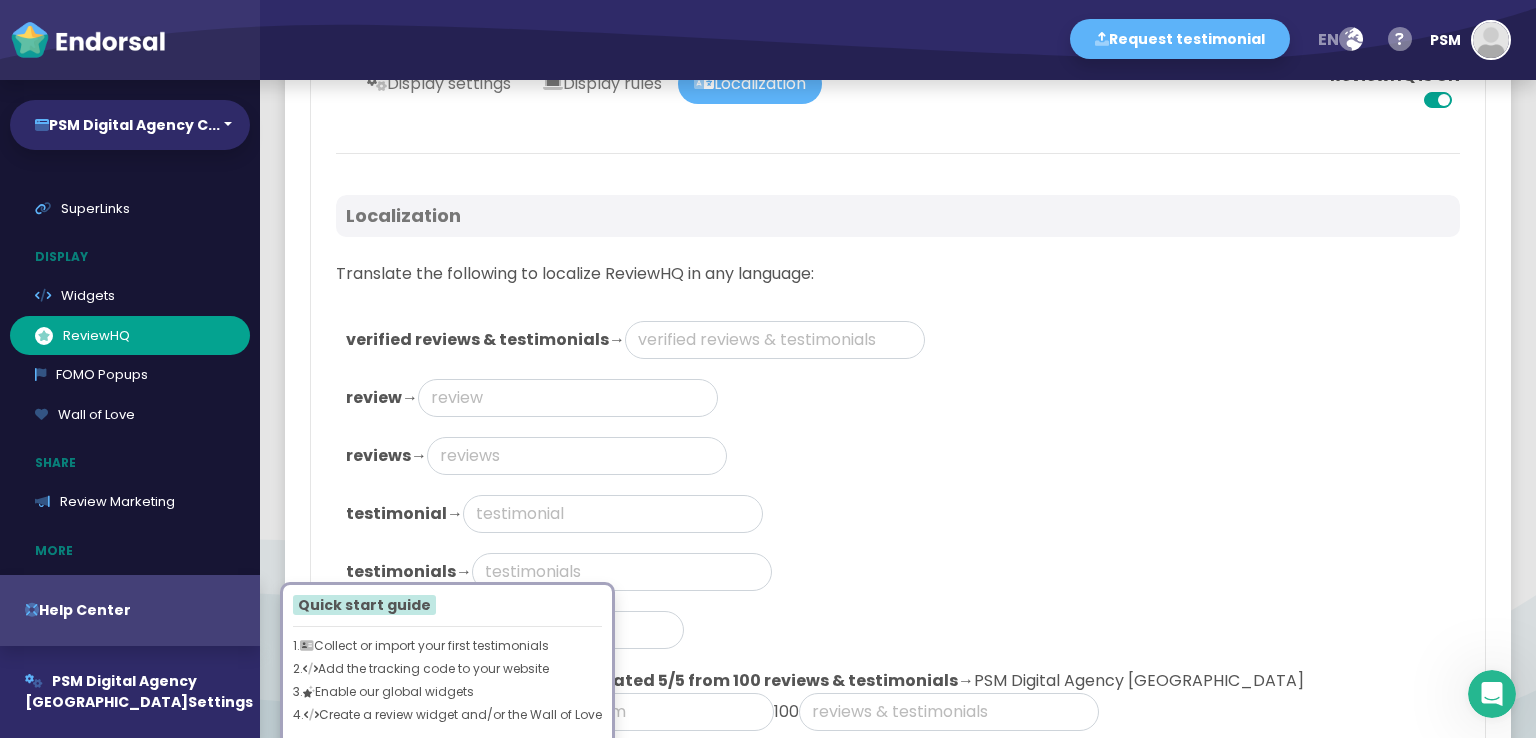 click on "verified reviews & testimonials" 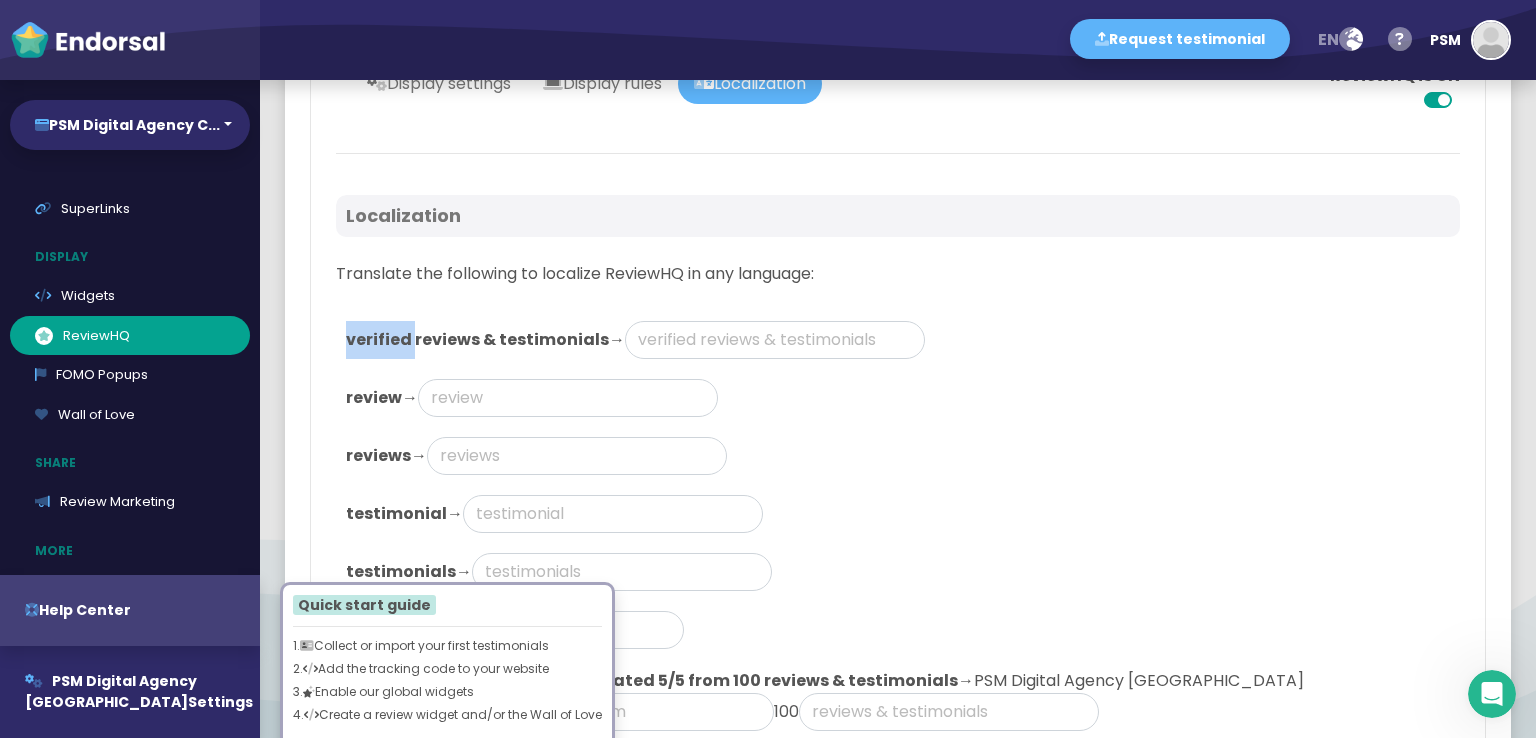click on "verified reviews & testimonials" 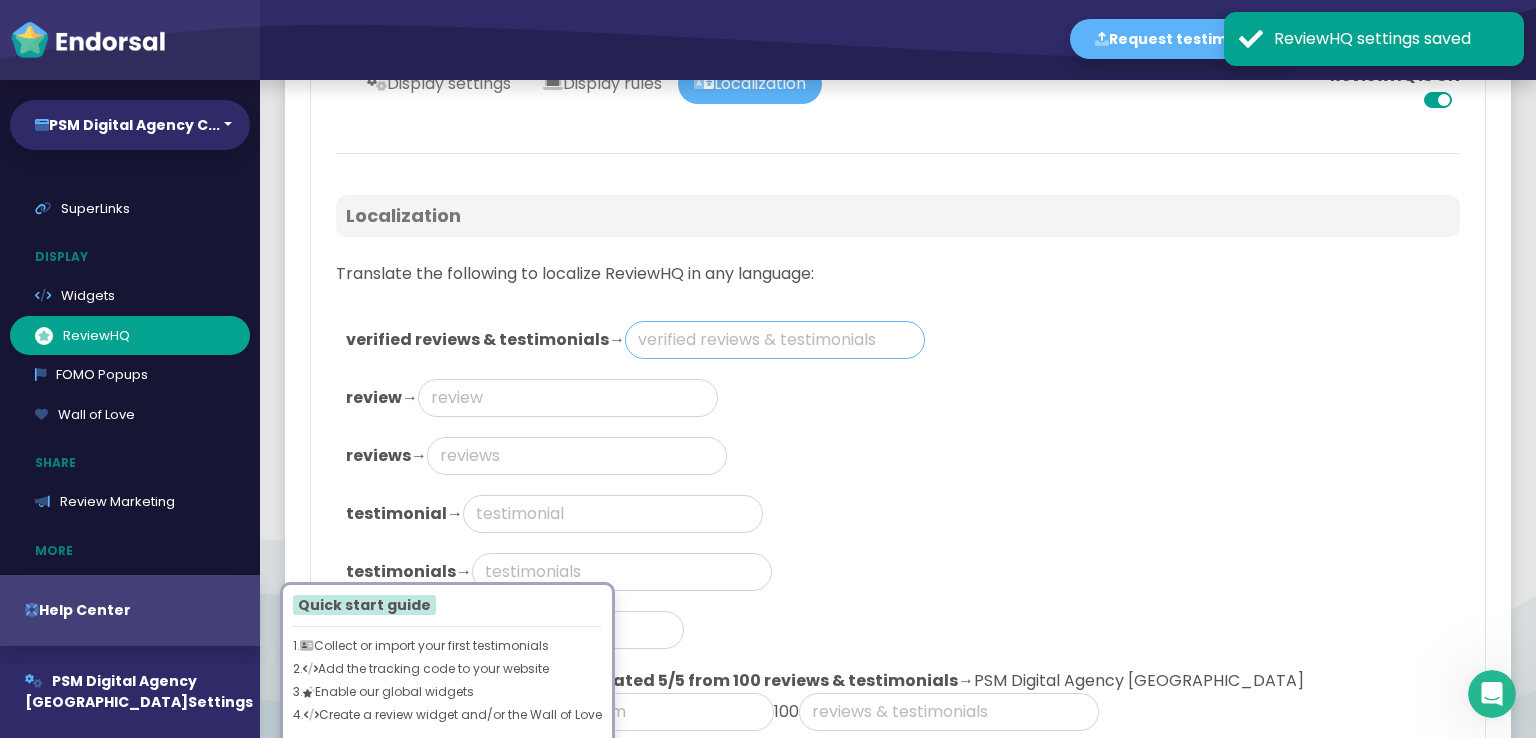 click 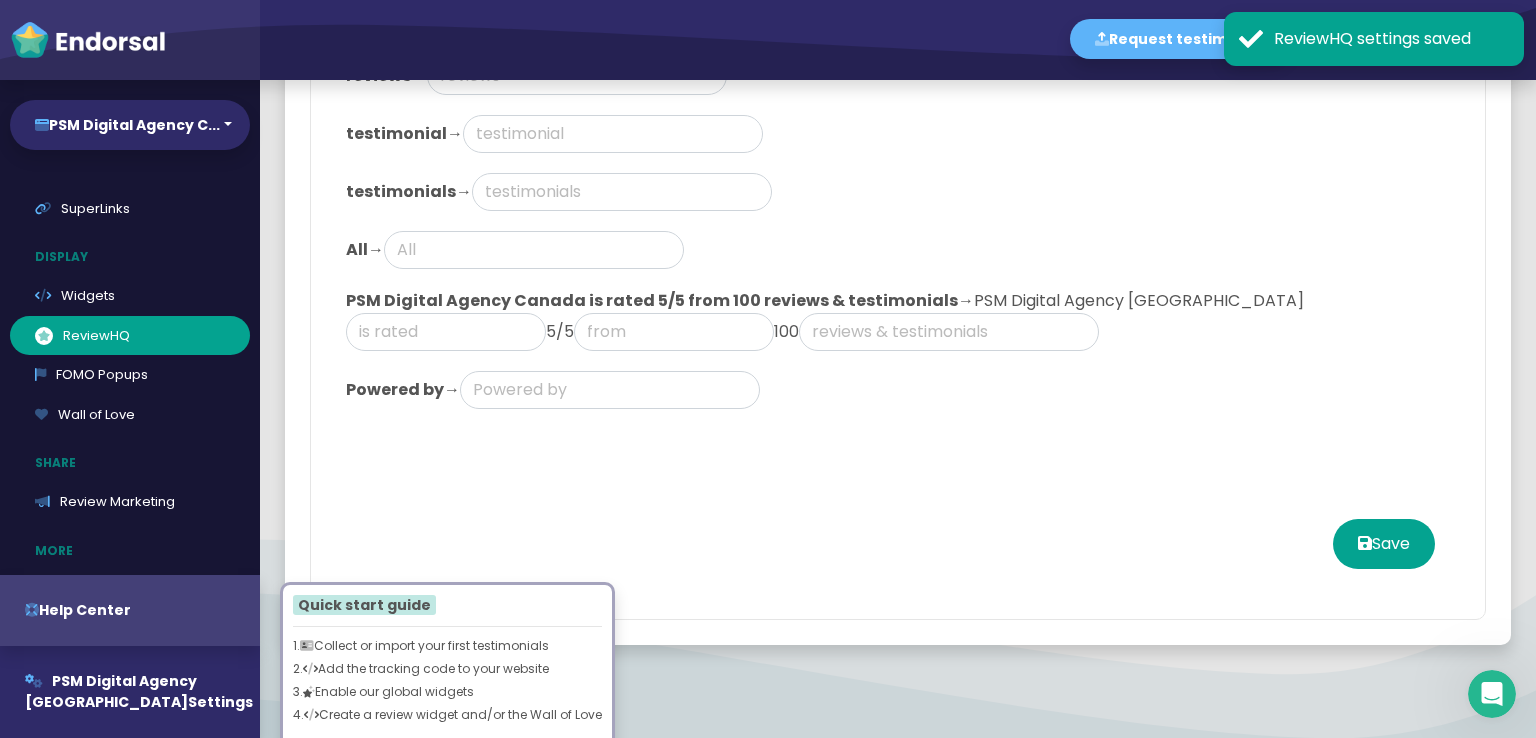 scroll, scrollTop: 666, scrollLeft: 0, axis: vertical 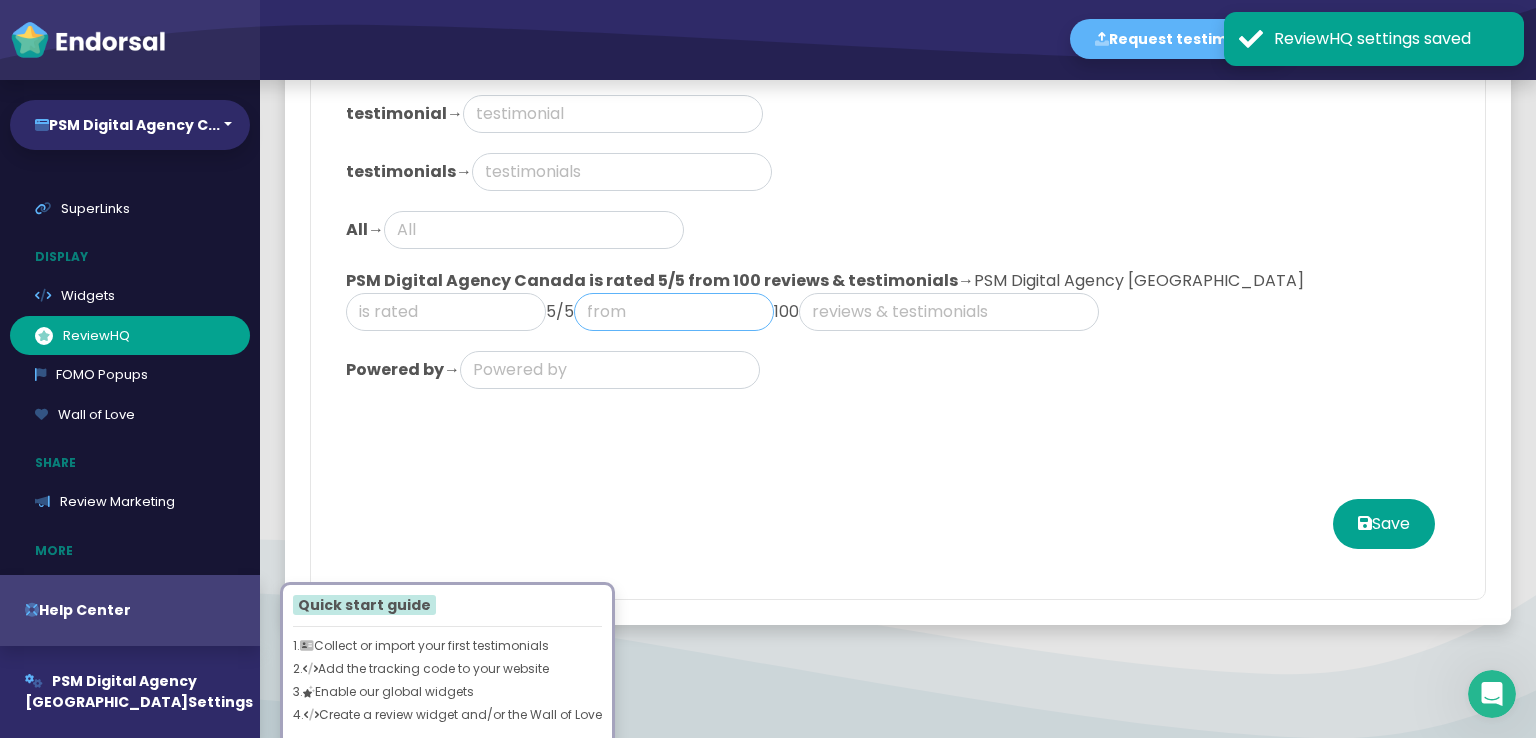 click 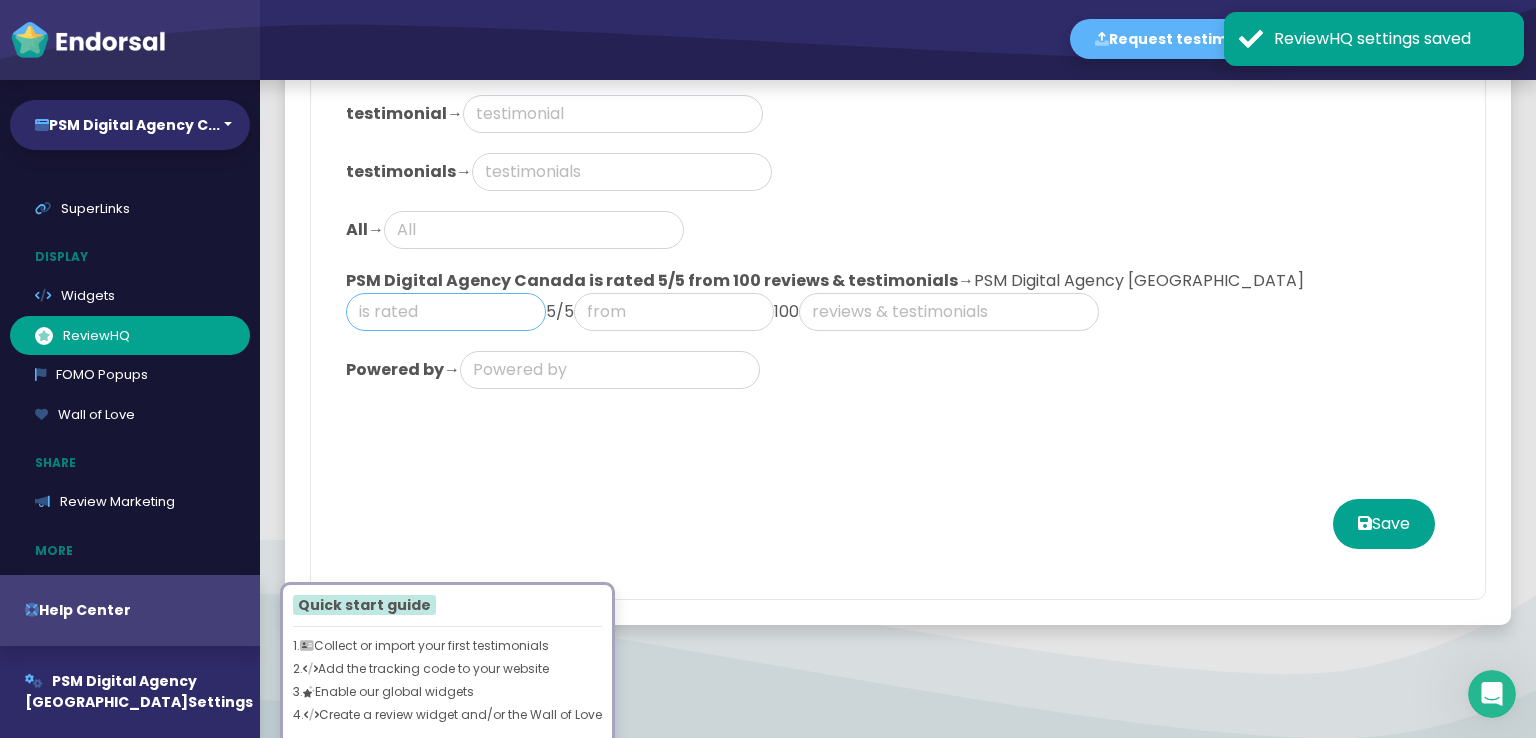 click 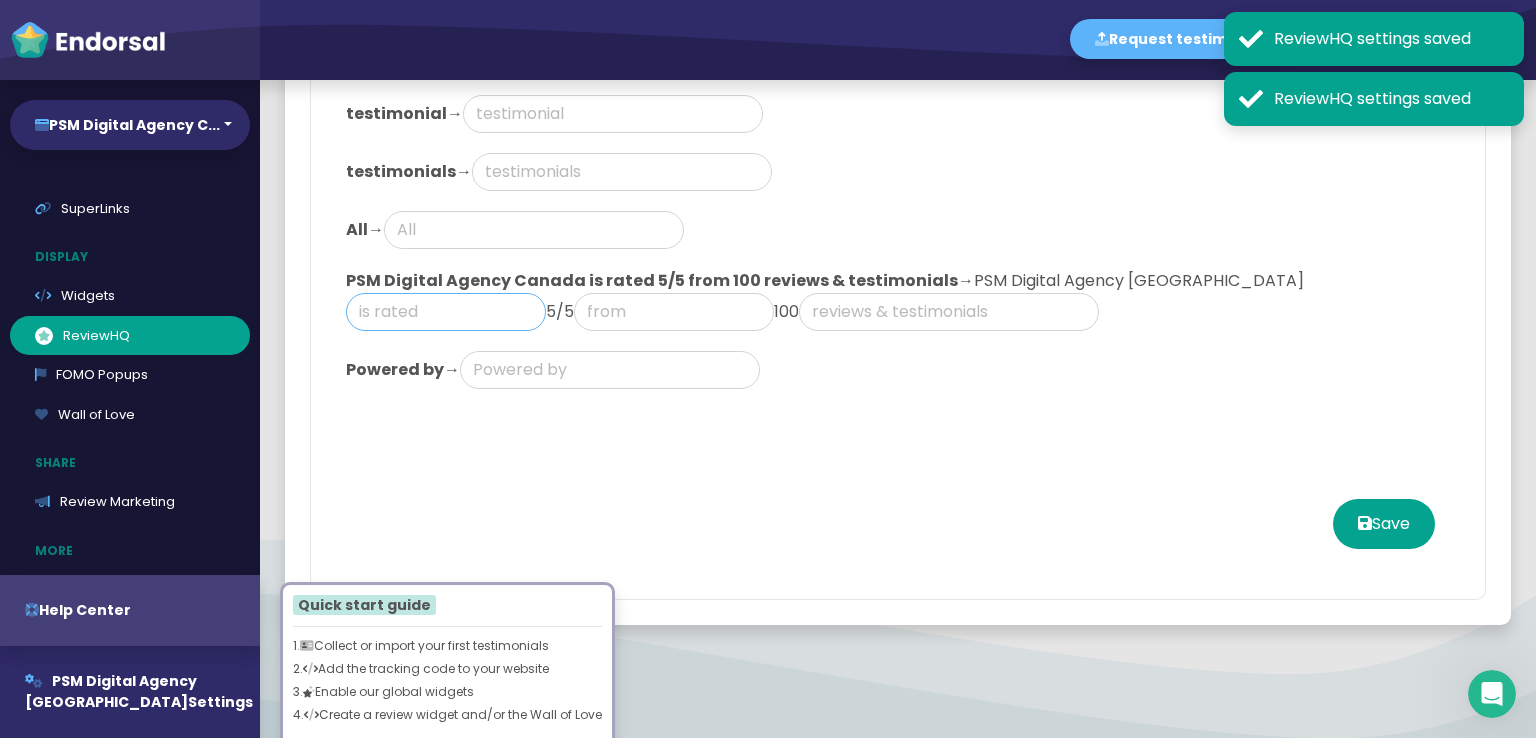 type on "1" 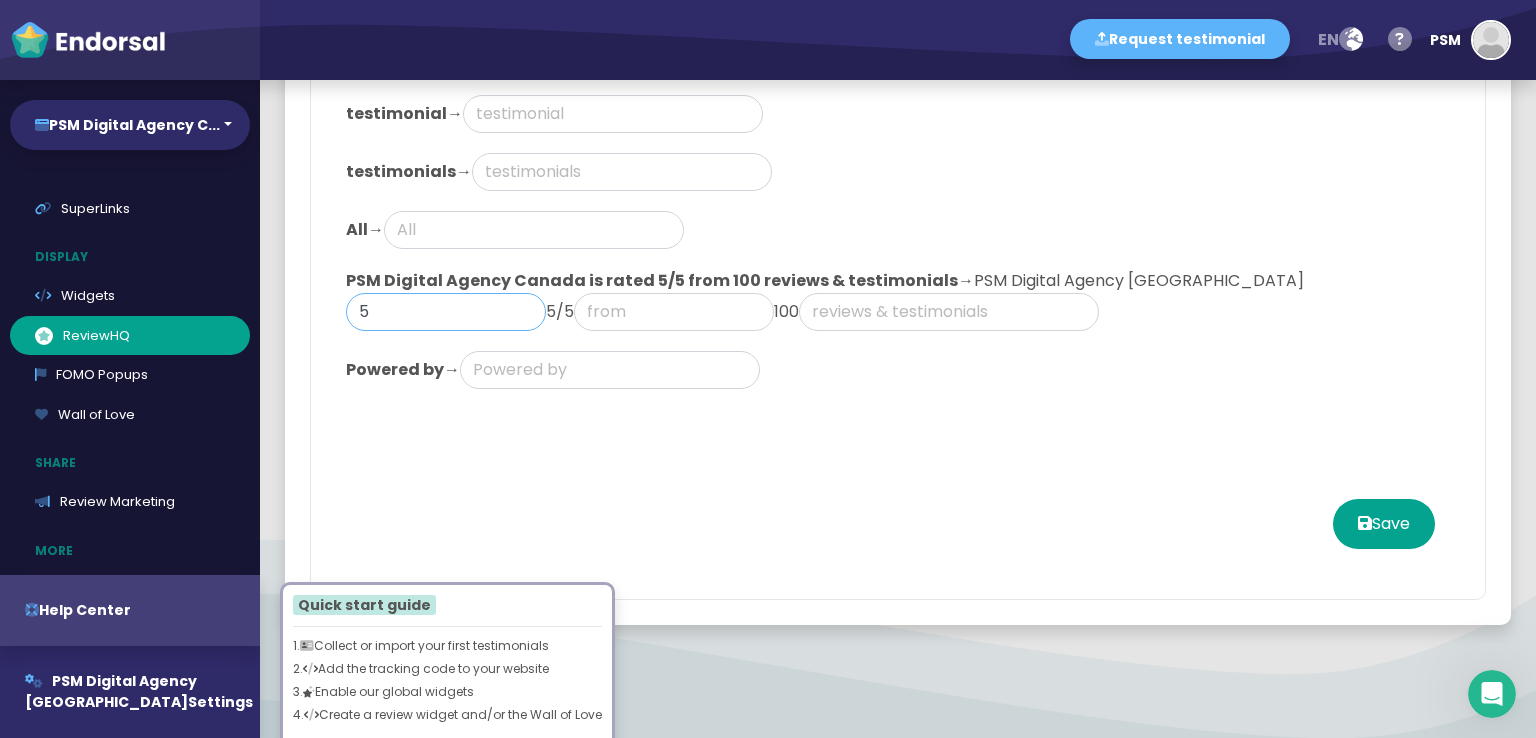 type on "5" 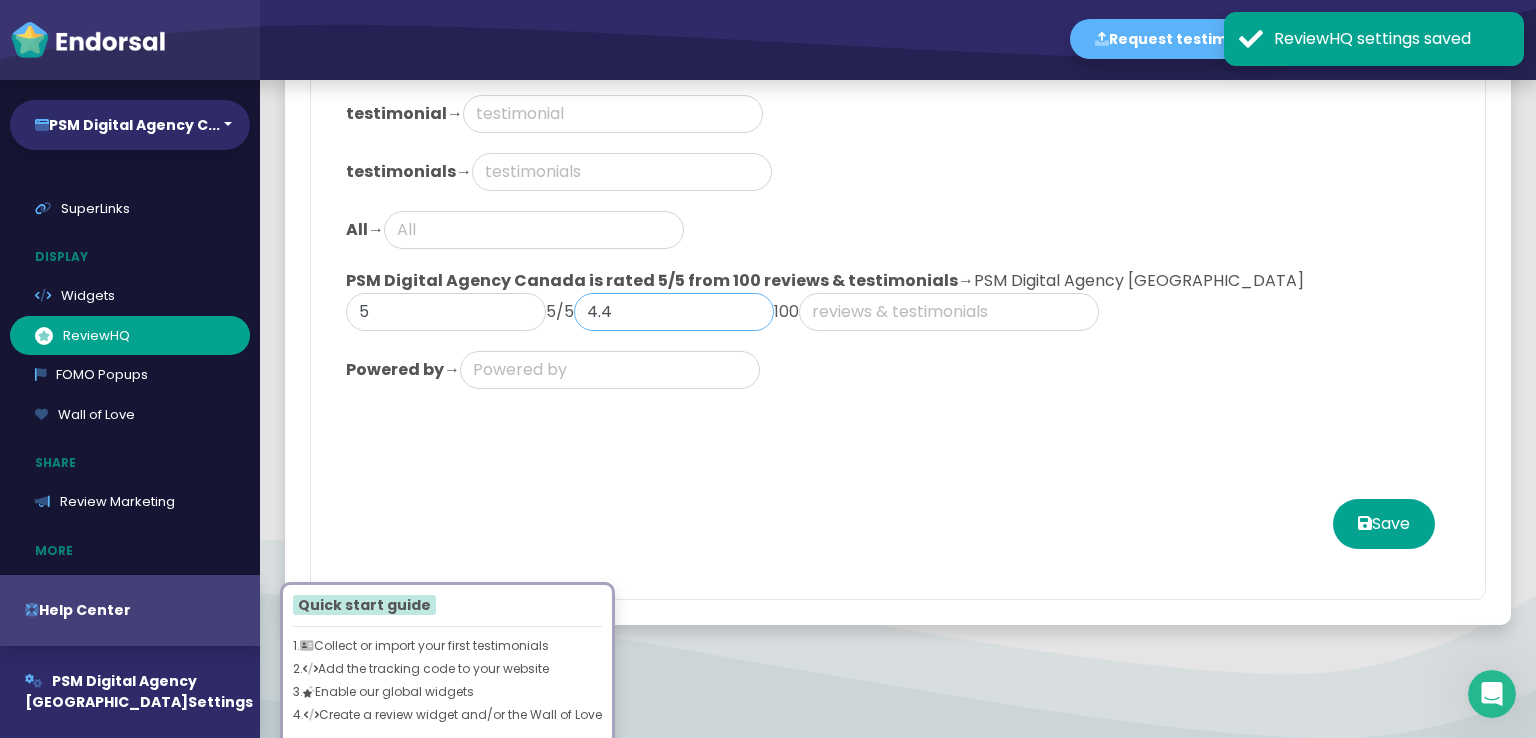 type on "4.4" 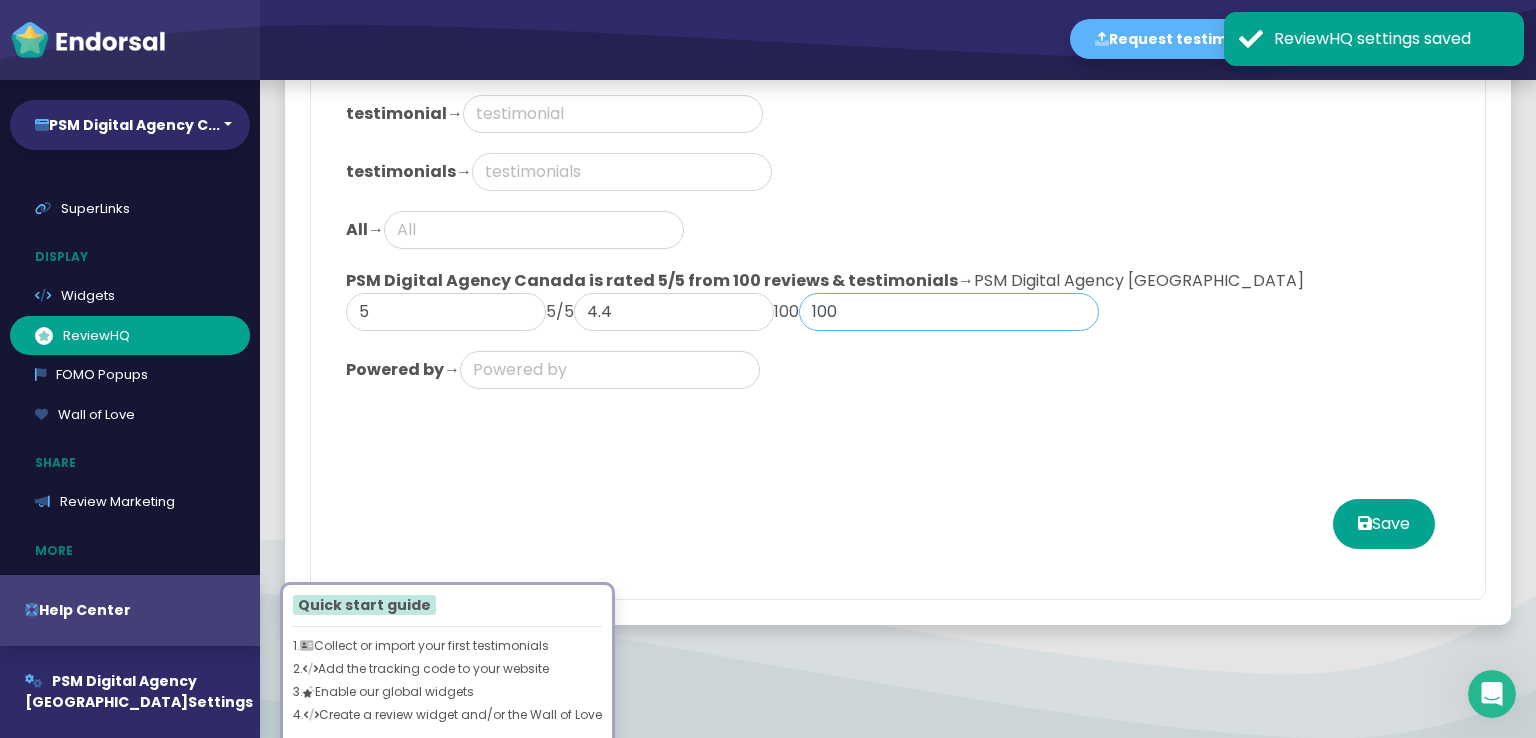 type on "100" 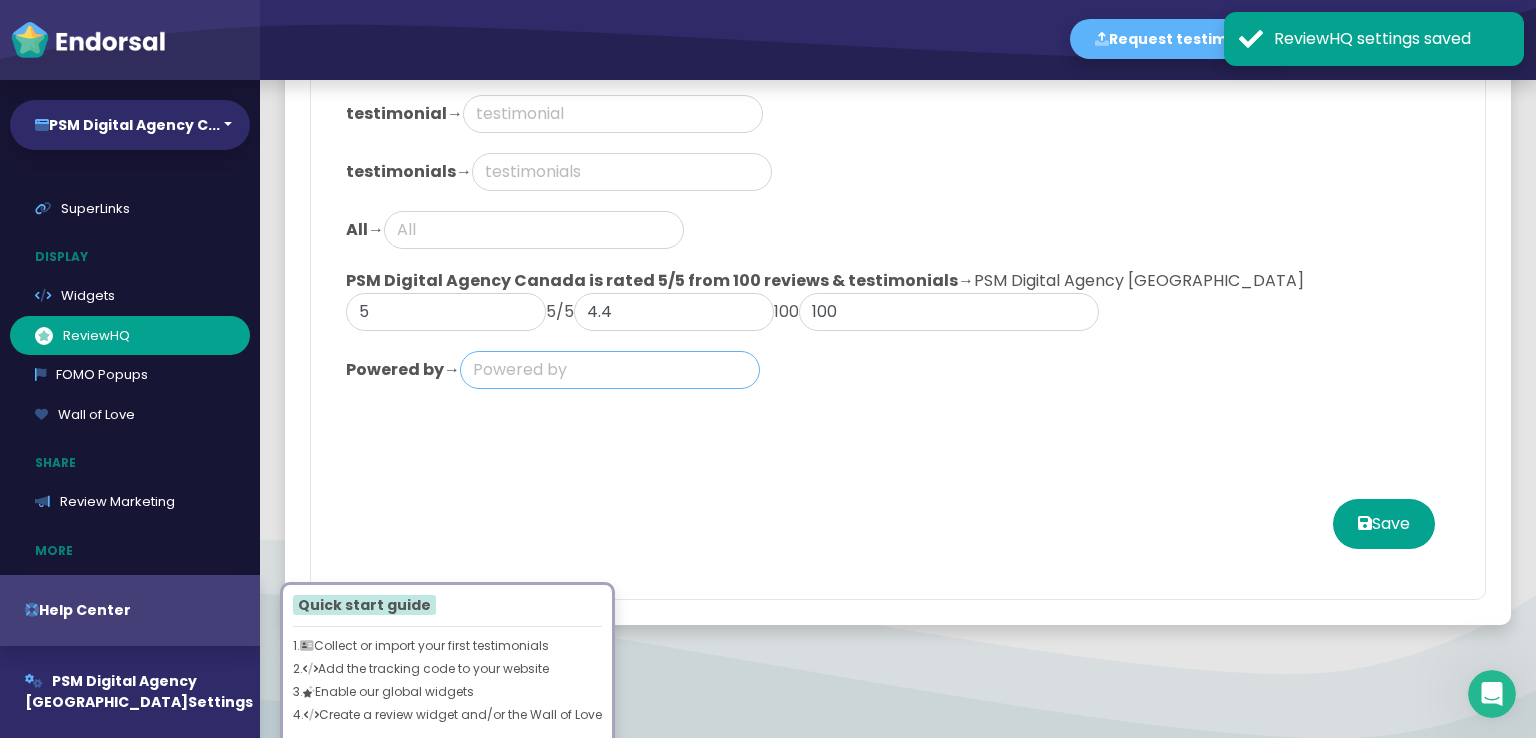 click 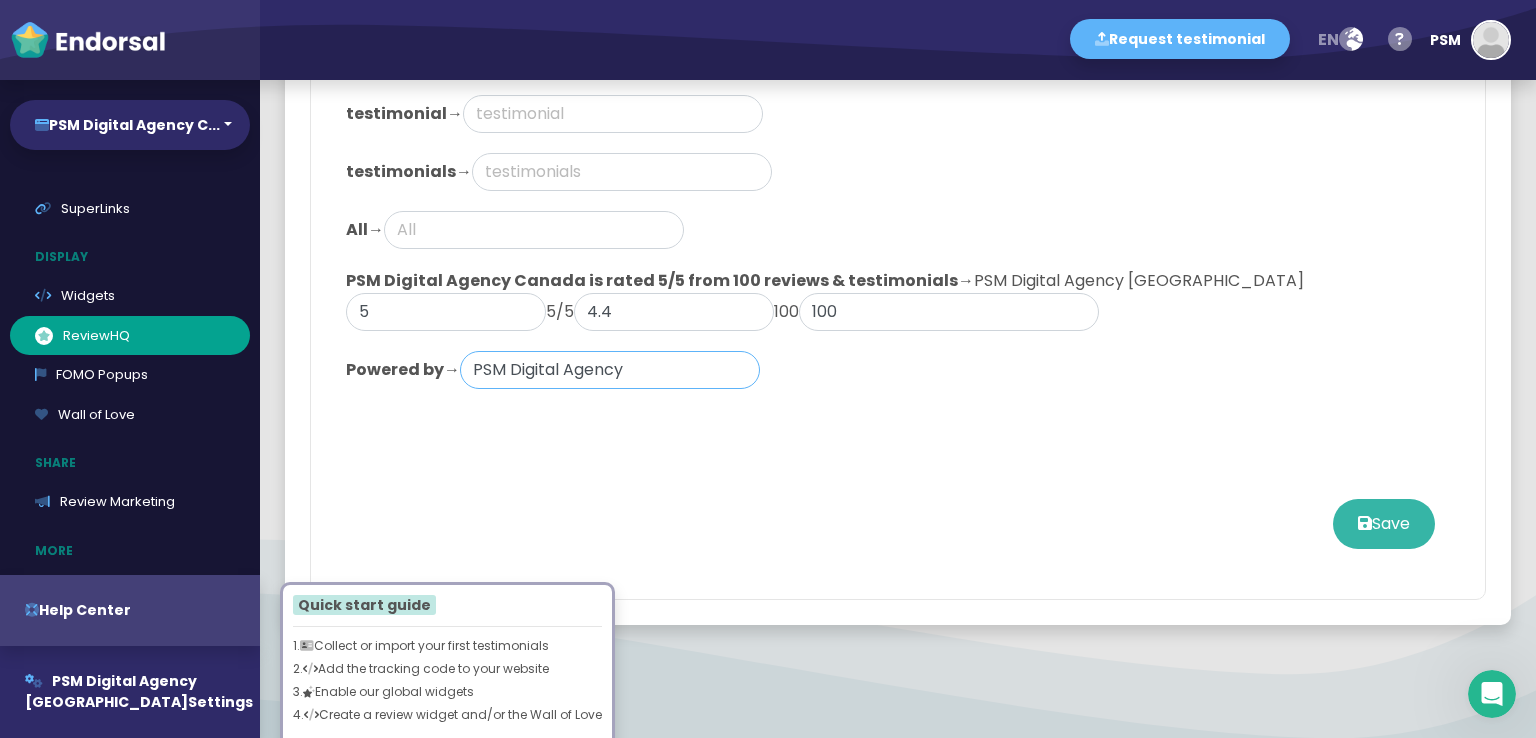 type on "PSM Digital Agency" 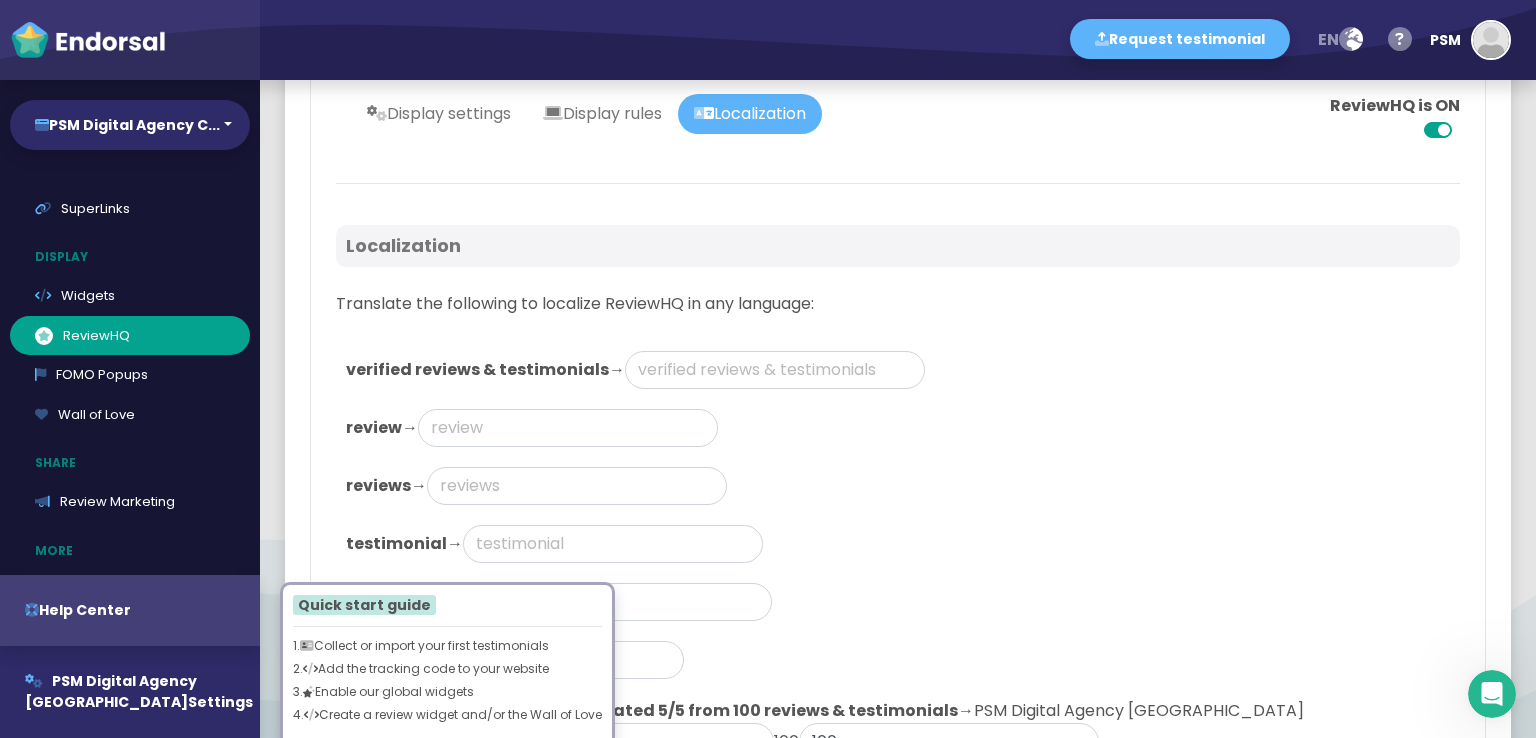 scroll, scrollTop: 0, scrollLeft: 0, axis: both 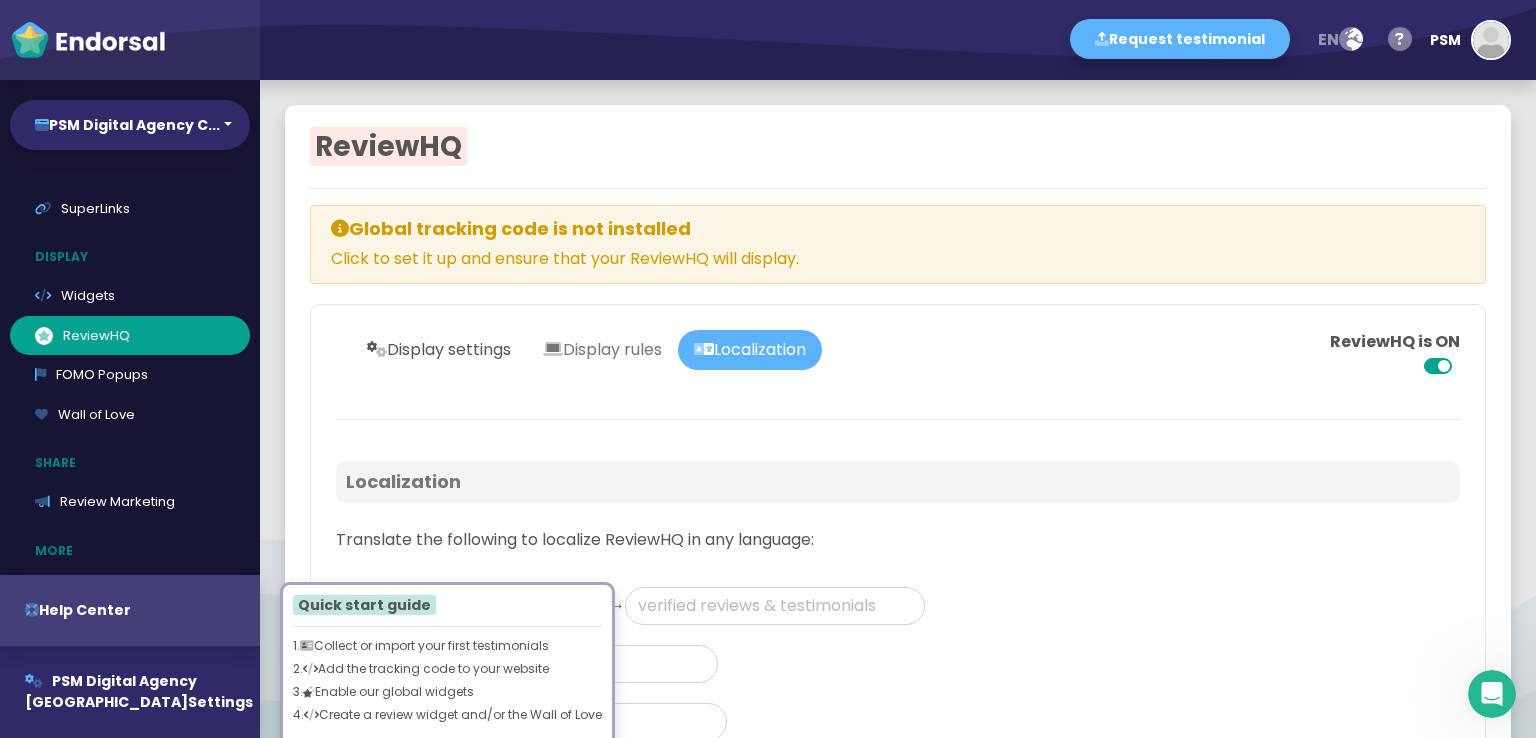 click on "Display settings" at bounding box center (439, 350) 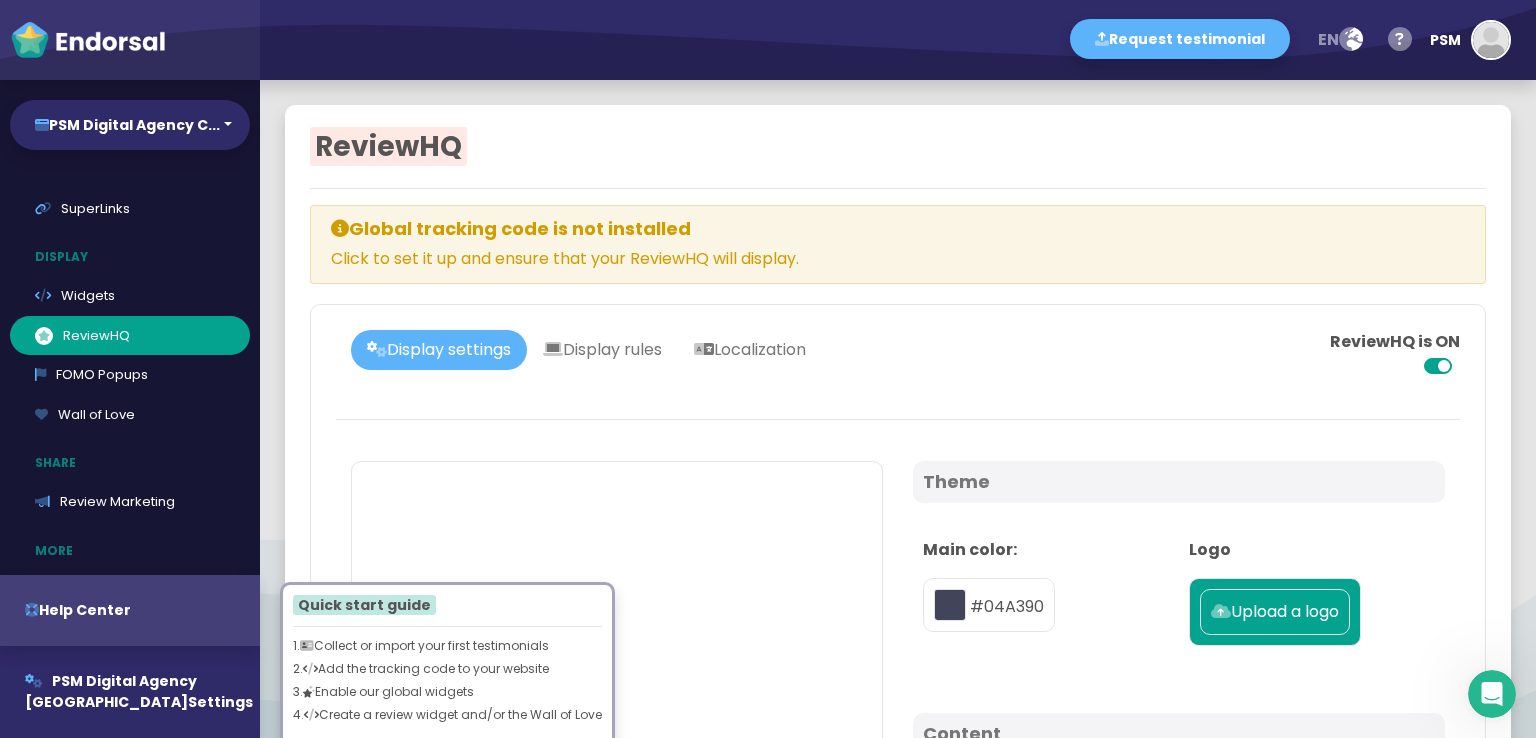 type on "#04A390" 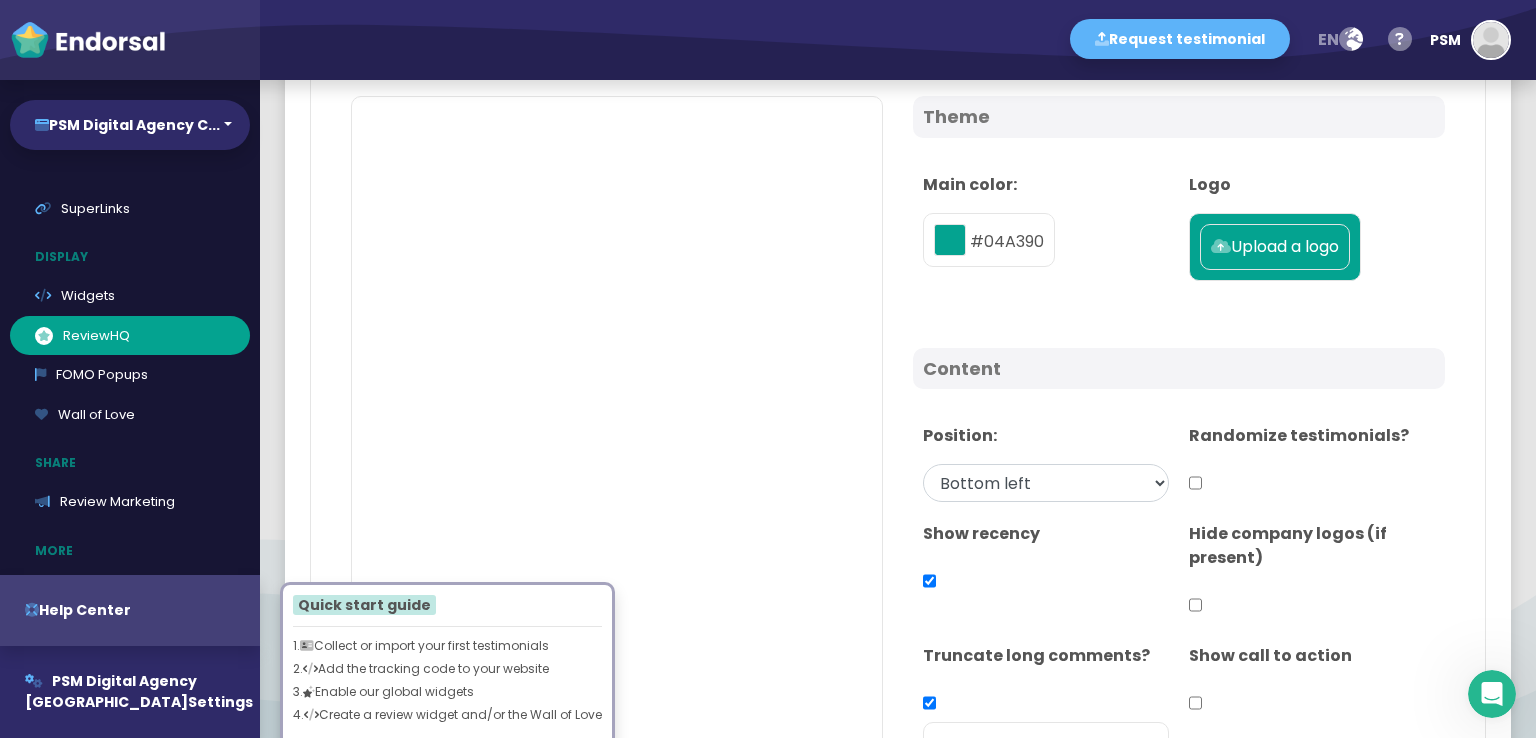scroll, scrollTop: 400, scrollLeft: 0, axis: vertical 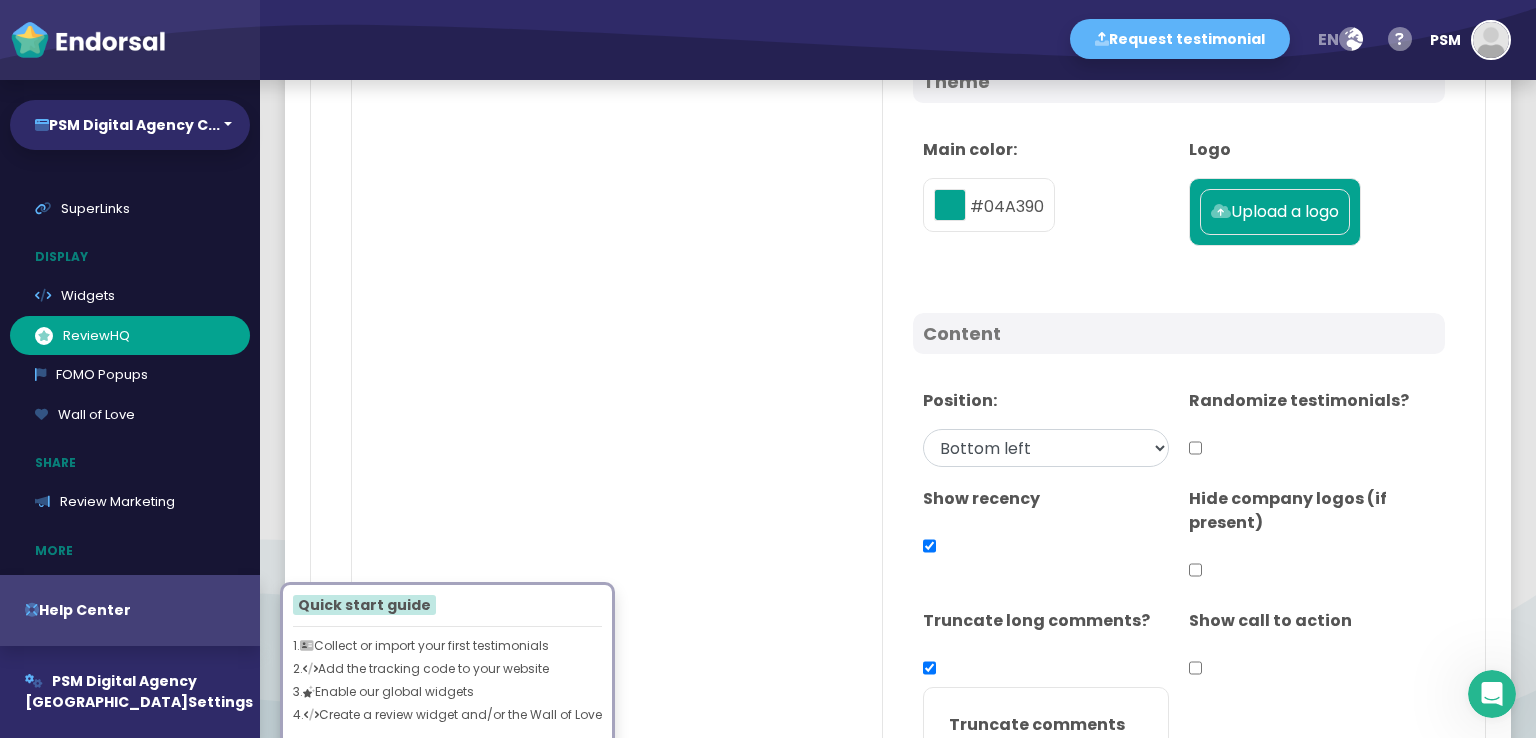 click on "Upload a logo" at bounding box center [1275, 212] 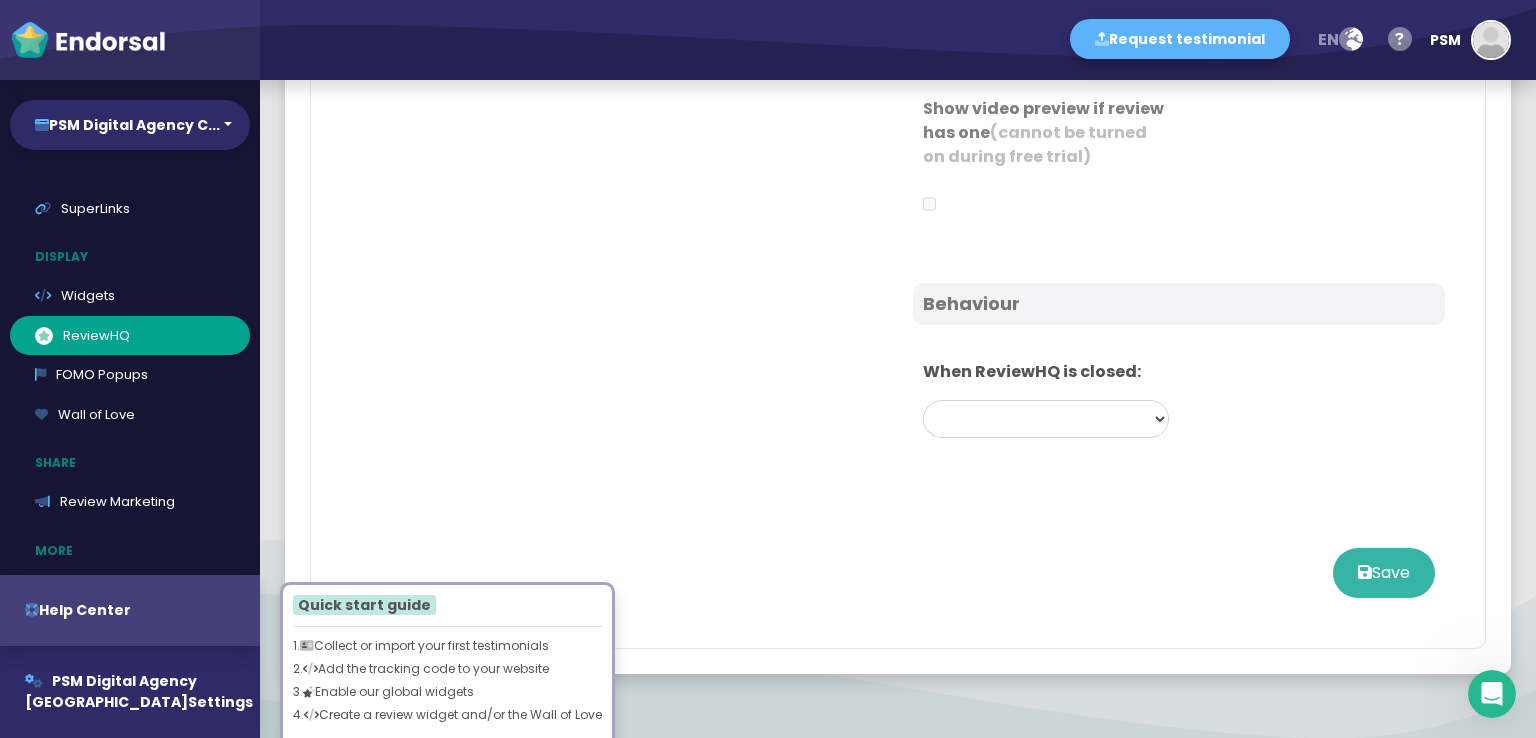 scroll, scrollTop: 1544, scrollLeft: 0, axis: vertical 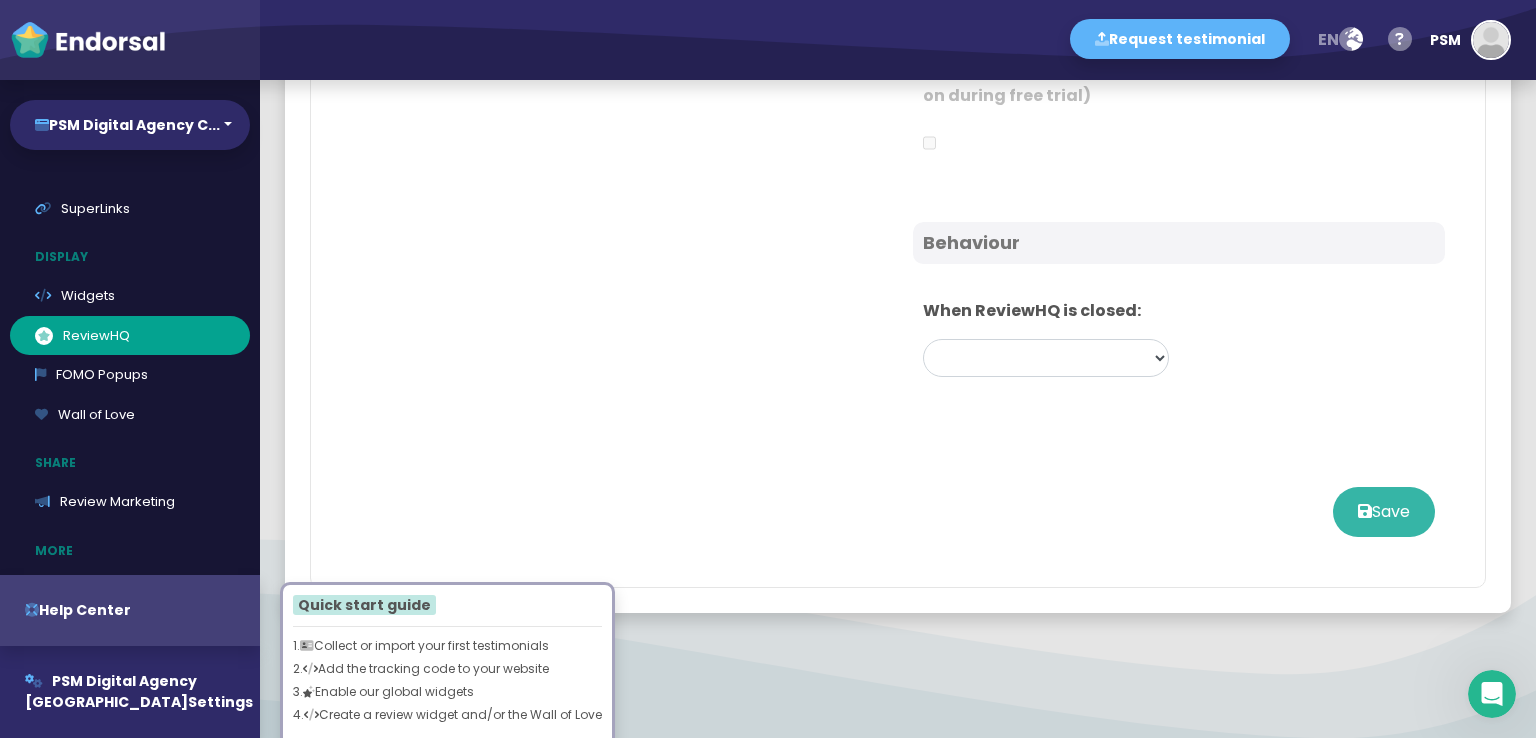 click on "Save" 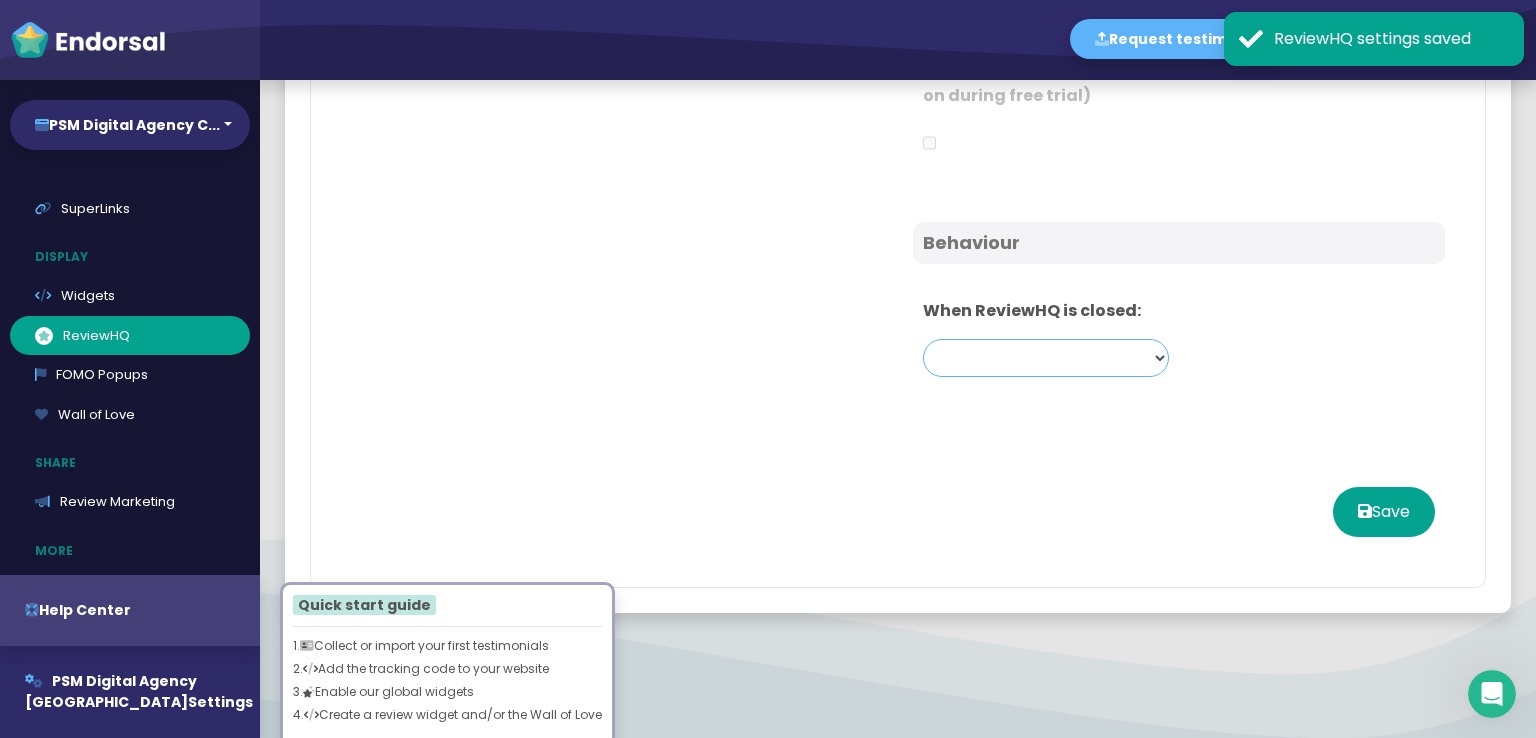 click on "Cycle through platform ratings Show a static aggregate rating Do nothing" 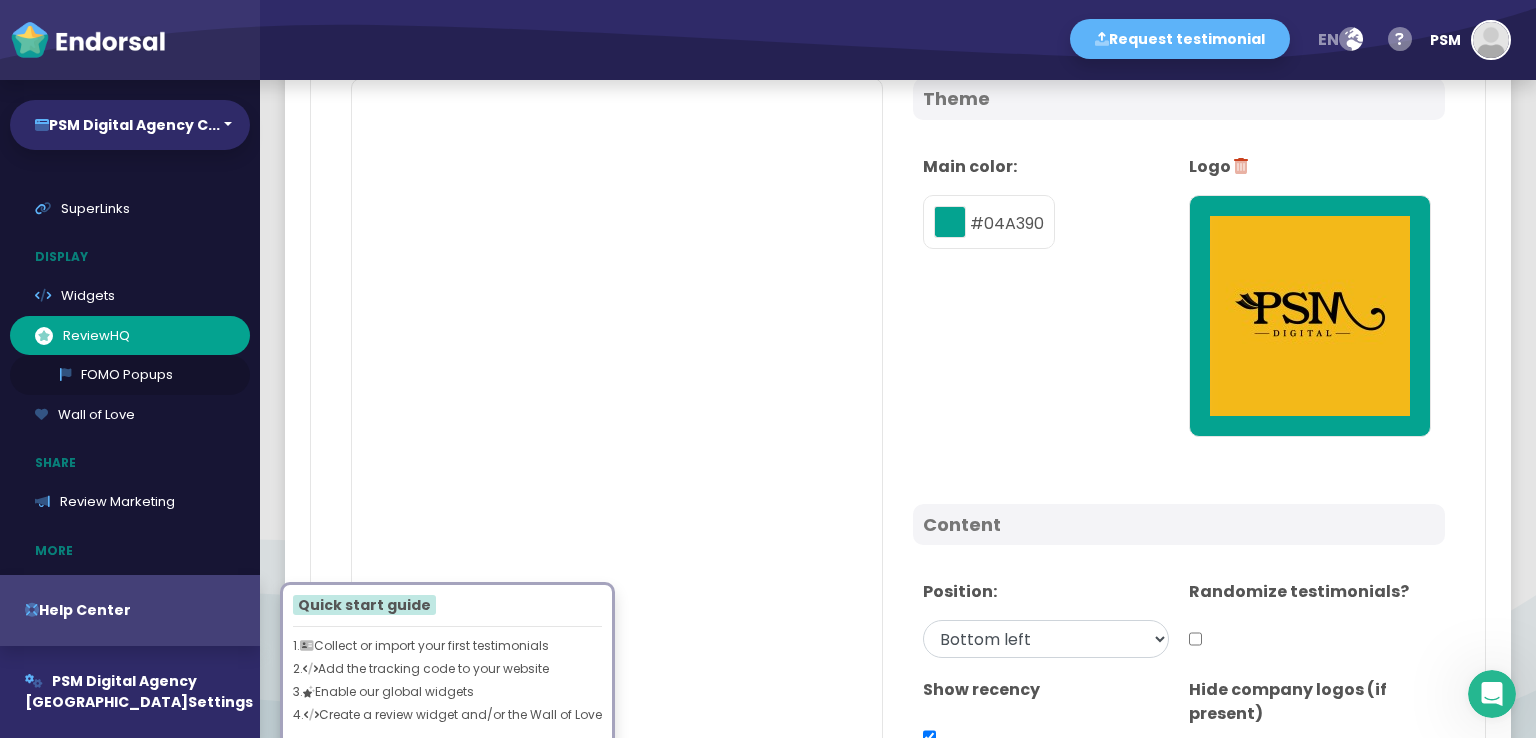 scroll, scrollTop: 77, scrollLeft: 0, axis: vertical 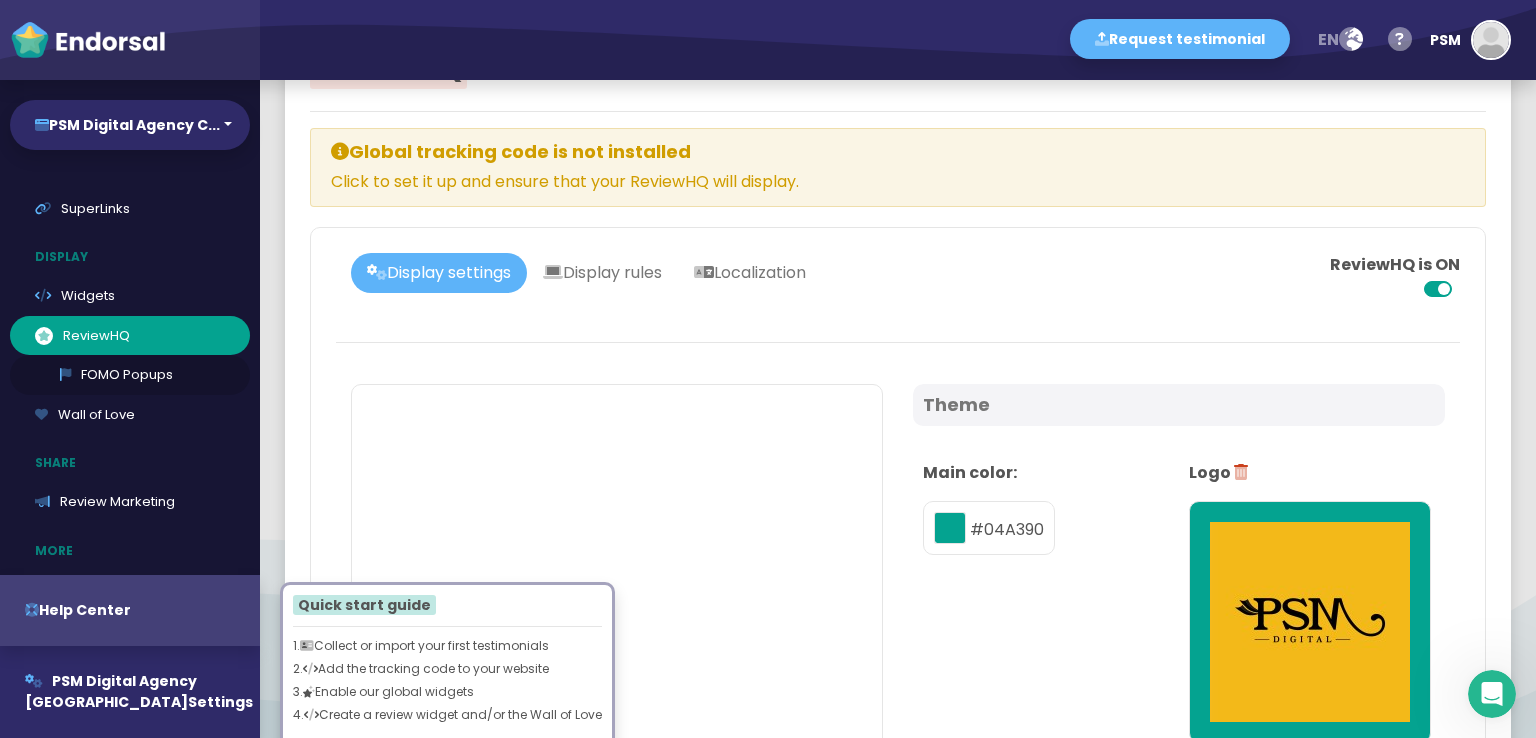 click on "FOMO Popups" at bounding box center [130, 375] 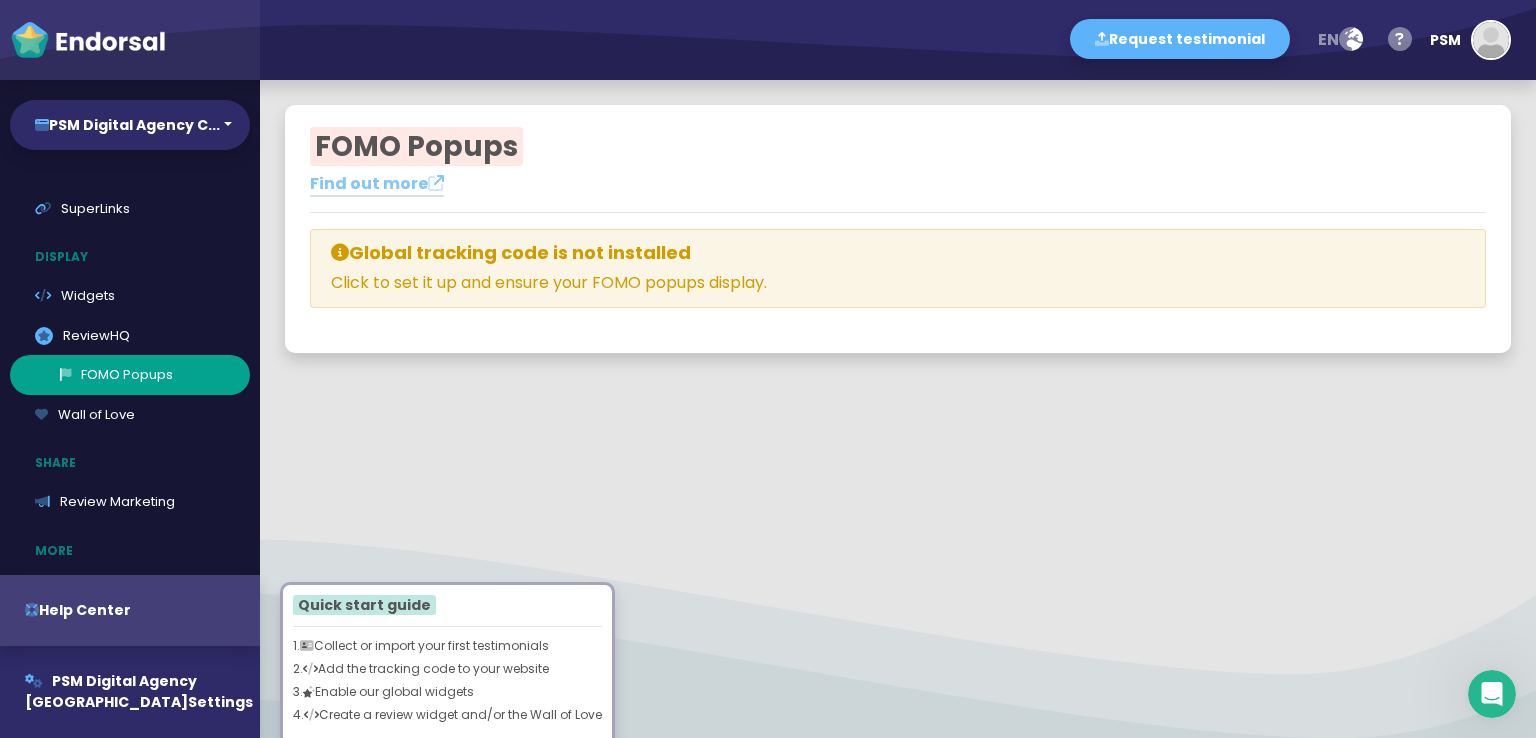 scroll, scrollTop: 0, scrollLeft: 0, axis: both 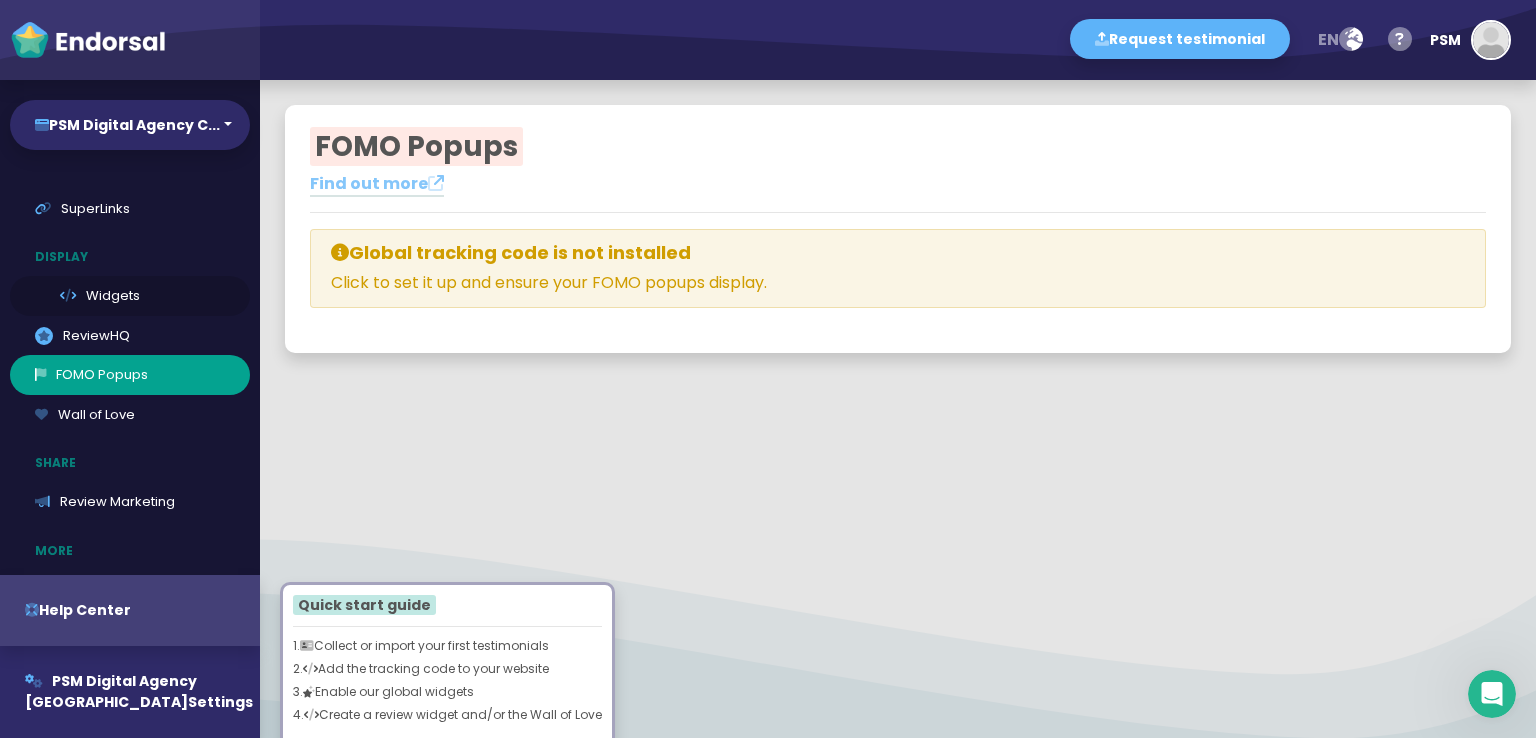 click on "Widgets" at bounding box center [130, 296] 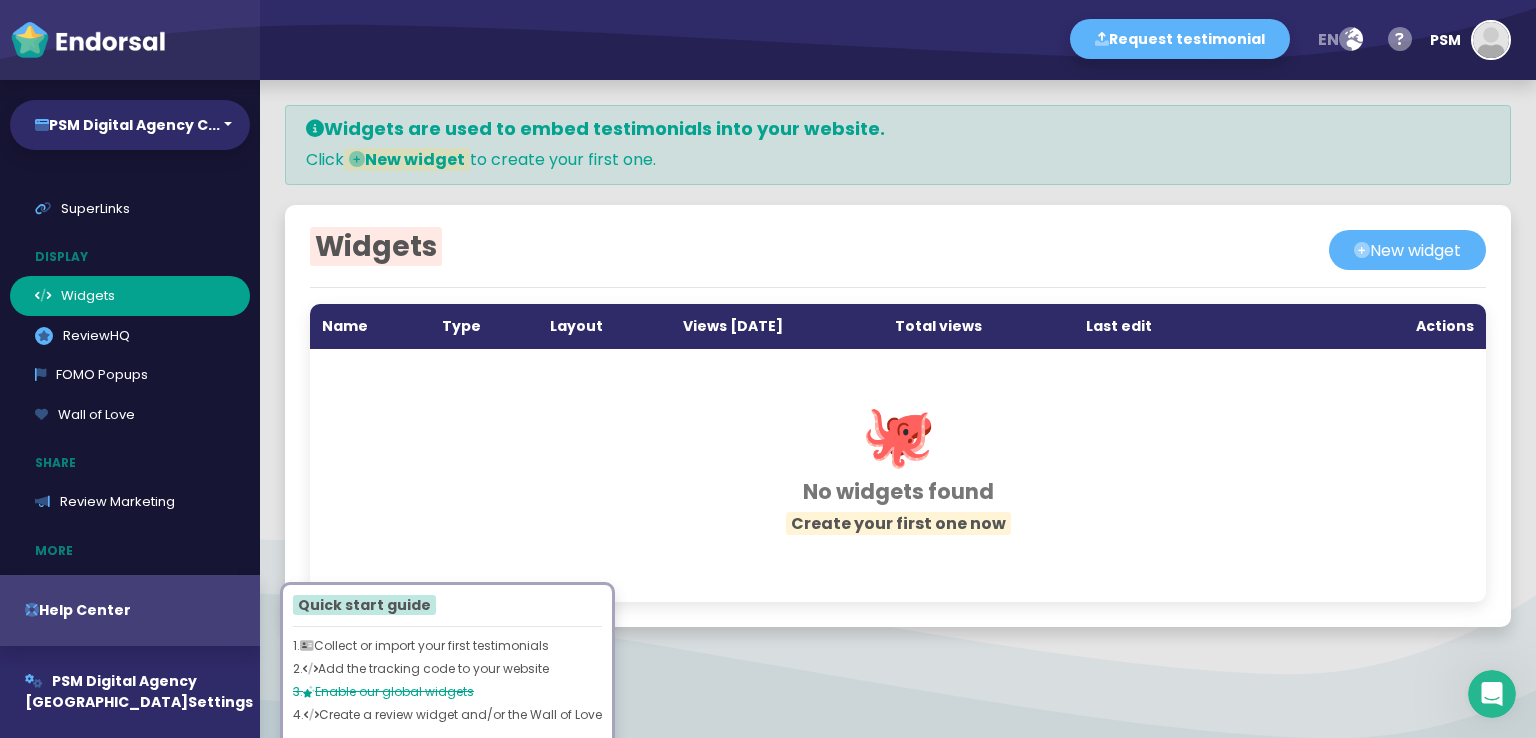 scroll, scrollTop: 14, scrollLeft: 0, axis: vertical 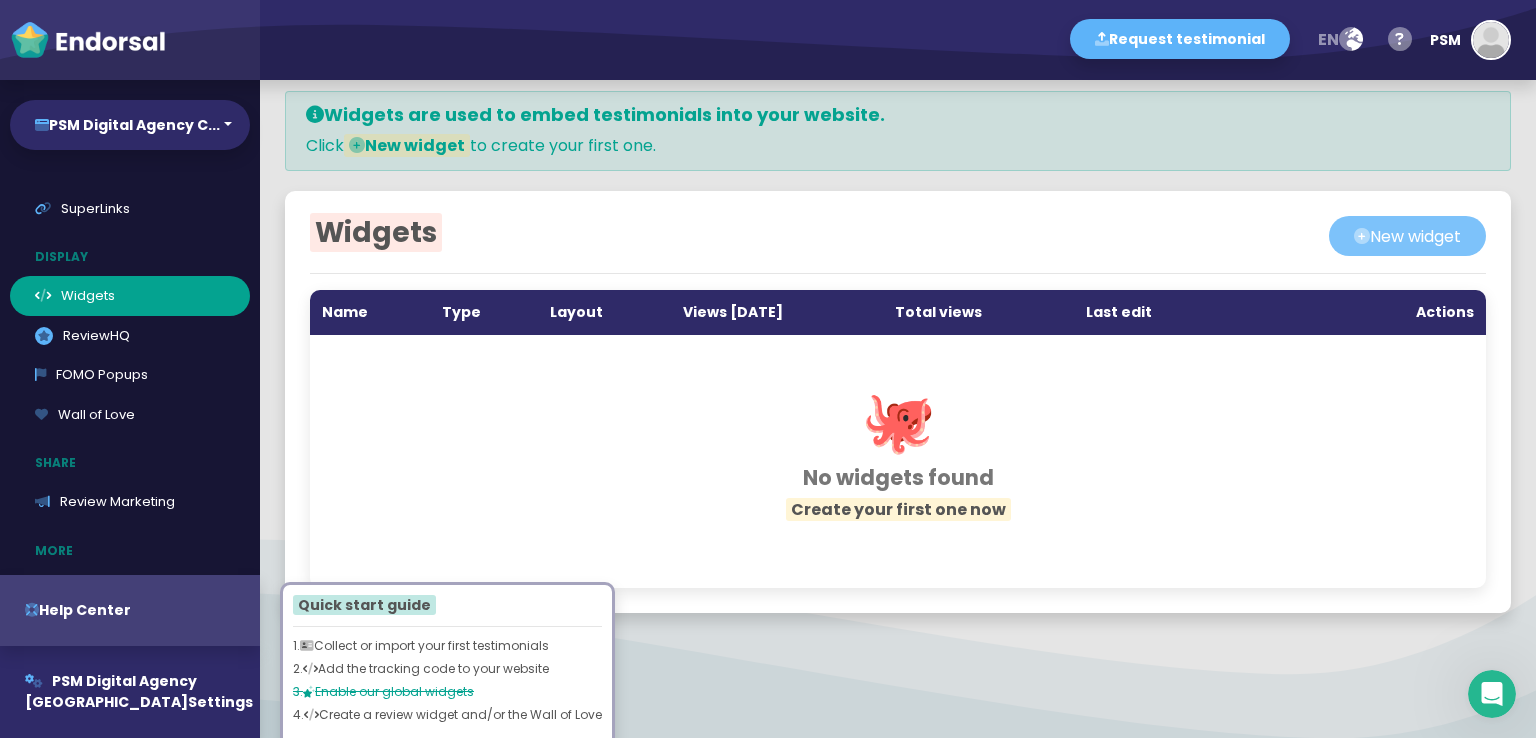 click on "New widget" 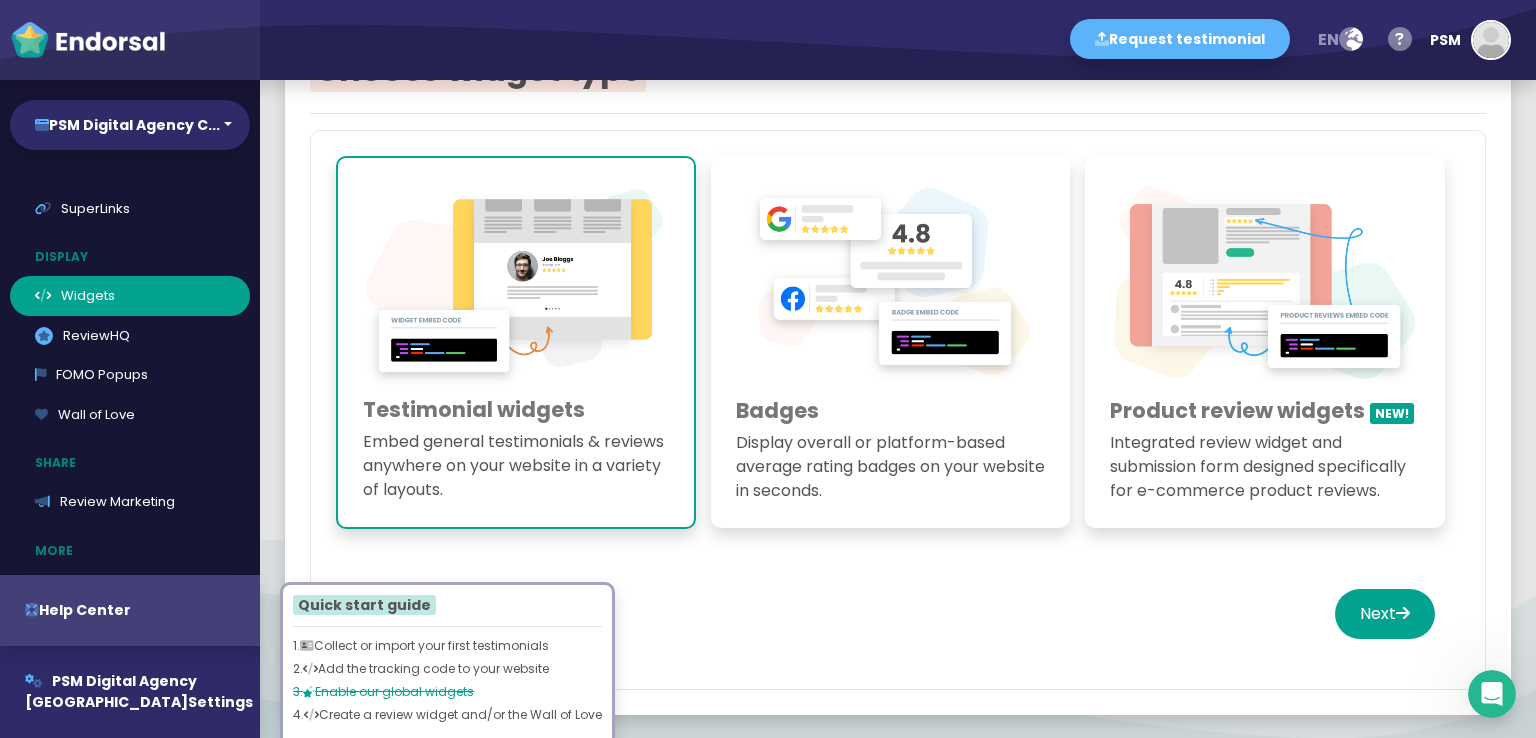 scroll, scrollTop: 0, scrollLeft: 0, axis: both 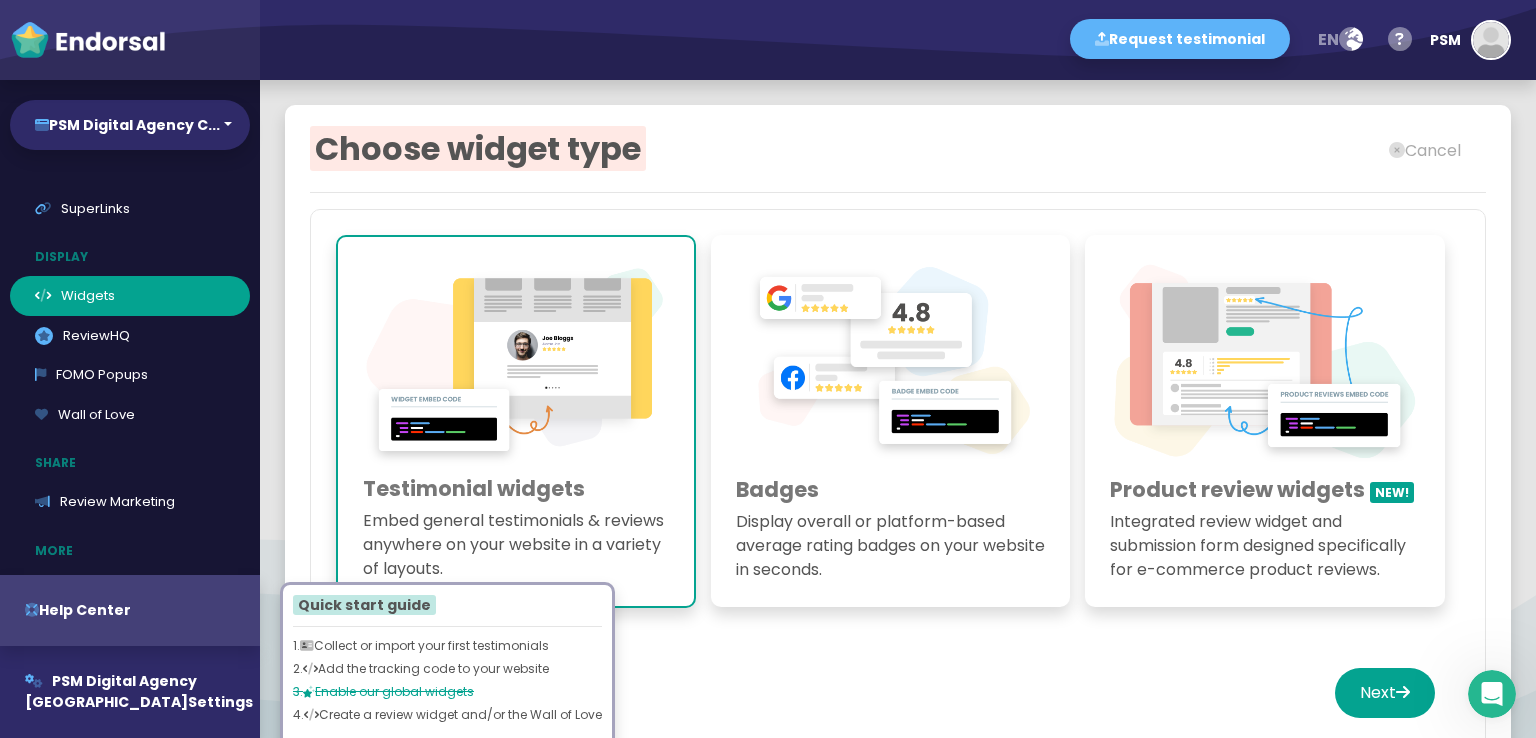 click 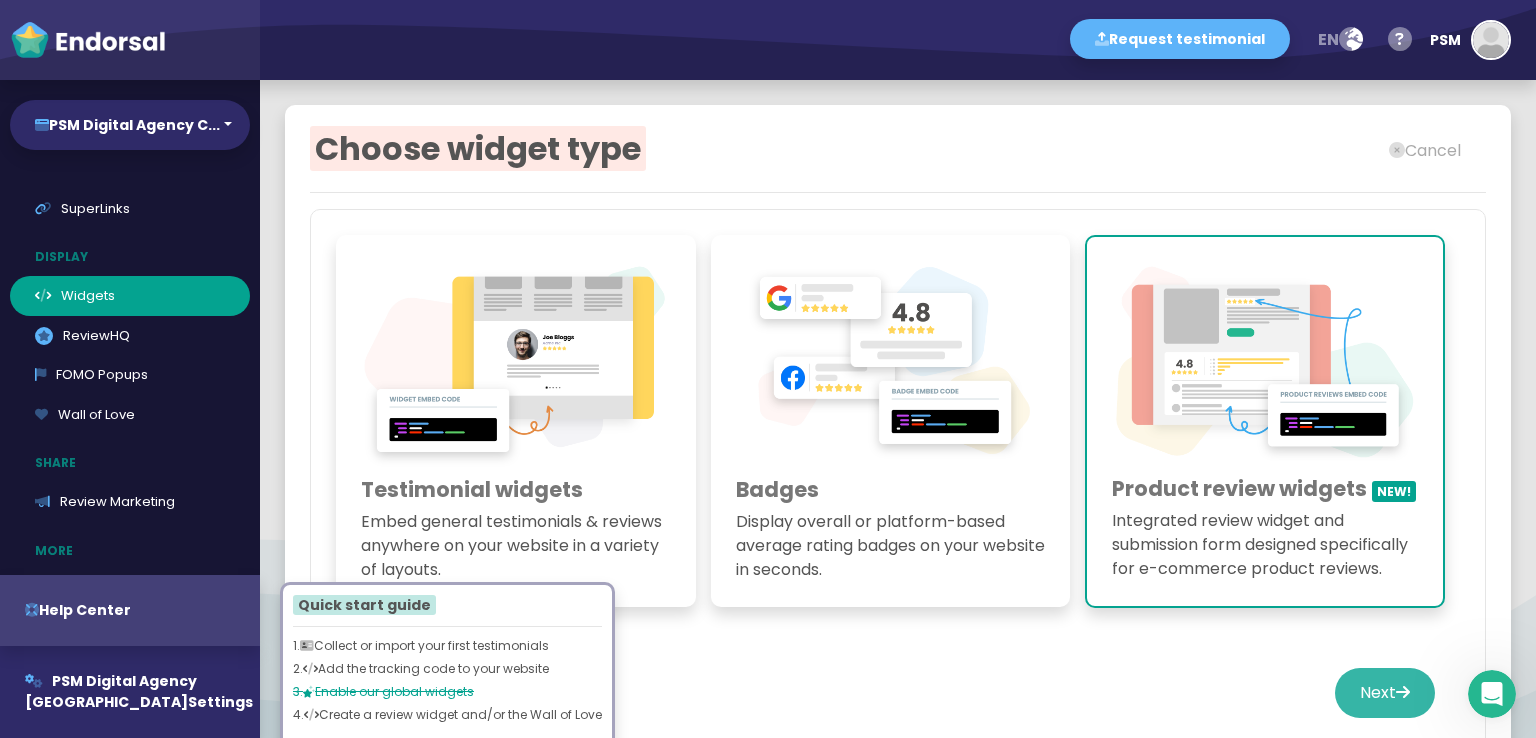 click on "Next" 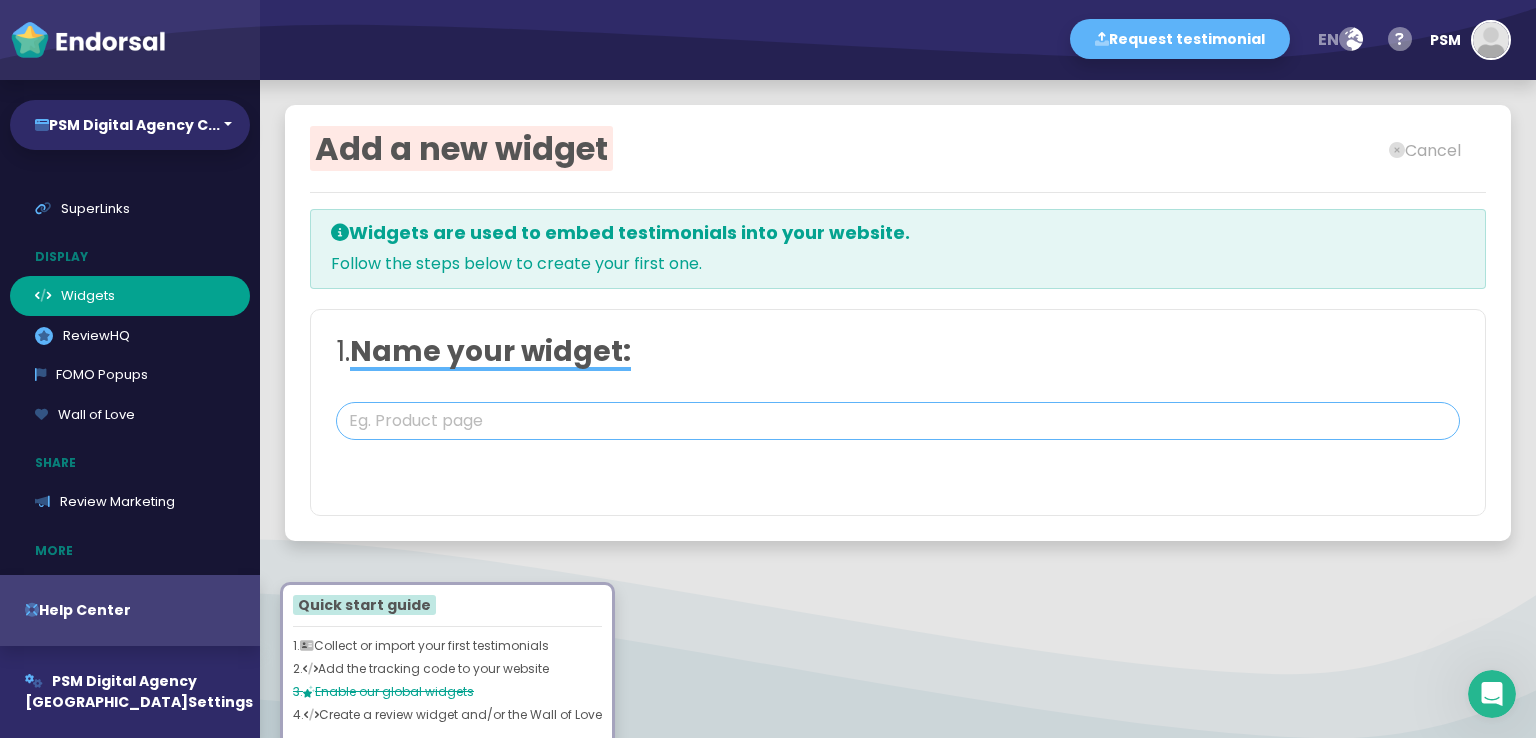 click 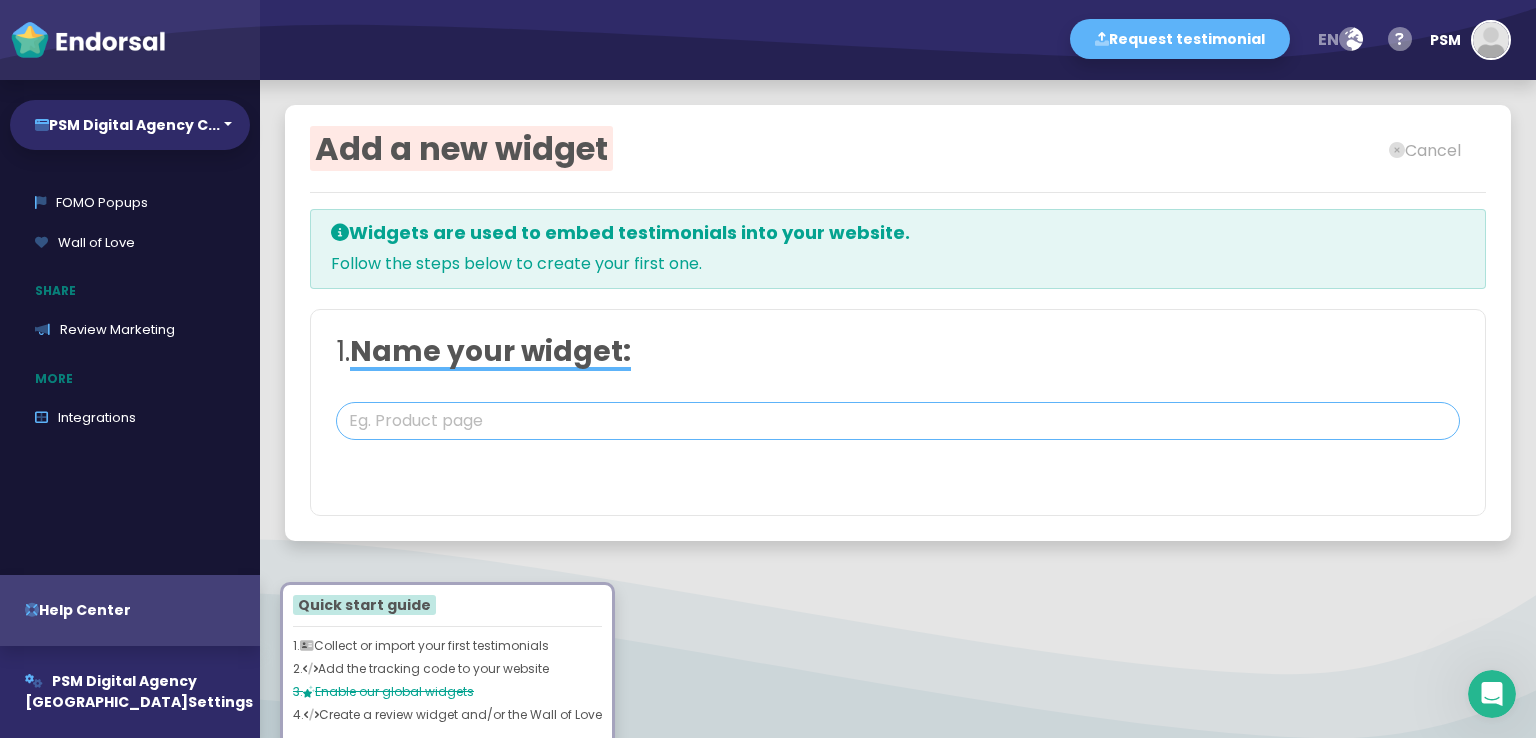scroll, scrollTop: 418, scrollLeft: 0, axis: vertical 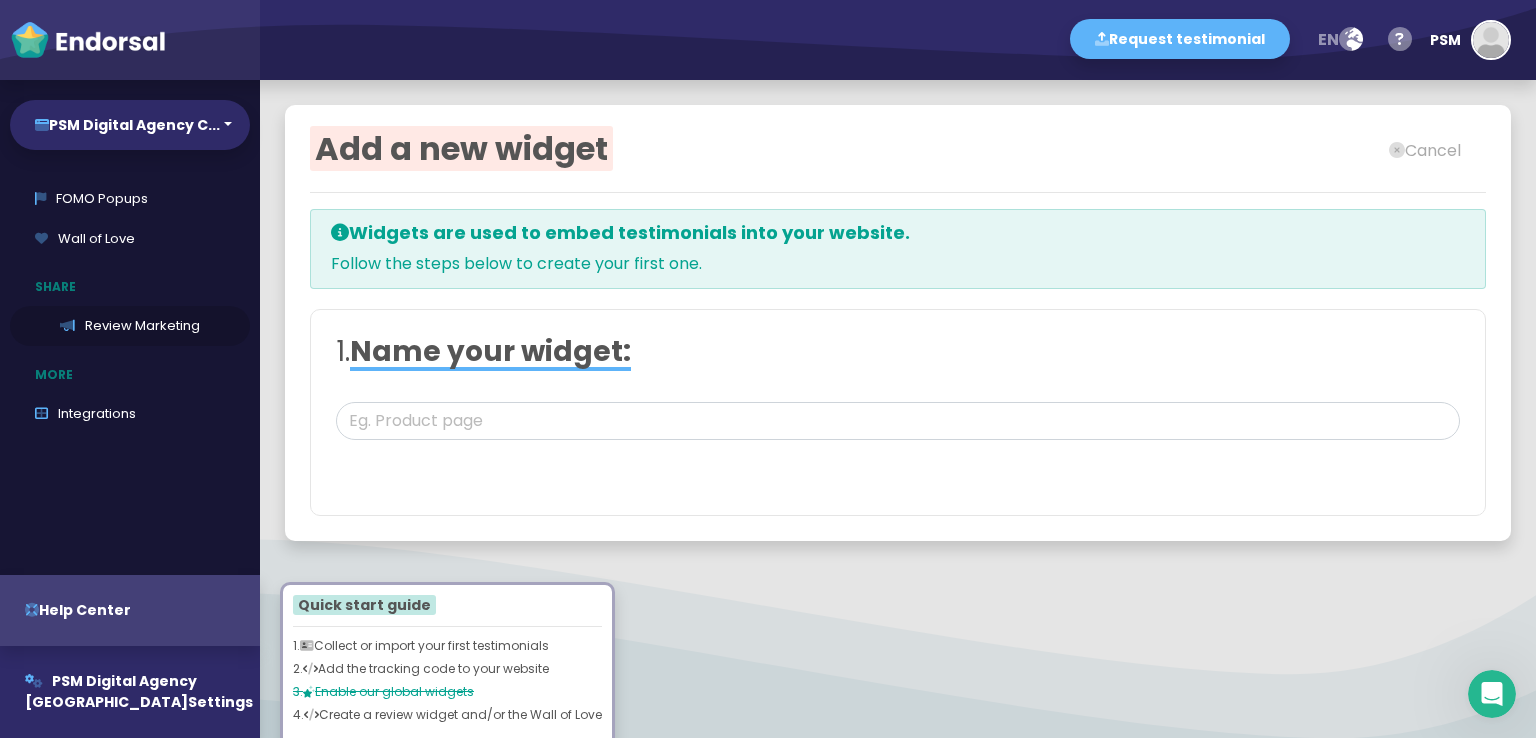 click on "Review Marketing" at bounding box center (130, 326) 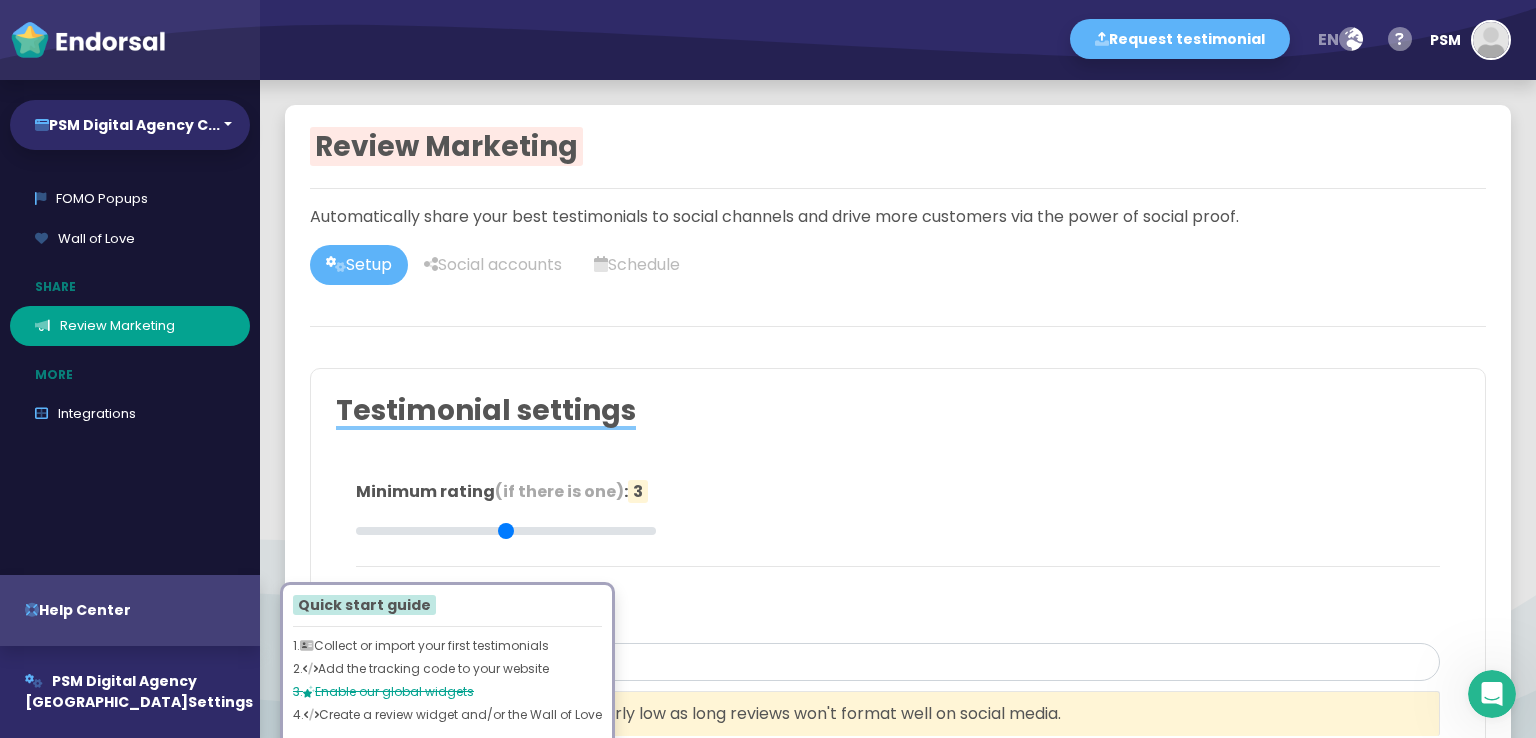 scroll, scrollTop: 400, scrollLeft: 0, axis: vertical 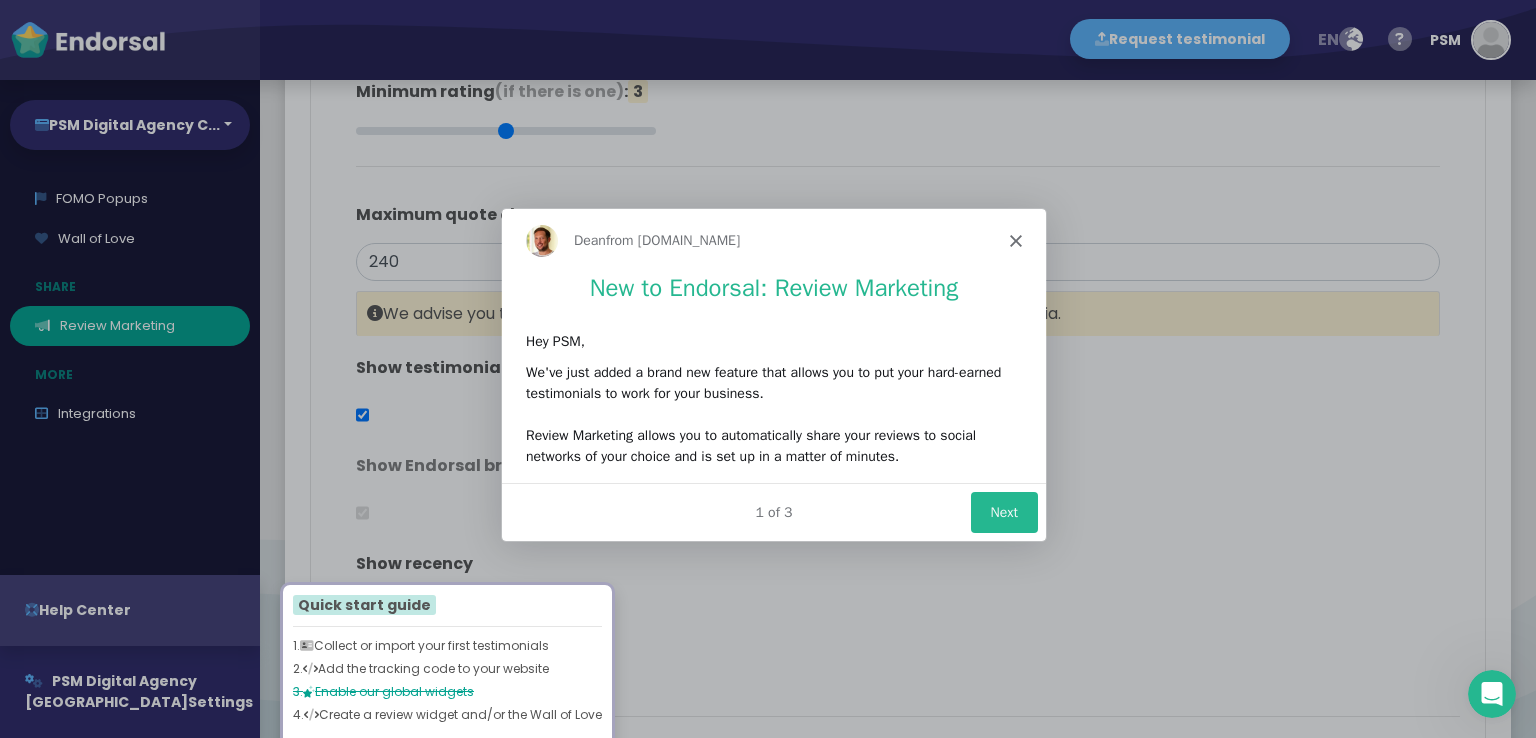 type on "#2F2A68" 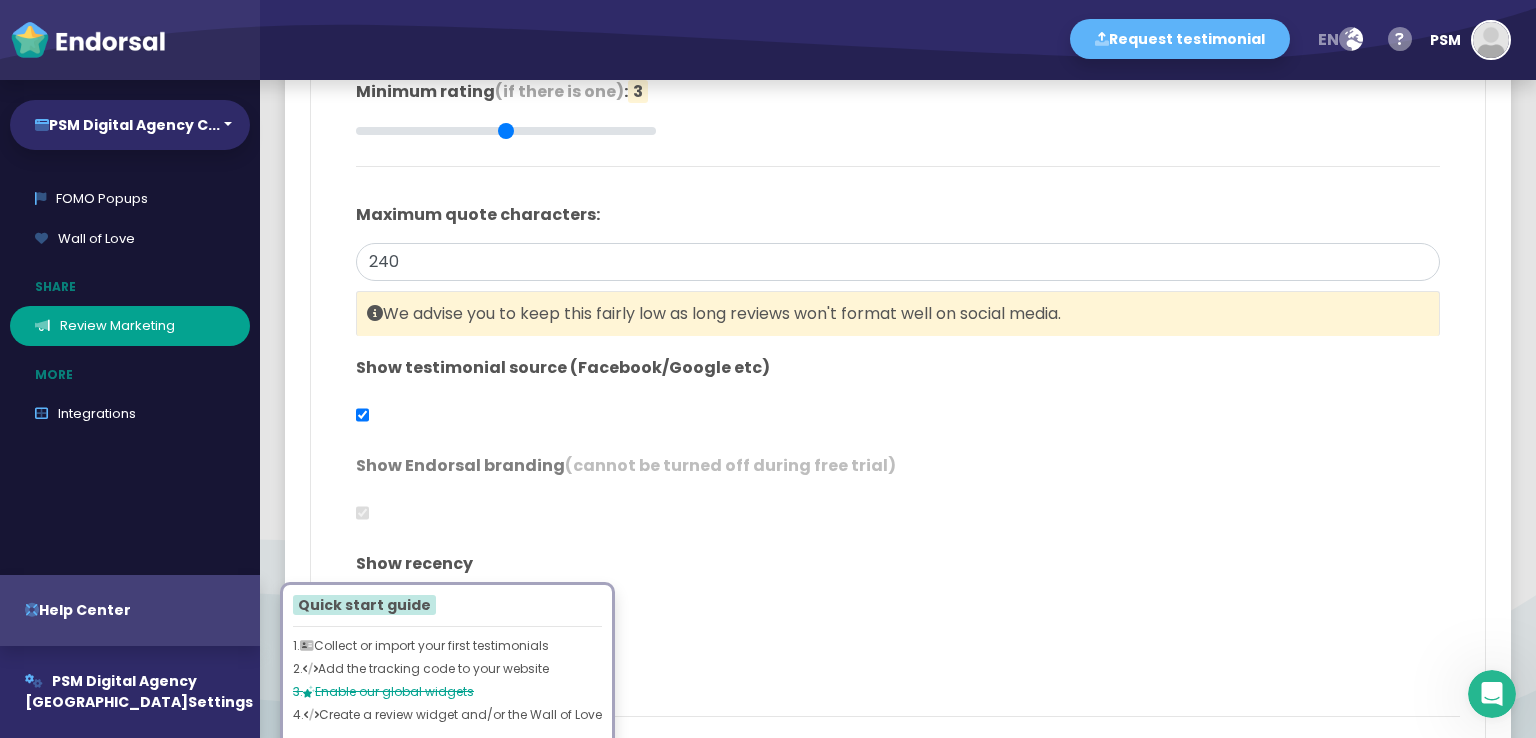 scroll, scrollTop: 0, scrollLeft: 0, axis: both 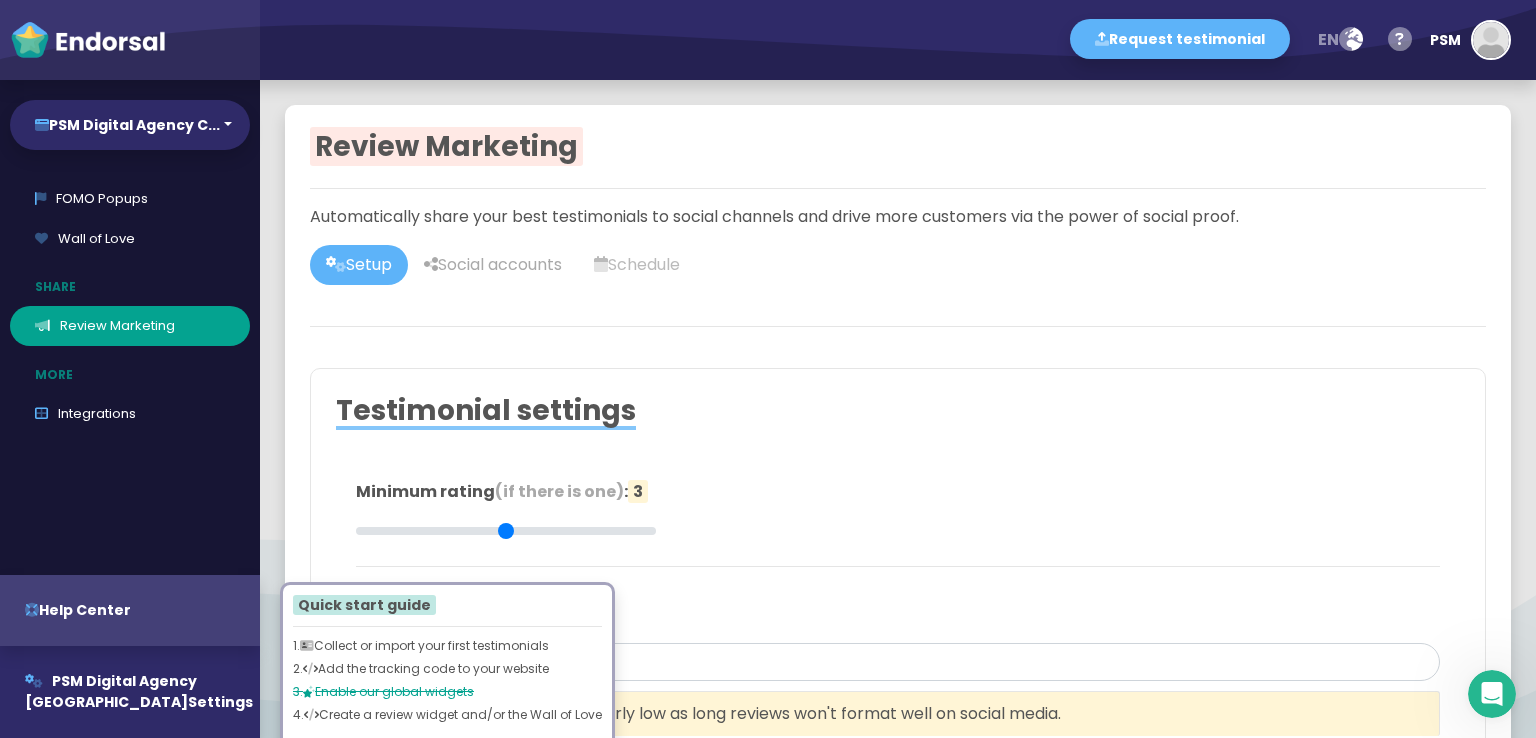 click on "Social accounts" at bounding box center (493, 265) 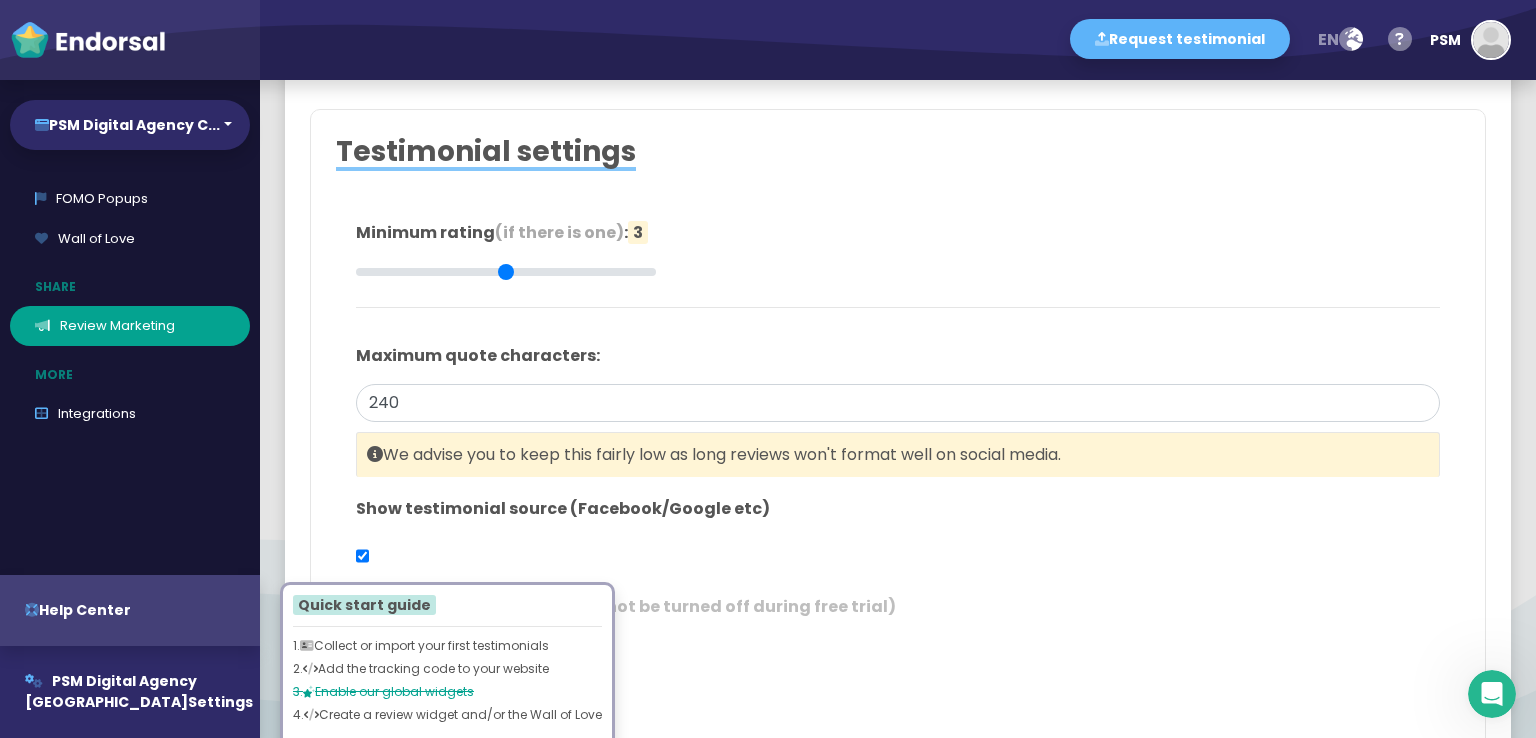 scroll, scrollTop: 266, scrollLeft: 0, axis: vertical 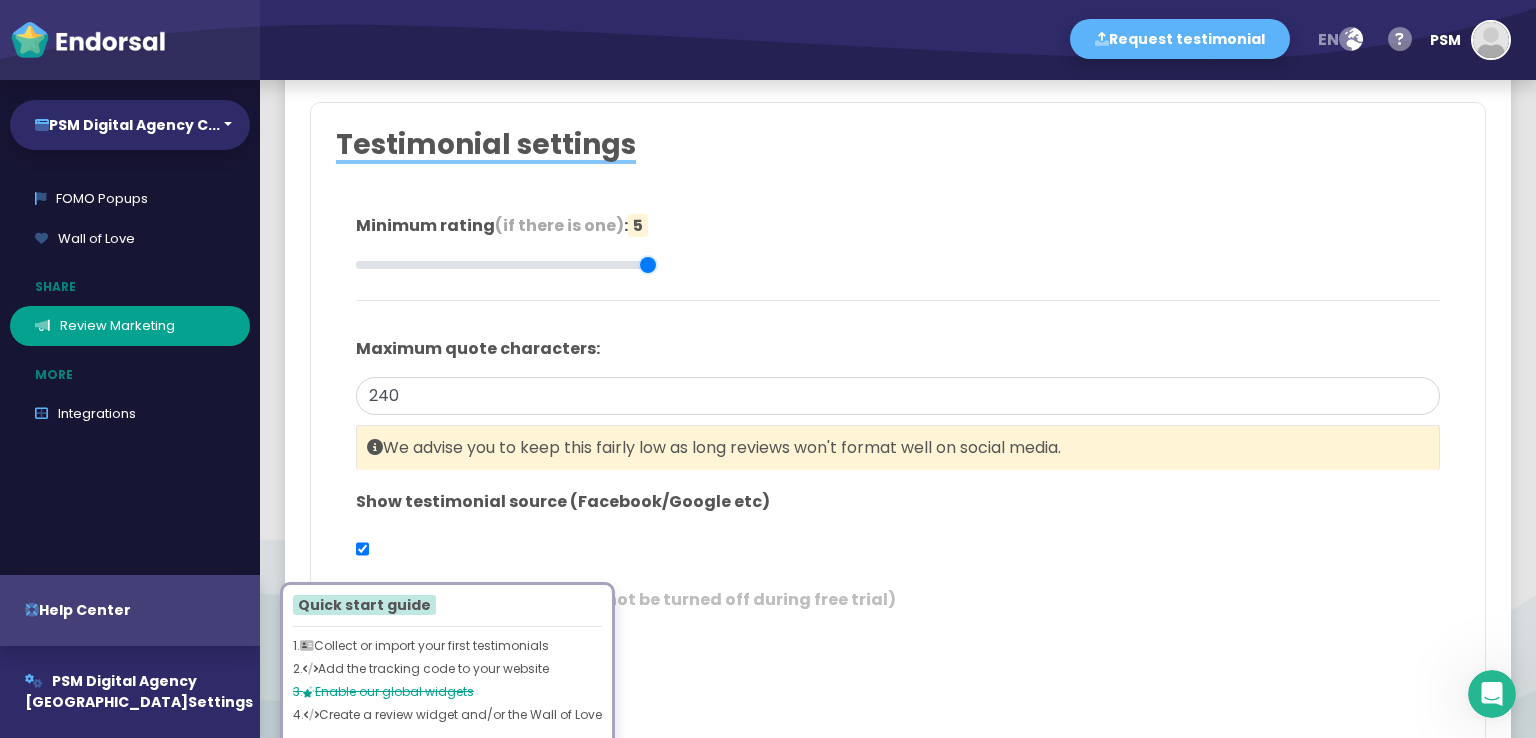 drag, startPoint x: 498, startPoint y: 268, endPoint x: 675, endPoint y: 269, distance: 177.00282 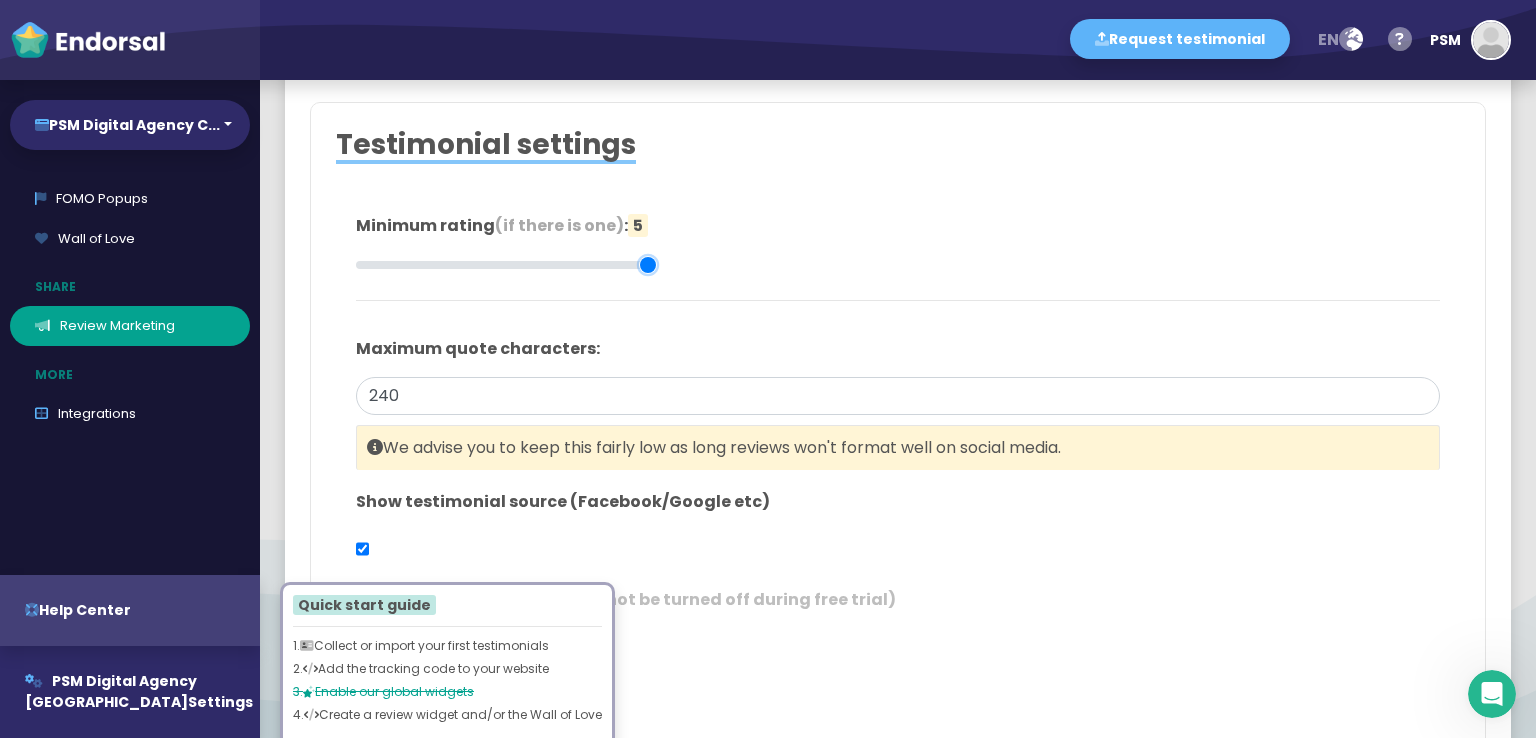click 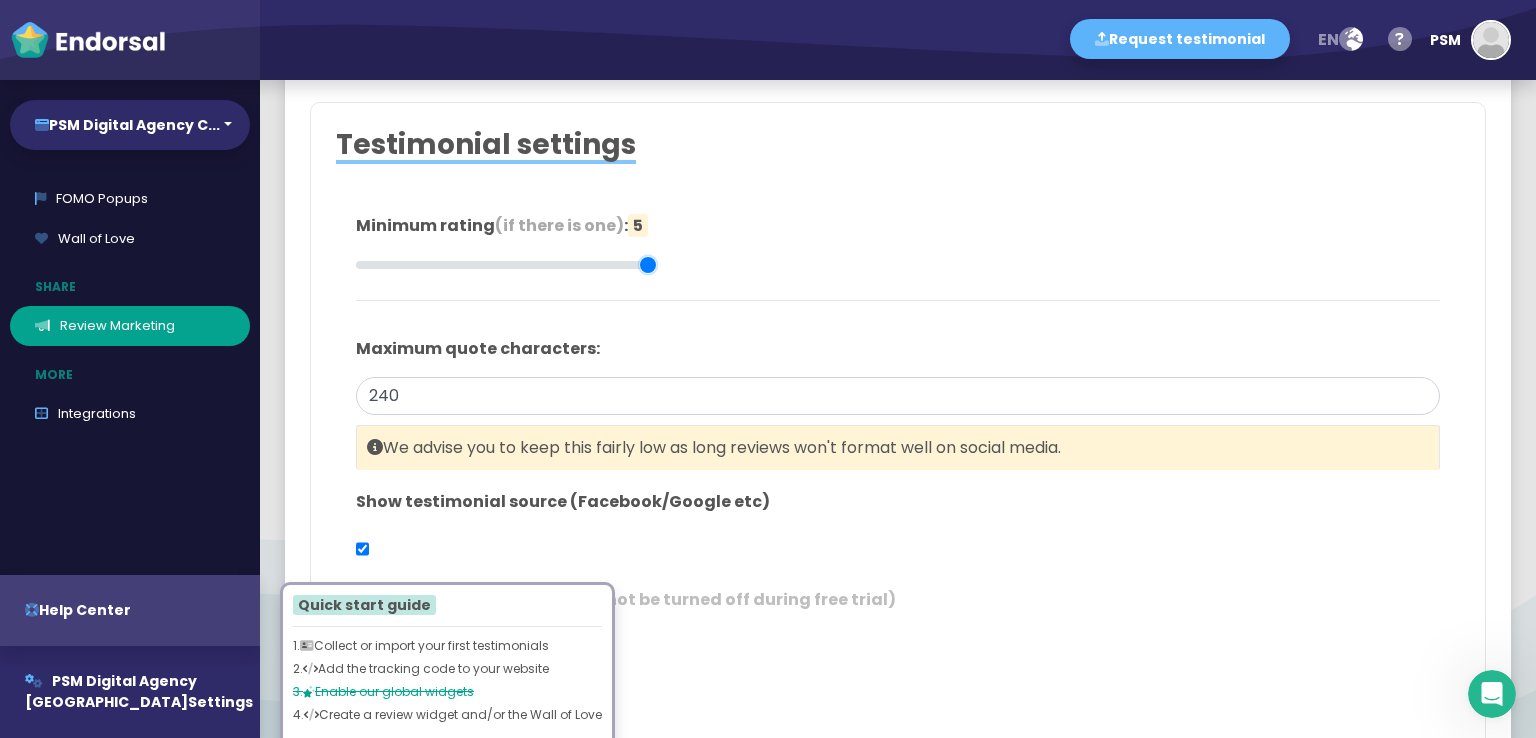 click 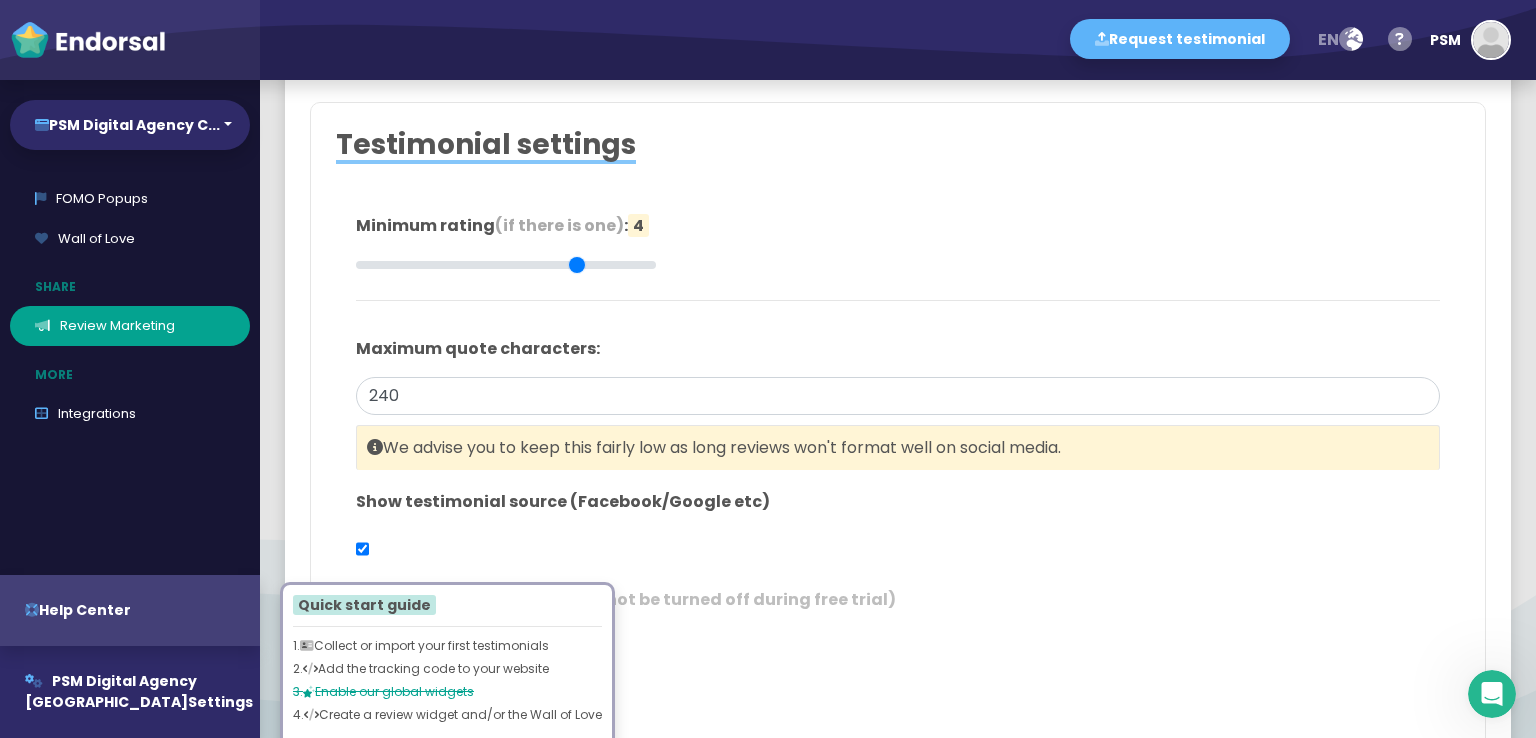 click 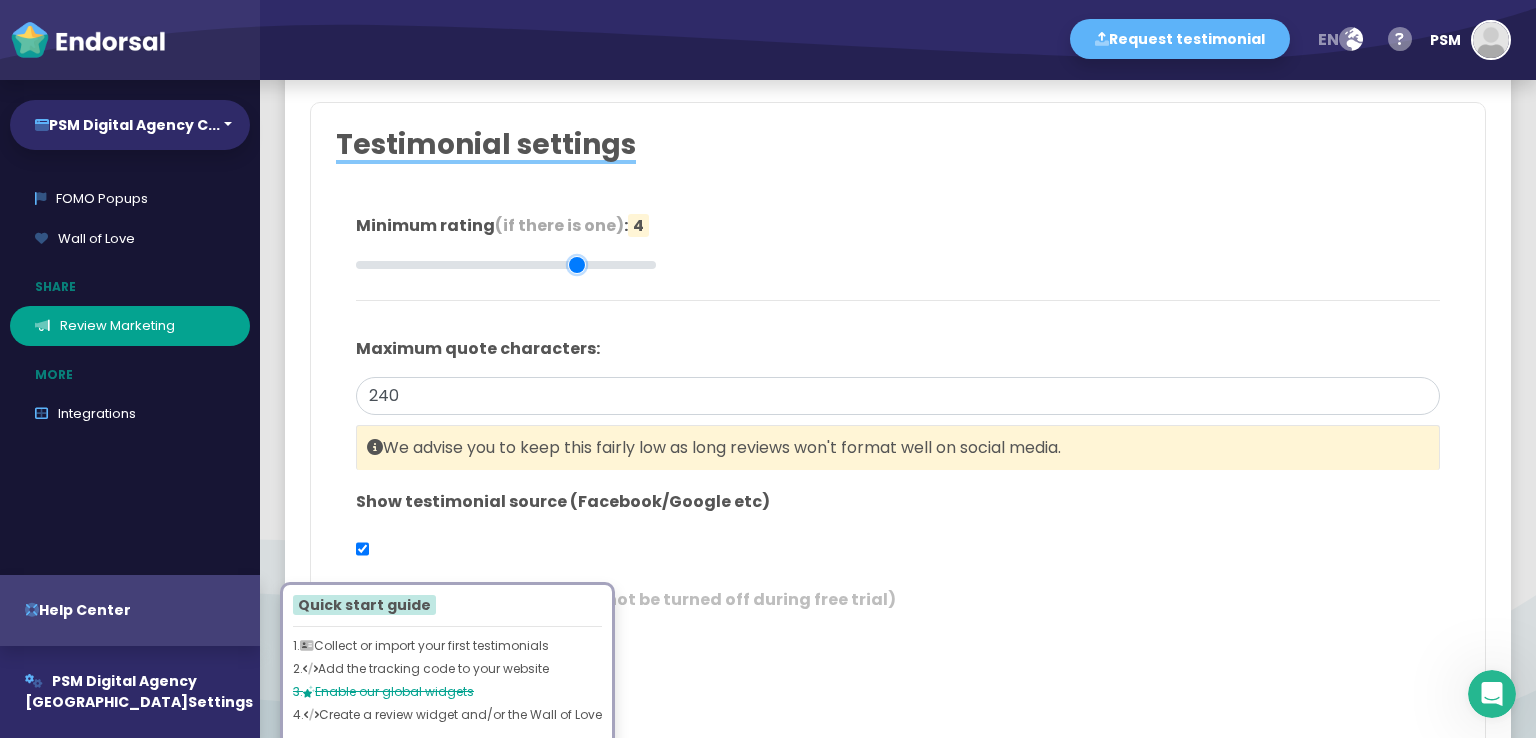 click 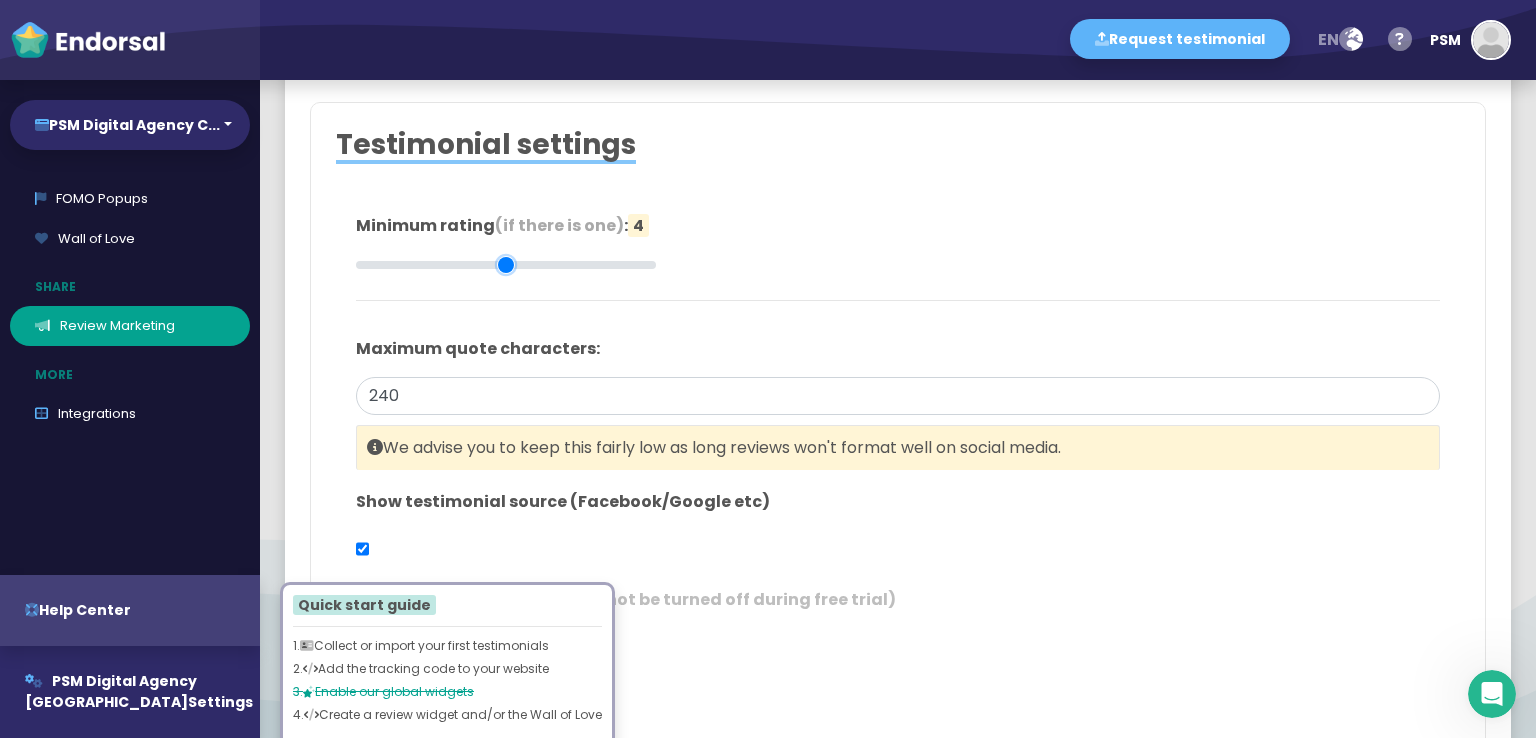 click 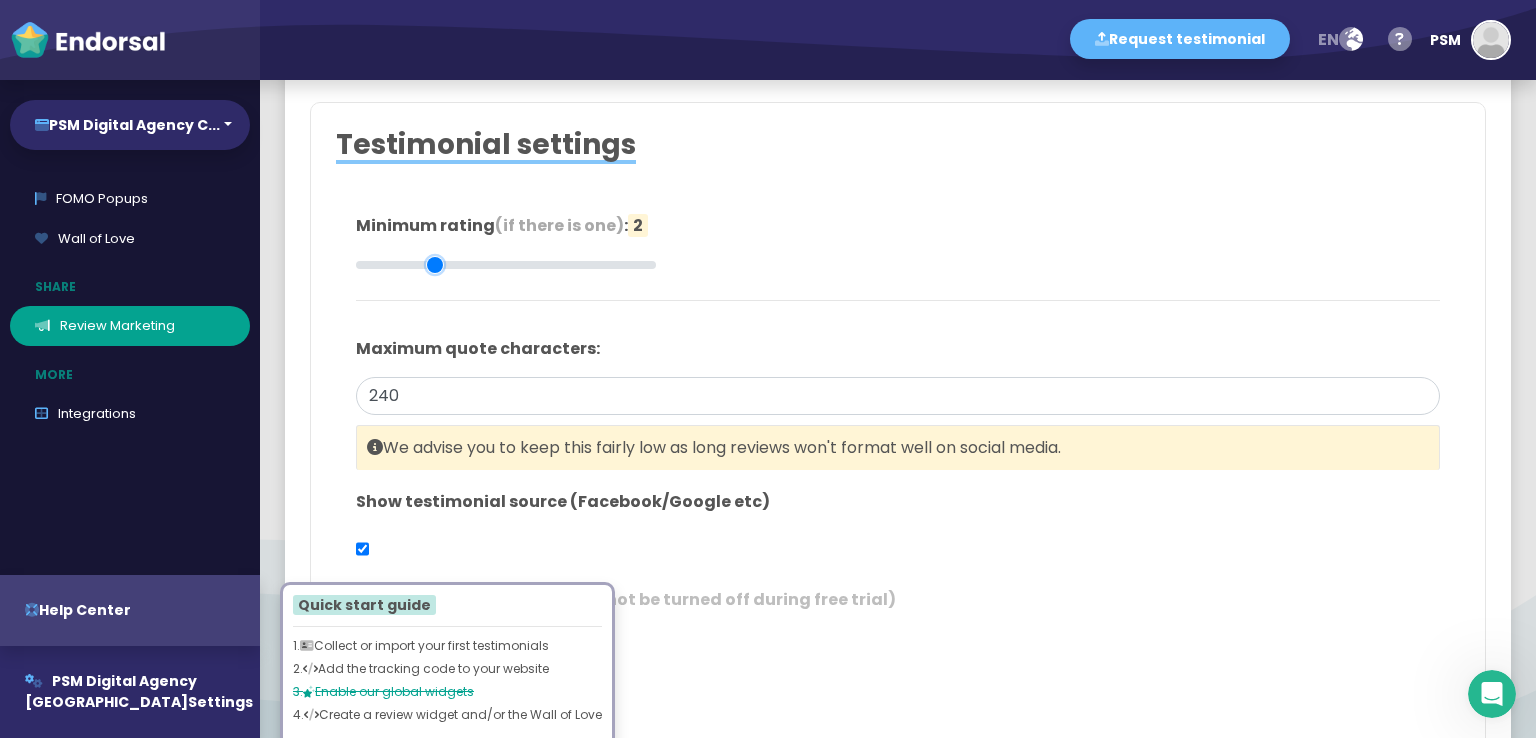 click 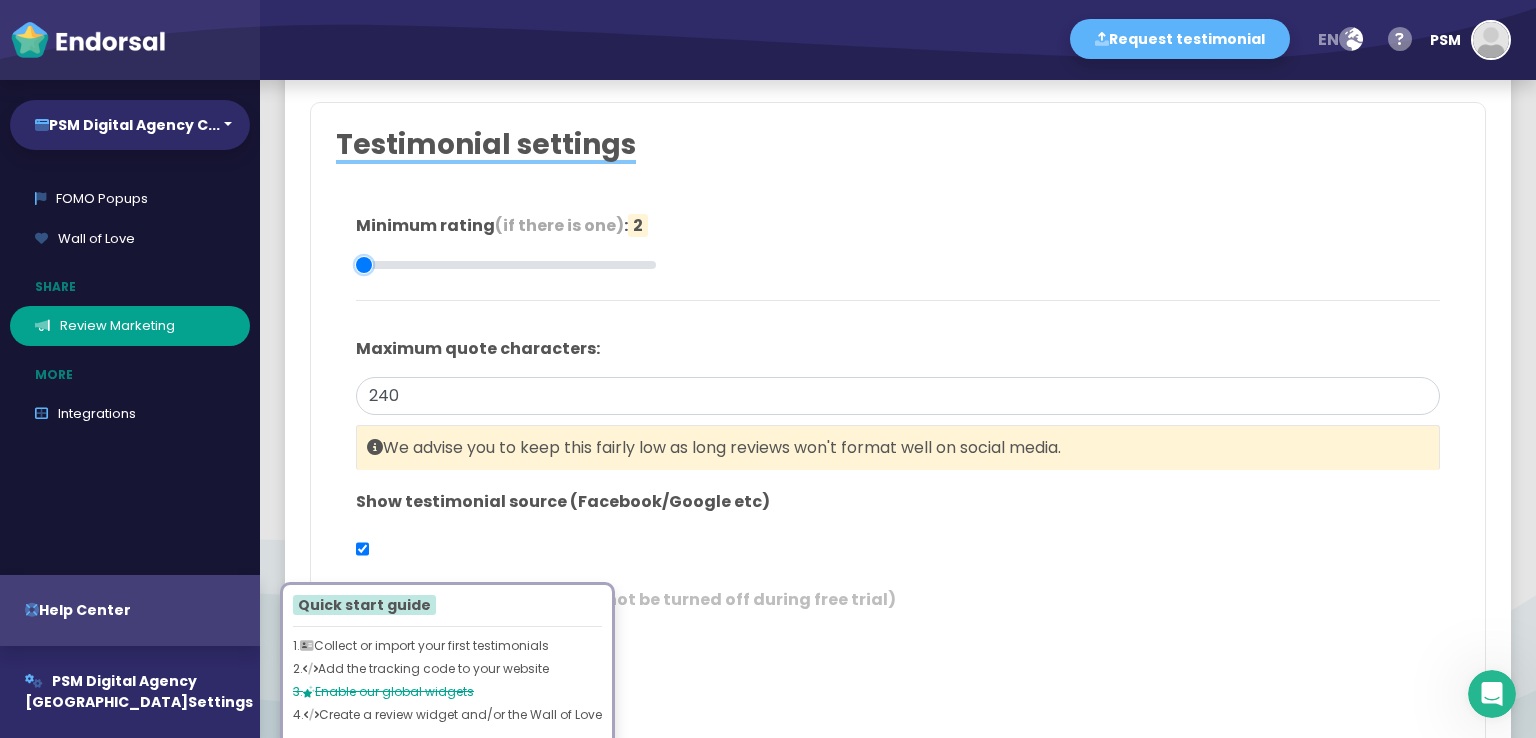 type on "1" 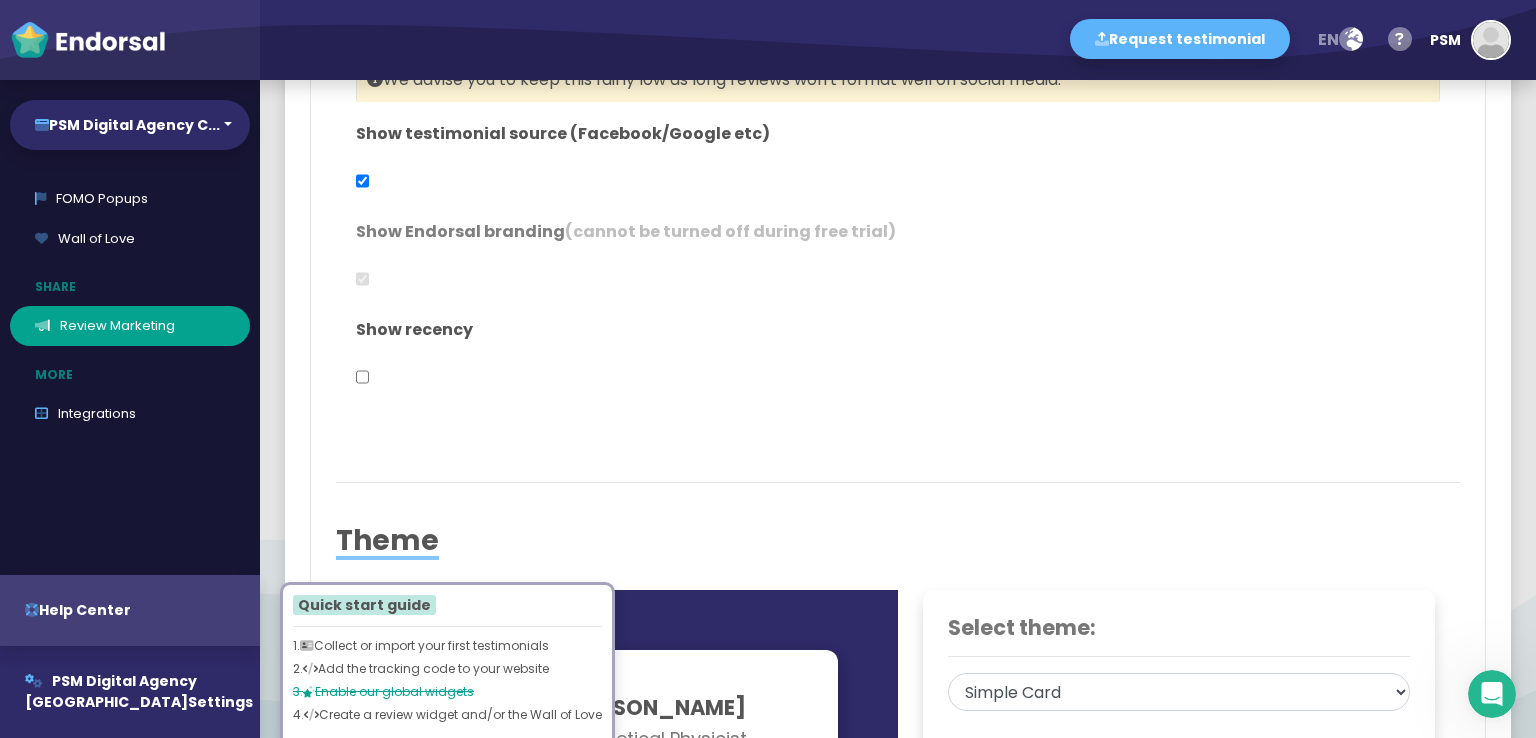 scroll, scrollTop: 666, scrollLeft: 0, axis: vertical 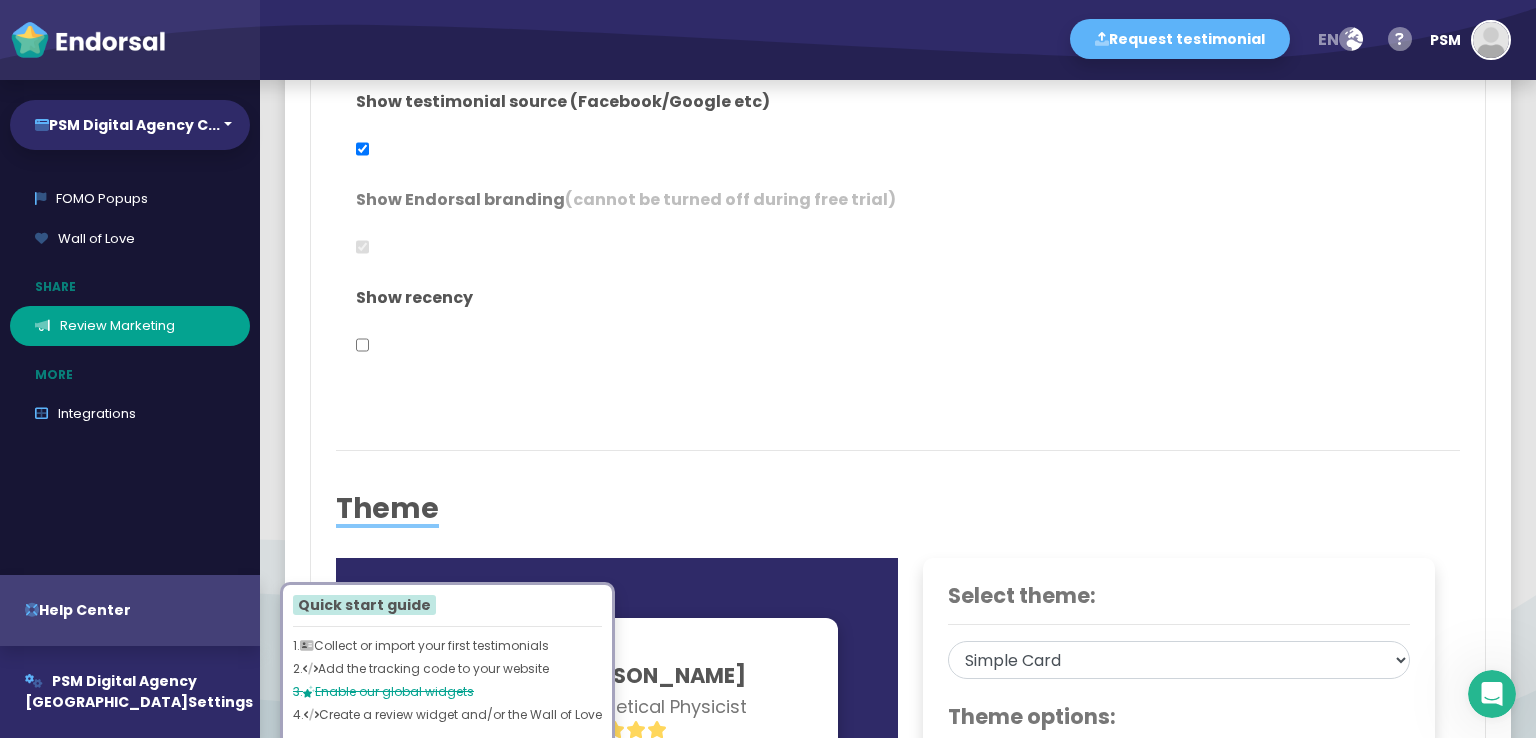 click 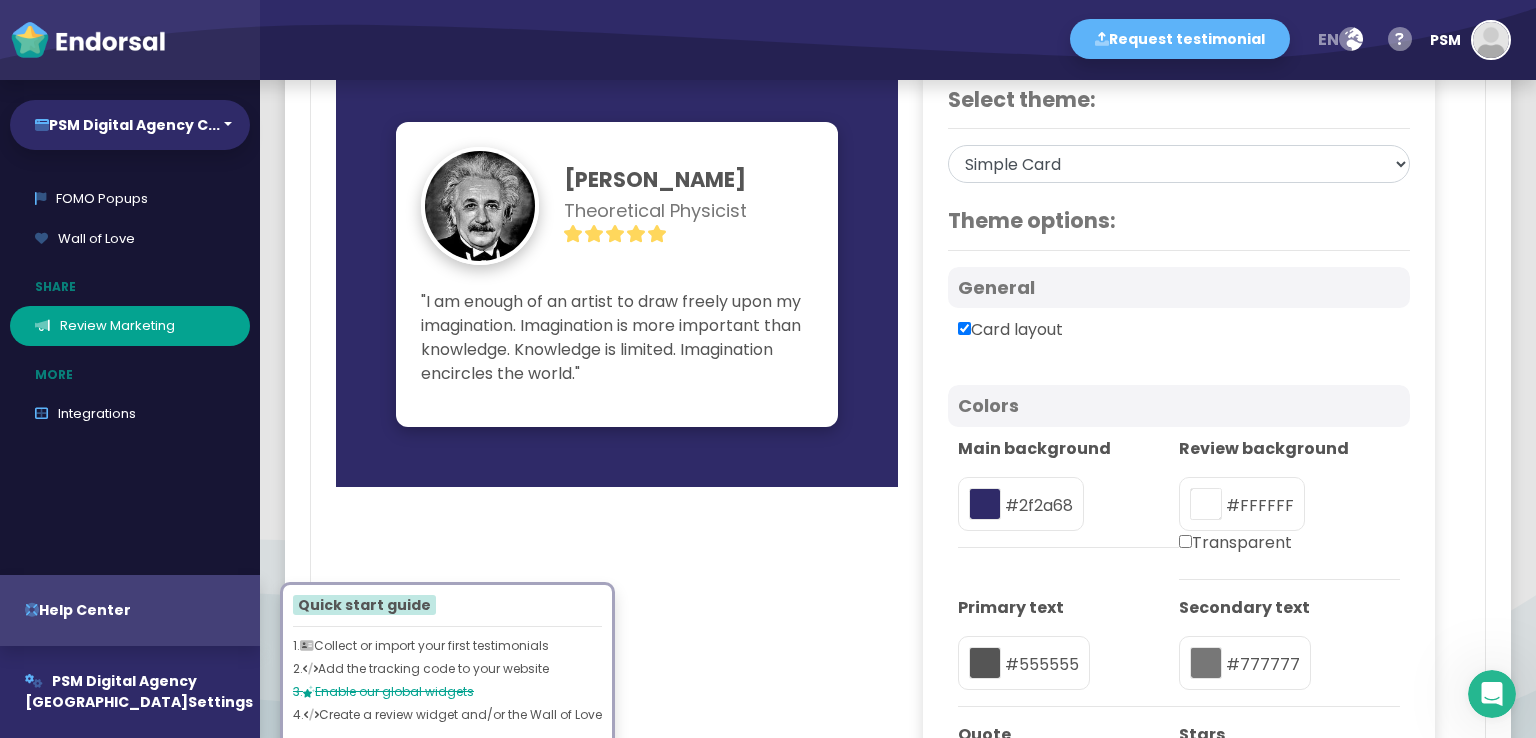 scroll, scrollTop: 1200, scrollLeft: 0, axis: vertical 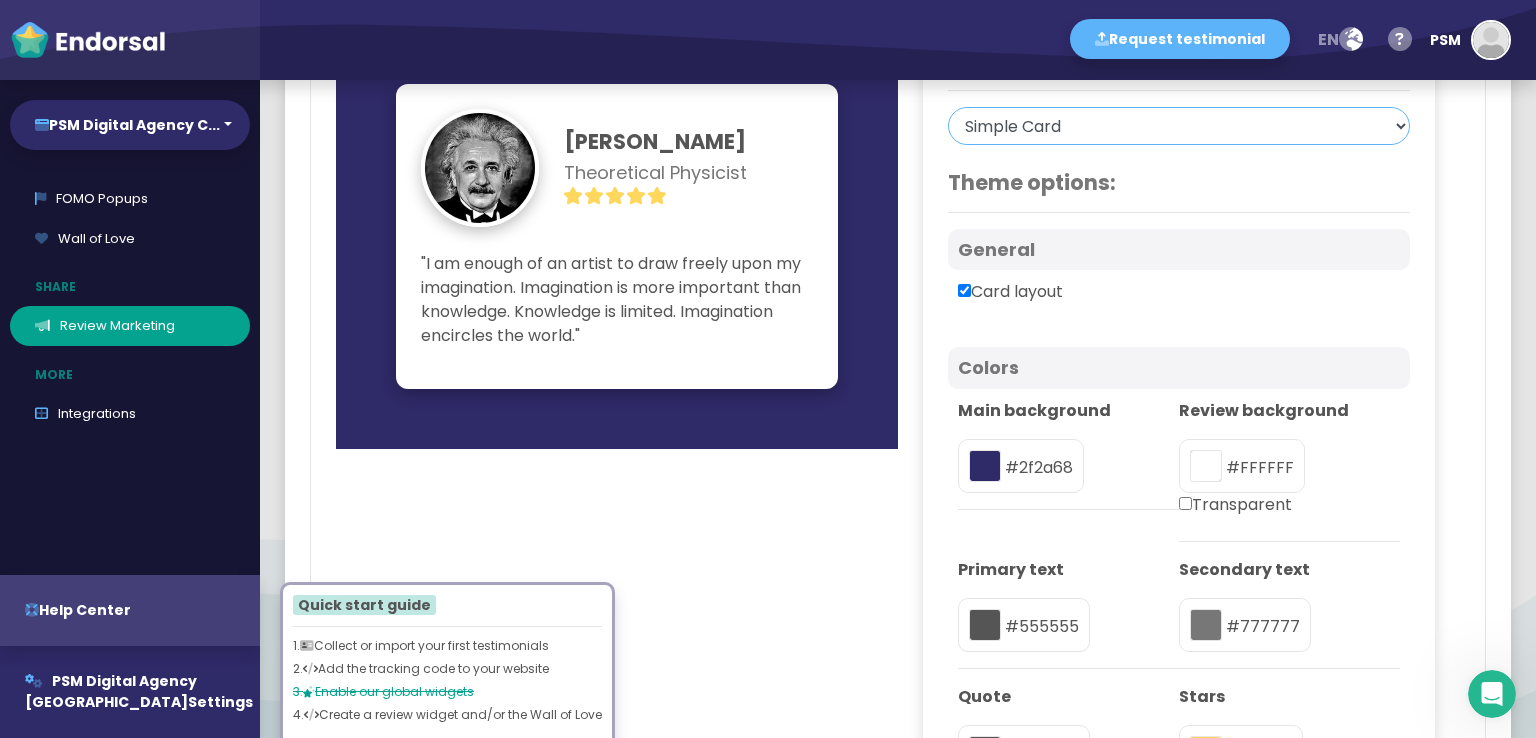 click on "Simple Card Centered Card Avatar Below Card Quote Focus Avatar Focus Tweet Style Avatar Overlay" 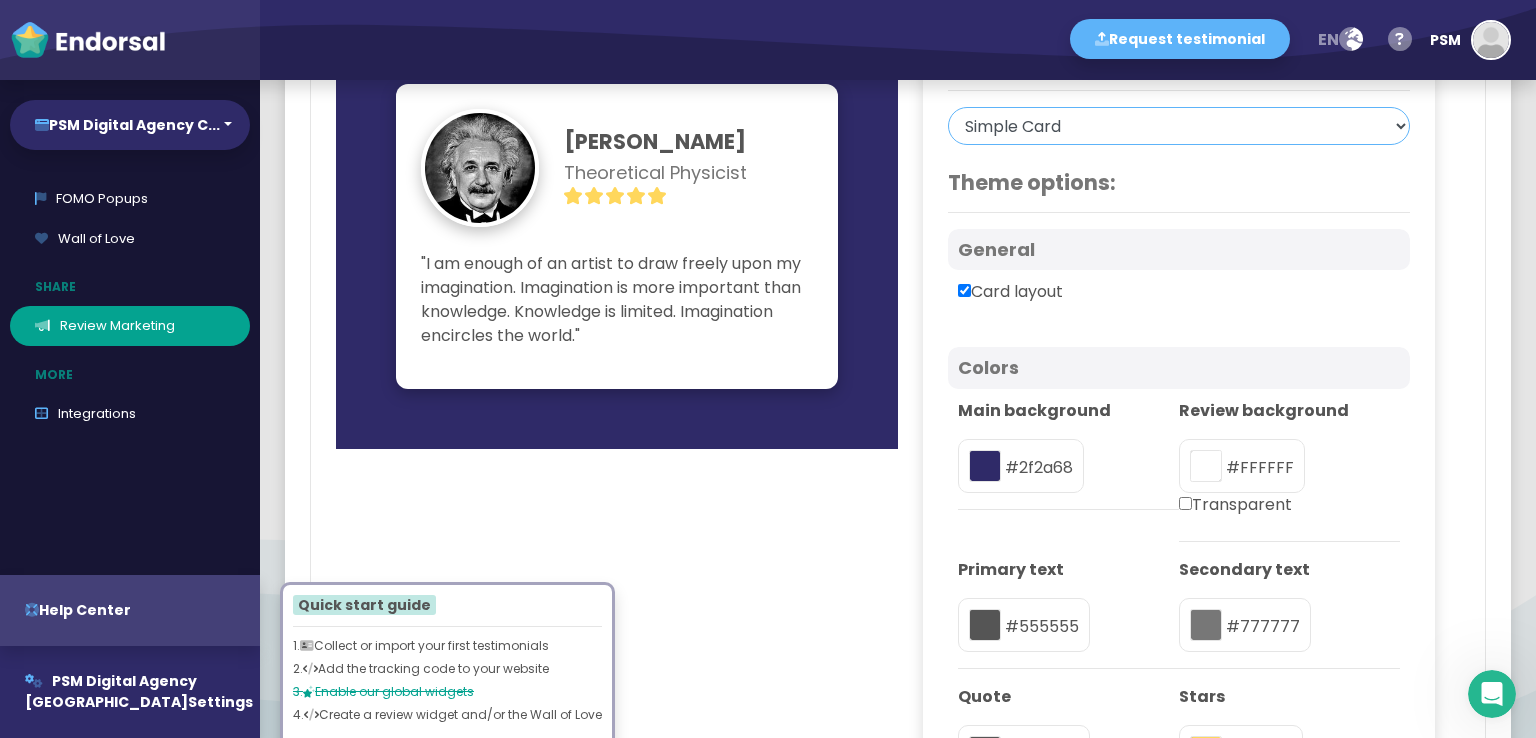 select on "ndrsl-avatar-below-card" 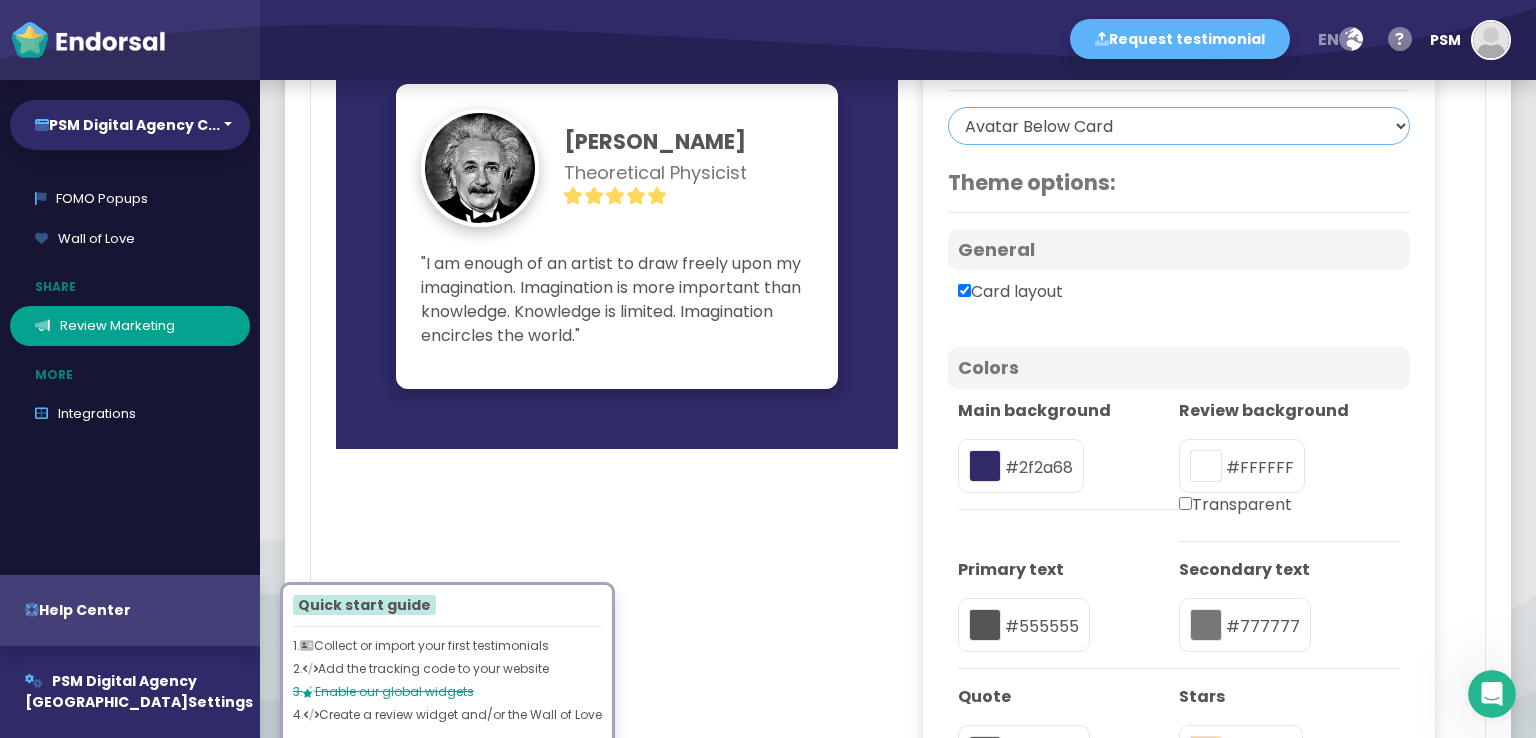 click on "Simple Card Centered Card Avatar Below Card Quote Focus Avatar Focus Tweet Style Avatar Overlay" 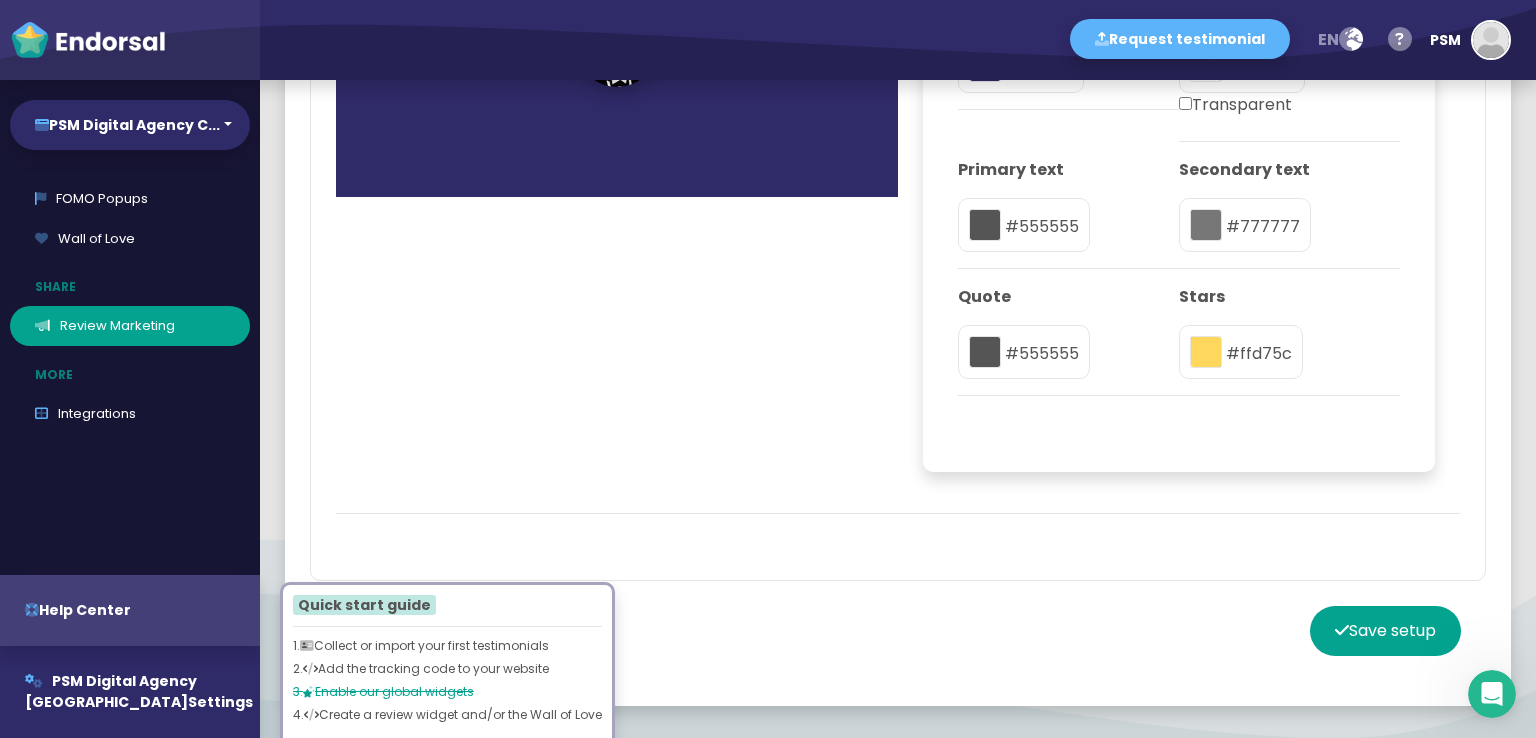 scroll, scrollTop: 1688, scrollLeft: 0, axis: vertical 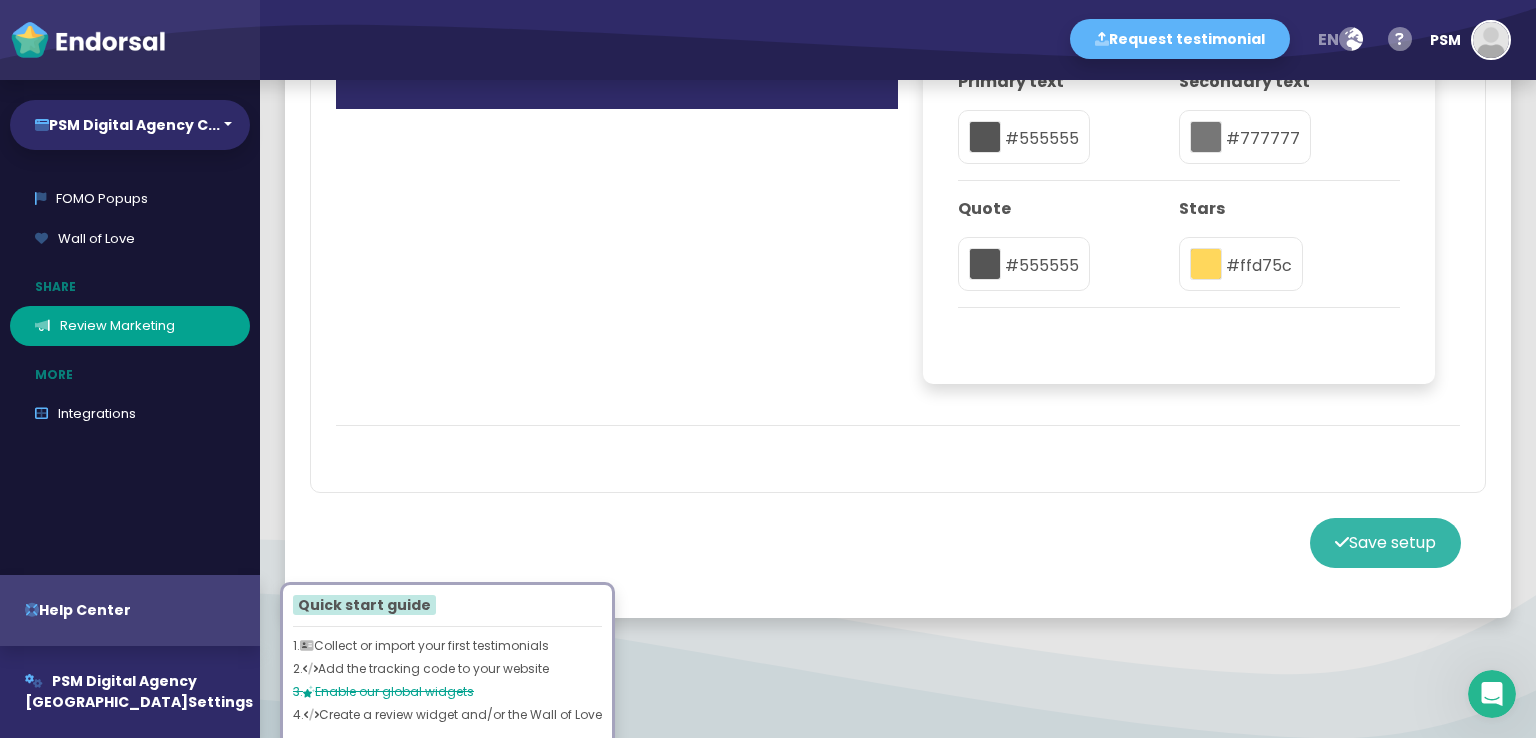 click on "Save setup" 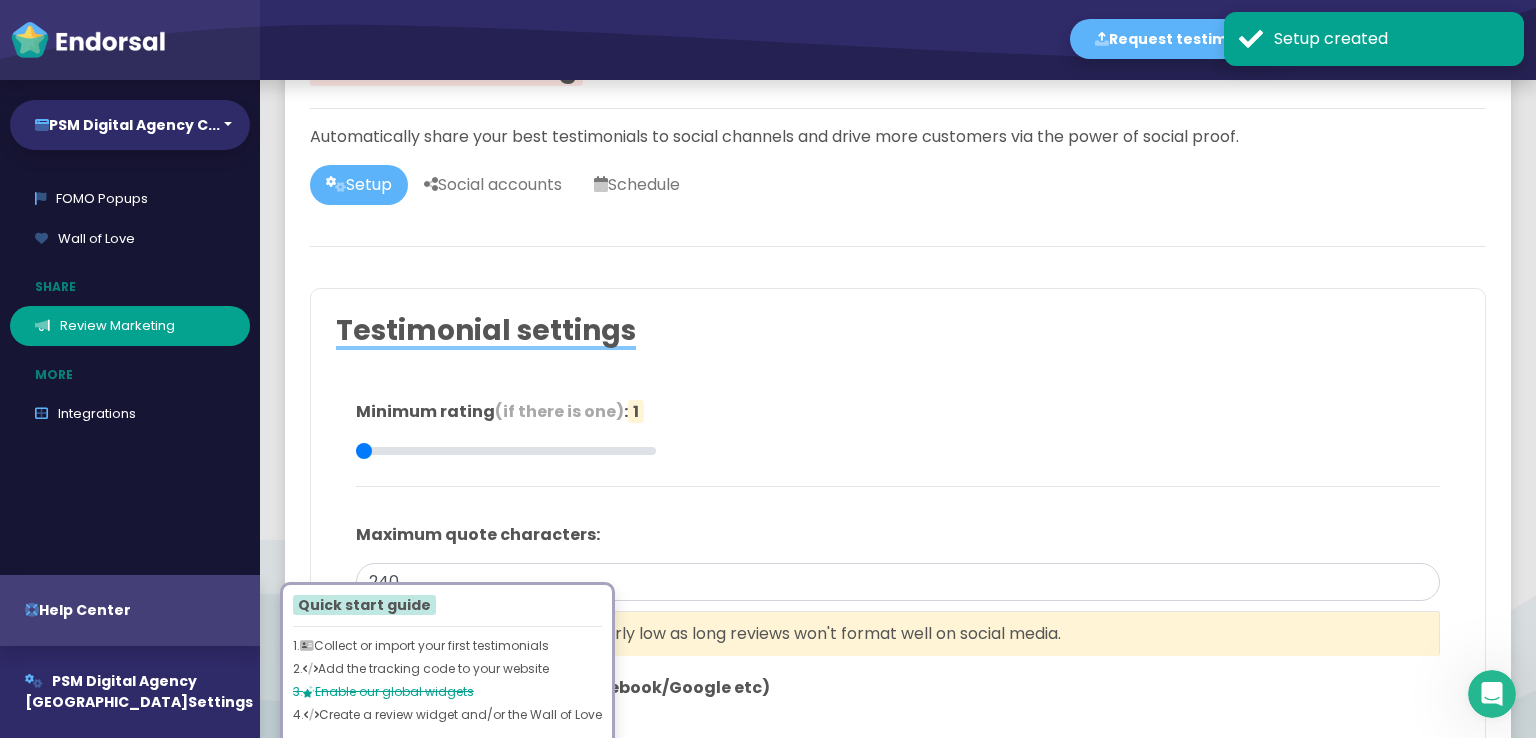 scroll, scrollTop: 0, scrollLeft: 0, axis: both 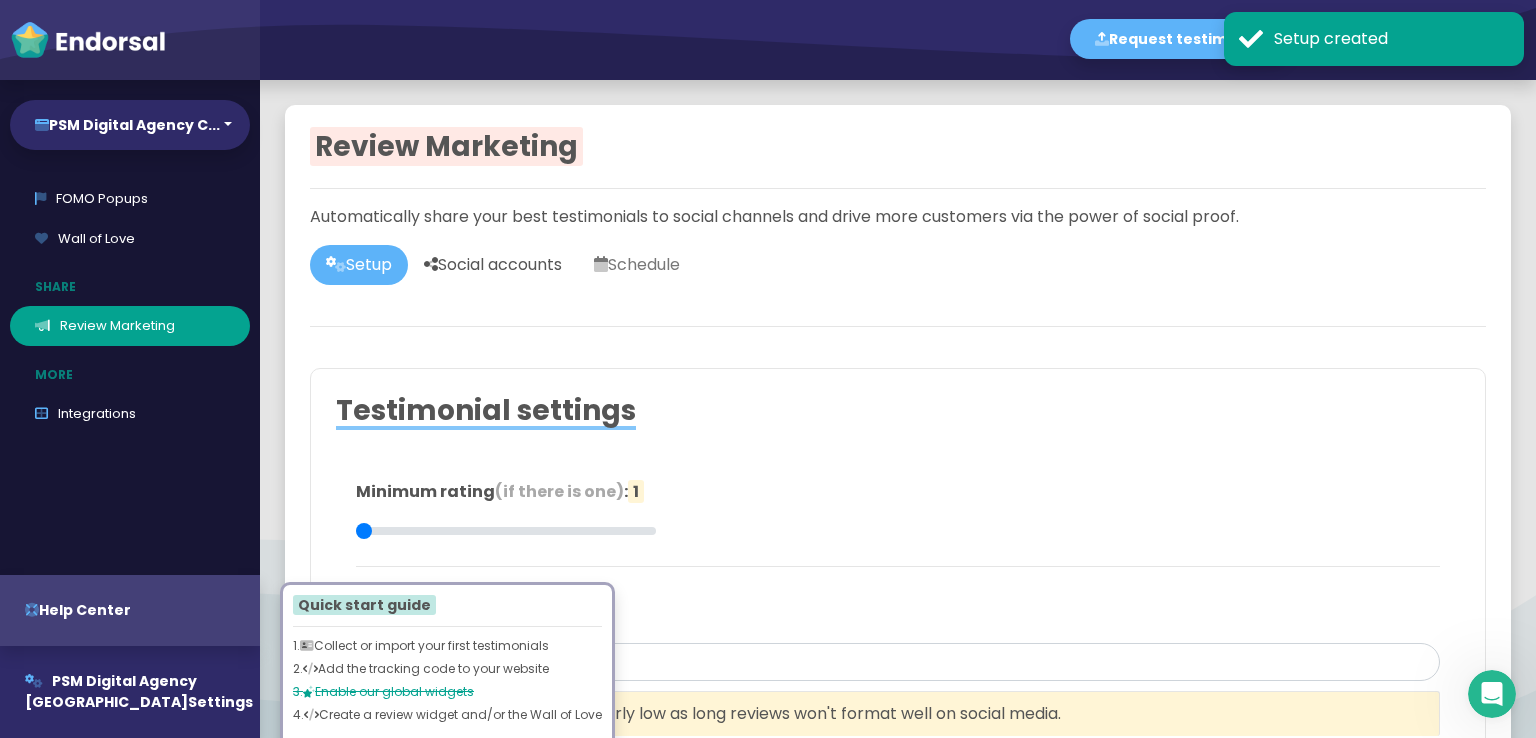 click on "Social accounts" at bounding box center [493, 265] 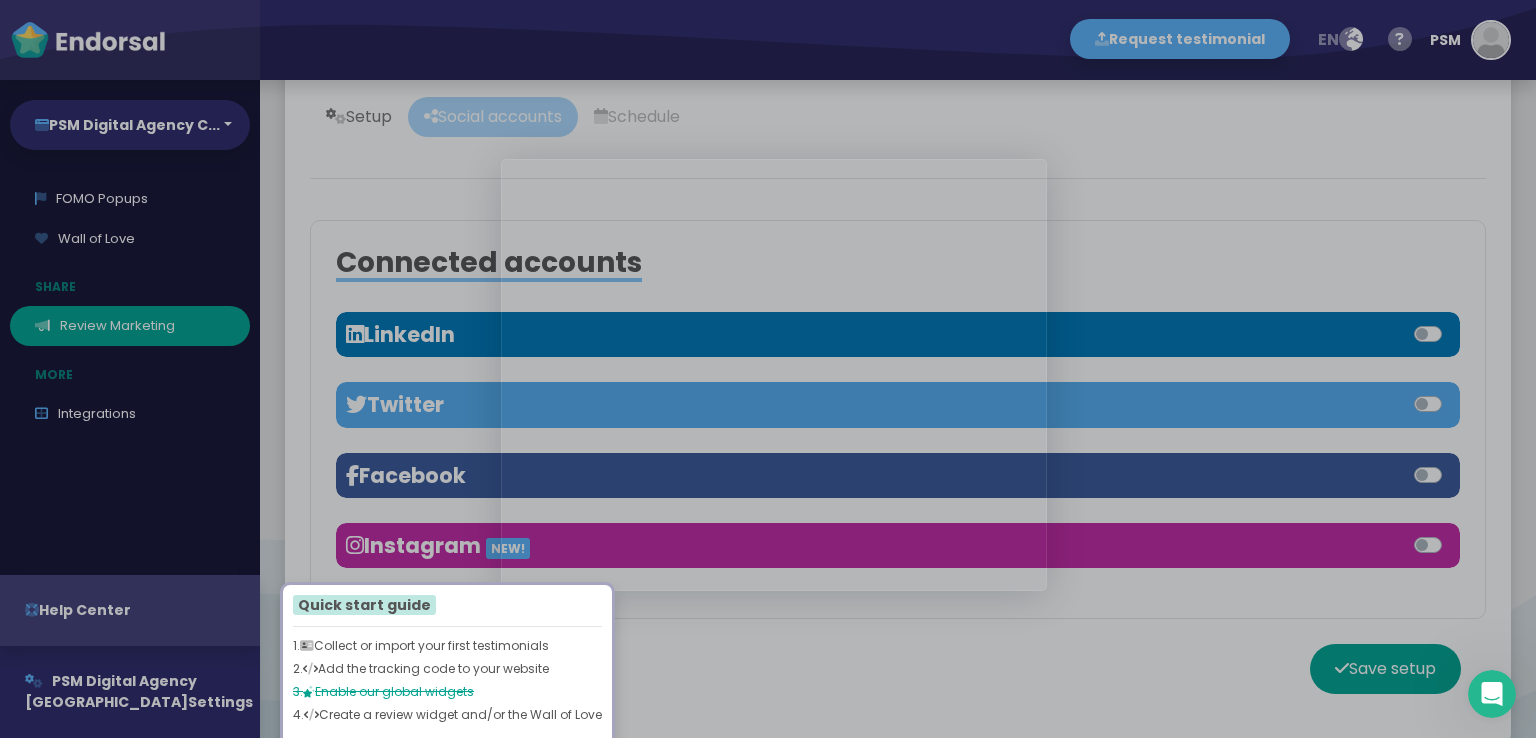 scroll, scrollTop: 266, scrollLeft: 0, axis: vertical 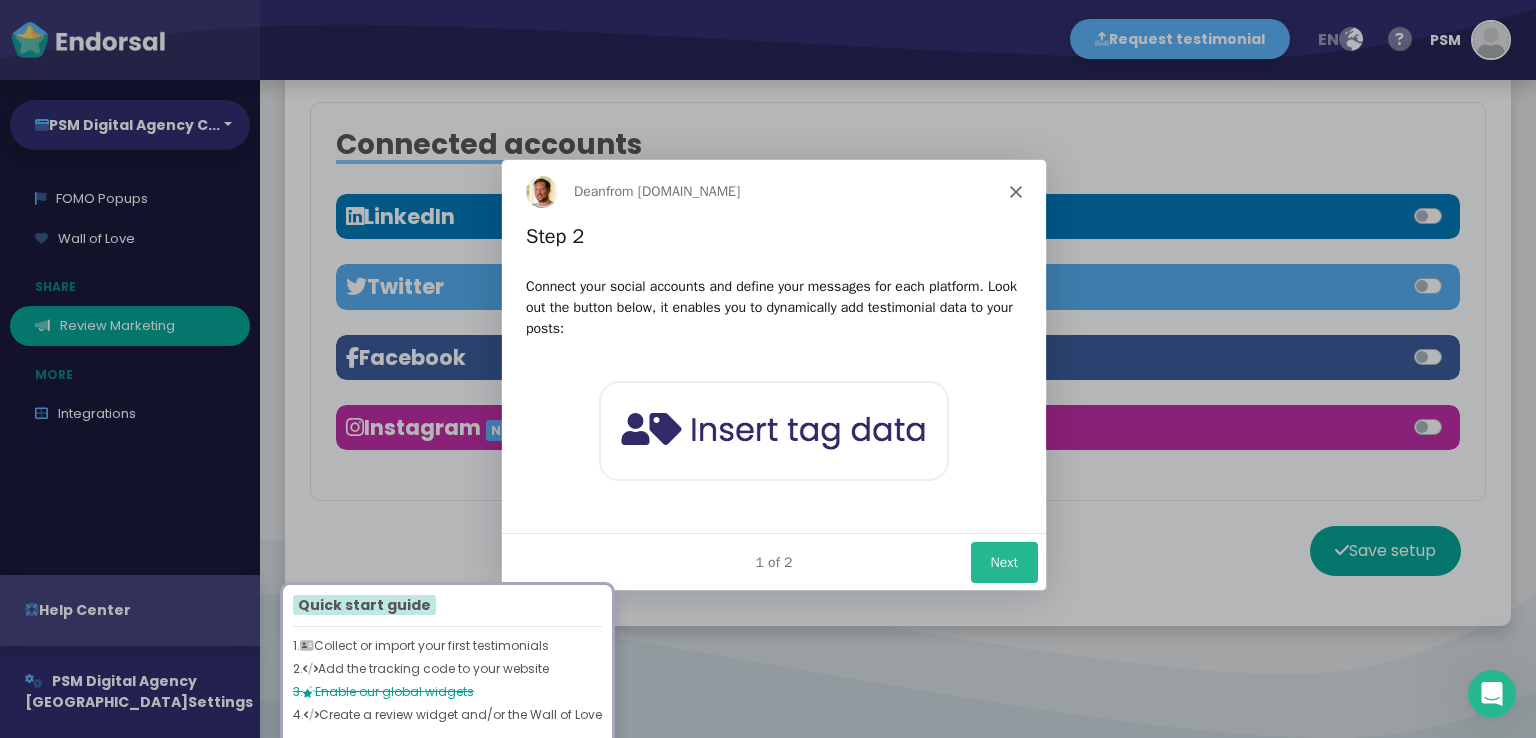 click 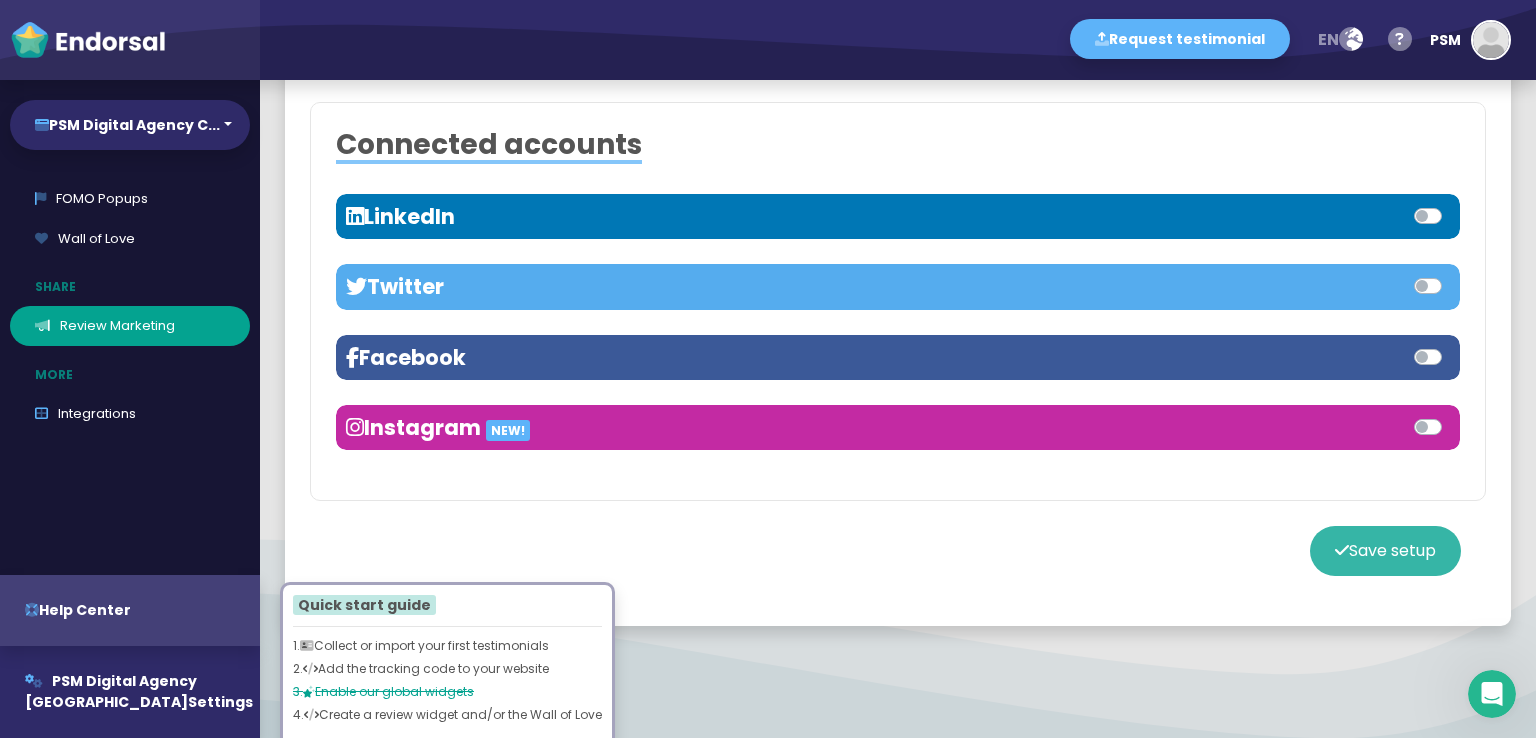 click on "Save setup" 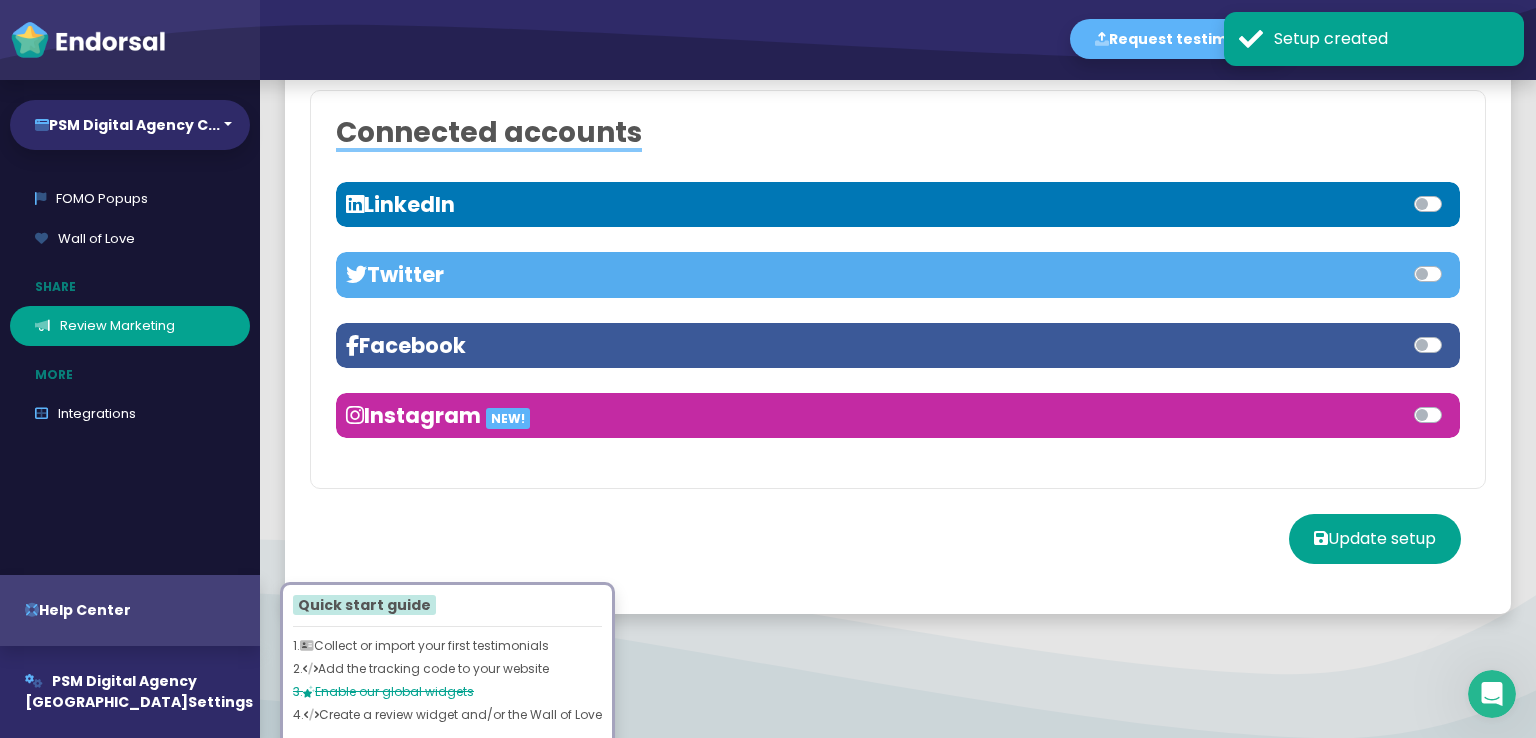 scroll, scrollTop: 0, scrollLeft: 0, axis: both 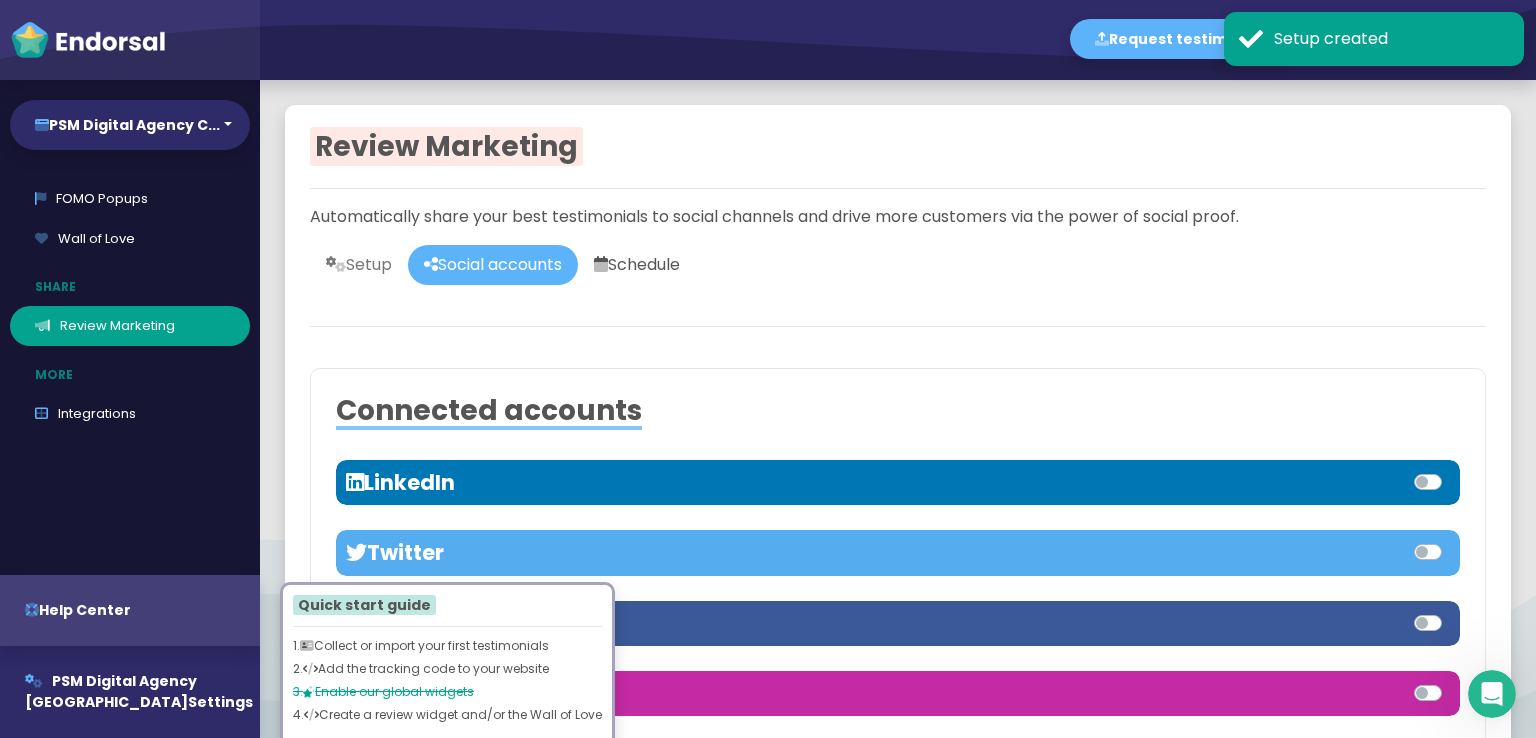 click on "Schedule" at bounding box center [637, 265] 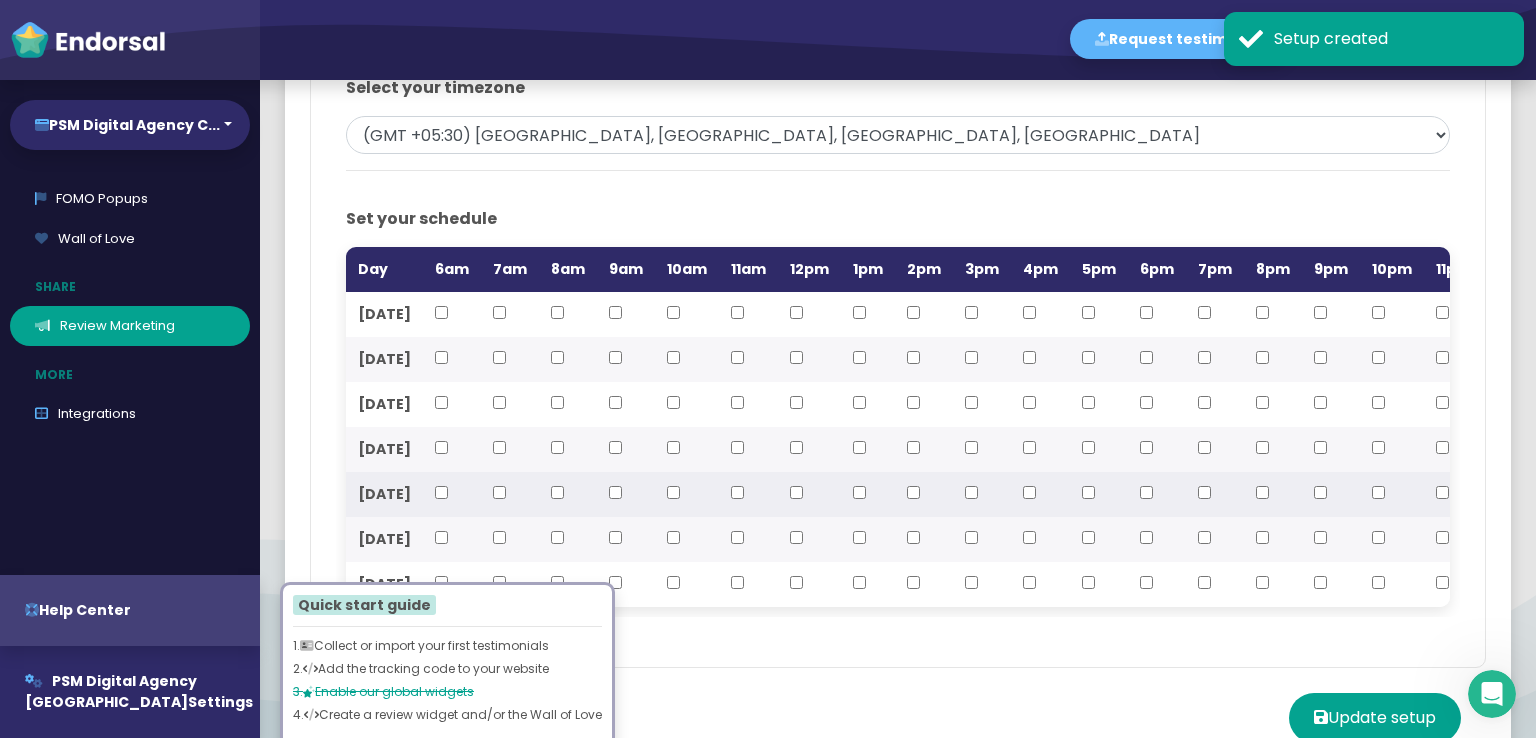 scroll, scrollTop: 400, scrollLeft: 0, axis: vertical 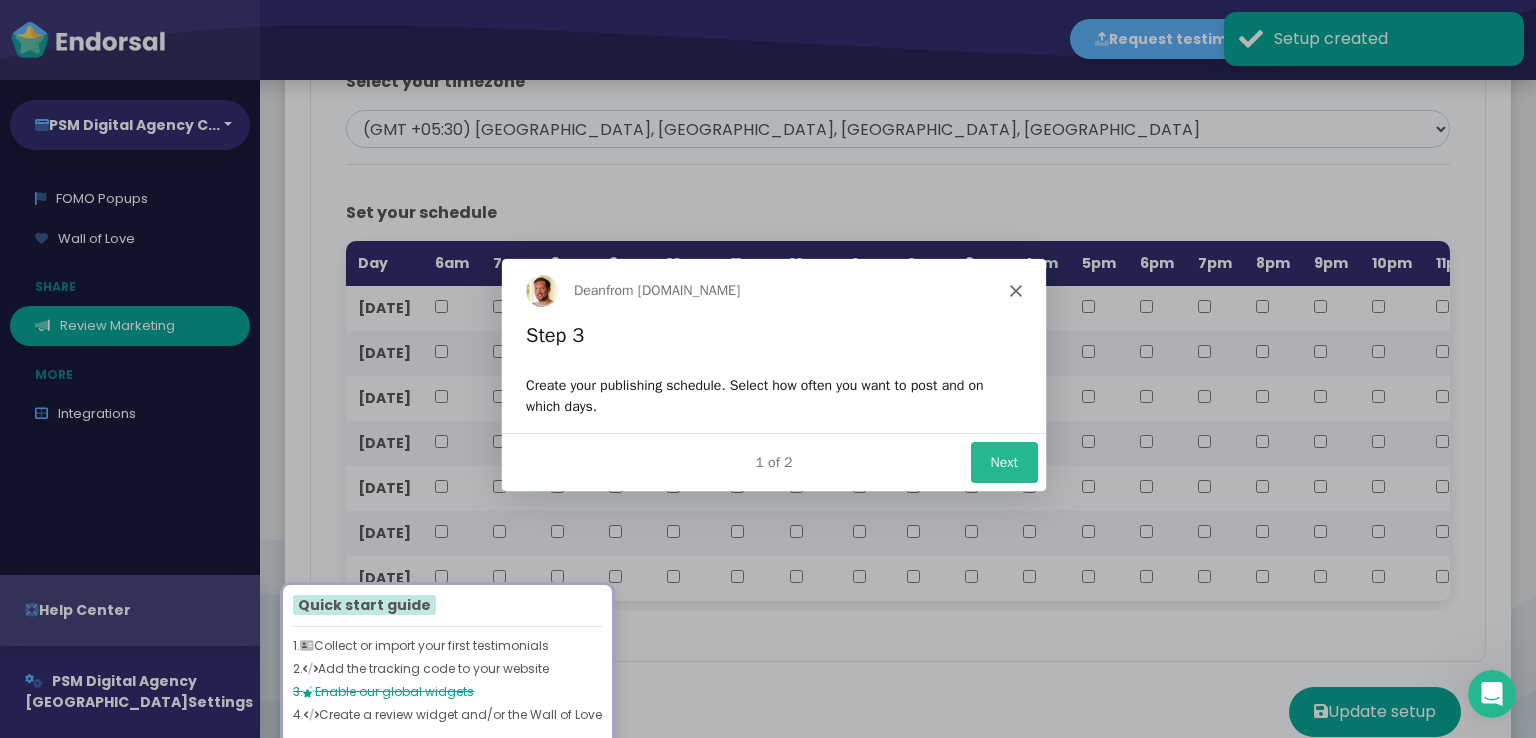 click at bounding box center (768, 369) 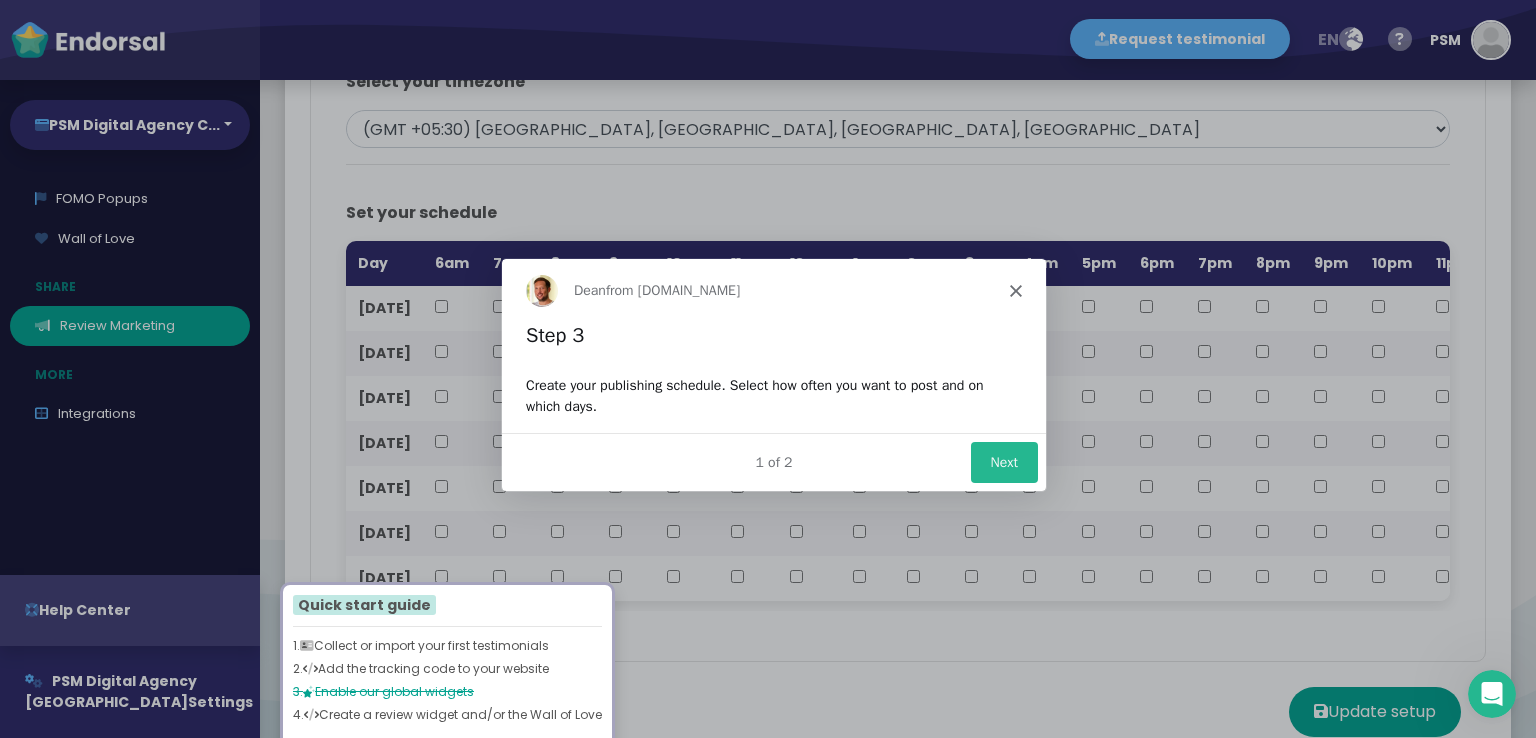 click on "[PERSON_NAME]  from [DOMAIN_NAME]" at bounding box center [773, 290] 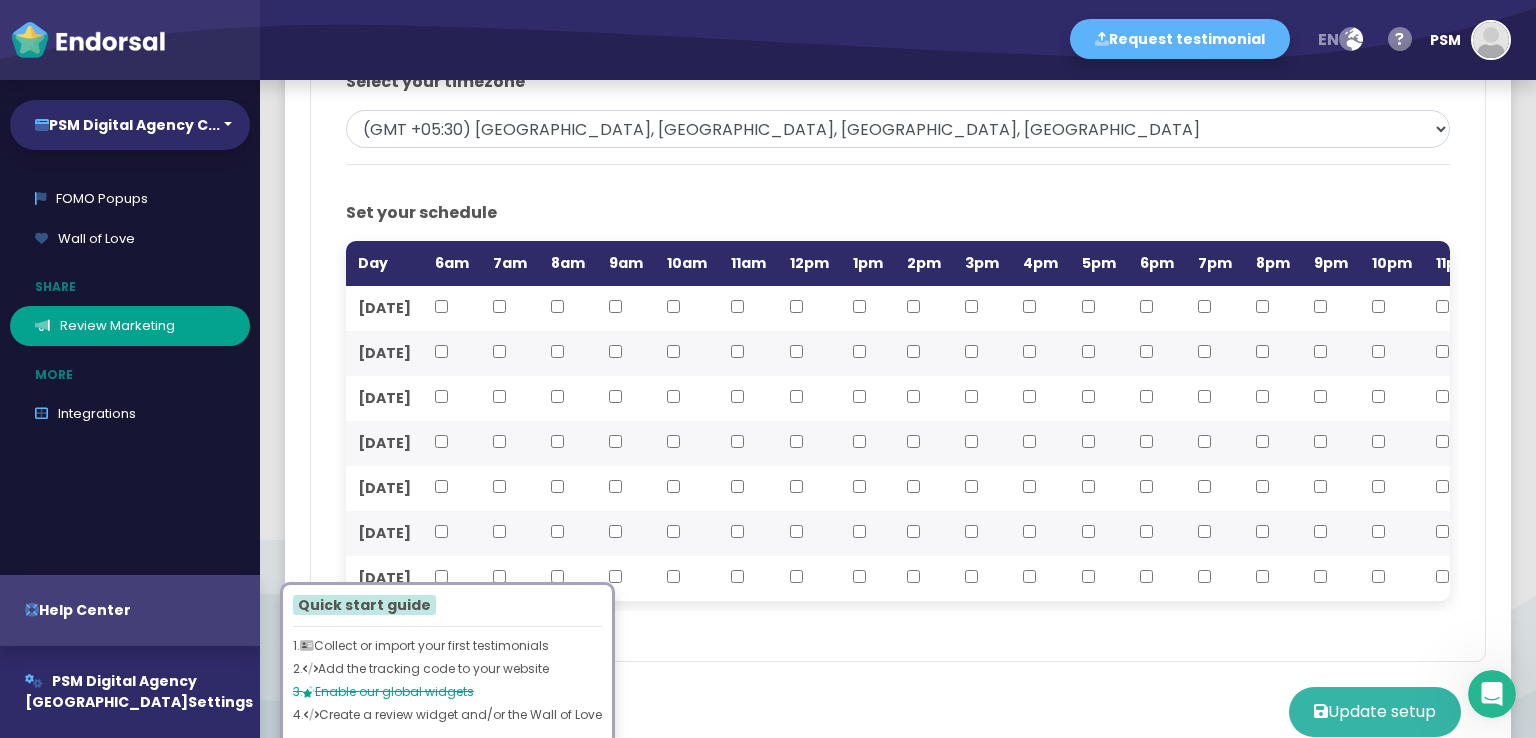 click 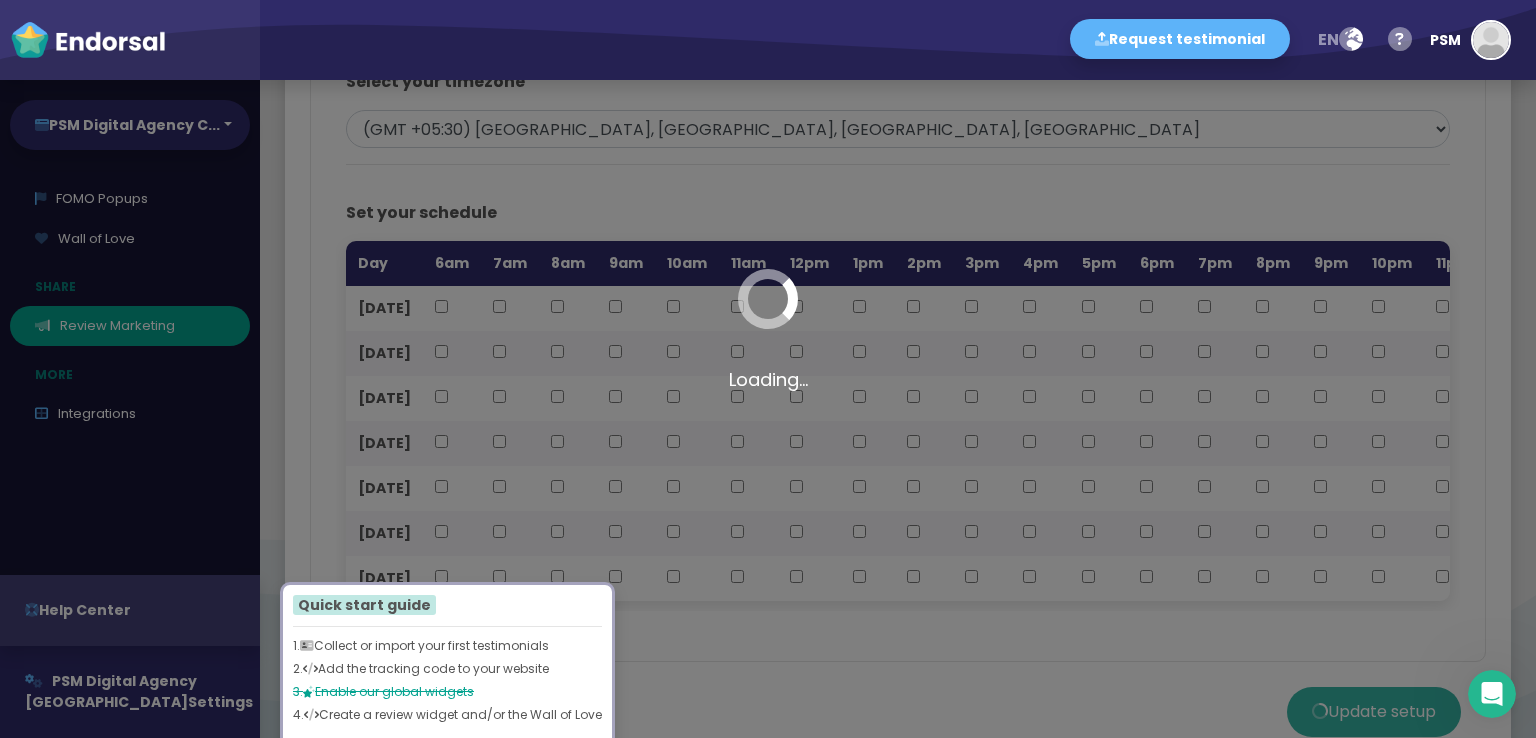 scroll, scrollTop: 588, scrollLeft: 0, axis: vertical 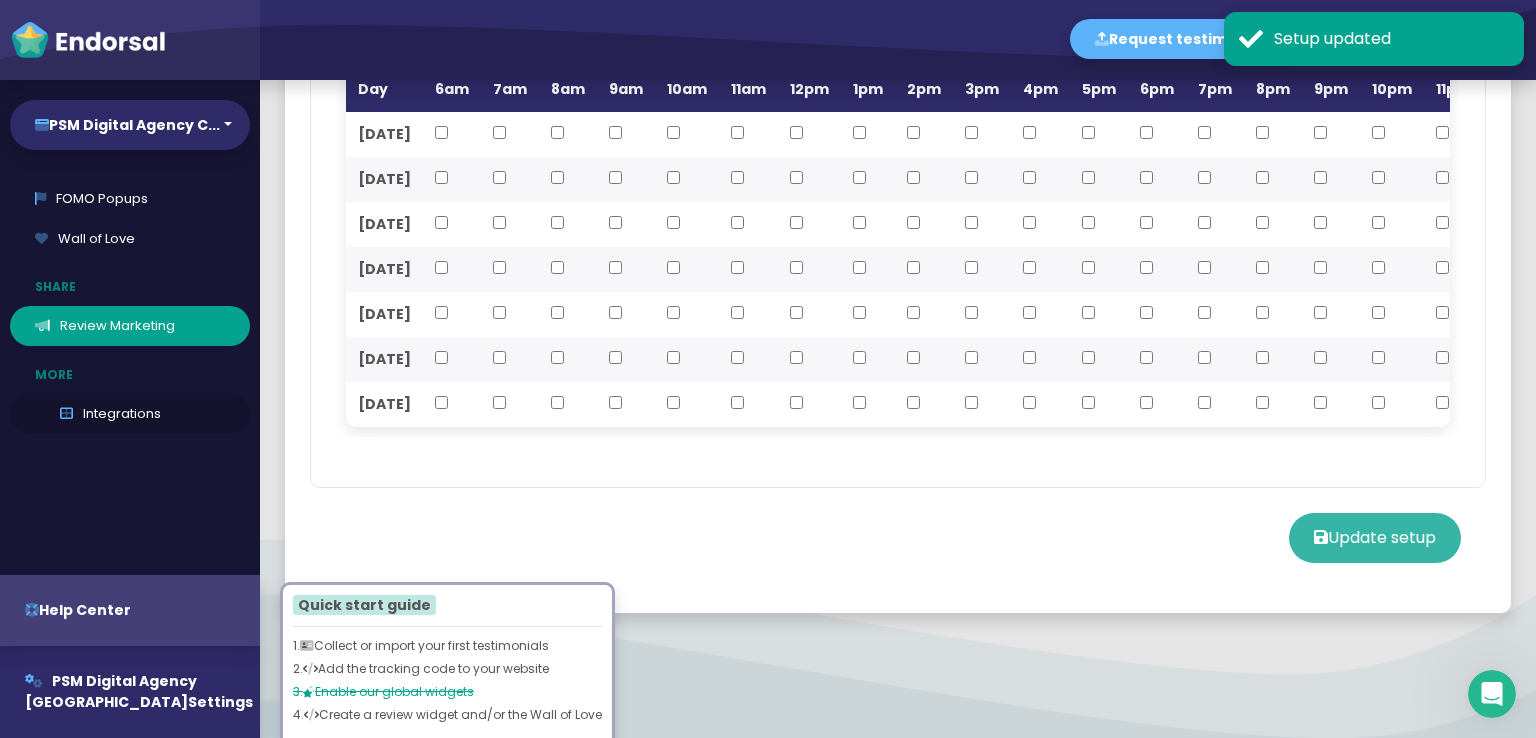 click on "Integrations" at bounding box center (130, 414) 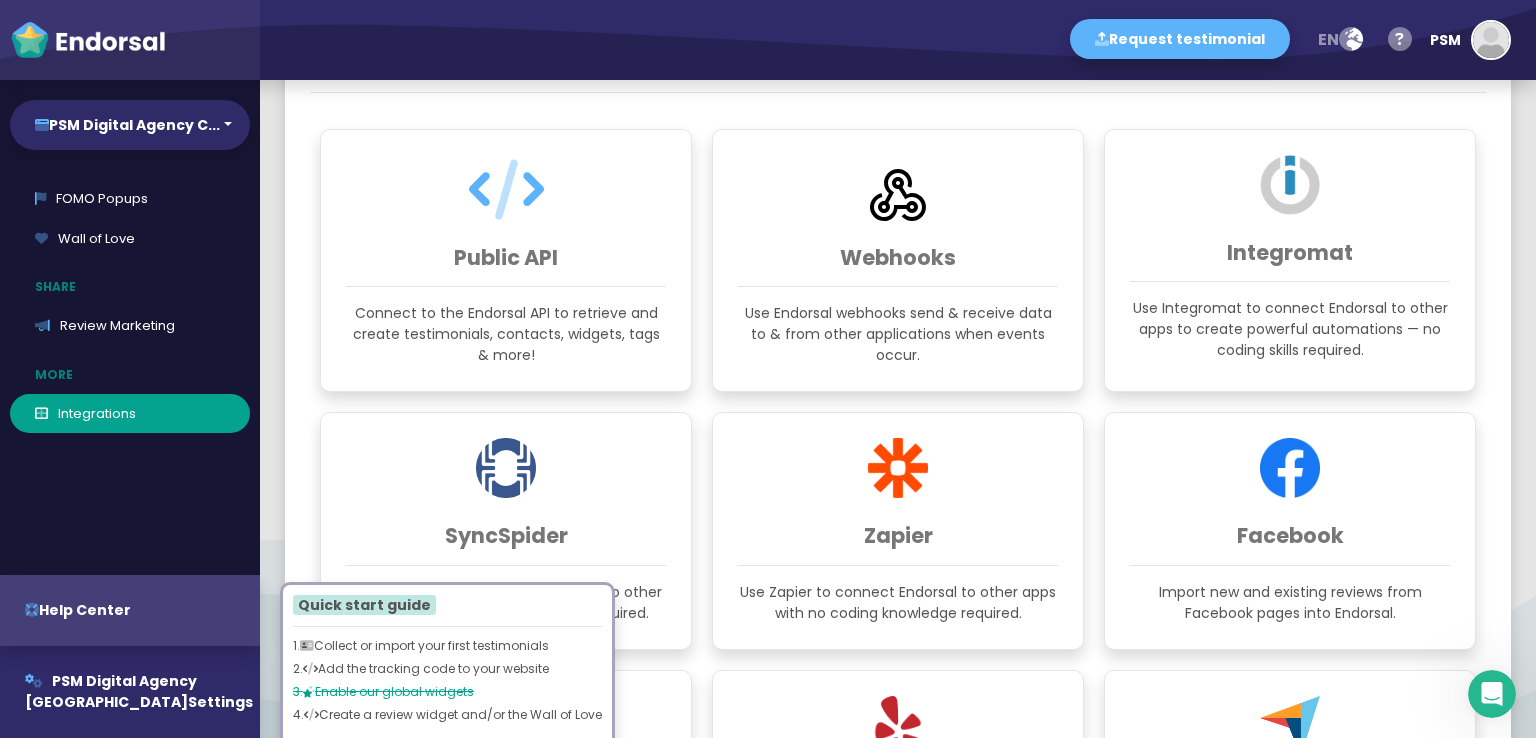 scroll, scrollTop: 0, scrollLeft: 0, axis: both 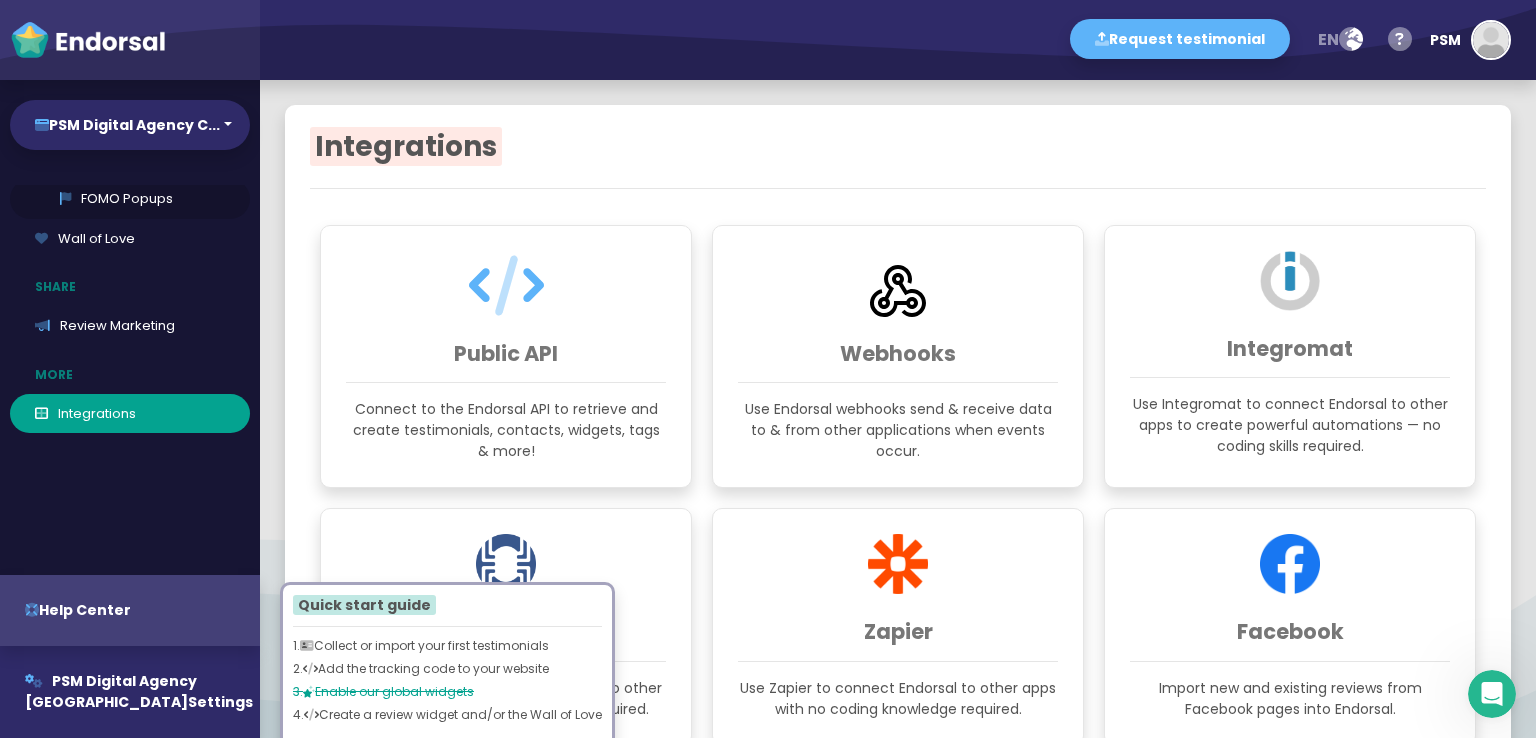 click on "FOMO Popups" at bounding box center [130, 199] 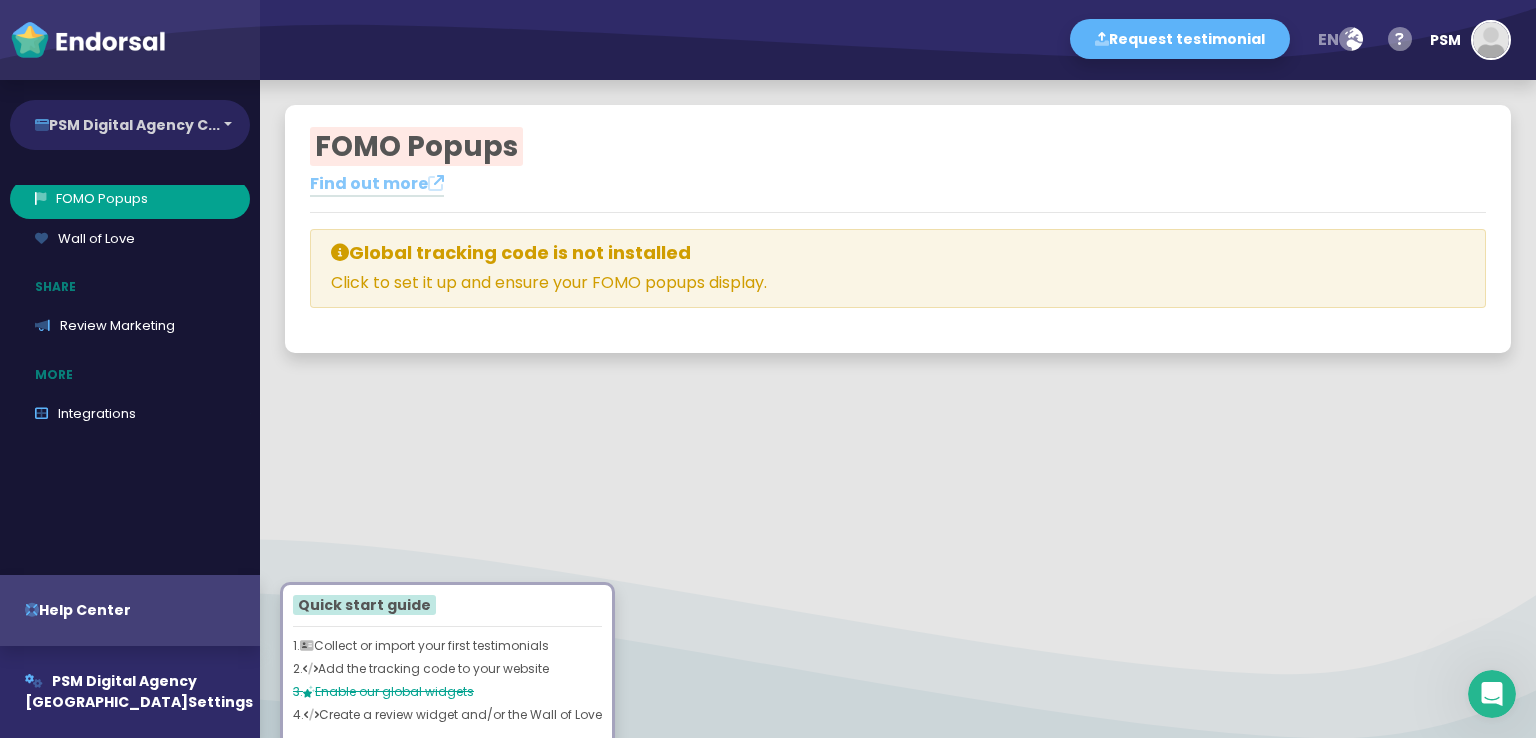 click on "PSM Digital Agency C..." at bounding box center (130, 125) 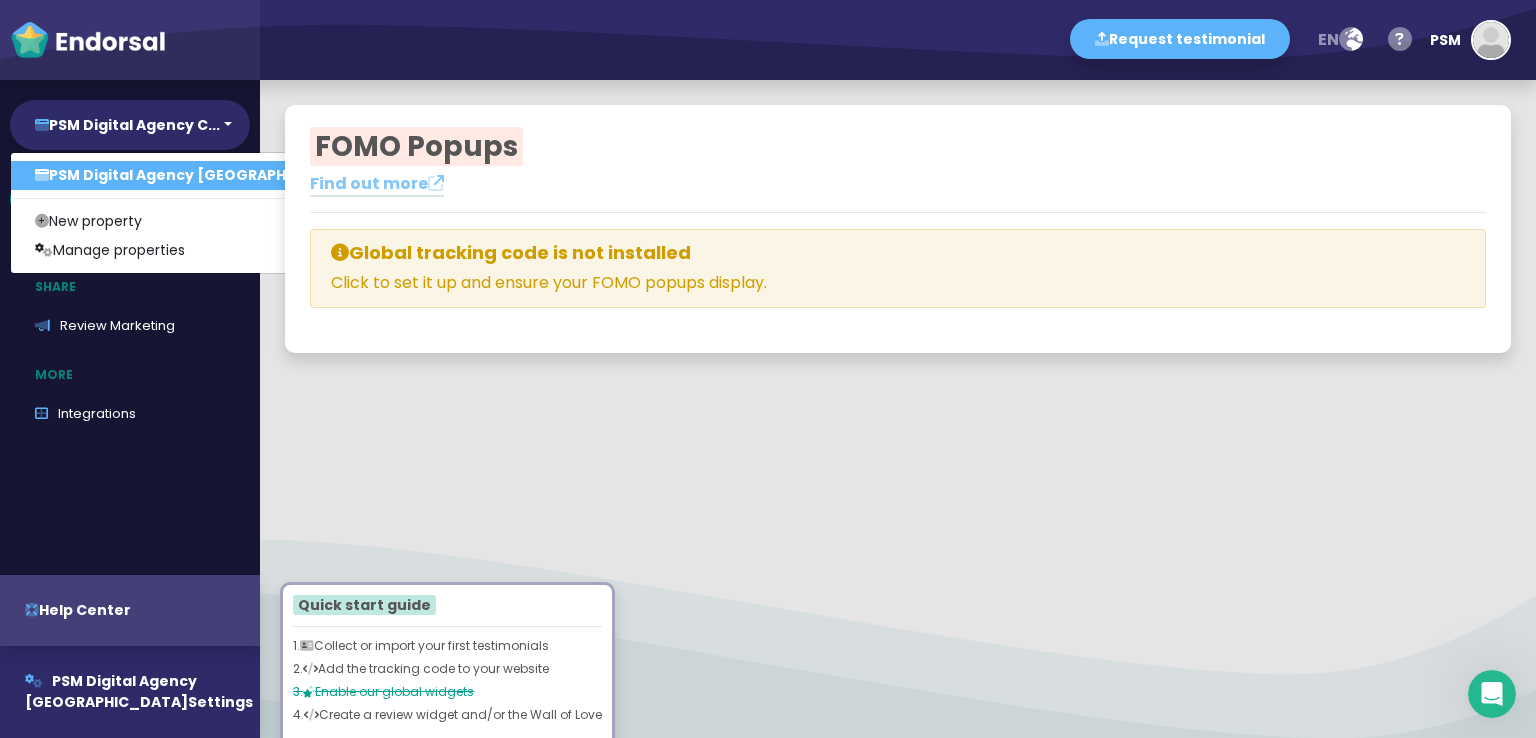 click on "PSM Digital Agency [GEOGRAPHIC_DATA]" at bounding box center [197, 175] 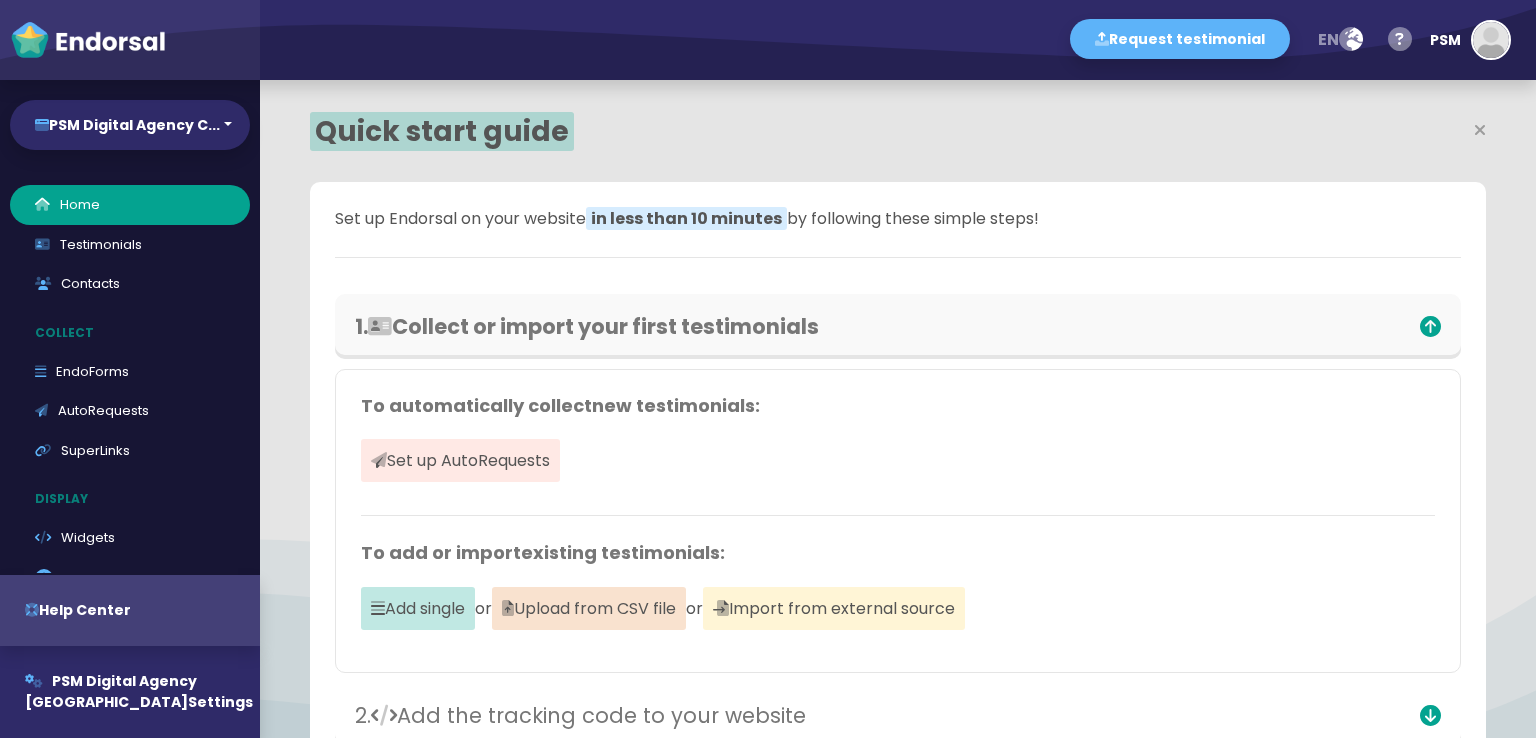 select on "14" 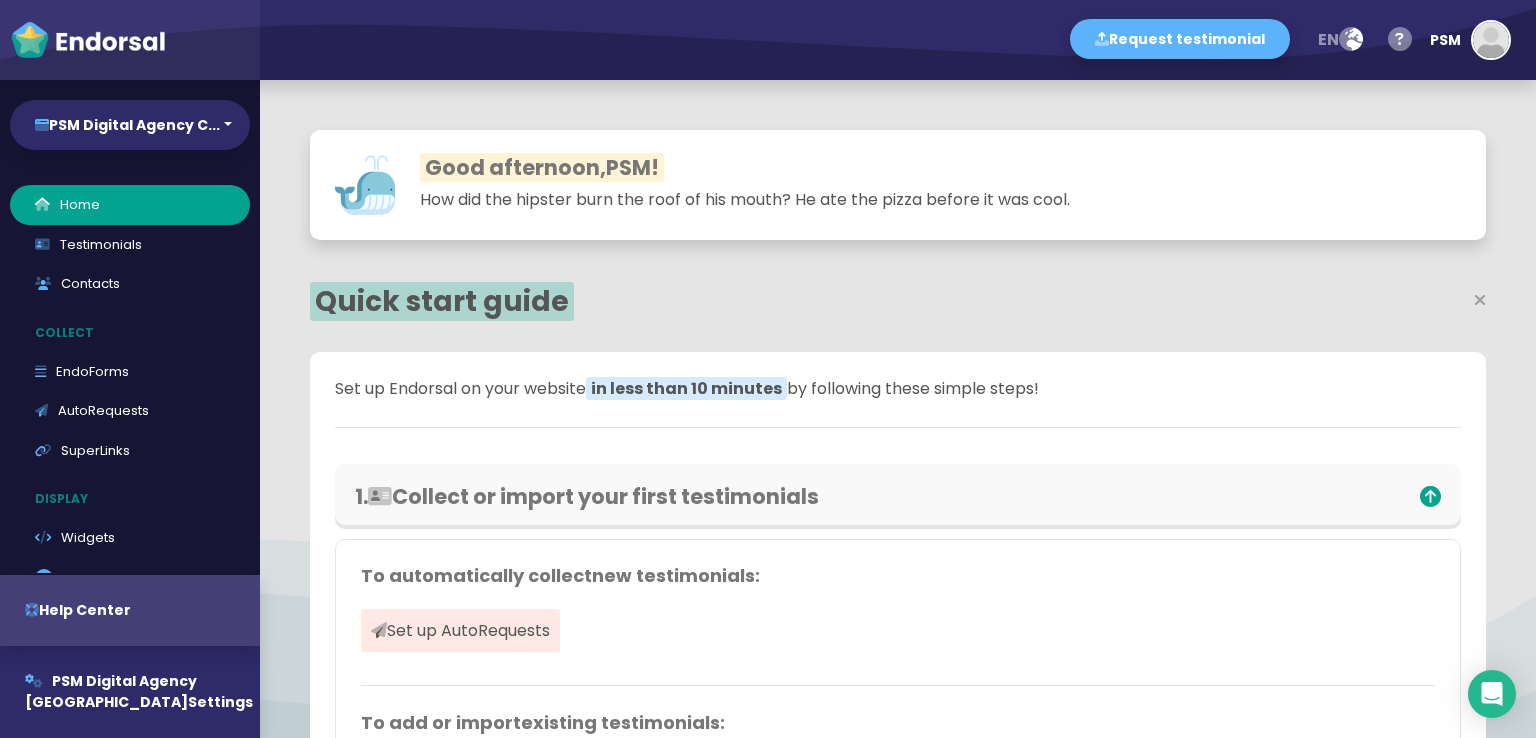 click on "Good afternoon,  PSM !" 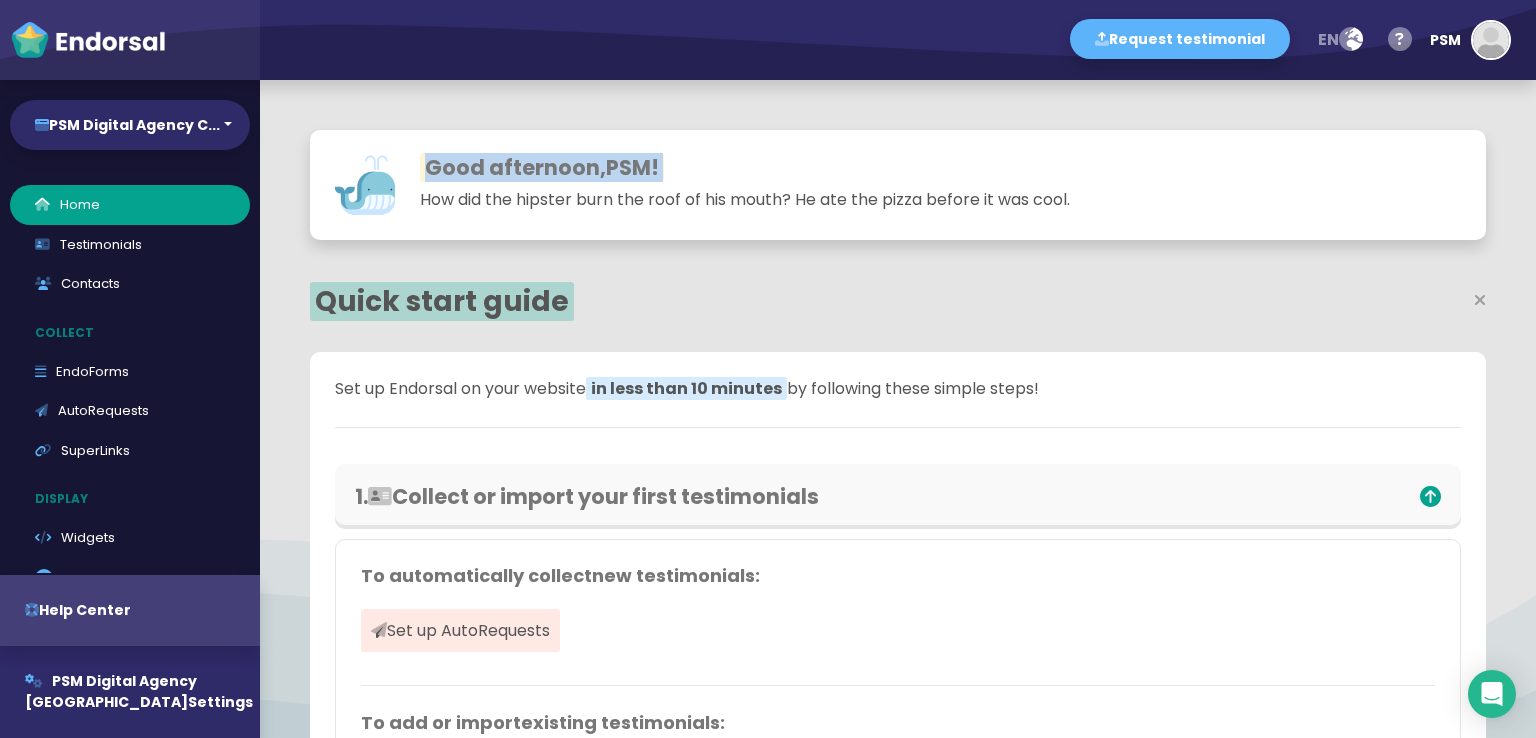 click on "Good afternoon,  PSM !" 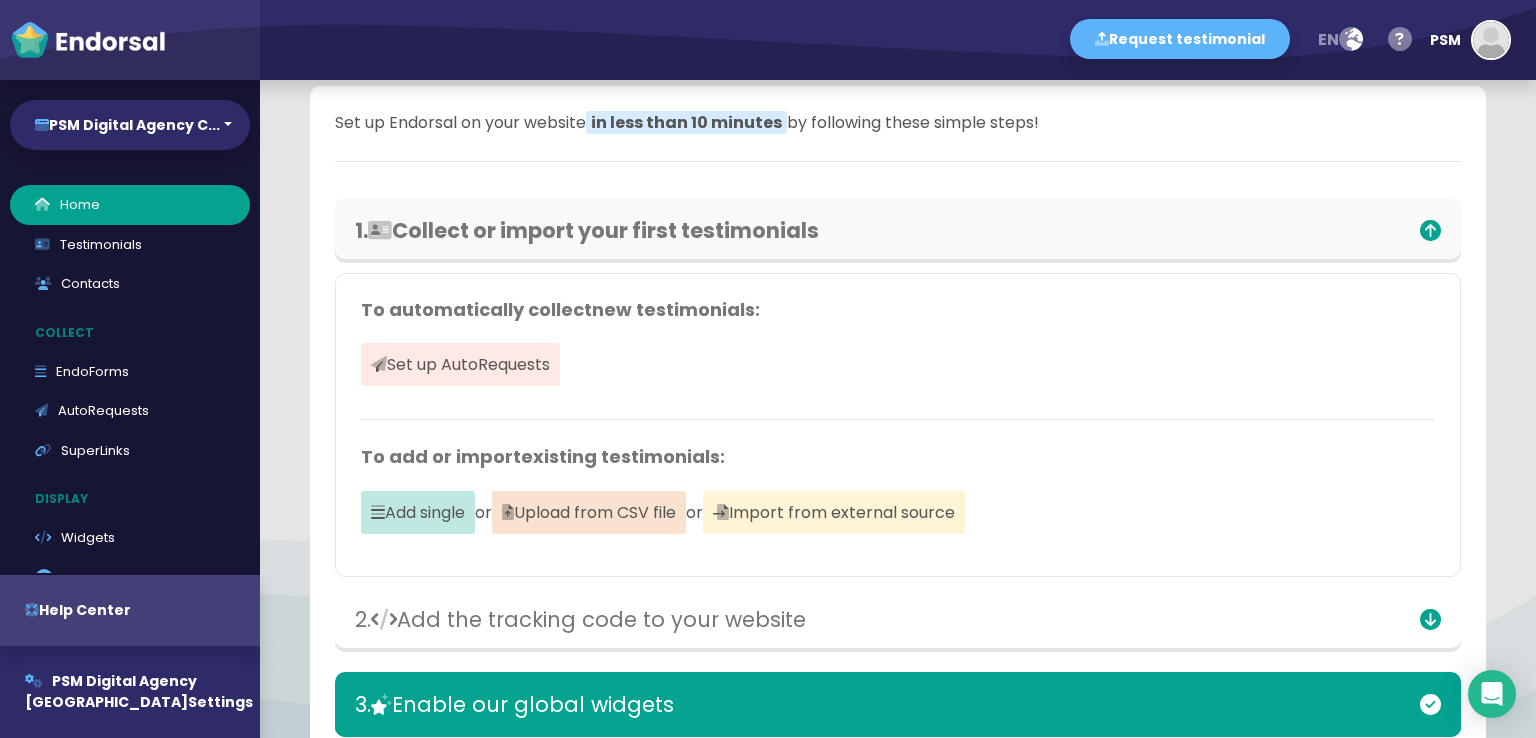 scroll, scrollTop: 365, scrollLeft: 0, axis: vertical 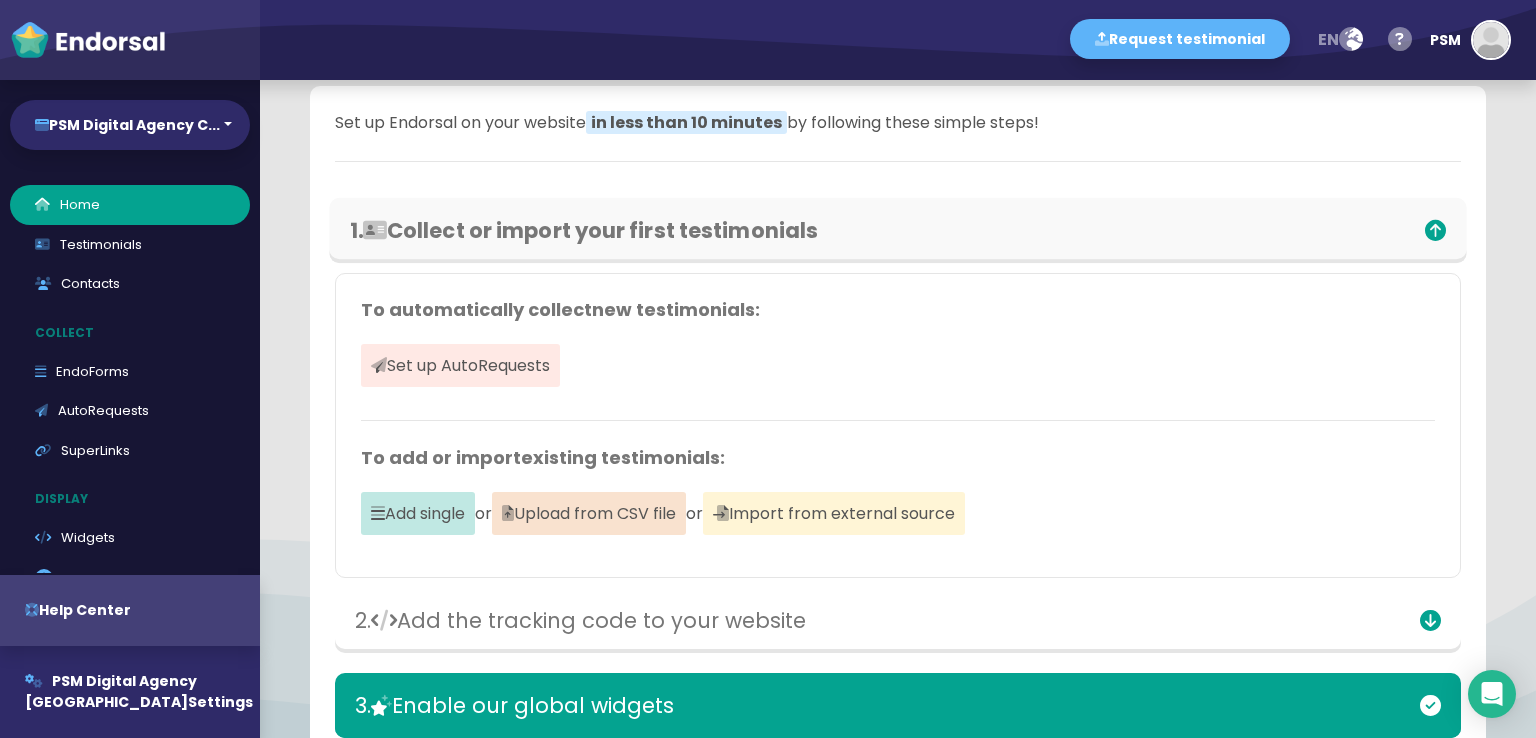 click on "1.     Collect or import your first testimonials" at bounding box center (897, 231) 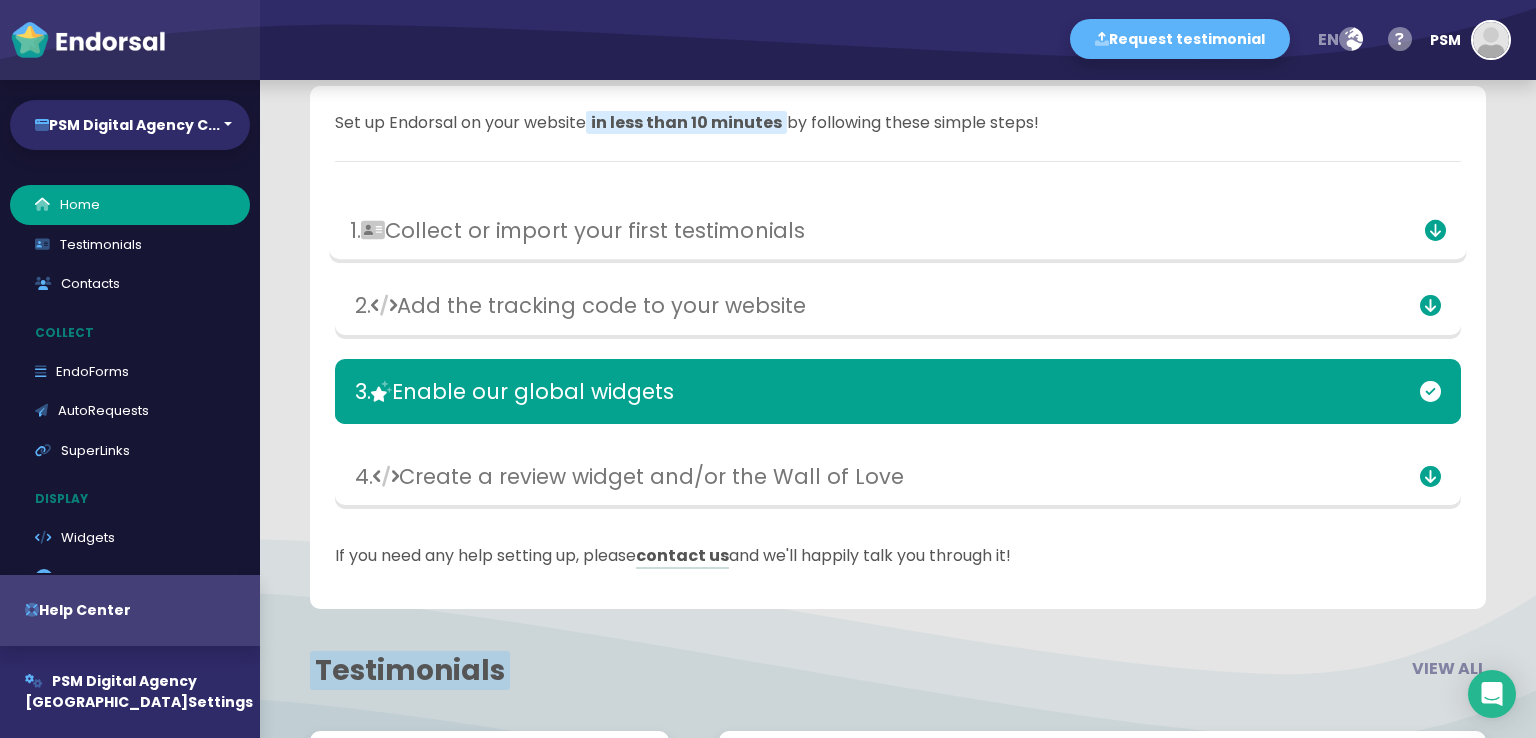 click on "1.     Collect or import your first testimonials" at bounding box center (897, 231) 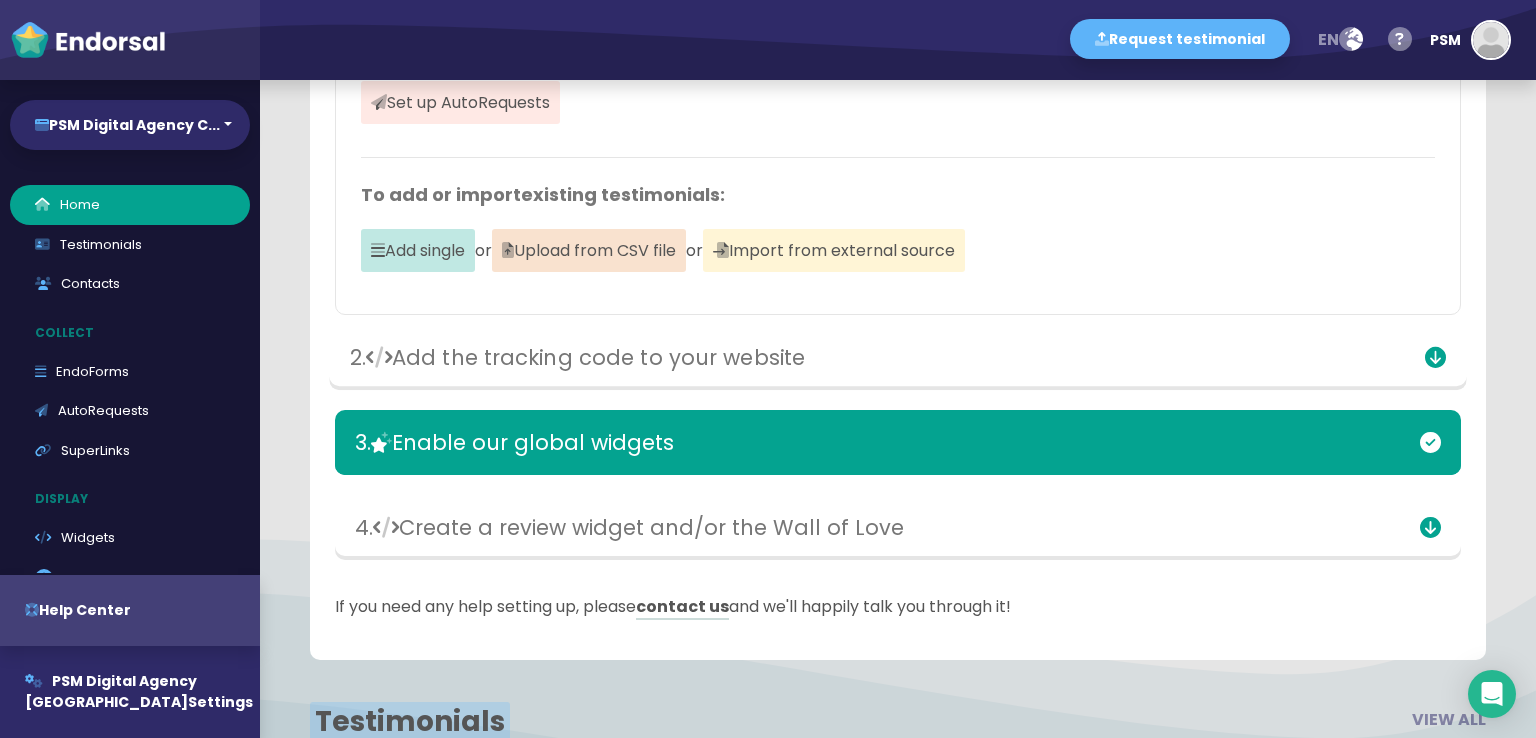 scroll, scrollTop: 632, scrollLeft: 0, axis: vertical 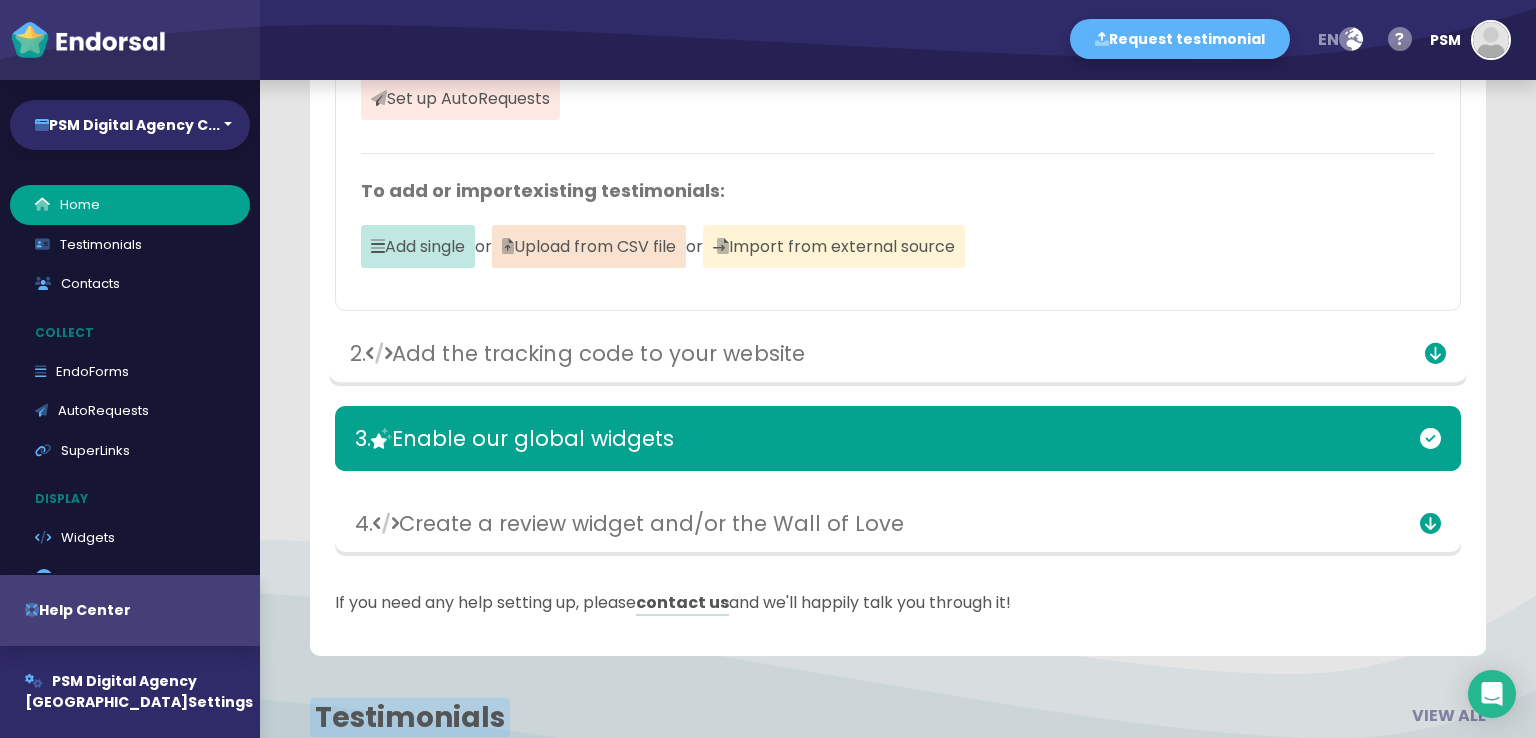 click on "2.     Add the tracking code to your  website" at bounding box center [711, 353] 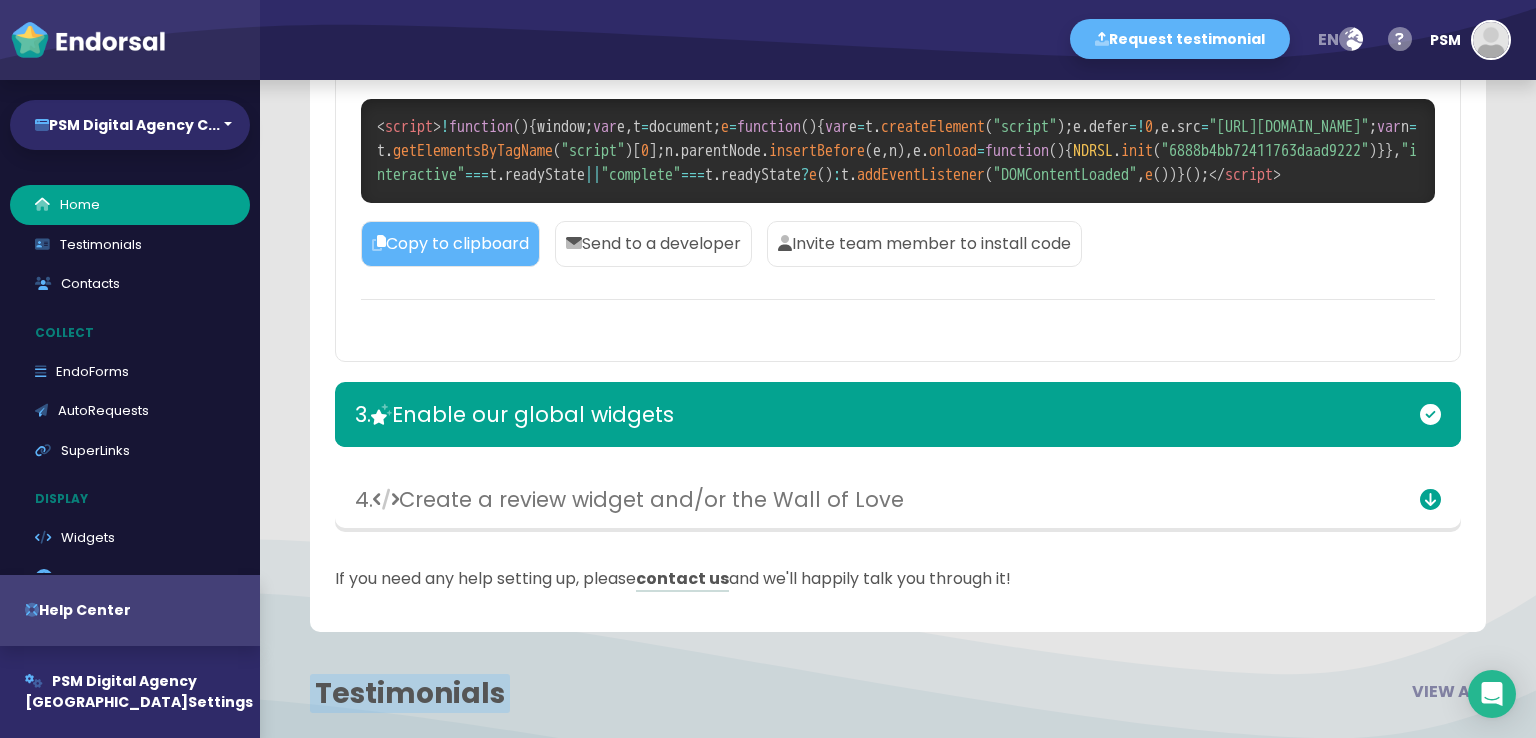 scroll, scrollTop: 1032, scrollLeft: 0, axis: vertical 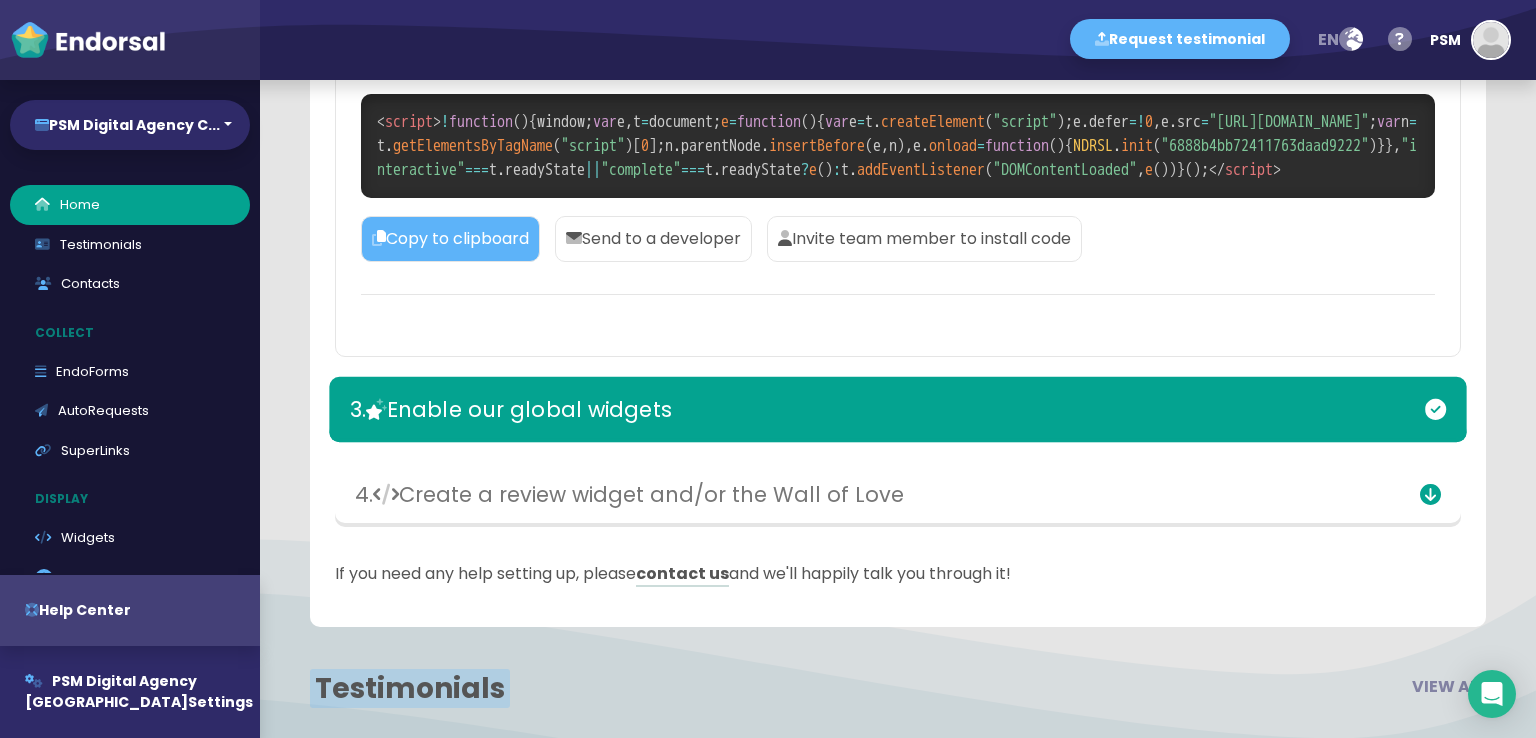 click on "3.     Enable our global widgets" at bounding box center (711, 410) 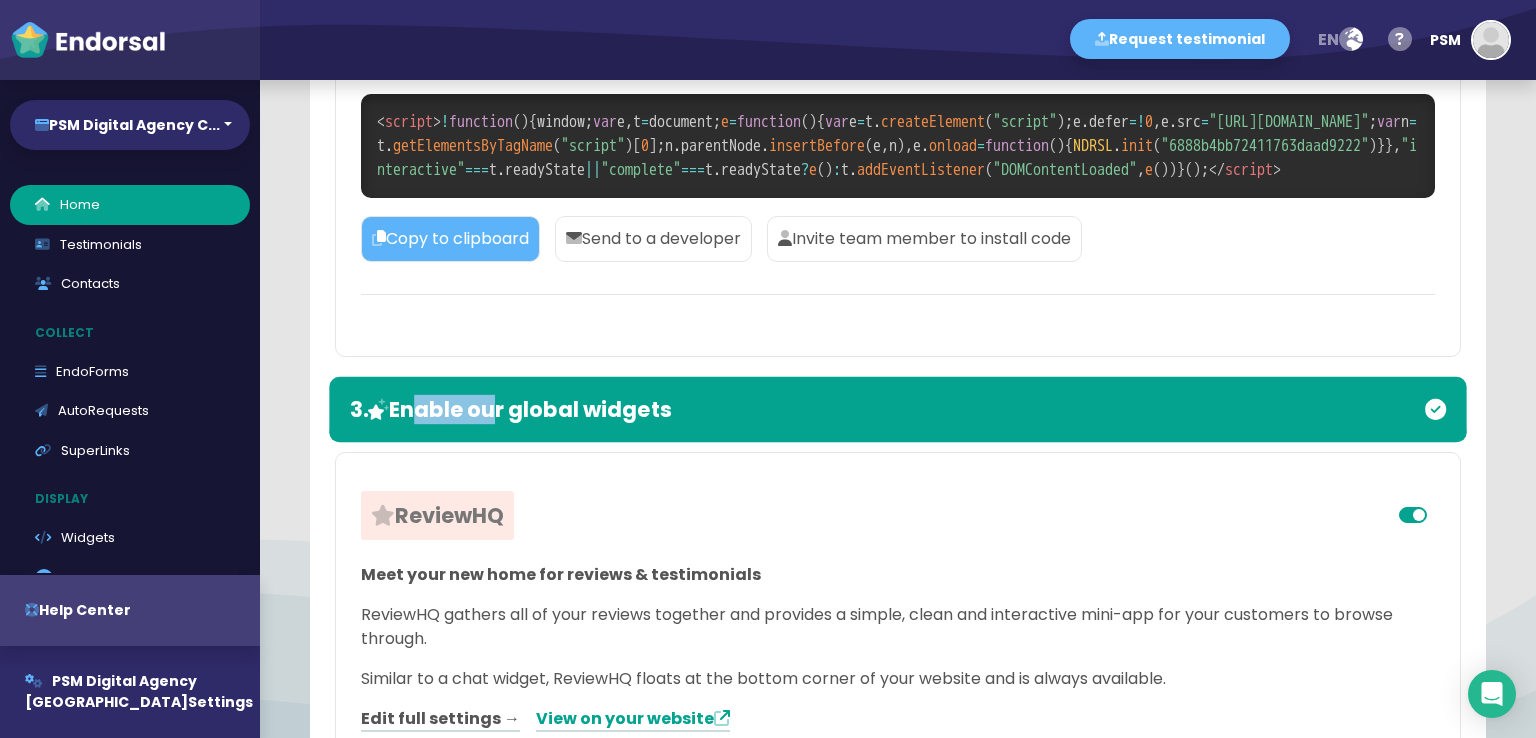 click on "3.     Enable our global widgets" at bounding box center [711, 410] 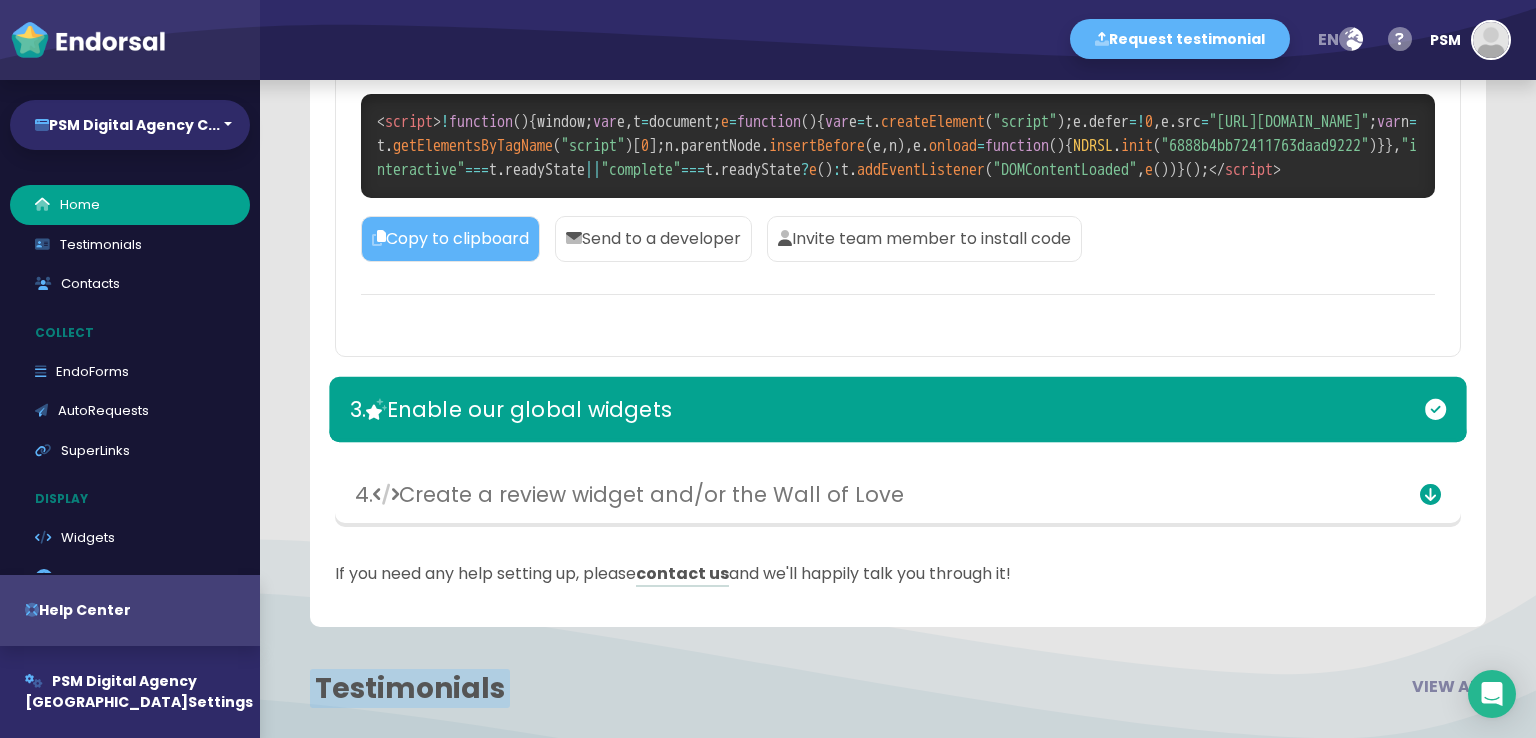 click on "3.     Enable our global widgets" at bounding box center (711, 410) 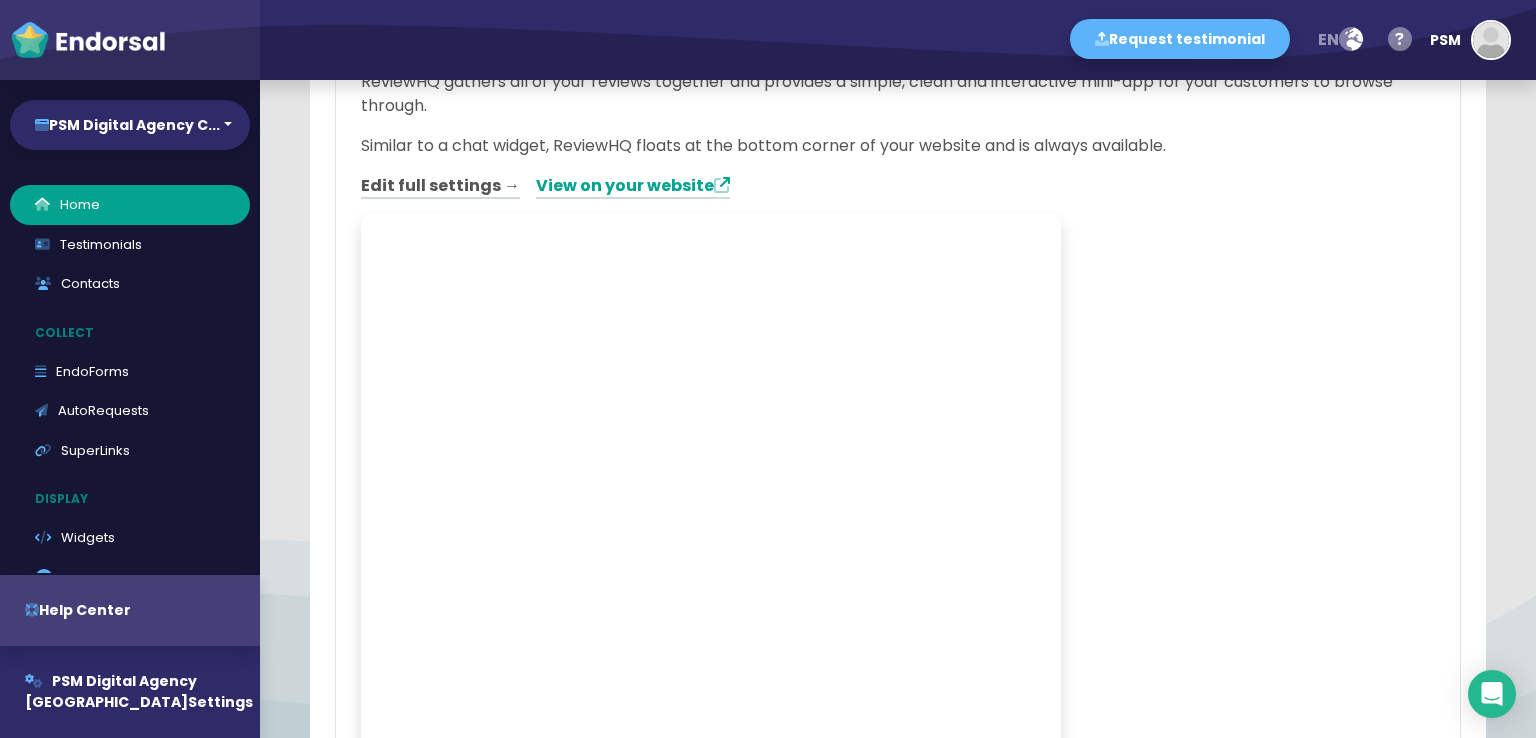 scroll, scrollTop: 1299, scrollLeft: 0, axis: vertical 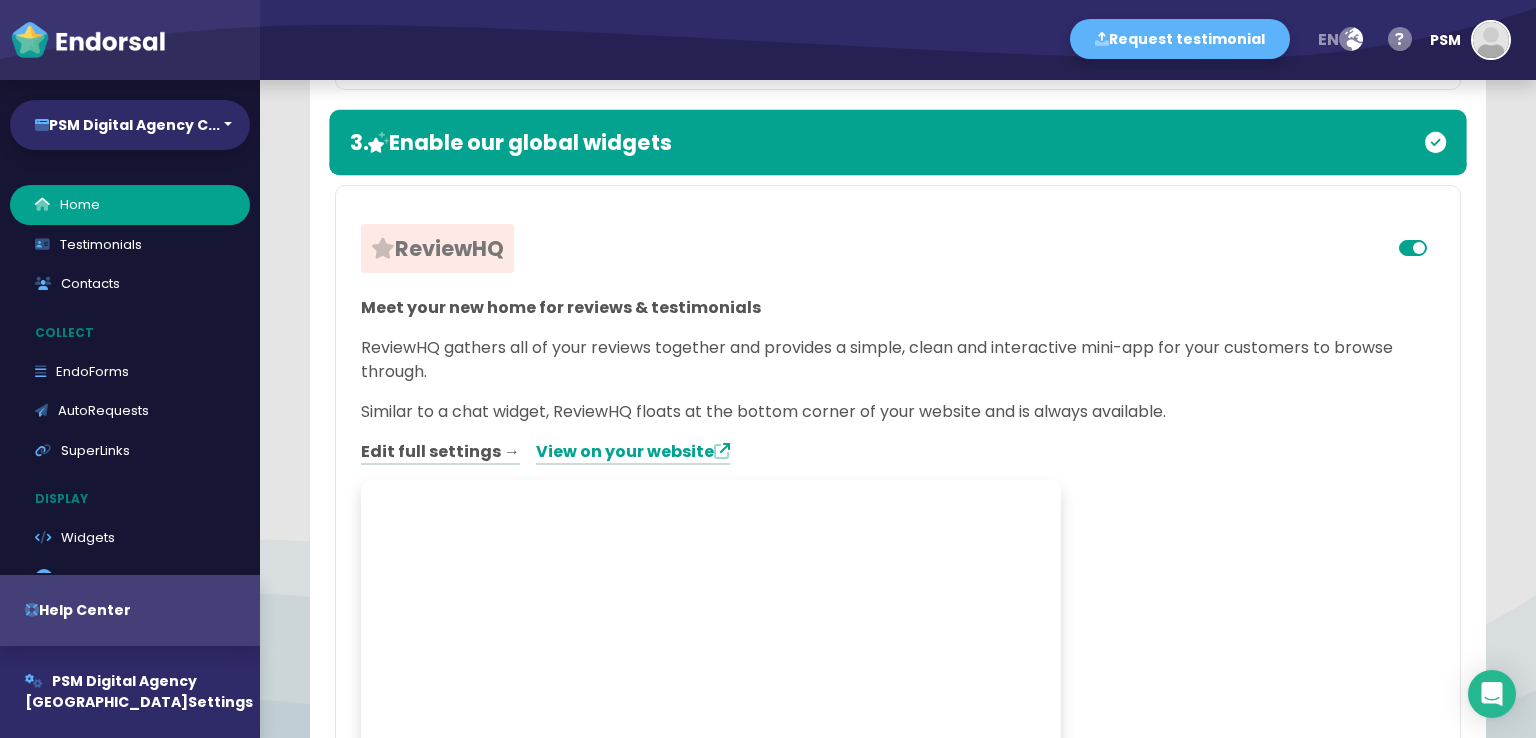 click on "3.     Enable our global widgets" at bounding box center [897, 142] 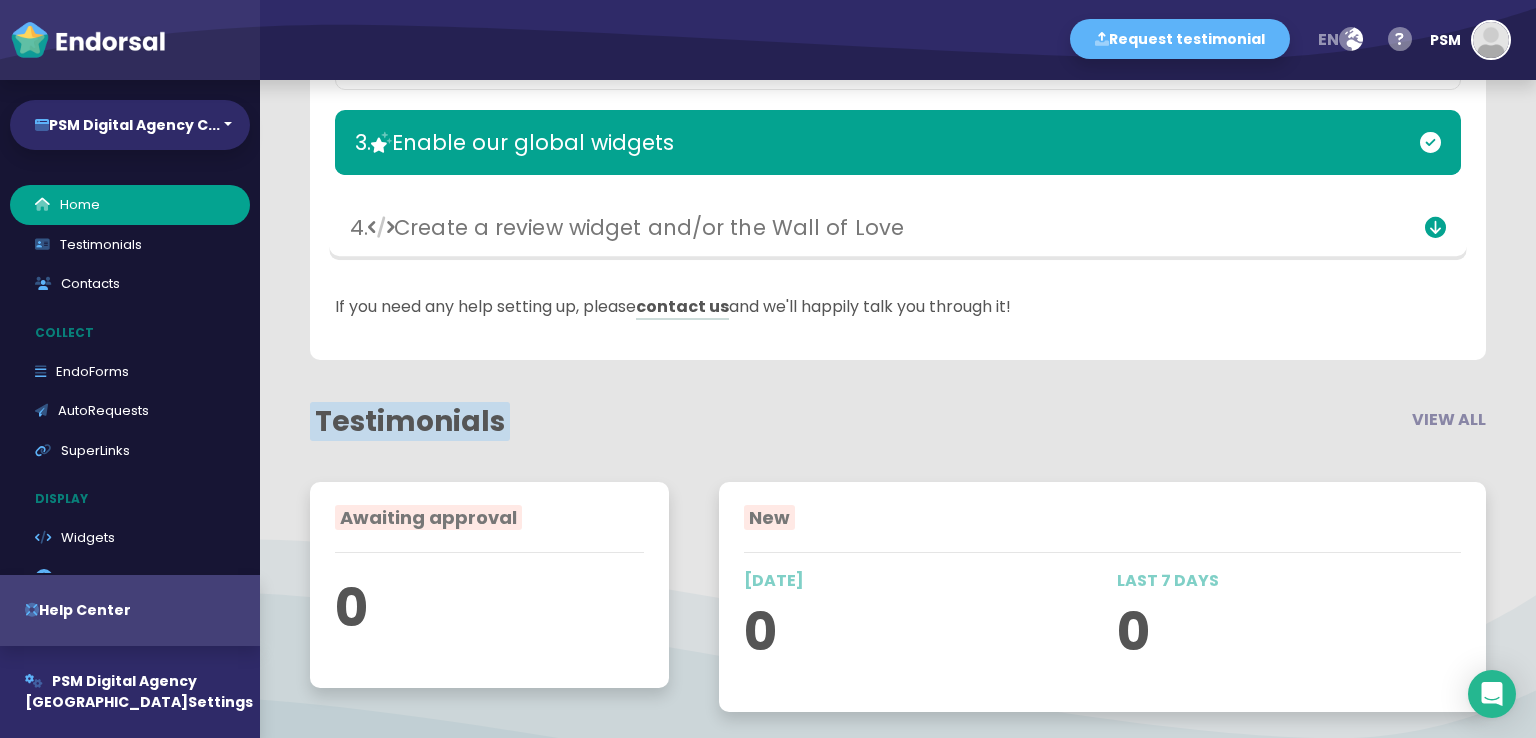 click on "4.     Create a review widget and/or the Wall of Love" at bounding box center [712, 227] 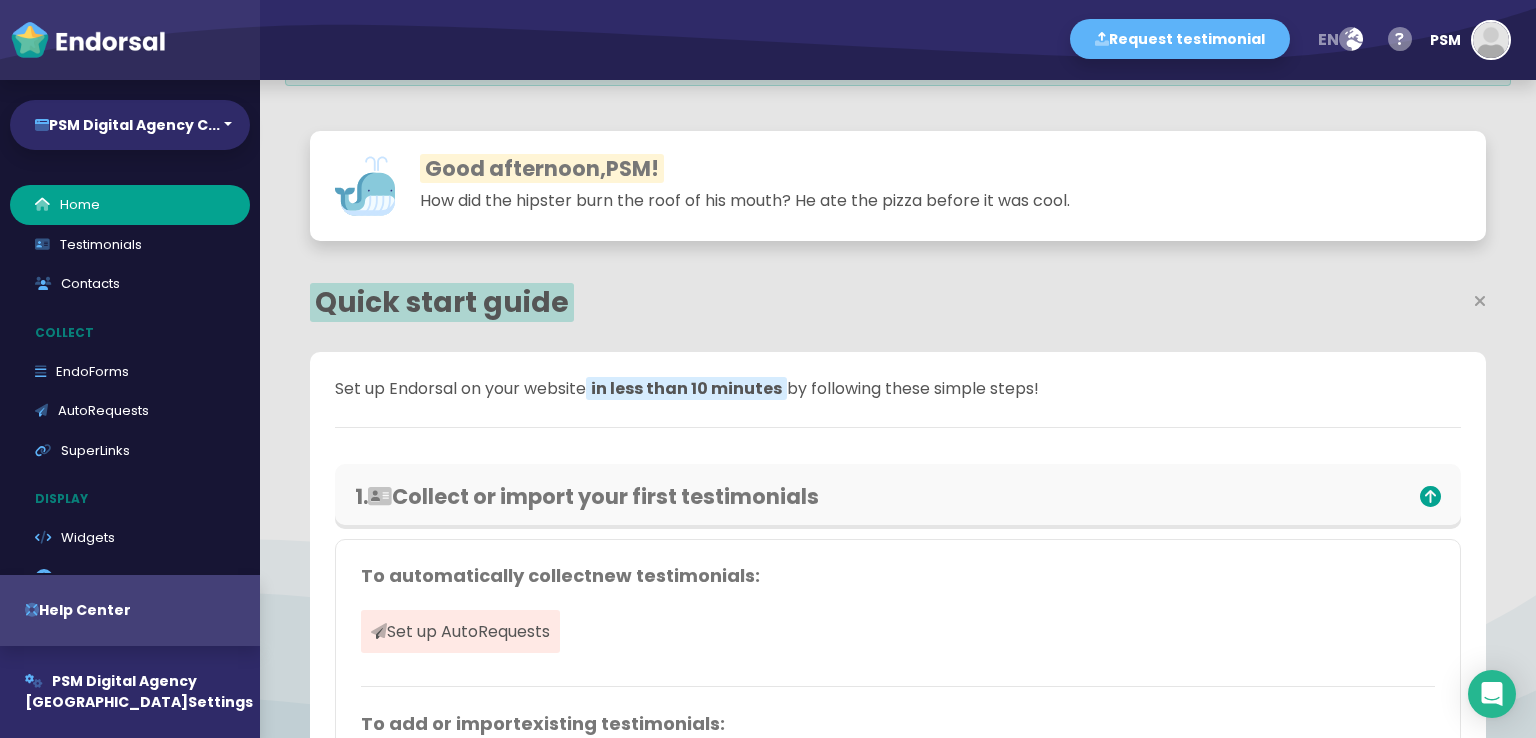 scroll, scrollTop: 0, scrollLeft: 0, axis: both 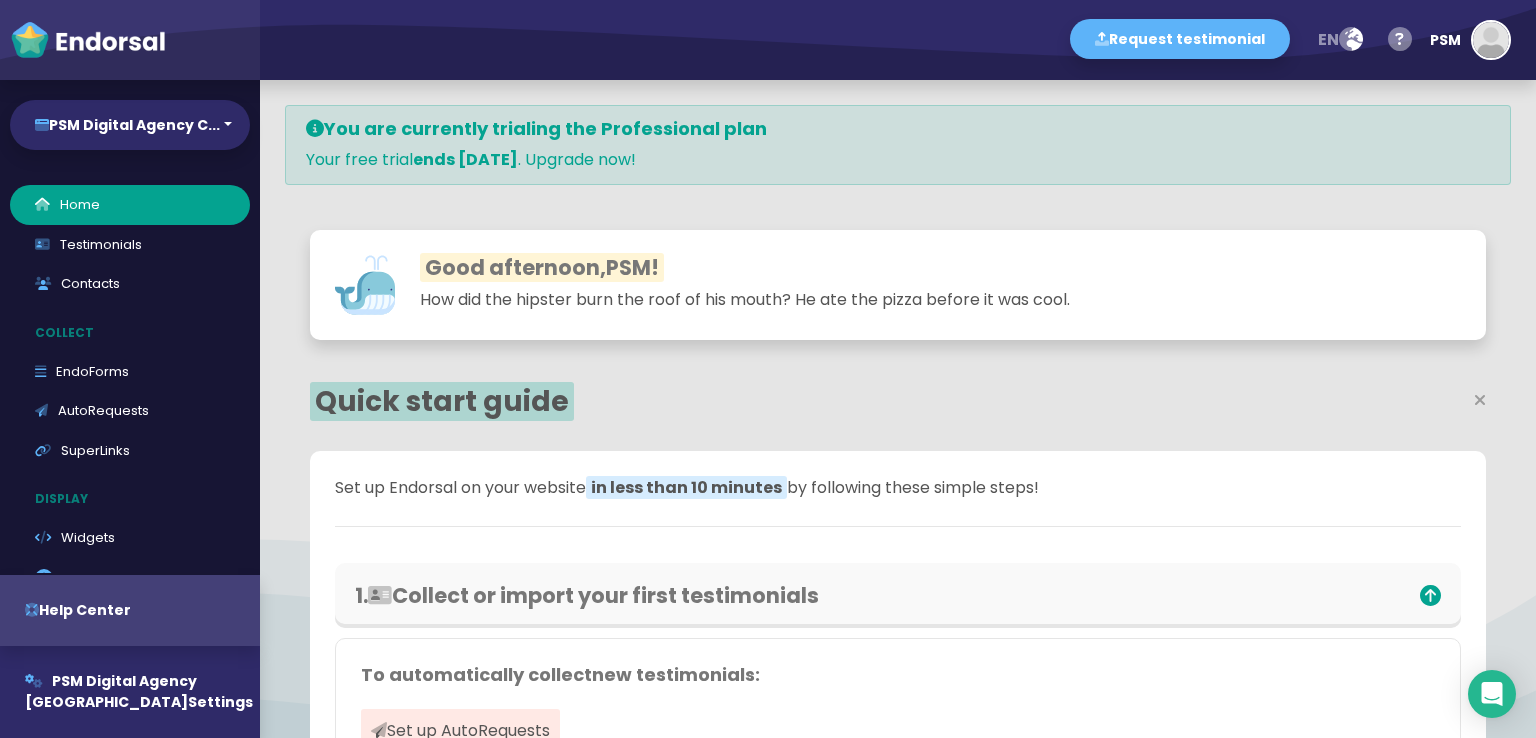 click on "You are currently trialing the Professional plan  Your free trial  ends in 14 days . Upgrade now!" 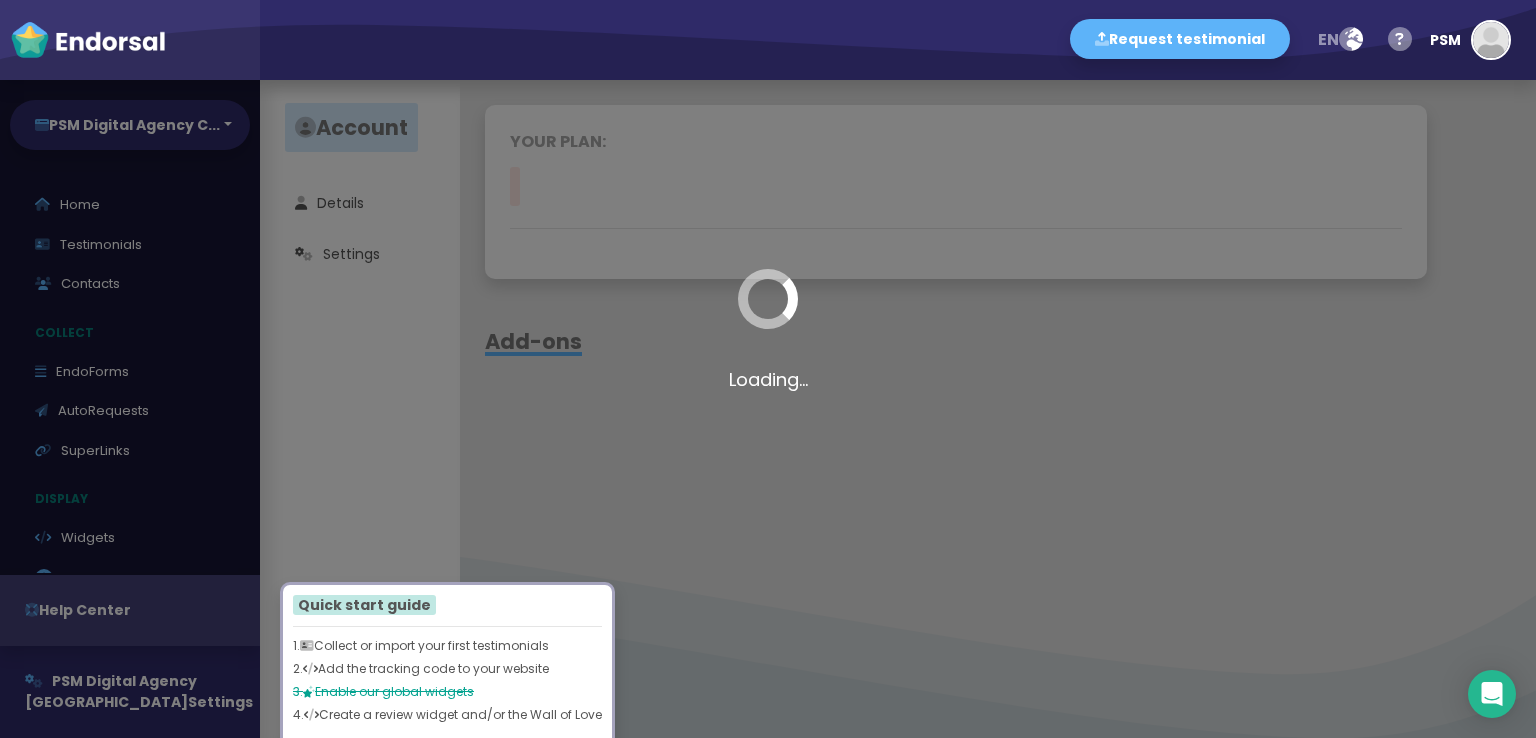 click on "Loading..." 